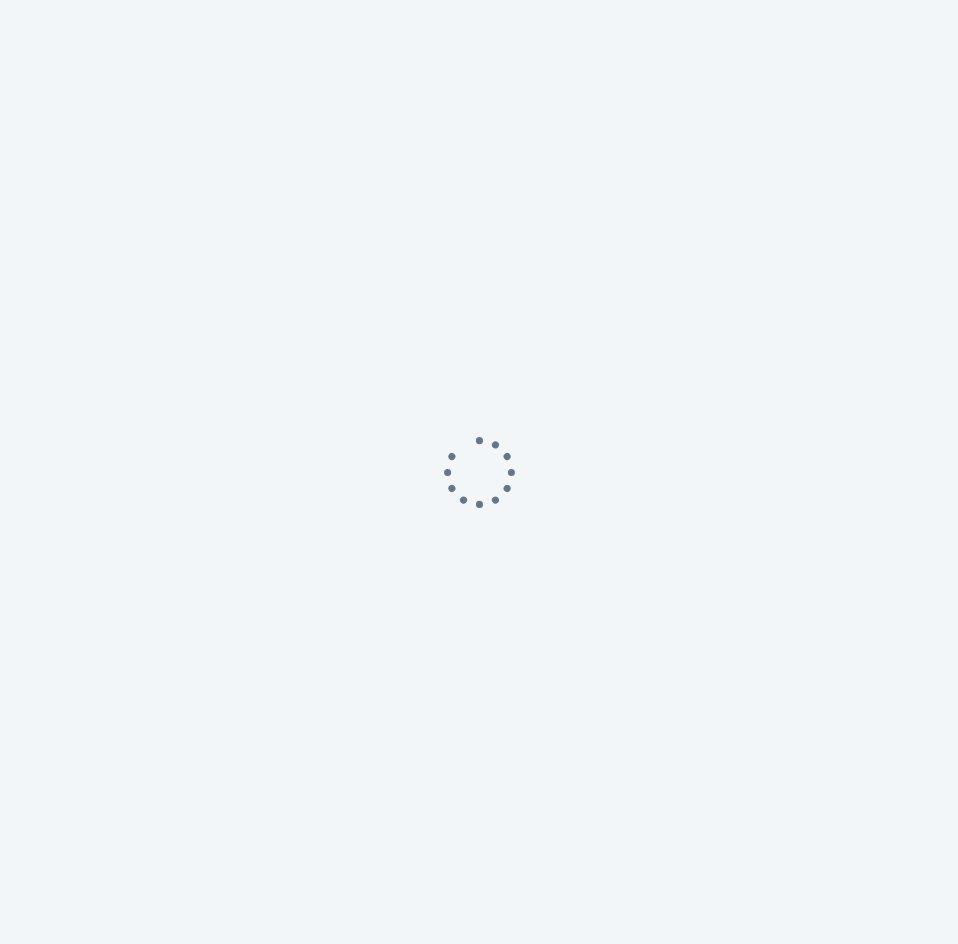 scroll, scrollTop: 0, scrollLeft: 0, axis: both 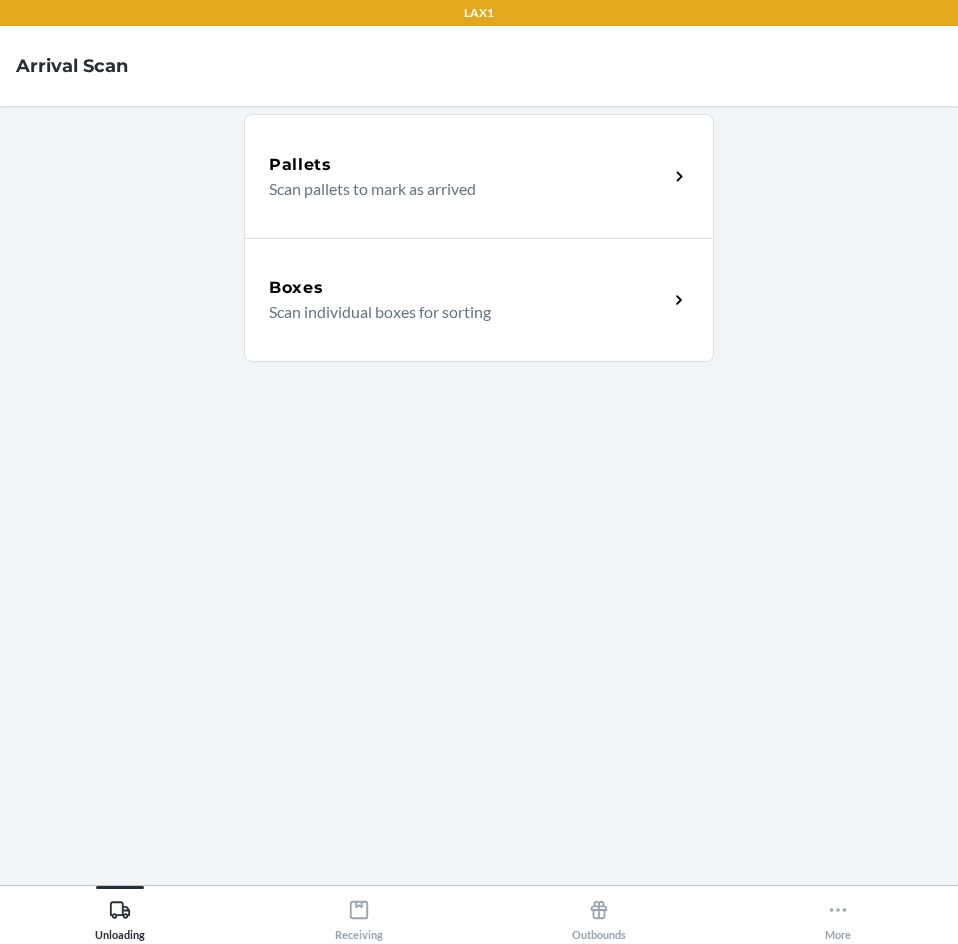 click on "Pallets" at bounding box center (468, 165) 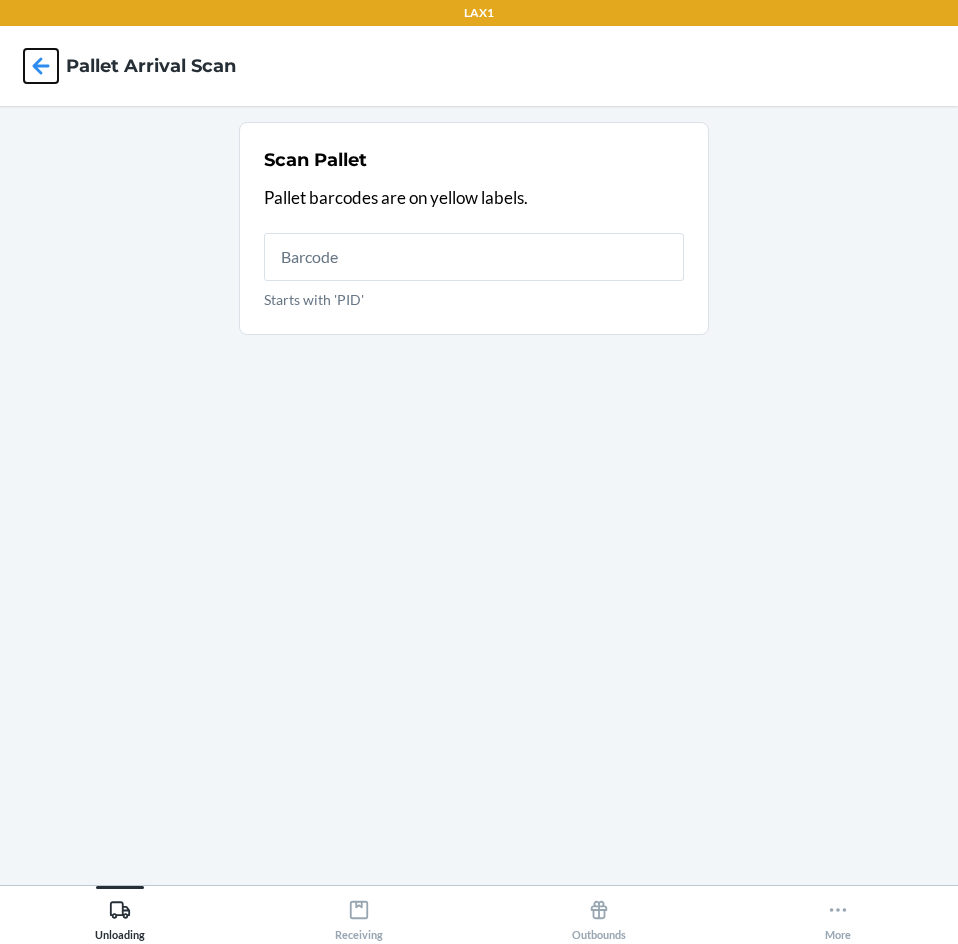click 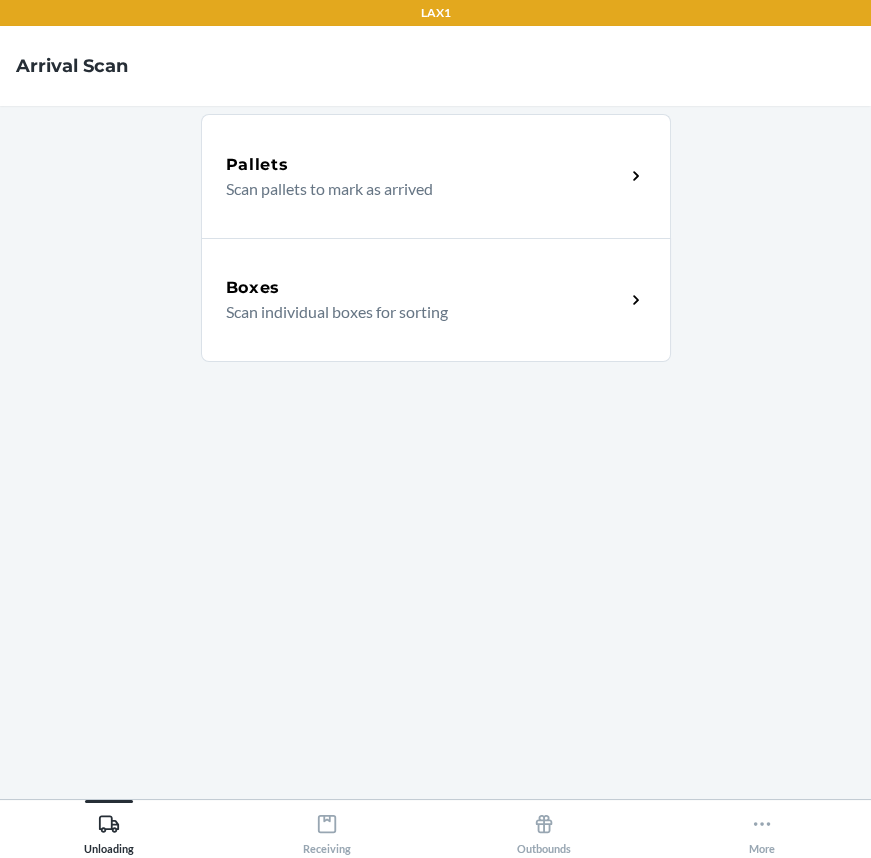 drag, startPoint x: 858, startPoint y: 25, endPoint x: 145, endPoint y: 426, distance: 818.02814 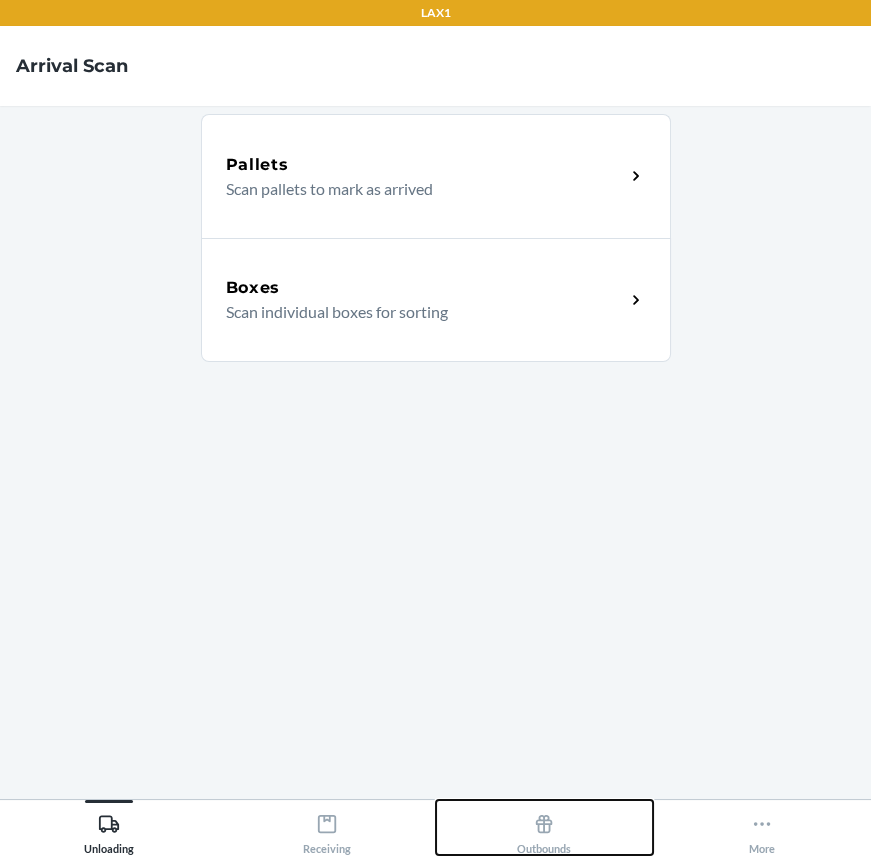 click 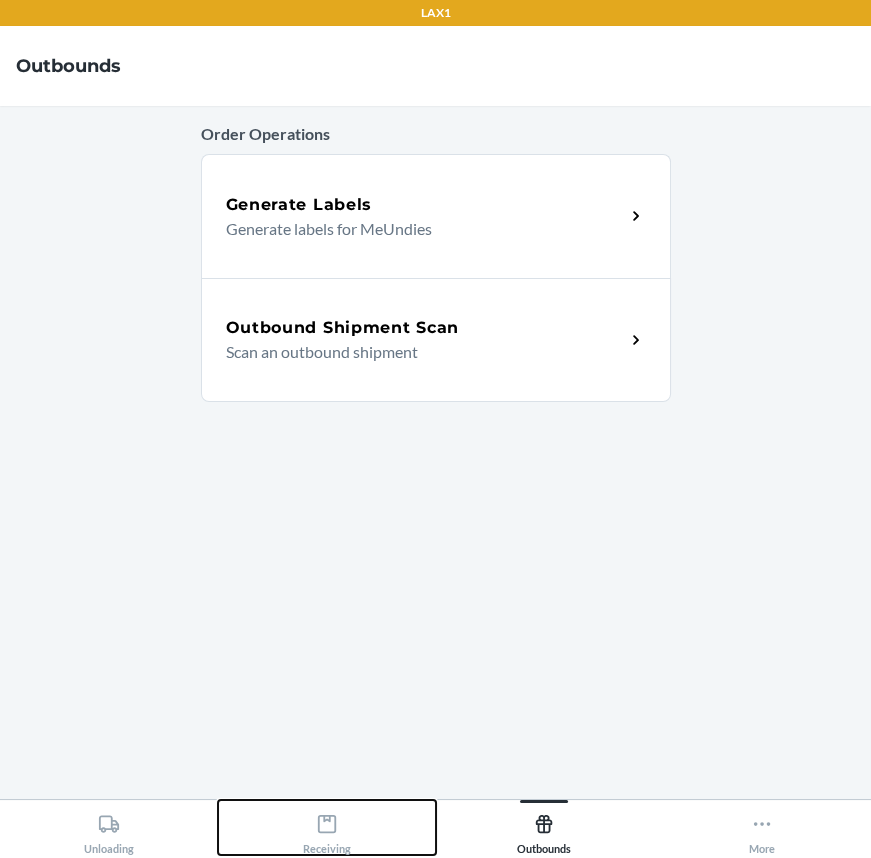 click on "Receiving" at bounding box center [327, 827] 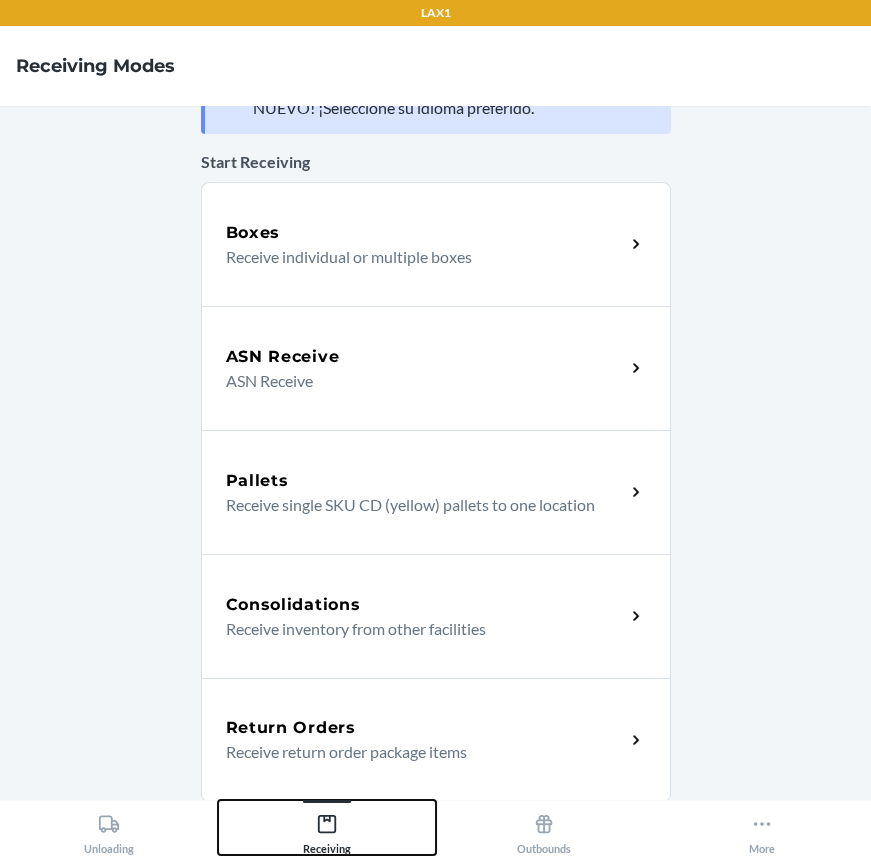 scroll, scrollTop: 90, scrollLeft: 0, axis: vertical 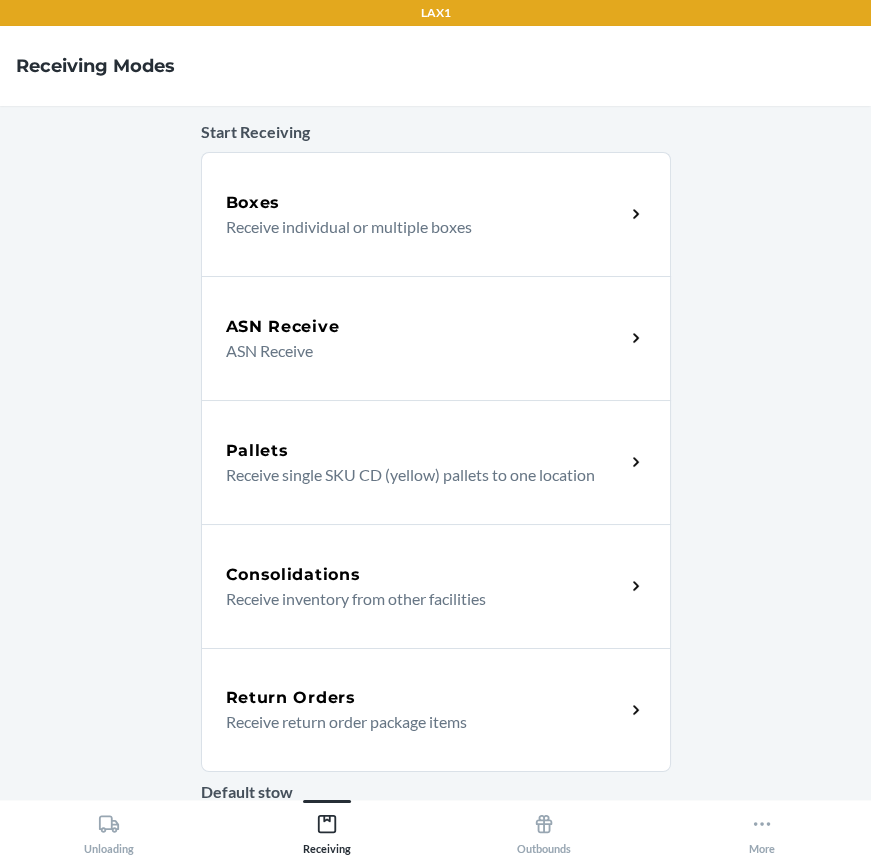click on "Return Orders Receive return order package items" at bounding box center (436, 710) 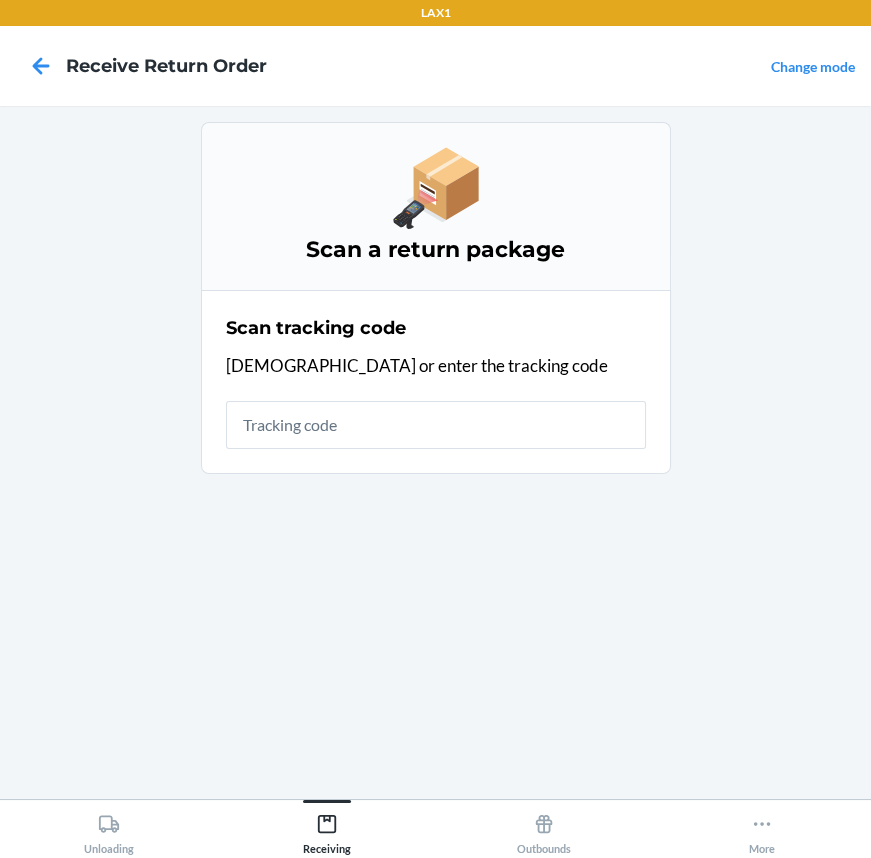 scroll, scrollTop: 0, scrollLeft: 0, axis: both 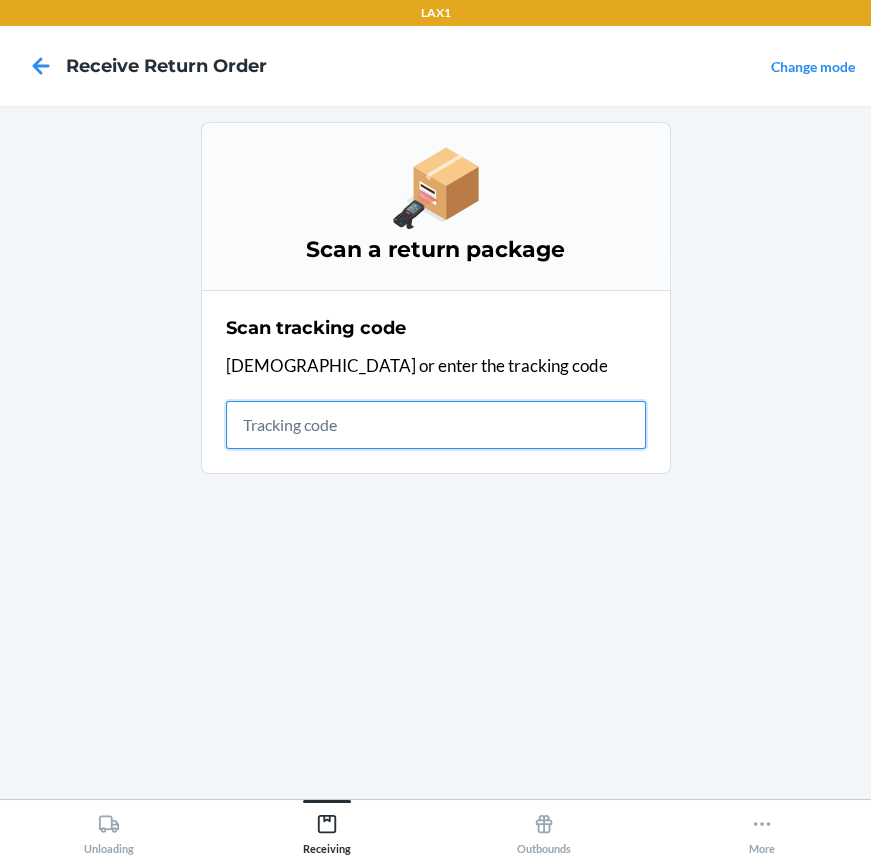 click at bounding box center (436, 425) 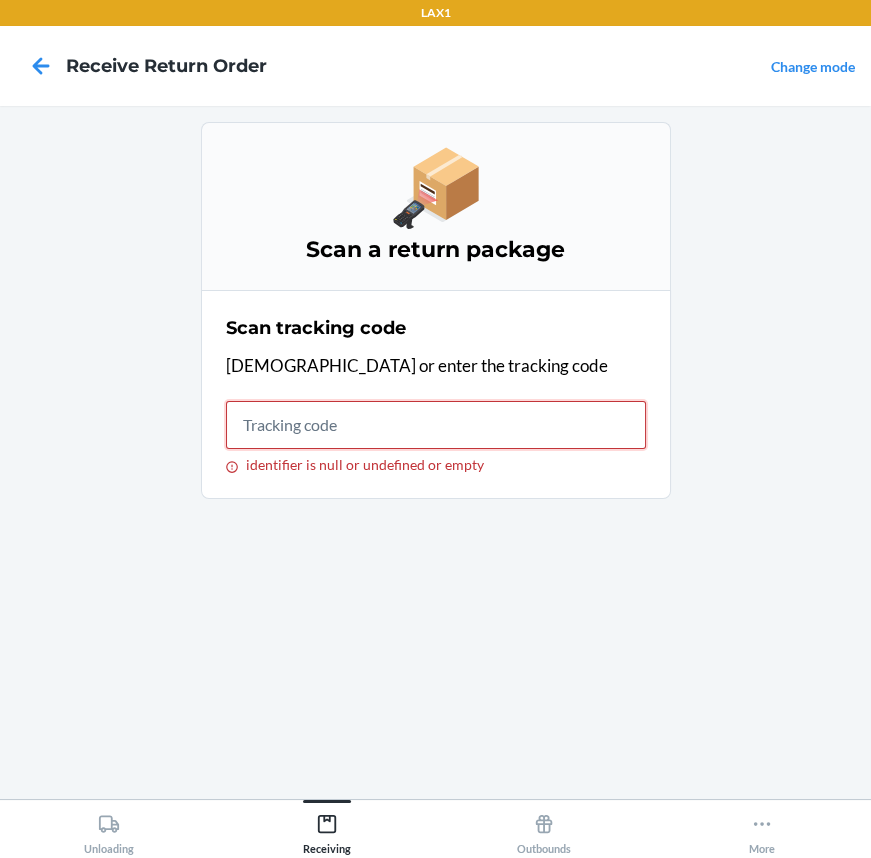 click on "identifier is null or undefined or empty" at bounding box center (436, 425) 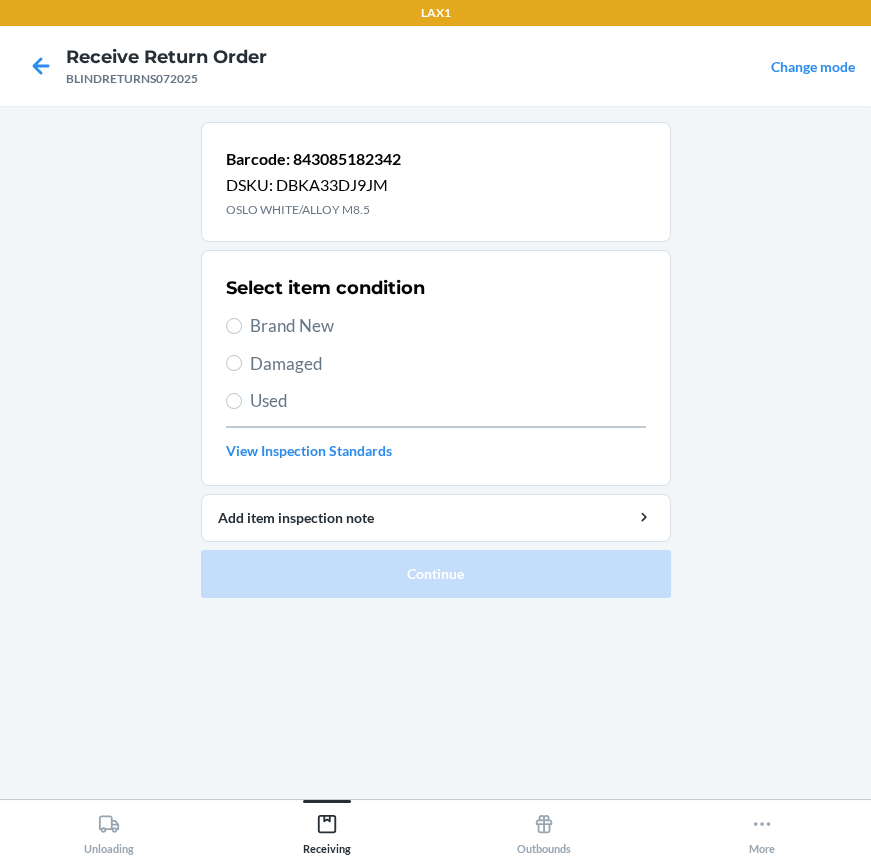 click on "Brand New" at bounding box center (448, 326) 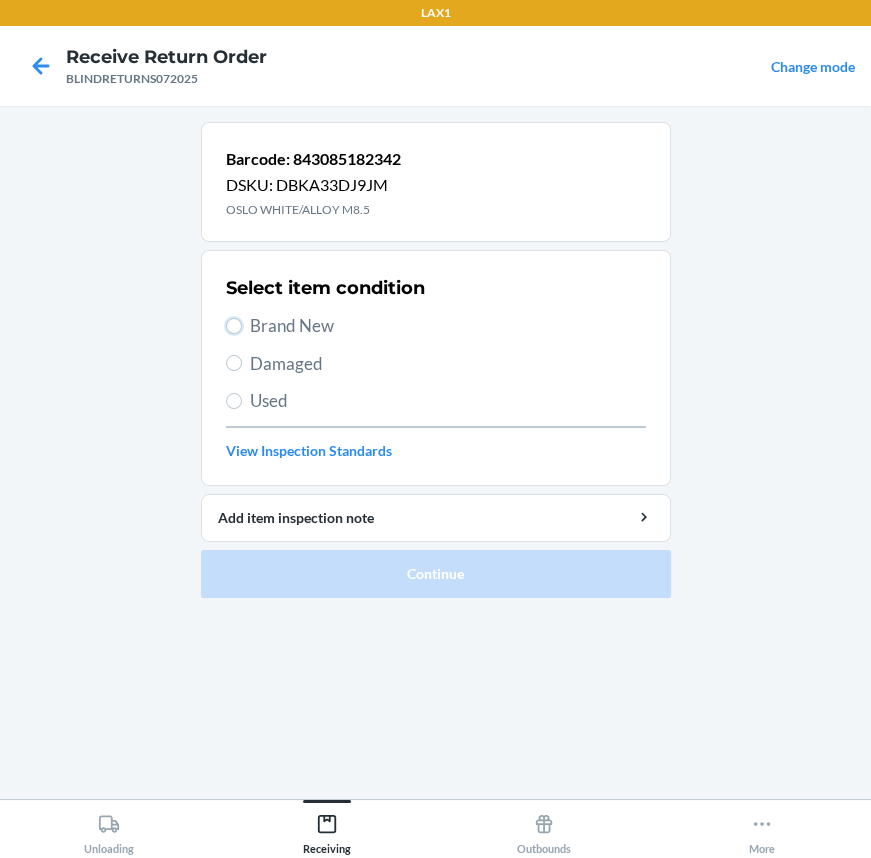 click on "Brand New" at bounding box center [234, 326] 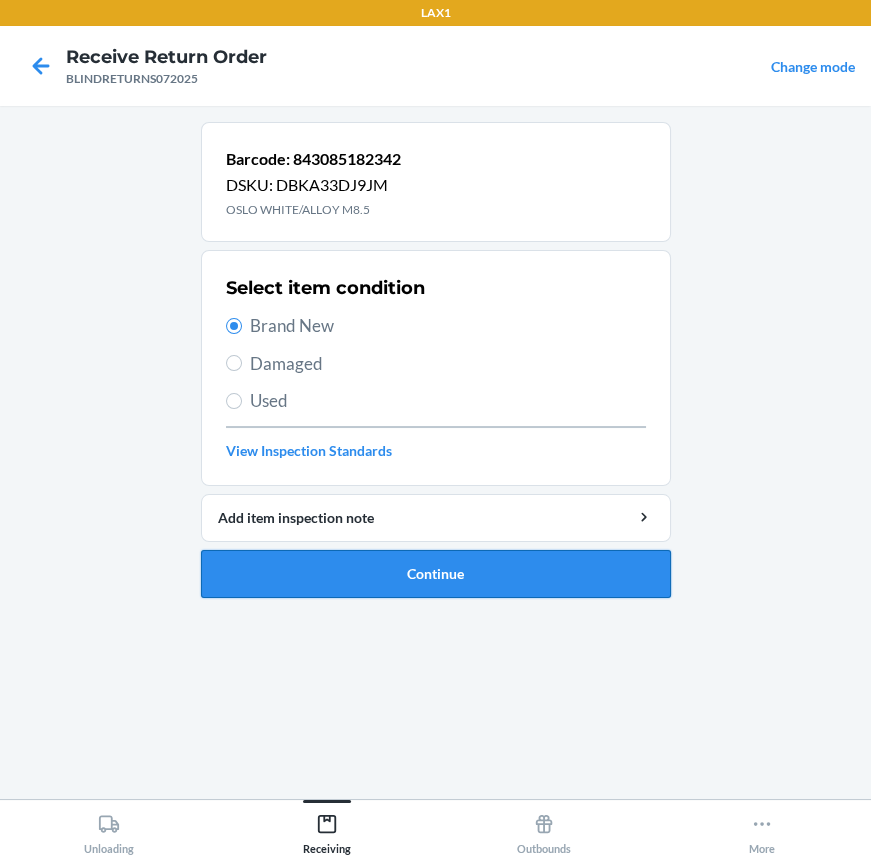 click on "Continue" at bounding box center (436, 574) 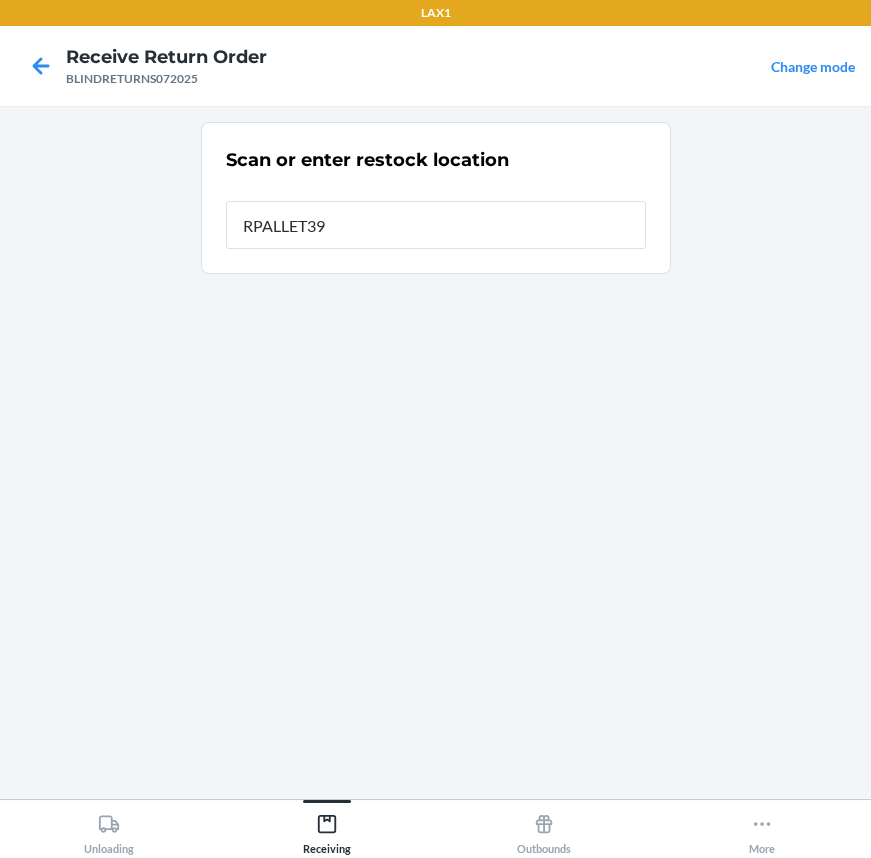 type on "RPALLET393" 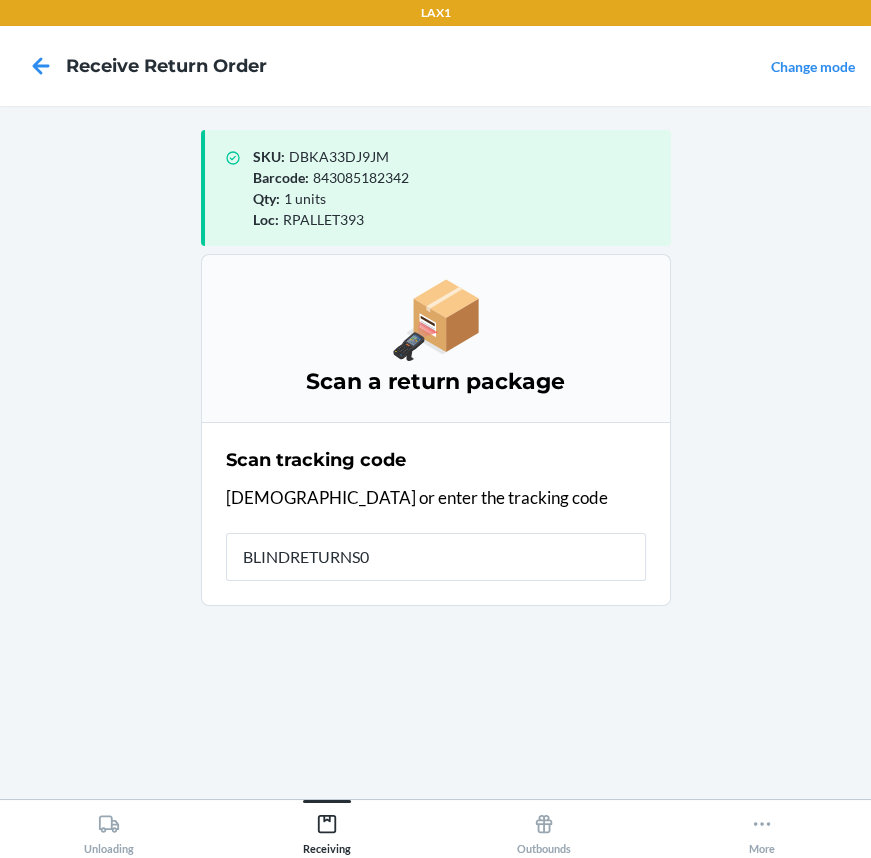 type on "BLINDRETURNS07" 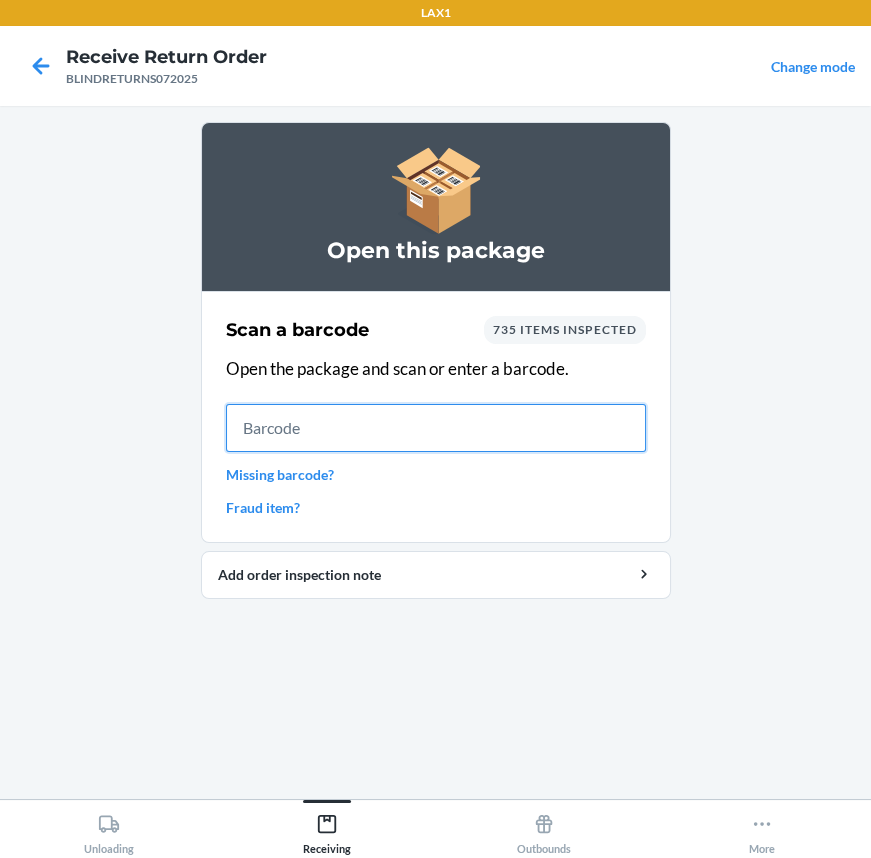 click at bounding box center [436, 428] 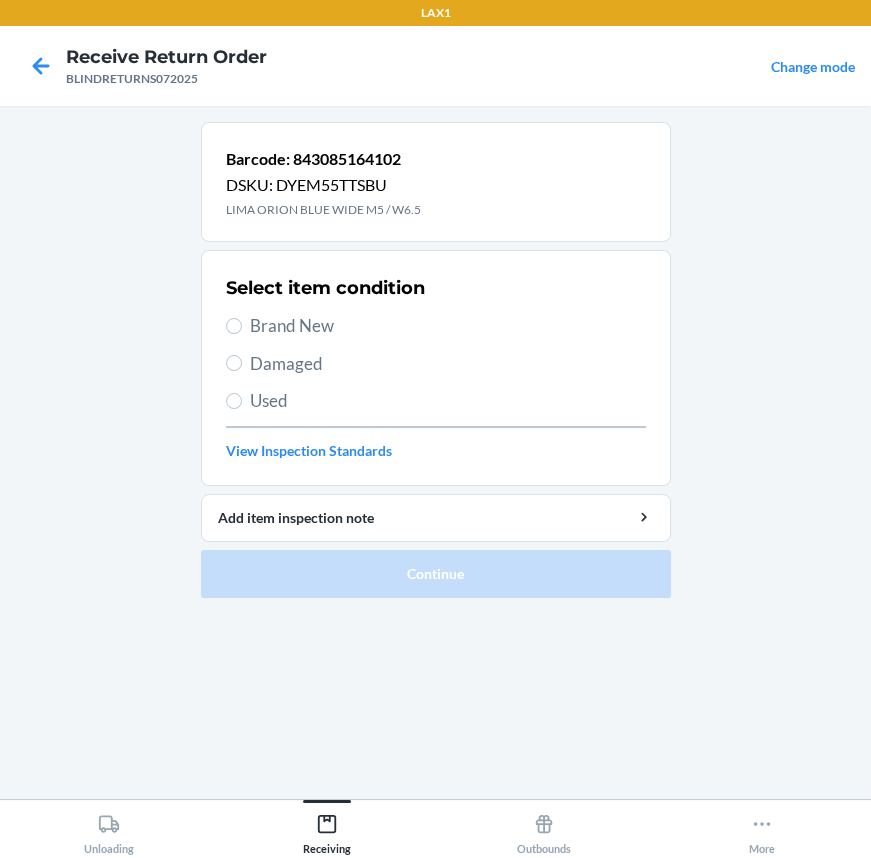 click on "Brand New" at bounding box center [448, 326] 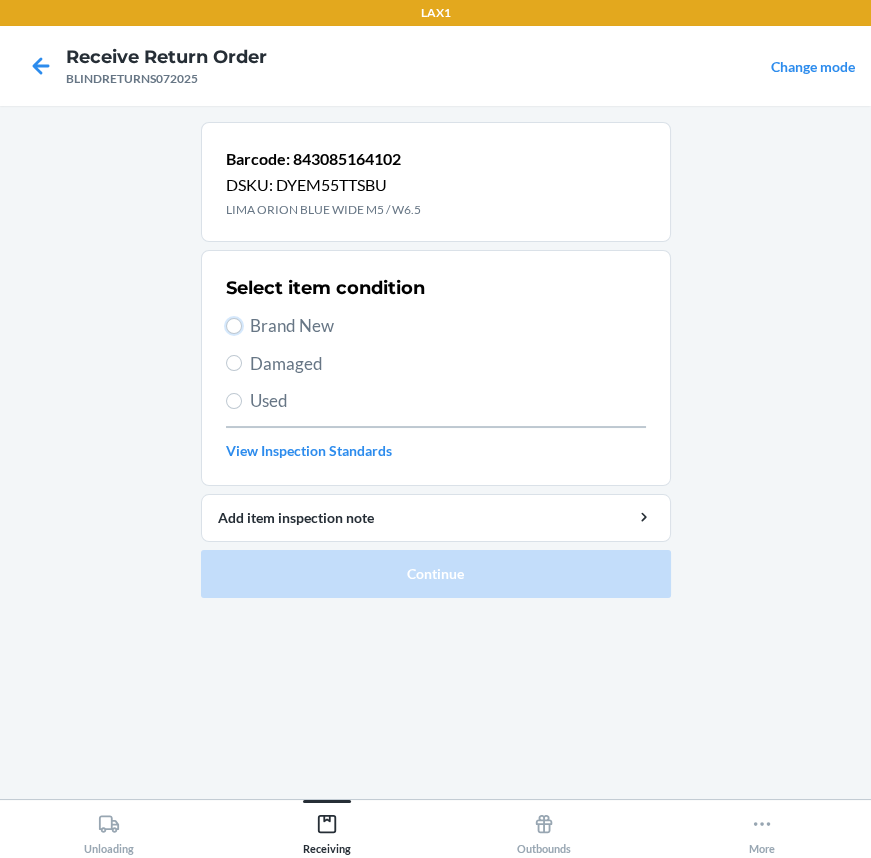 click on "Brand New" at bounding box center [234, 326] 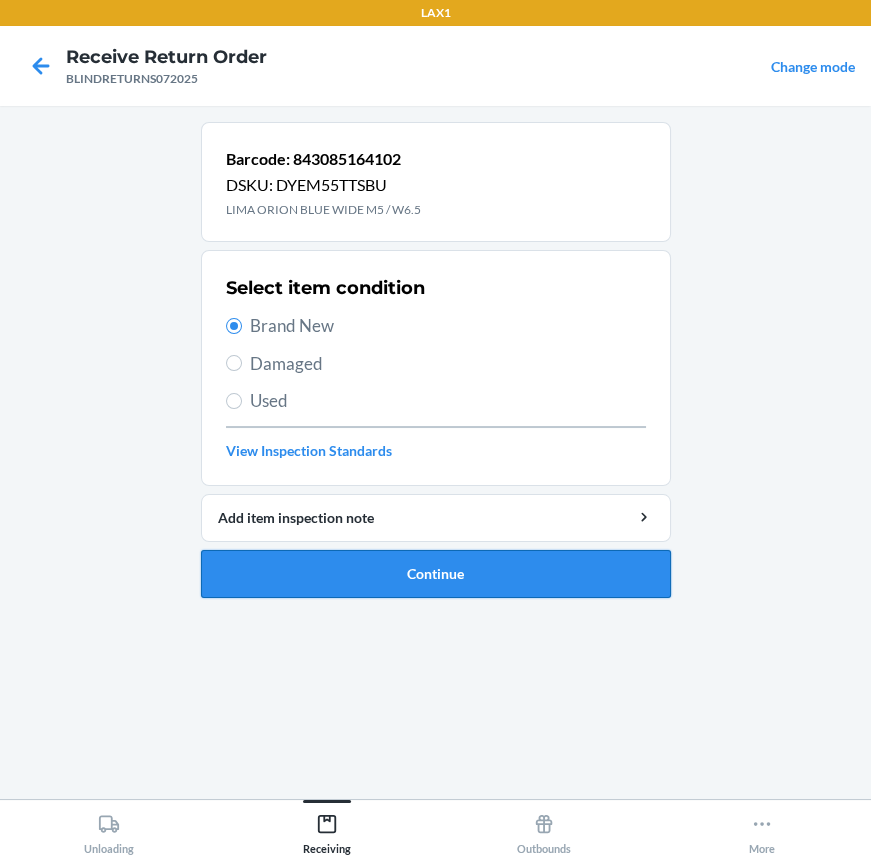 click on "Continue" at bounding box center (436, 574) 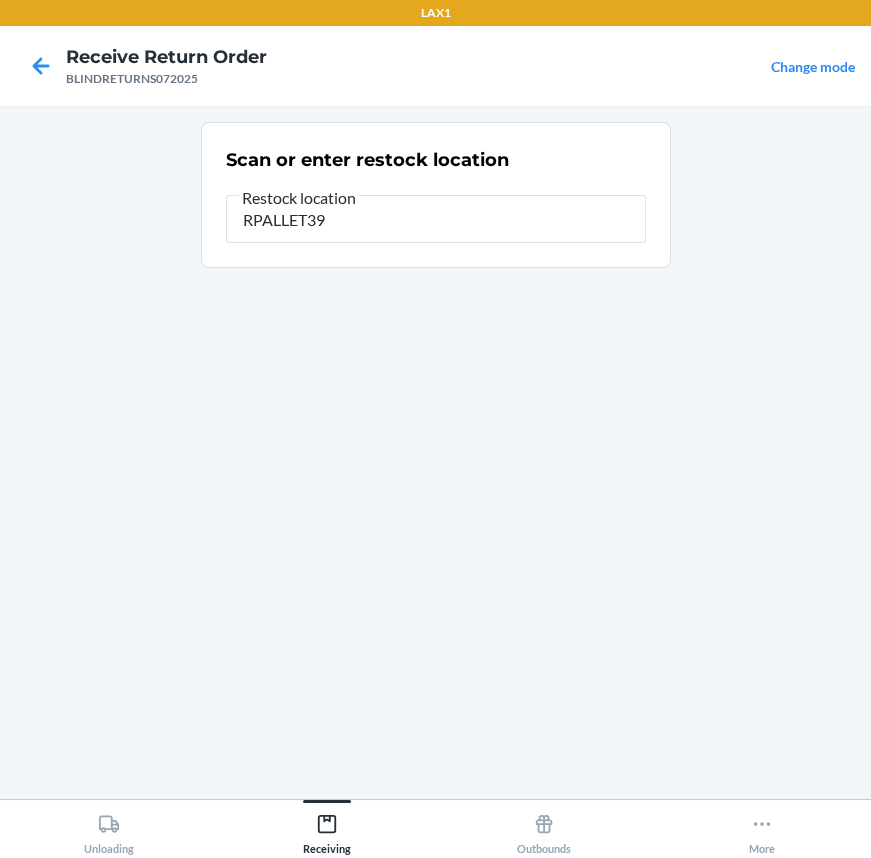 type on "RPALLET393" 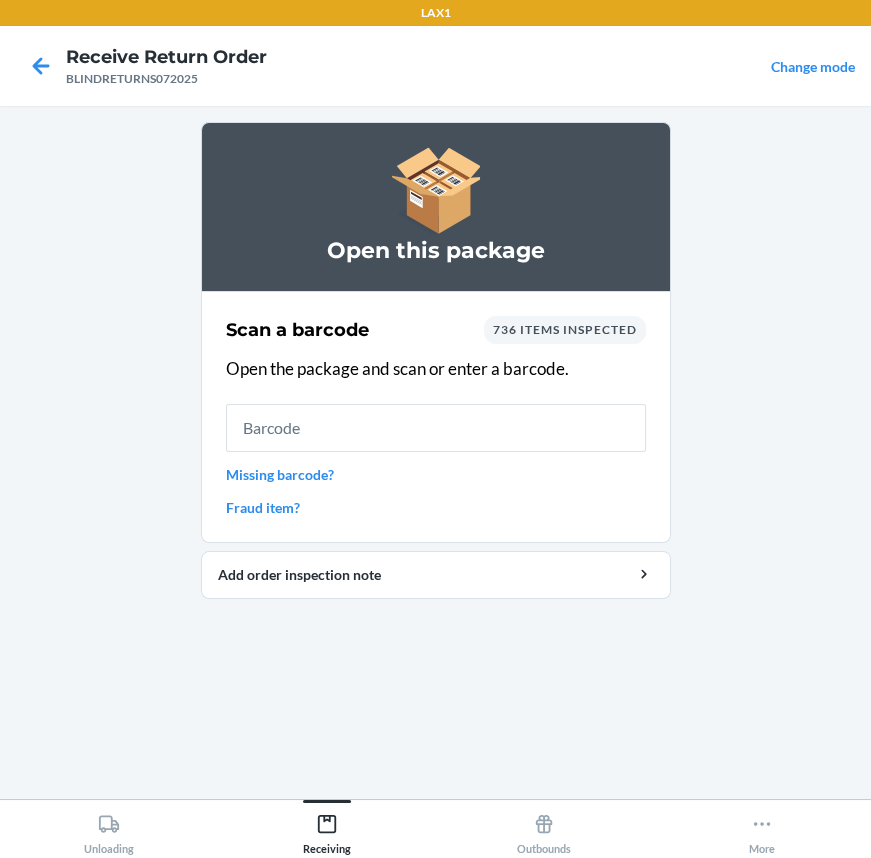 click on "Scan a barcode 736 items inspected" at bounding box center [436, 330] 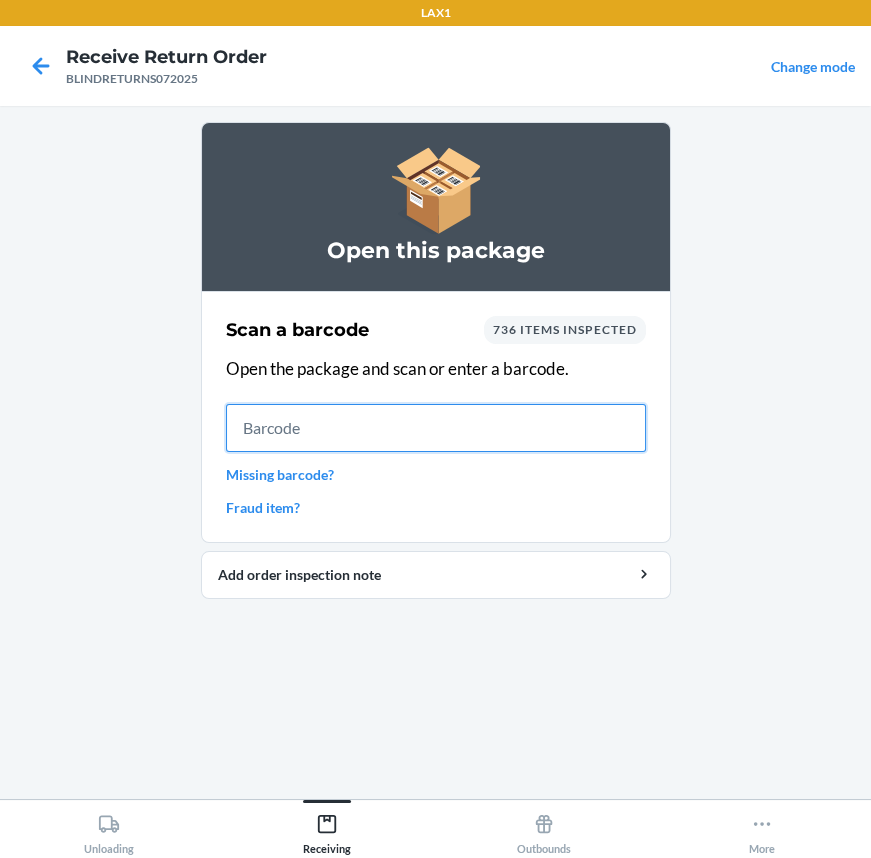 click at bounding box center [436, 428] 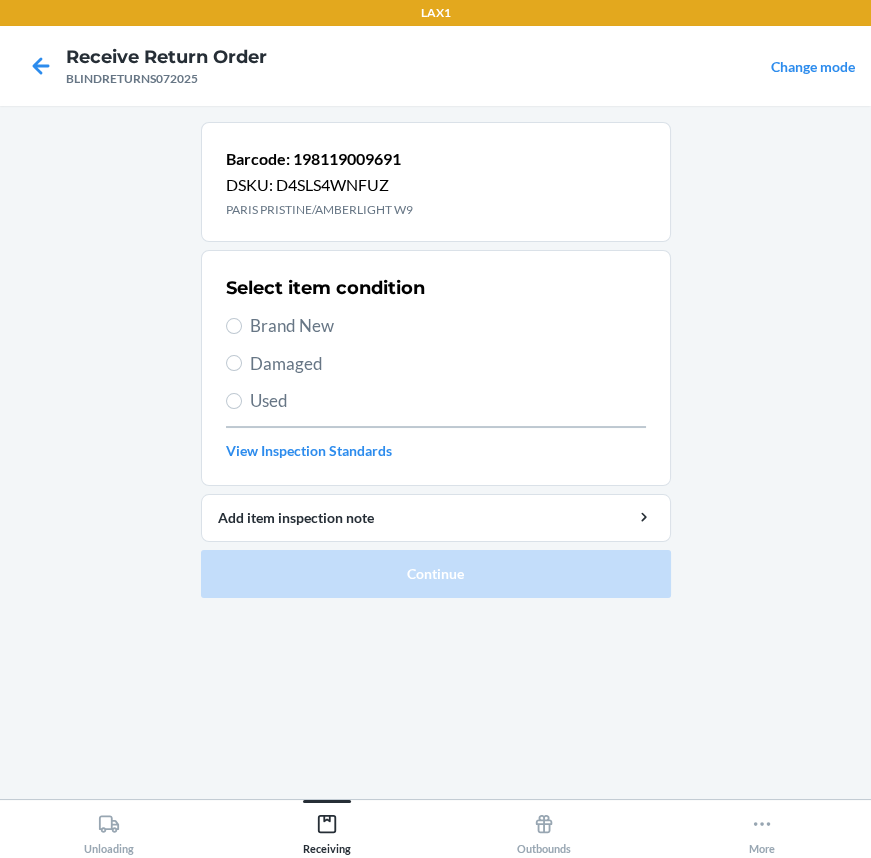 click on "Brand New" at bounding box center (448, 326) 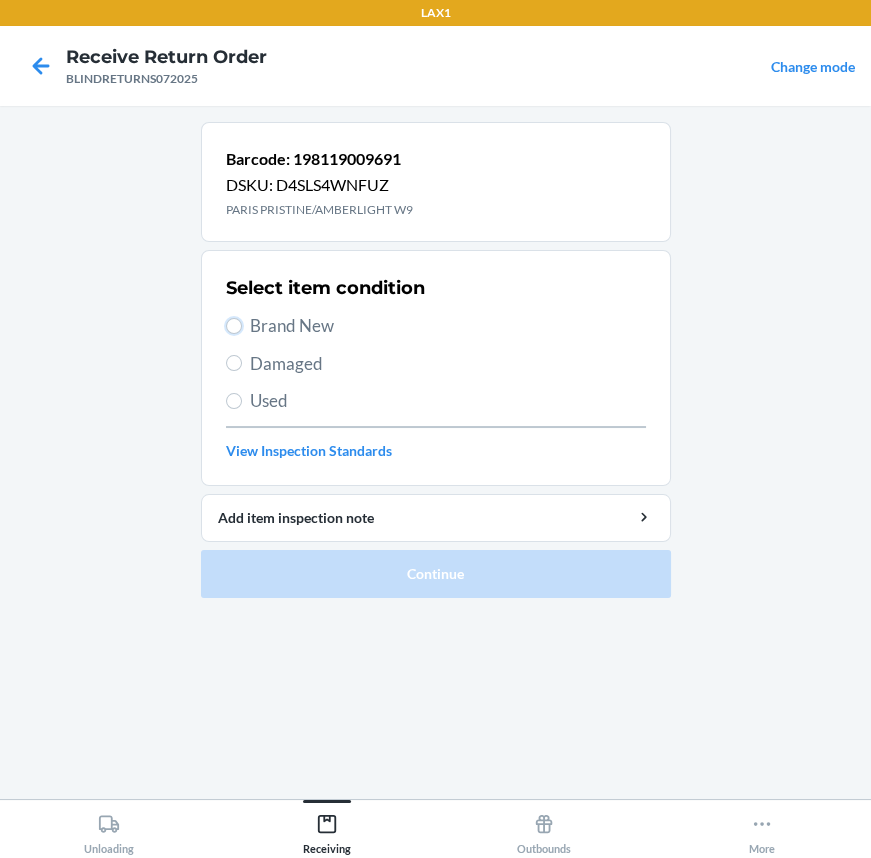 click on "Brand New" at bounding box center (234, 326) 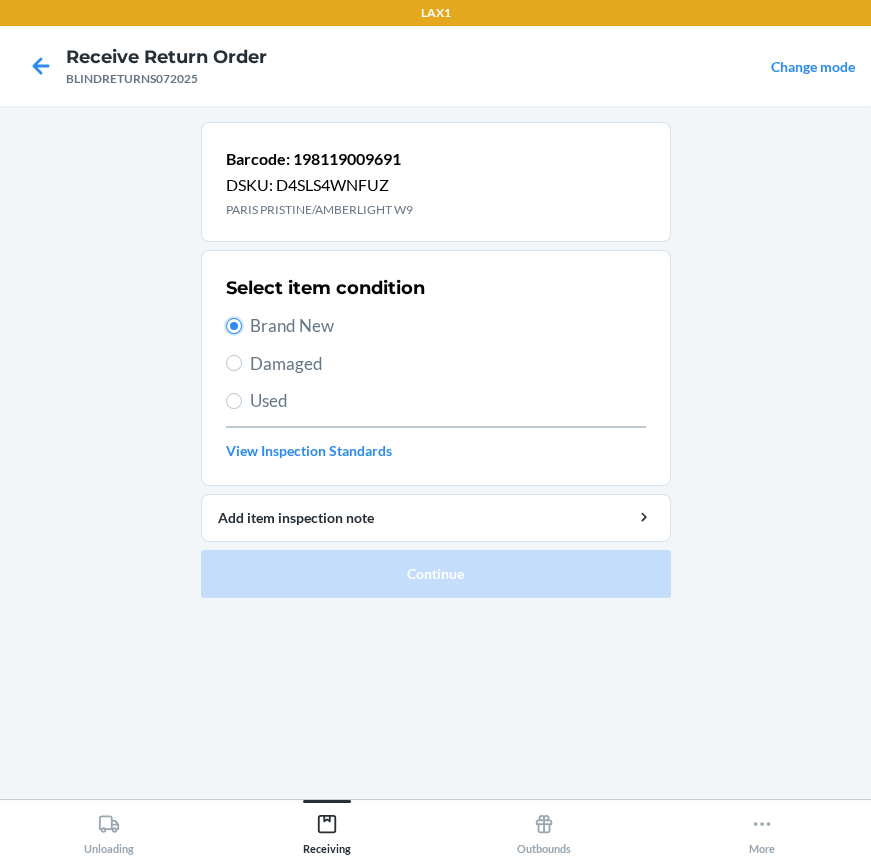 radio on "true" 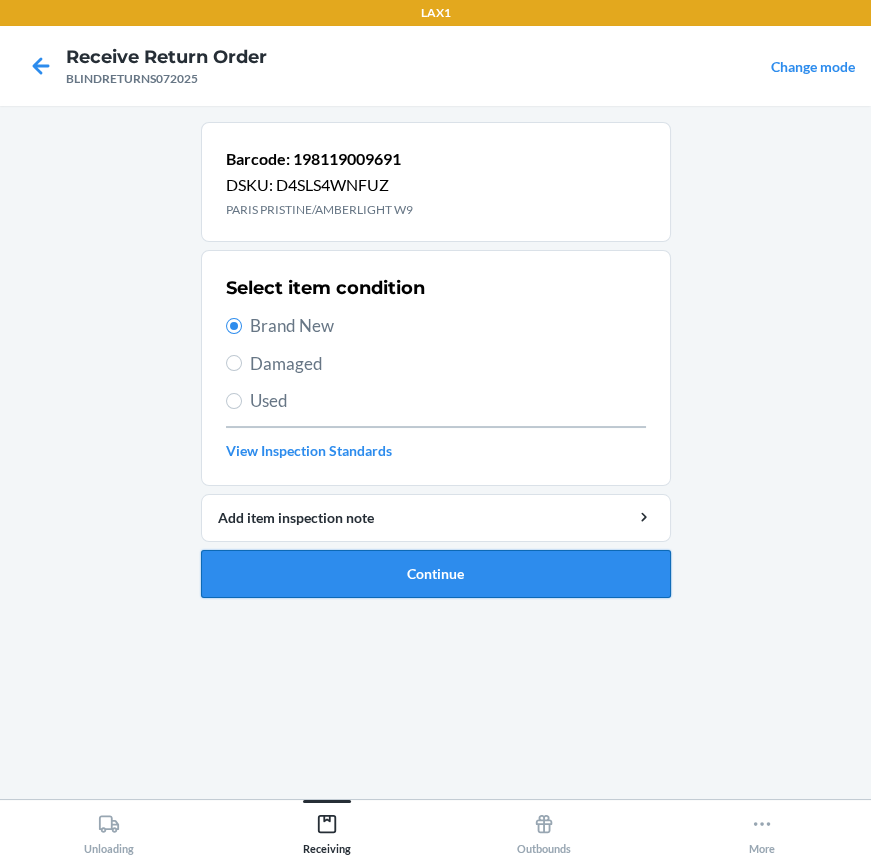 click on "Continue" at bounding box center [436, 574] 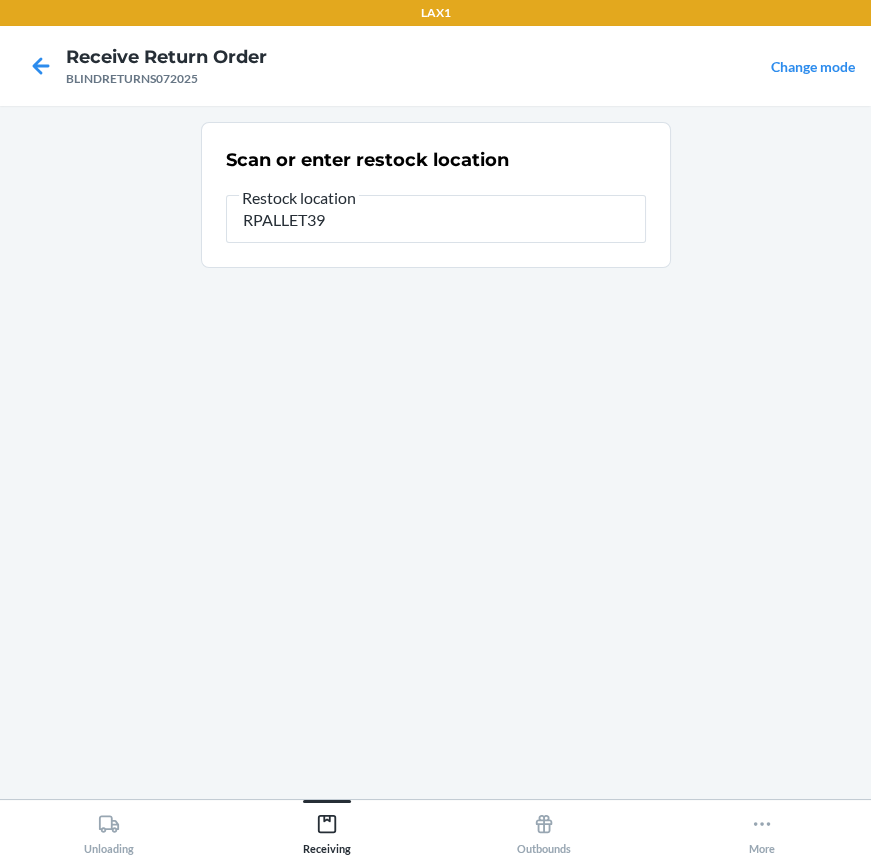 type on "RPALLET393" 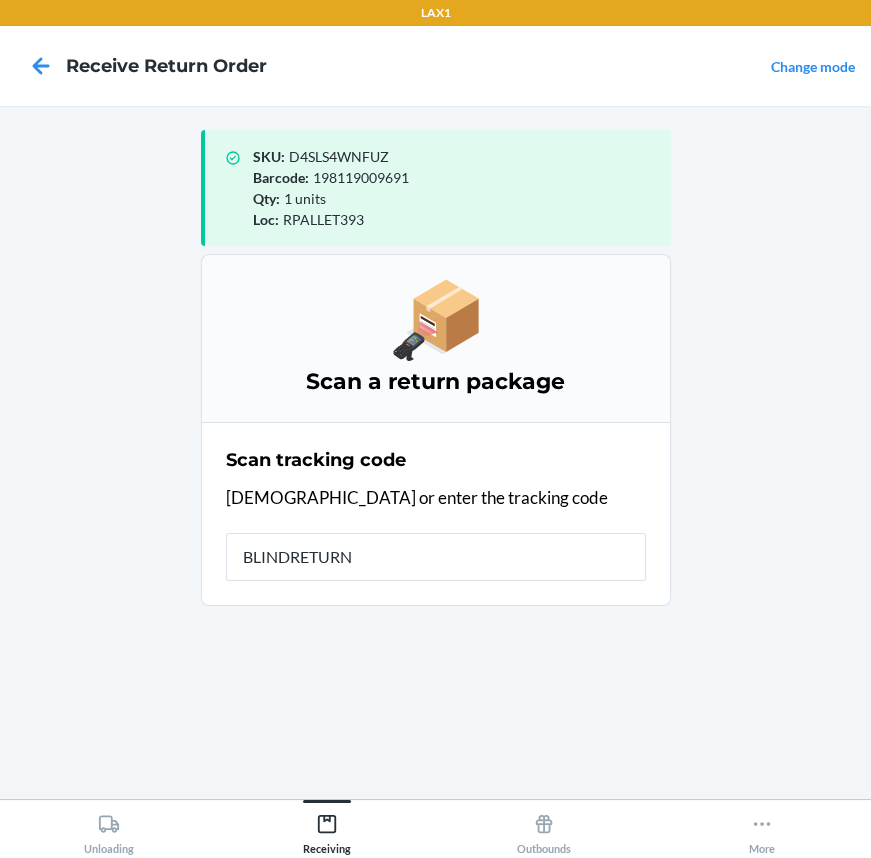 type on "BLINDRETURNS" 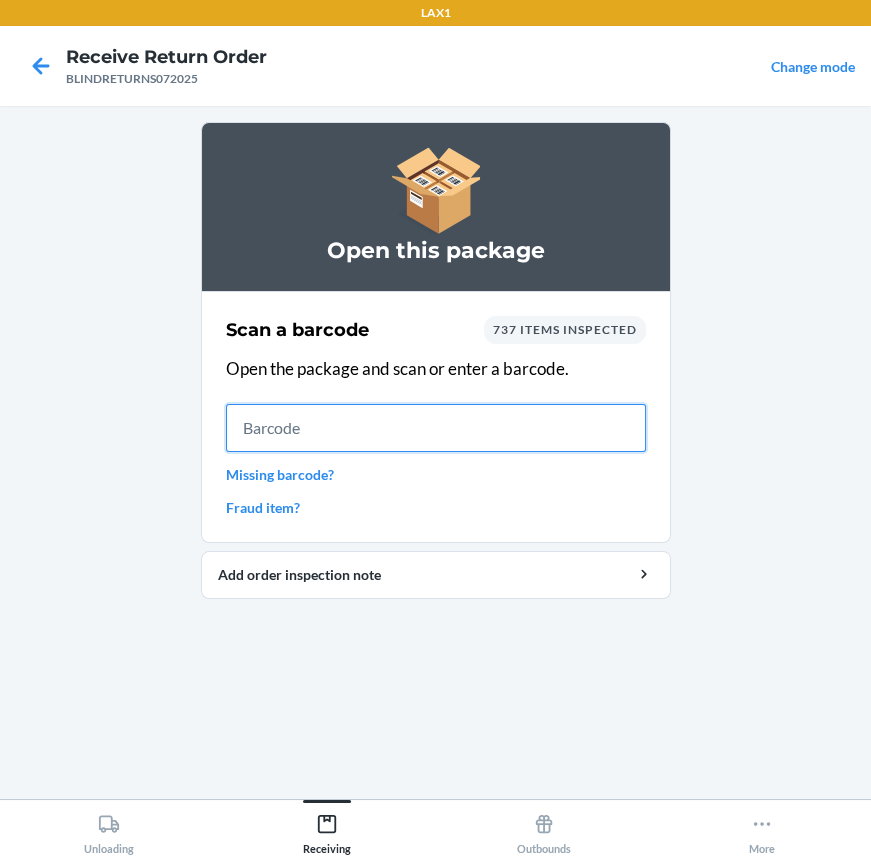 click at bounding box center (436, 428) 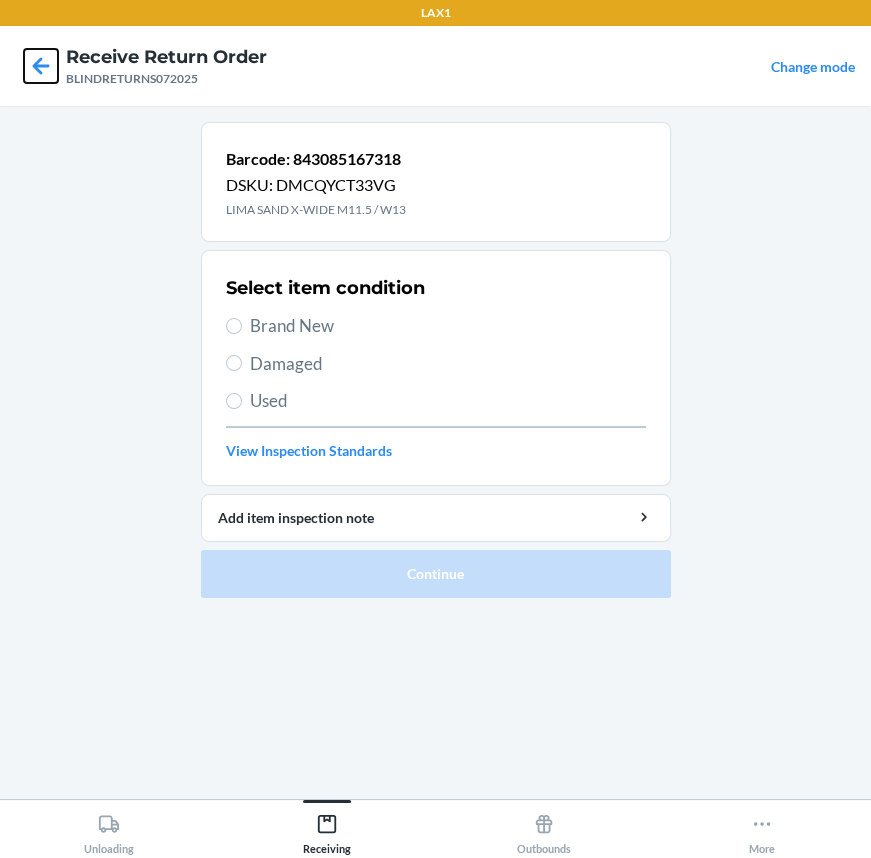 click 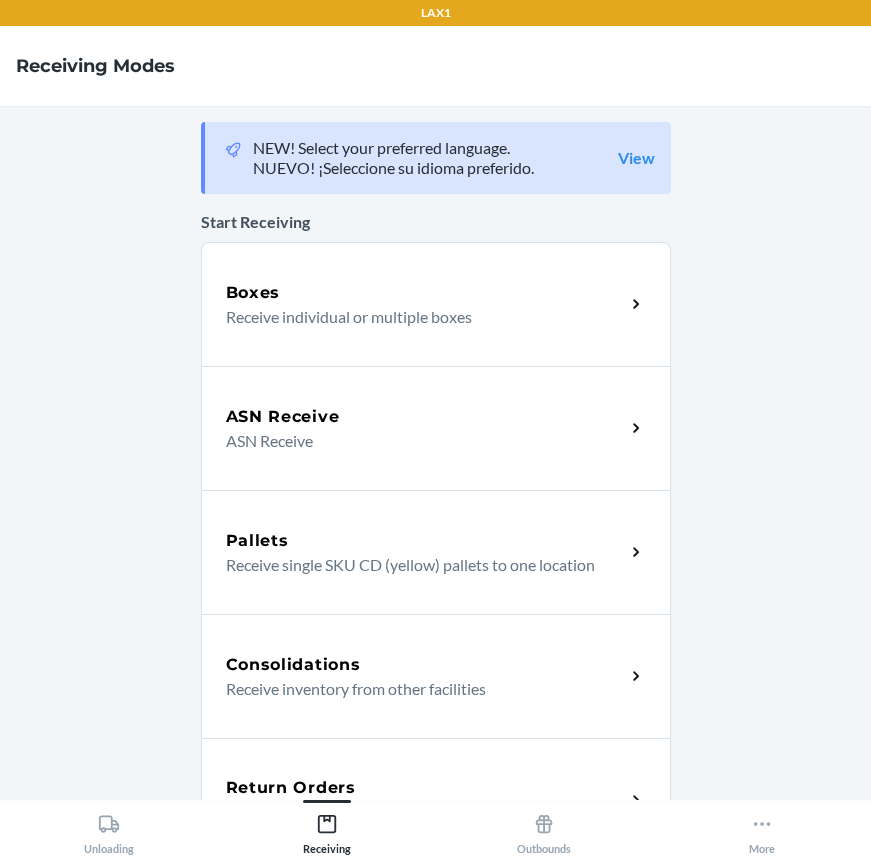 click on "Return Orders Receive return order package items" at bounding box center [436, 800] 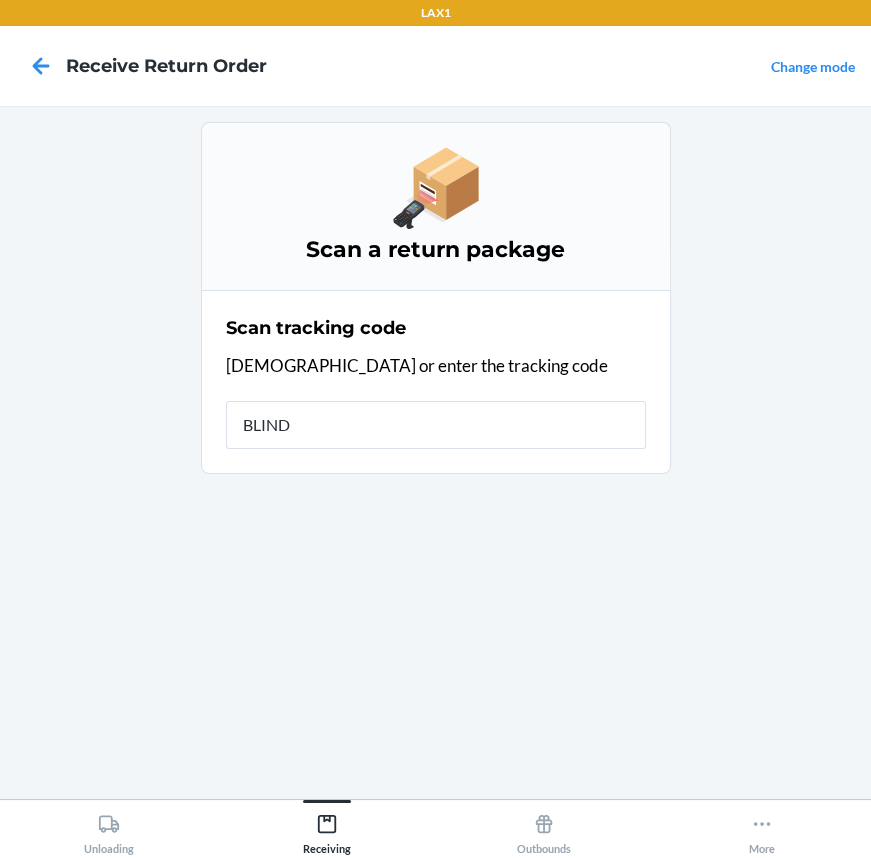type on "BLINDR" 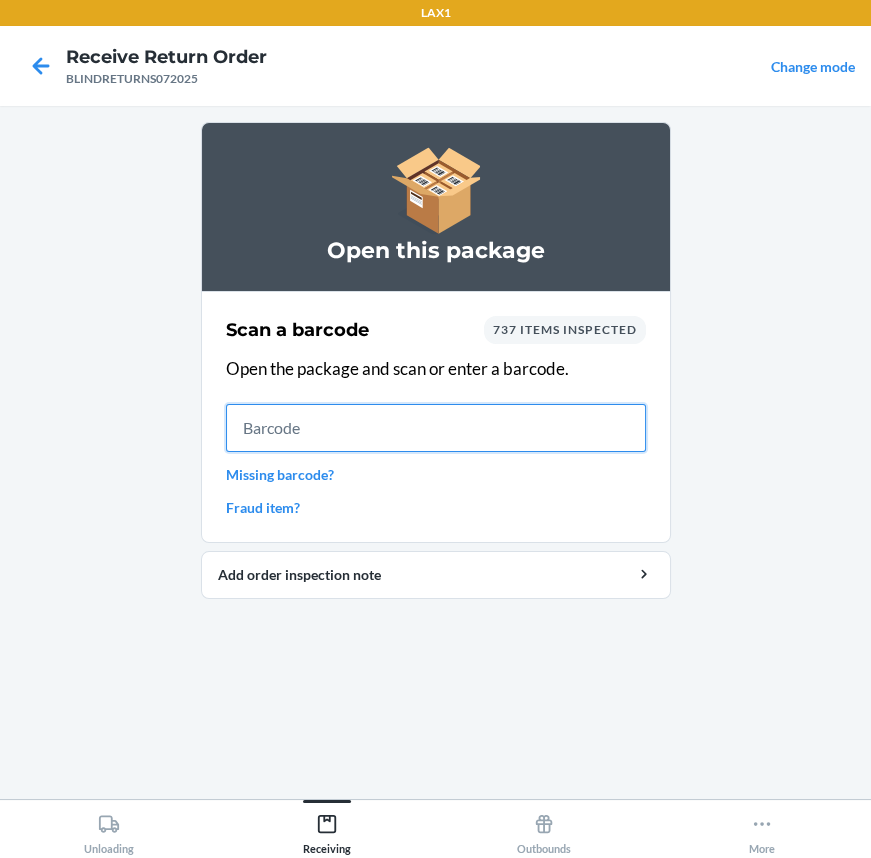 click at bounding box center [436, 428] 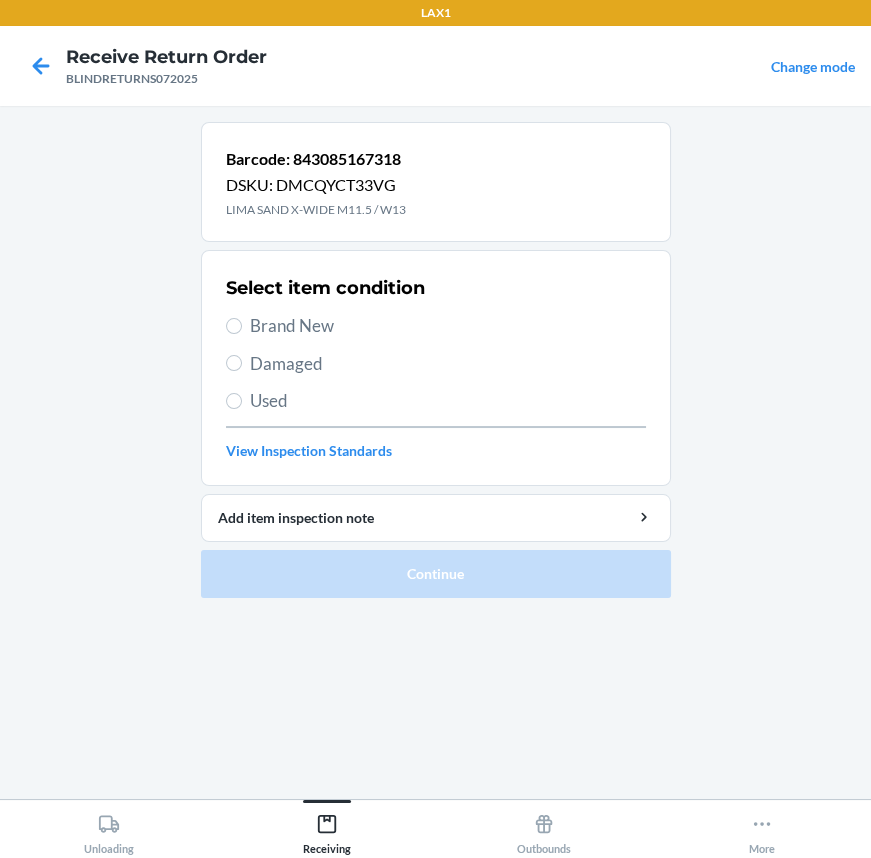 drag, startPoint x: 270, startPoint y: 327, endPoint x: 276, endPoint y: 392, distance: 65.27634 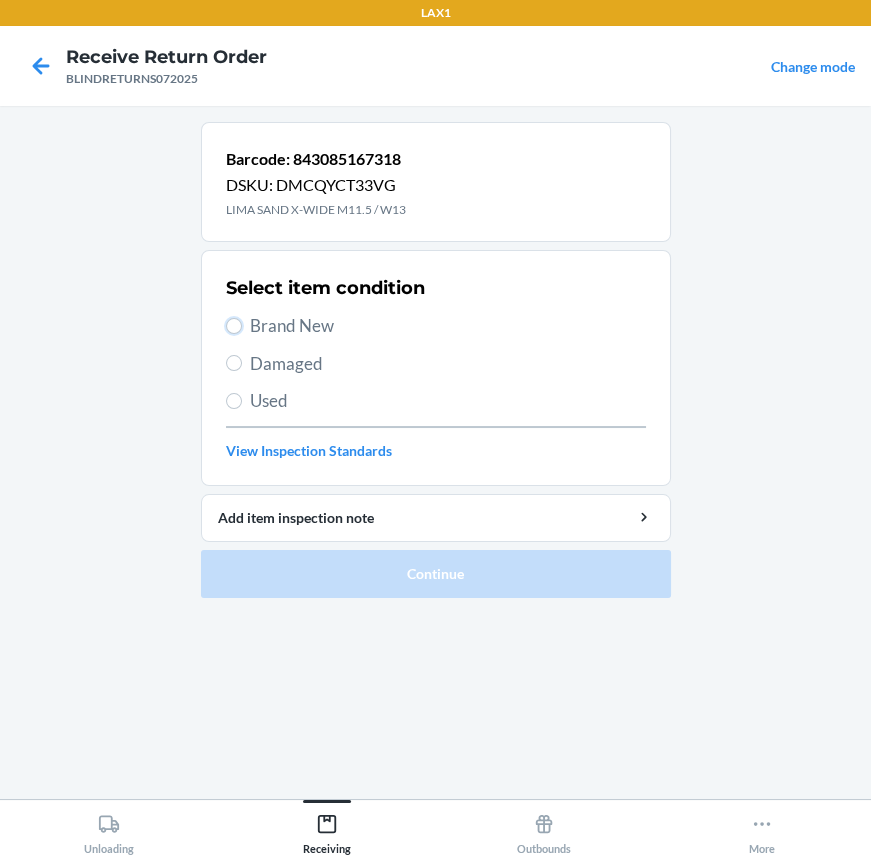 click on "Brand New" at bounding box center [234, 326] 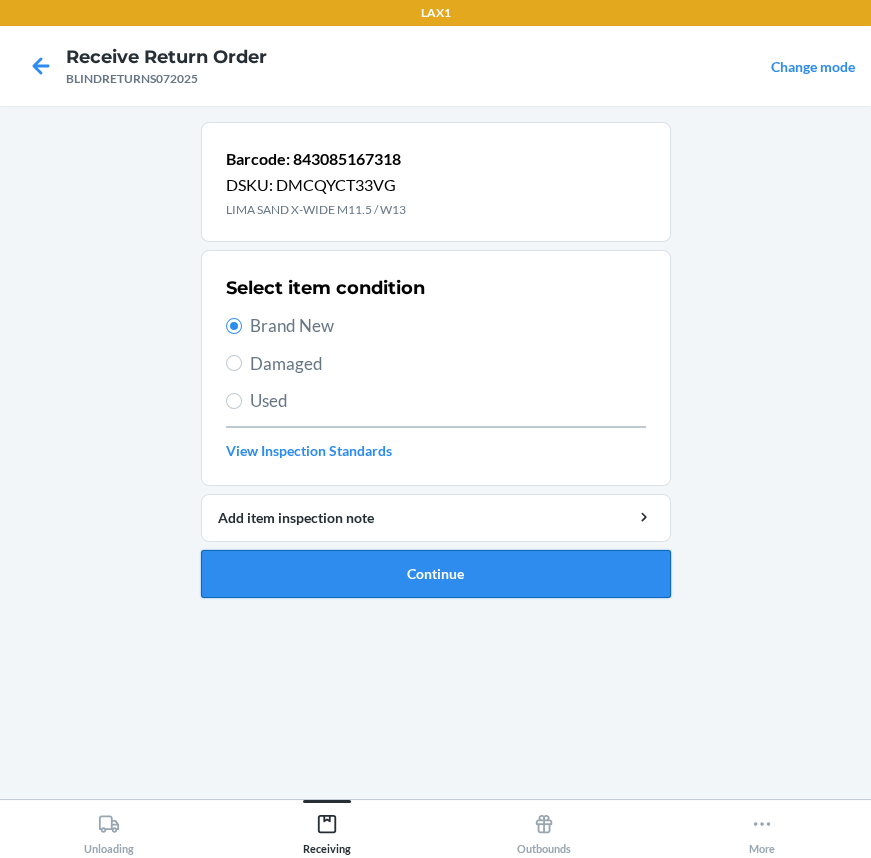 click on "Continue" at bounding box center [436, 574] 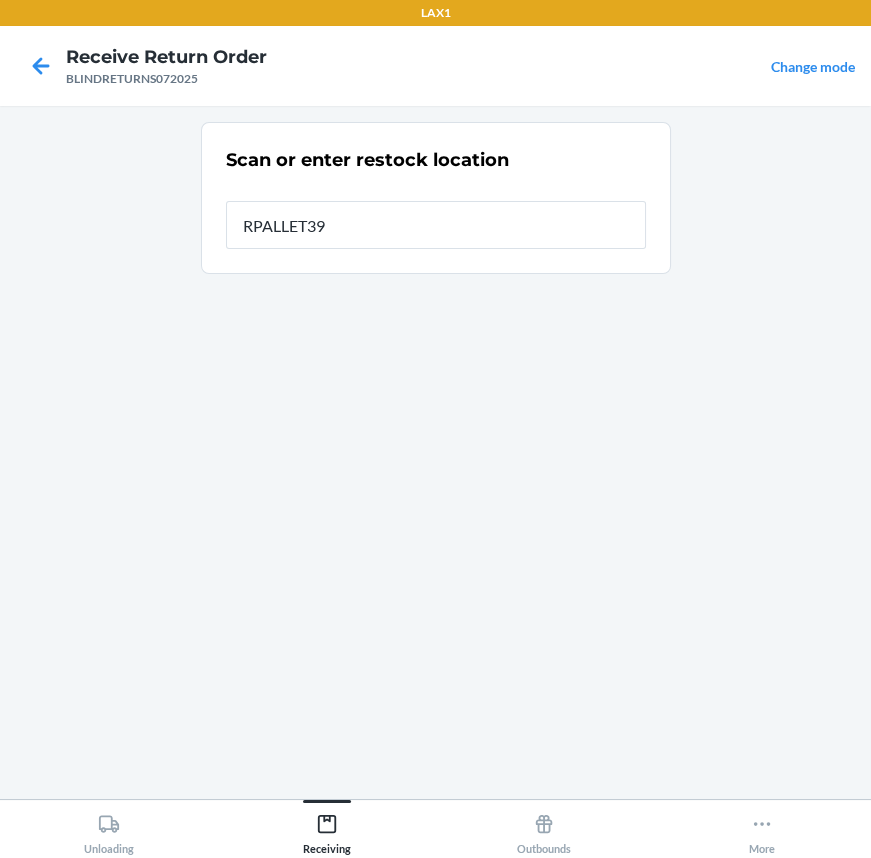 type on "RPALLET393" 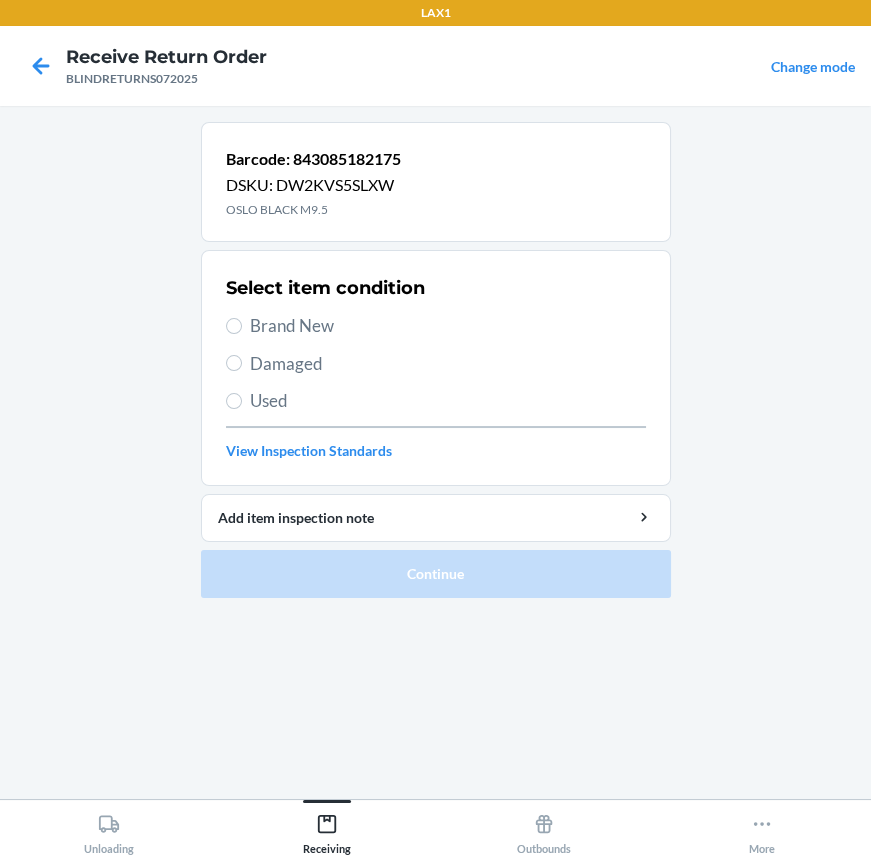 click on "Select item condition Brand New Damaged Used View Inspection Standards" at bounding box center [436, 368] 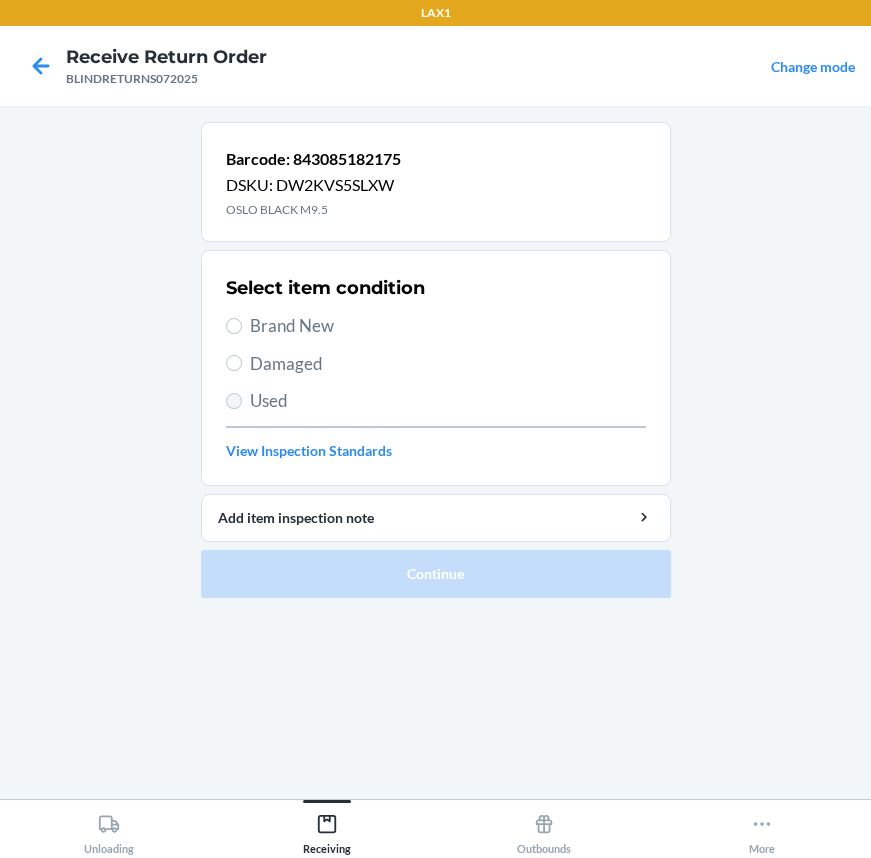 click on "Select item condition Brand New Damaged Used View Inspection Standards" at bounding box center (436, 368) 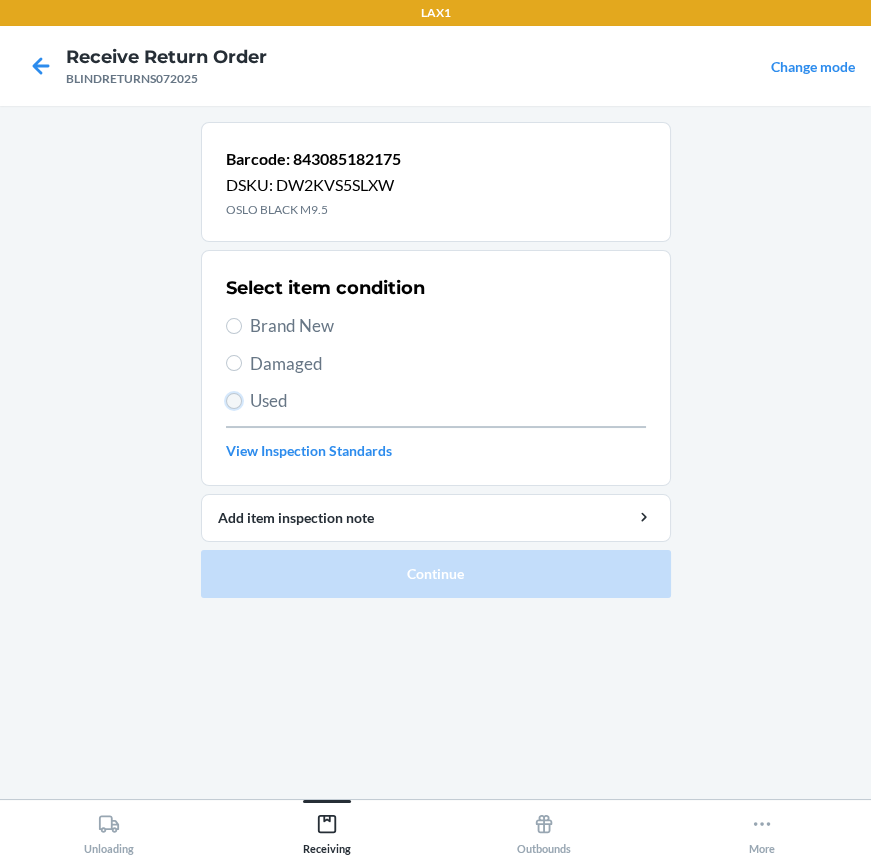 click on "Used" at bounding box center (234, 401) 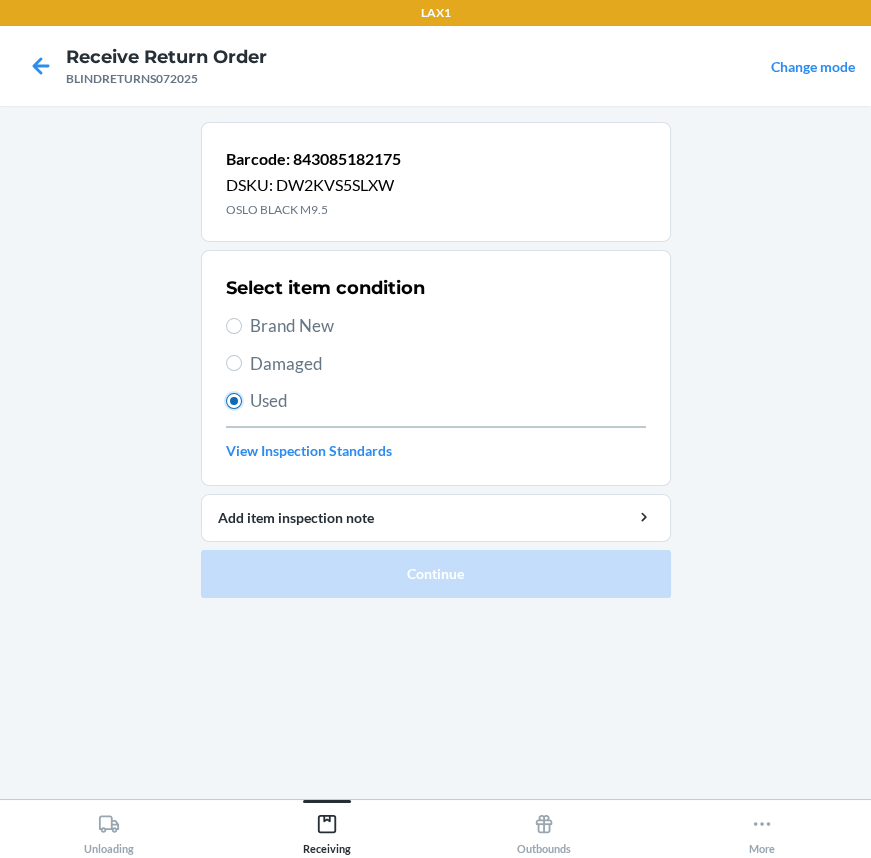 radio on "true" 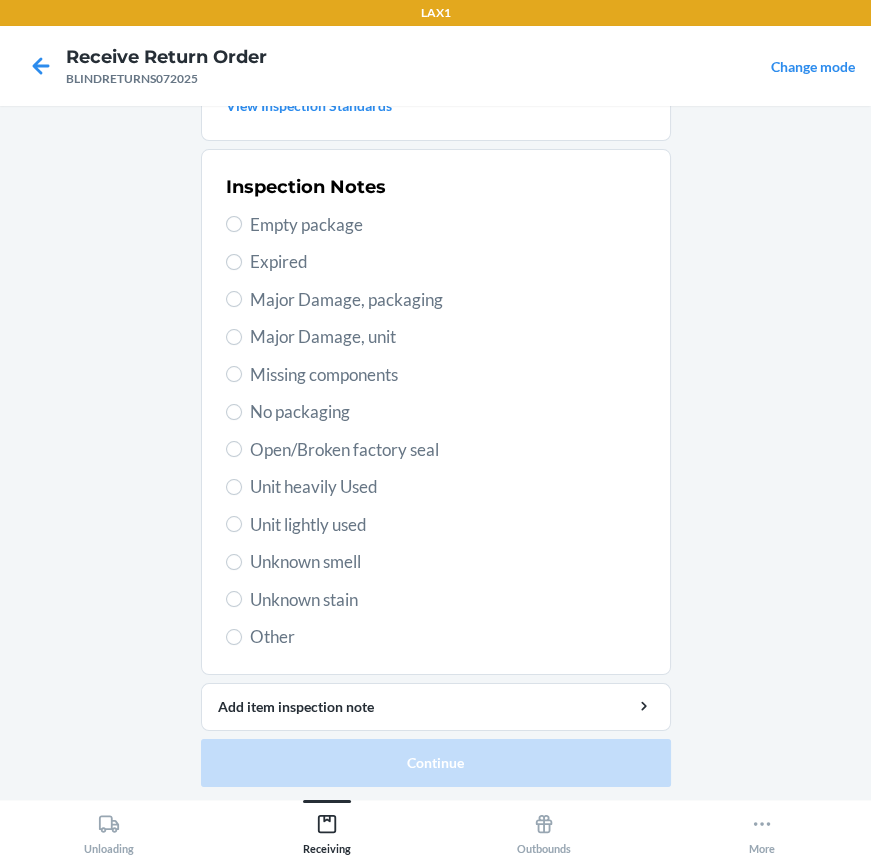 scroll, scrollTop: 346, scrollLeft: 0, axis: vertical 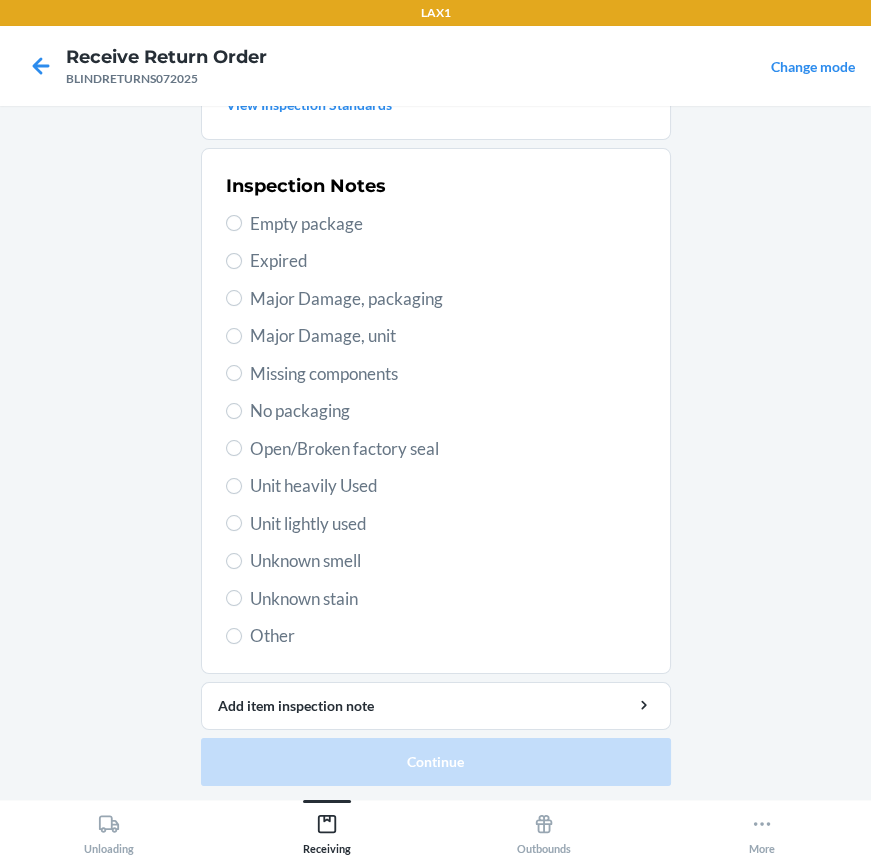 click on "Unit heavily Used" at bounding box center [448, 486] 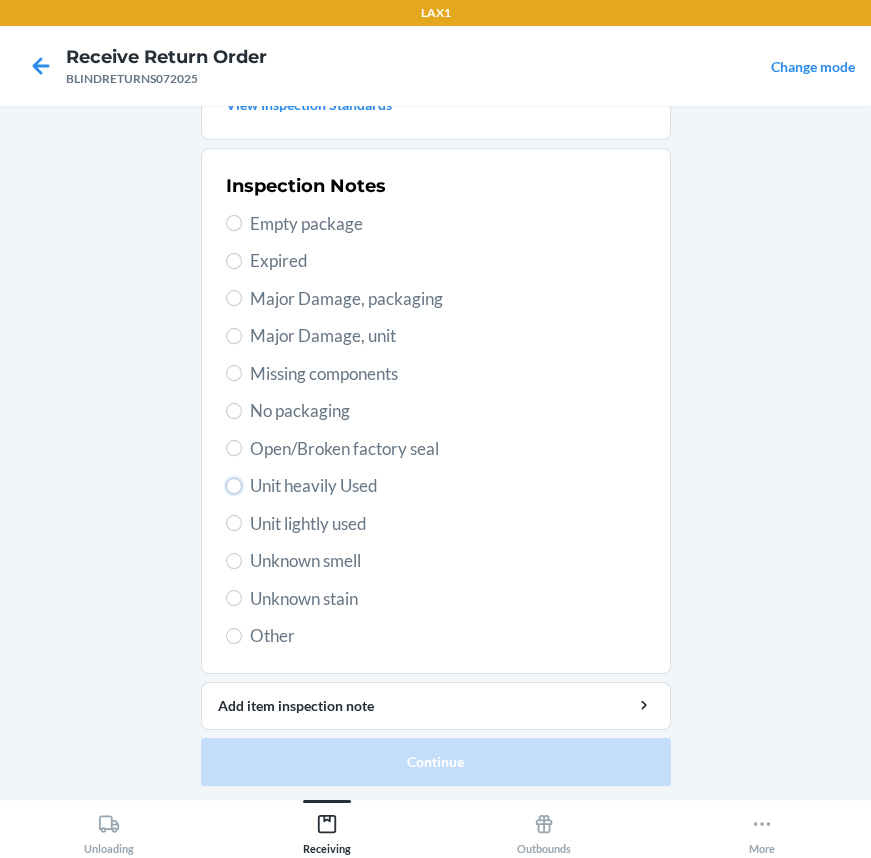 click on "Unit heavily Used" at bounding box center [234, 486] 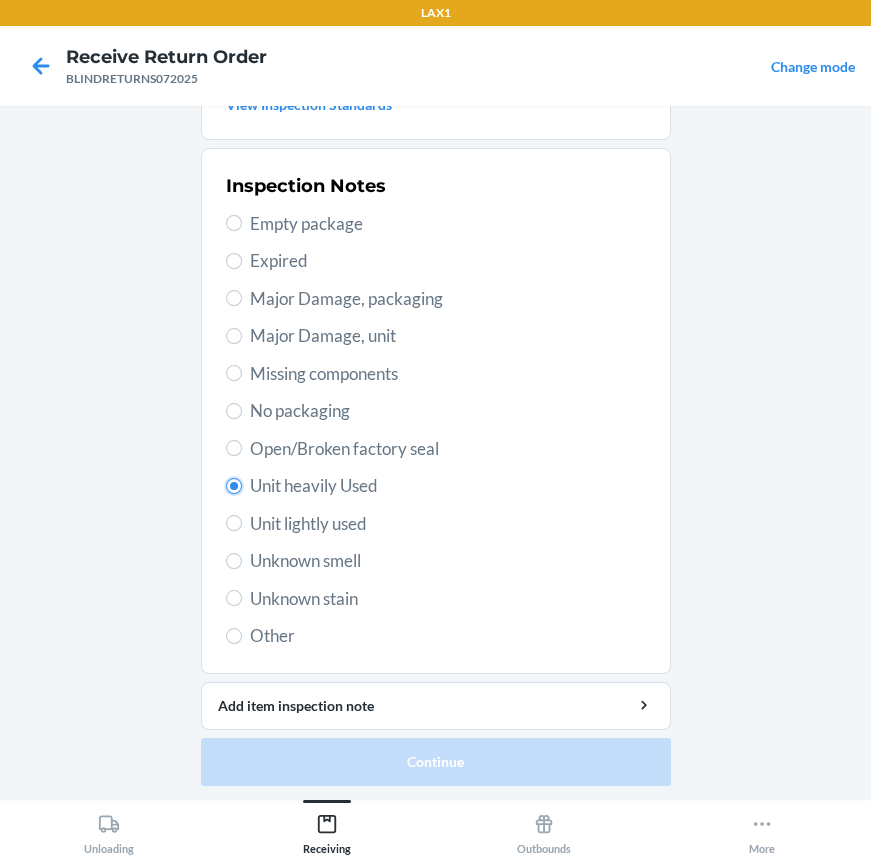 radio on "true" 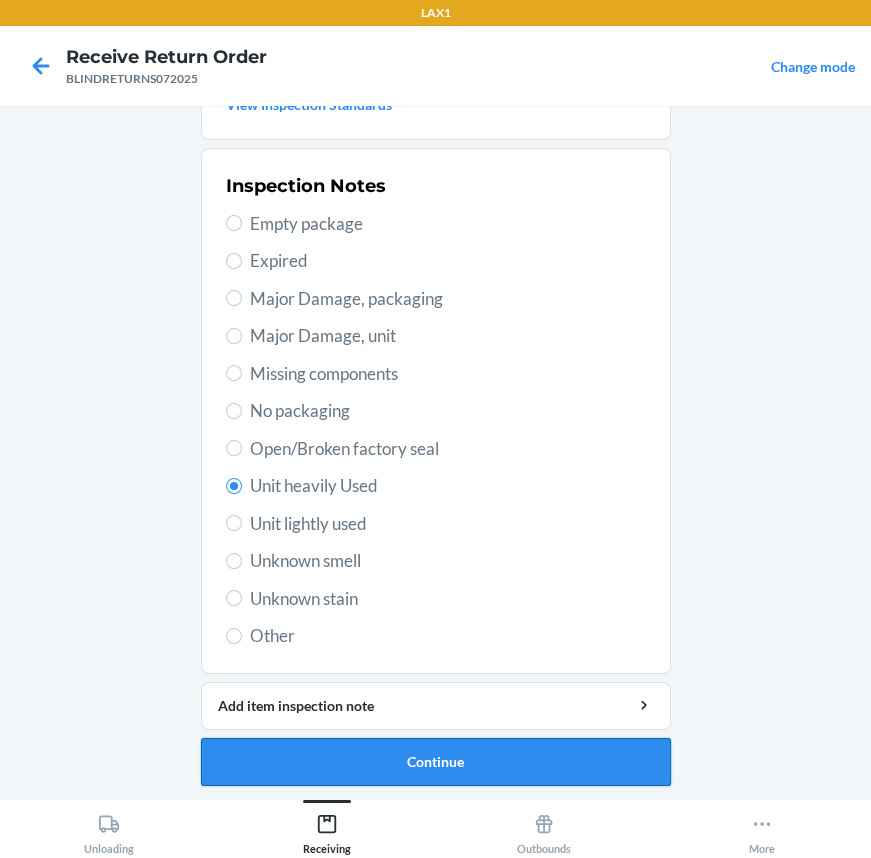 click on "Continue" at bounding box center [436, 762] 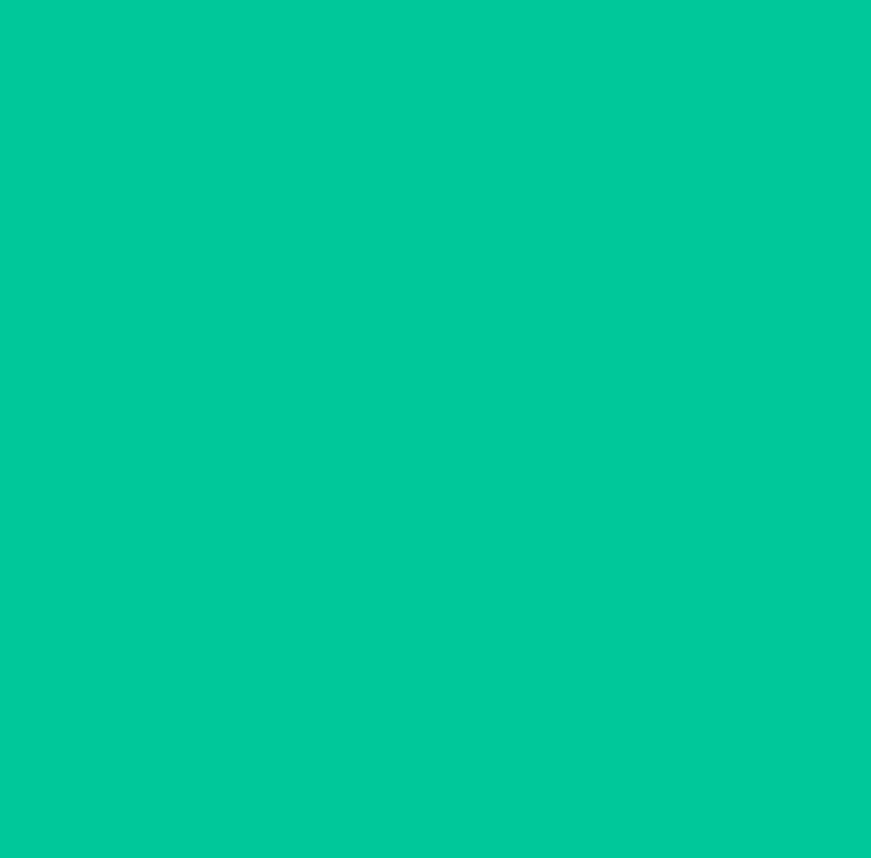 scroll, scrollTop: 0, scrollLeft: 0, axis: both 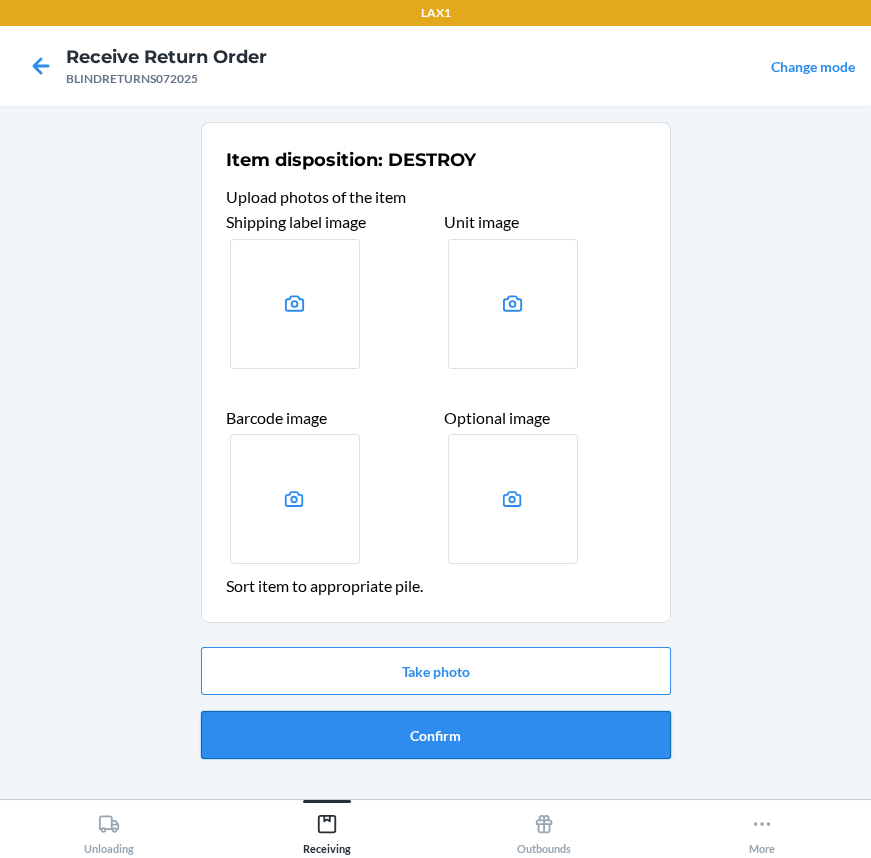 click on "Confirm" at bounding box center [436, 735] 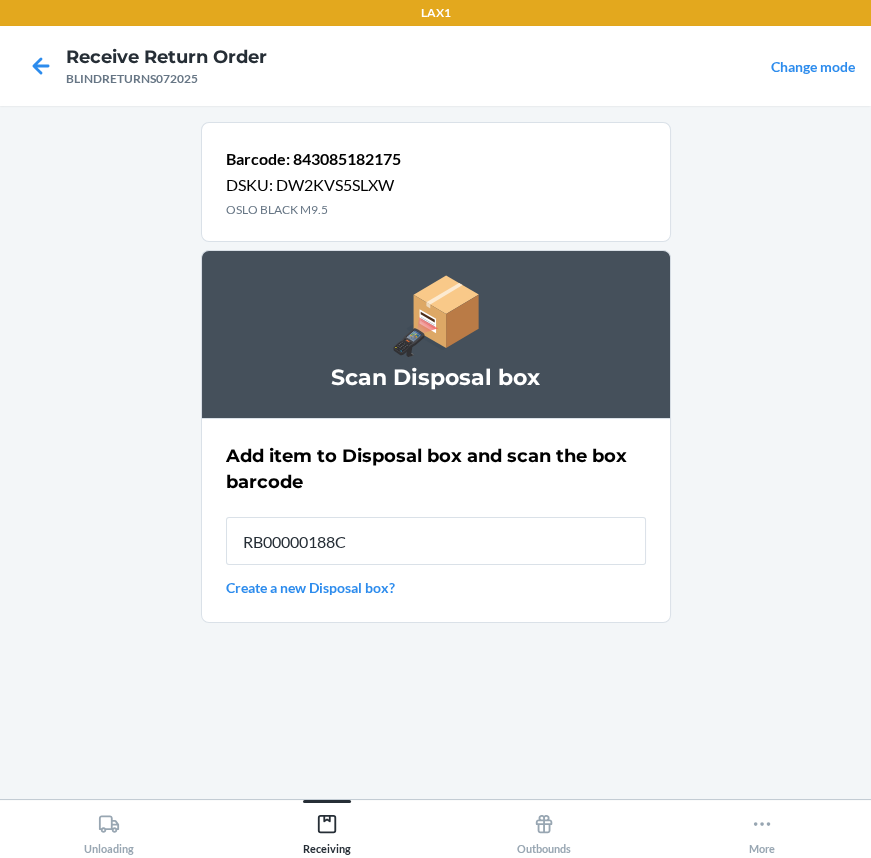 type on "RB00000188C" 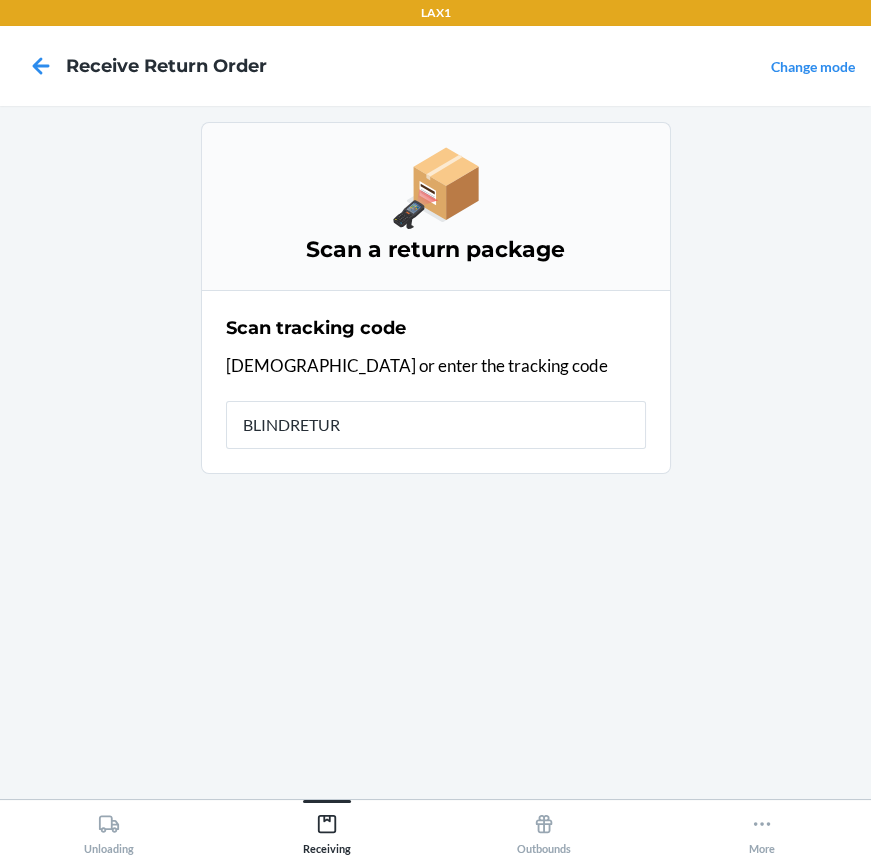type on "BLINDRETURN" 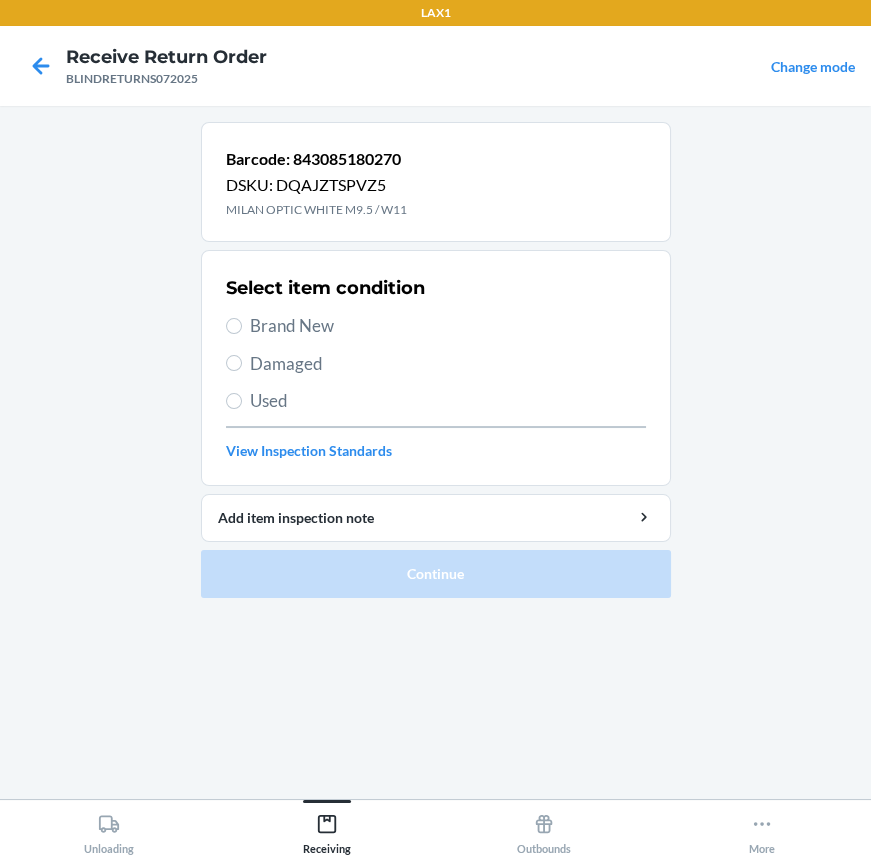 click on "Brand New" at bounding box center (436, 326) 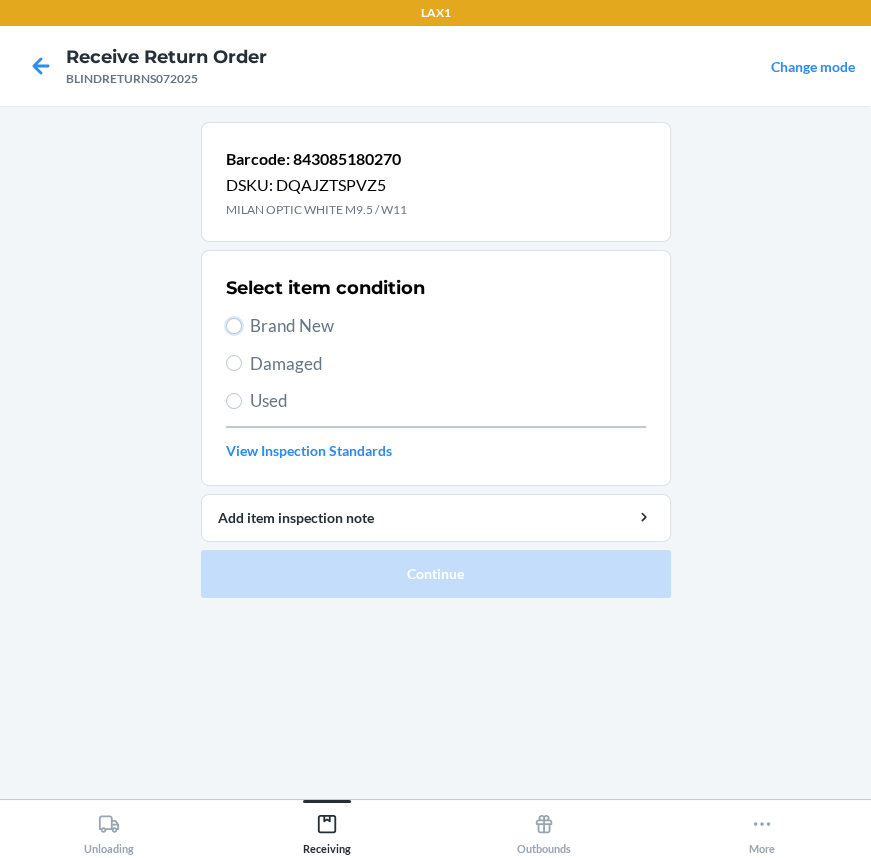 click on "Brand New" at bounding box center [234, 326] 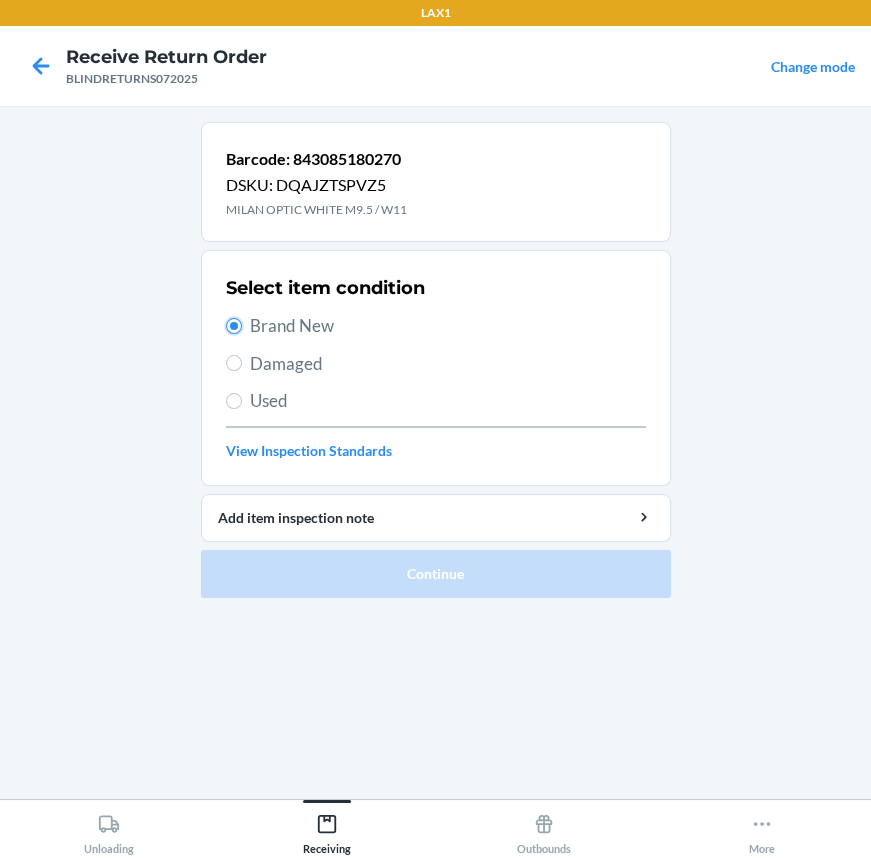 radio on "true" 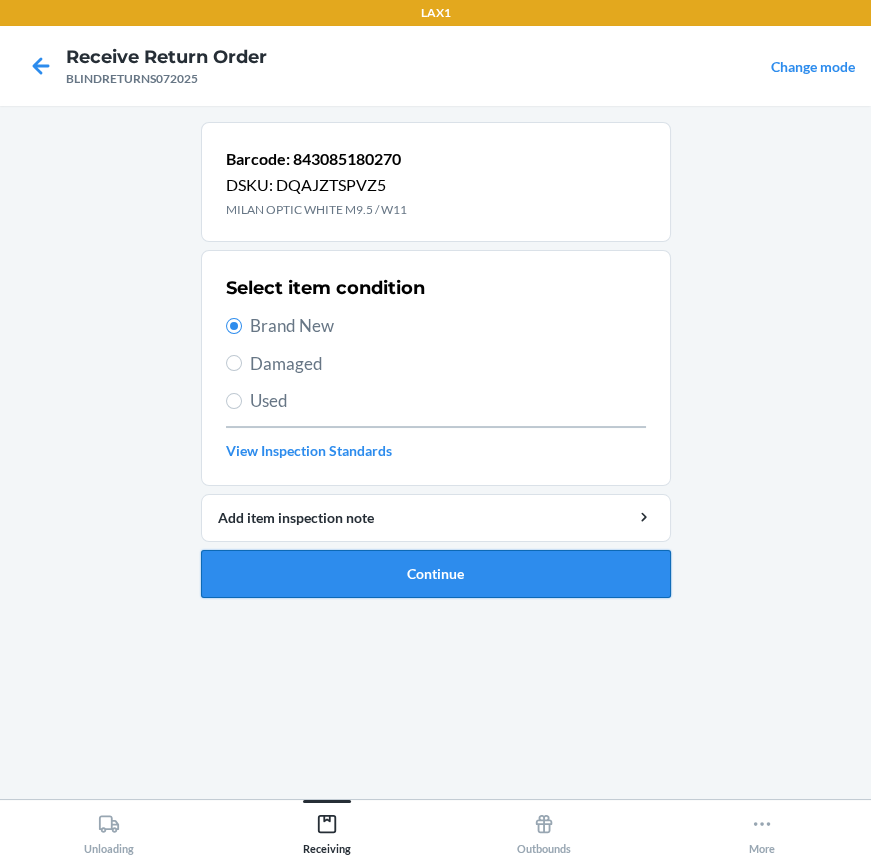 click on "Continue" at bounding box center [436, 574] 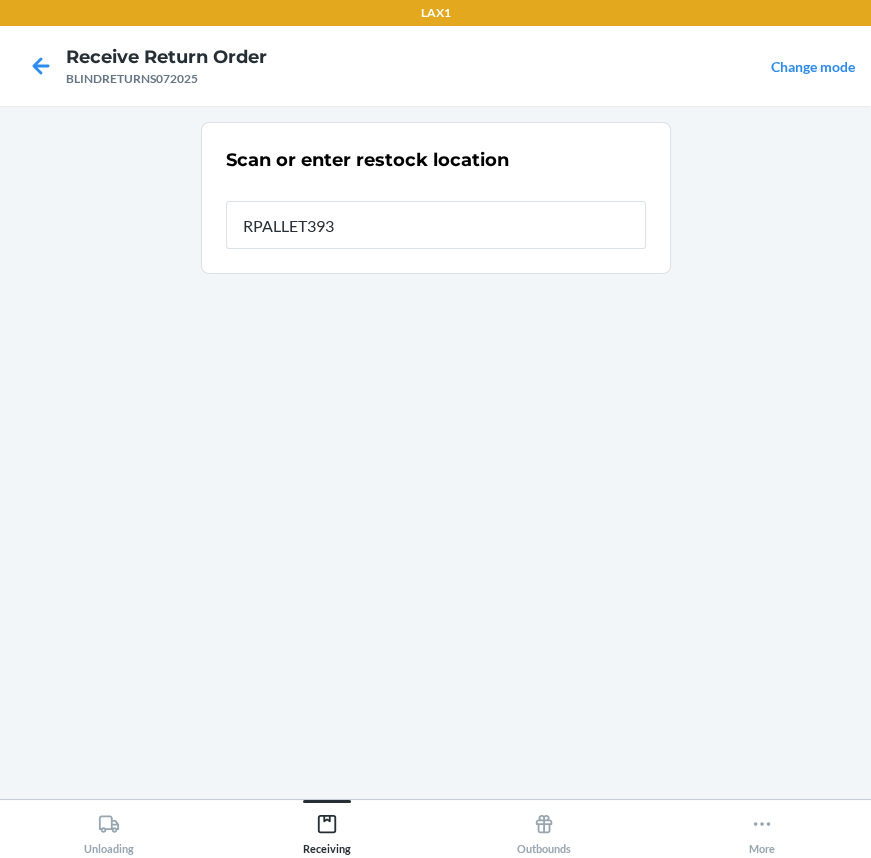 type on "RPALLET393" 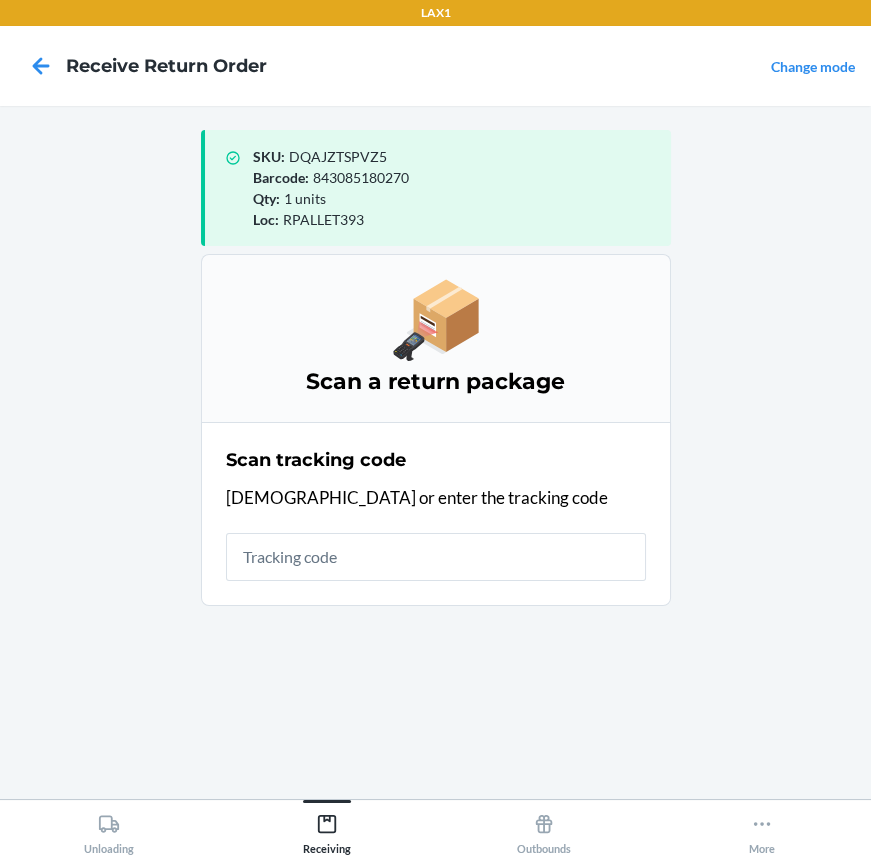 drag, startPoint x: 349, startPoint y: 521, endPoint x: 360, endPoint y: 557, distance: 37.64306 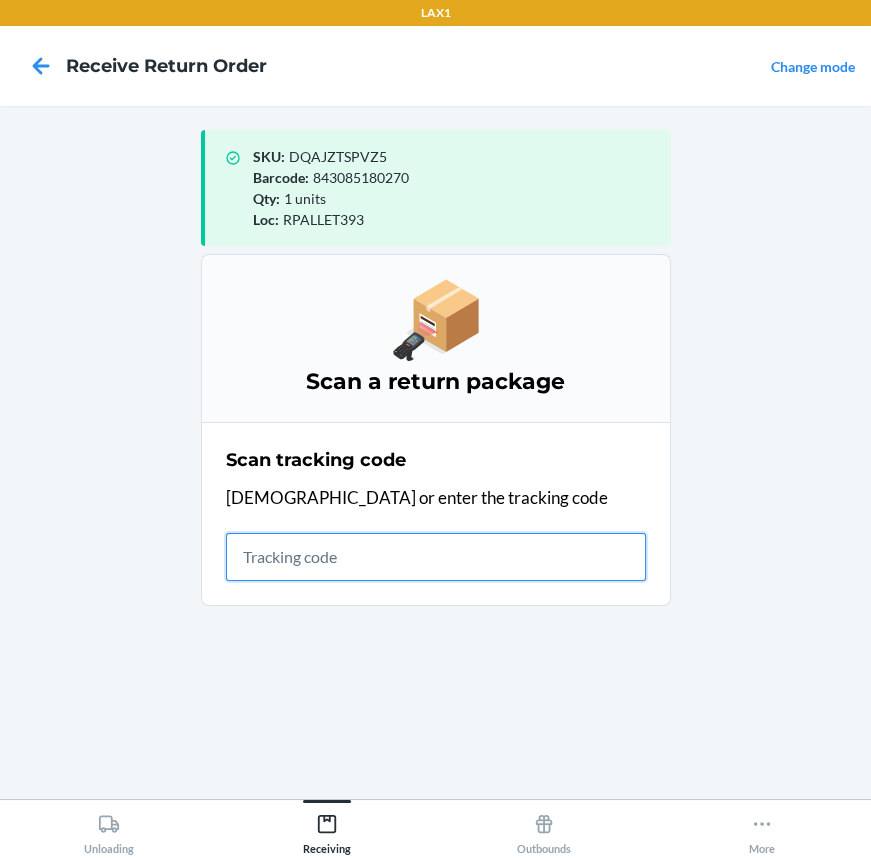 click at bounding box center [436, 557] 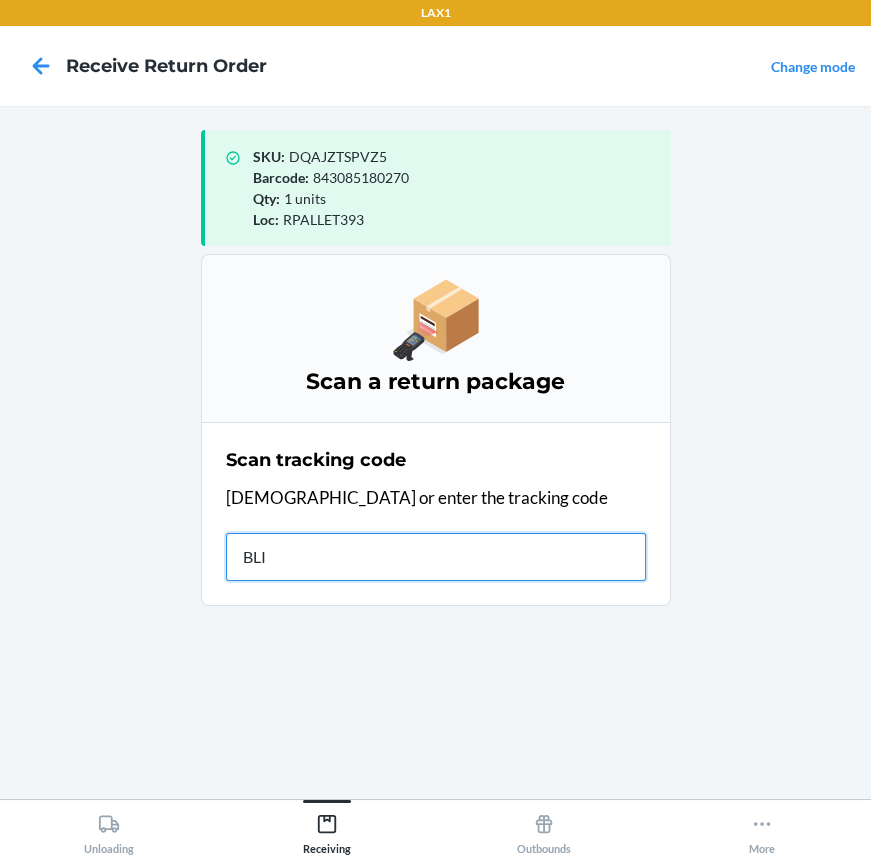 type on "BLIN" 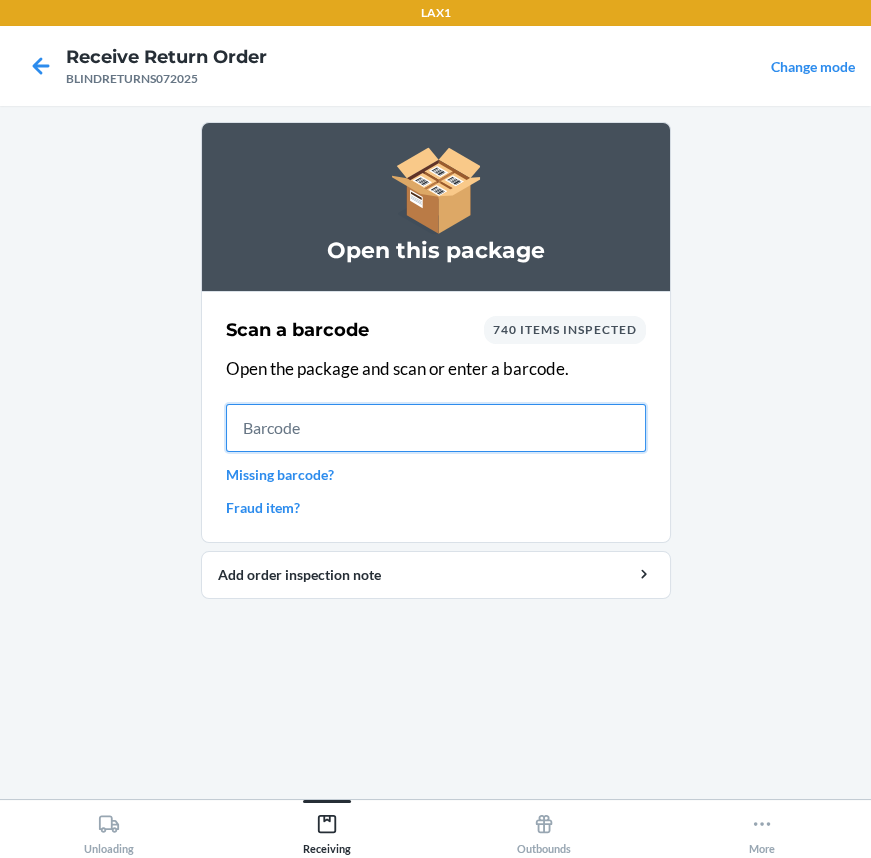 click at bounding box center (436, 428) 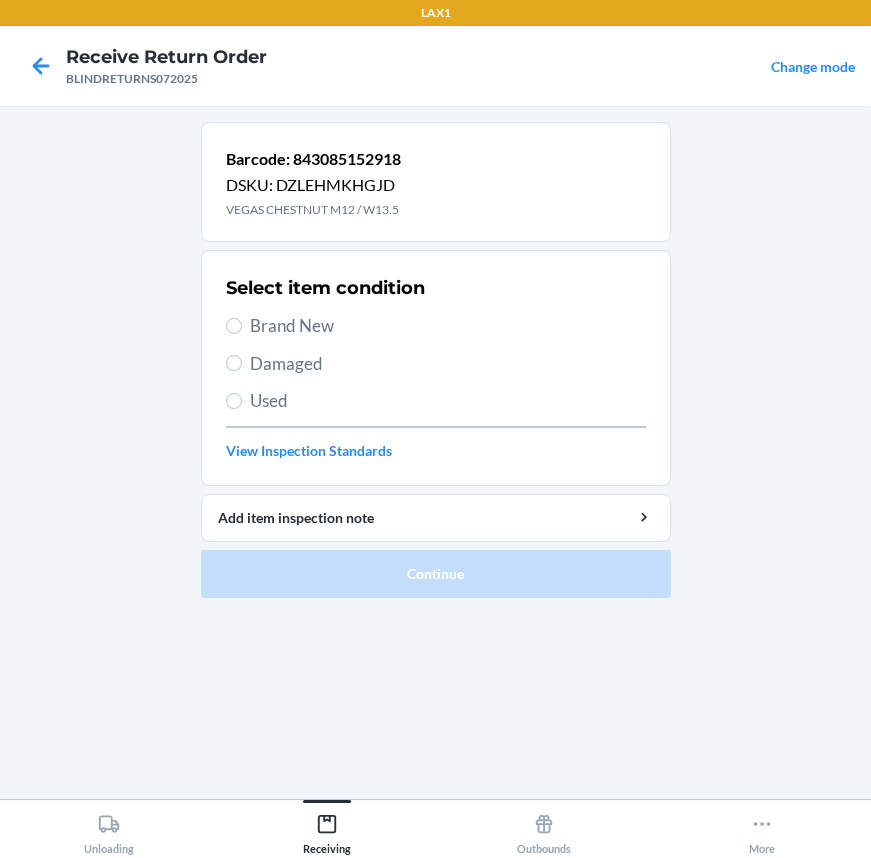 click on "Brand New" at bounding box center [448, 326] 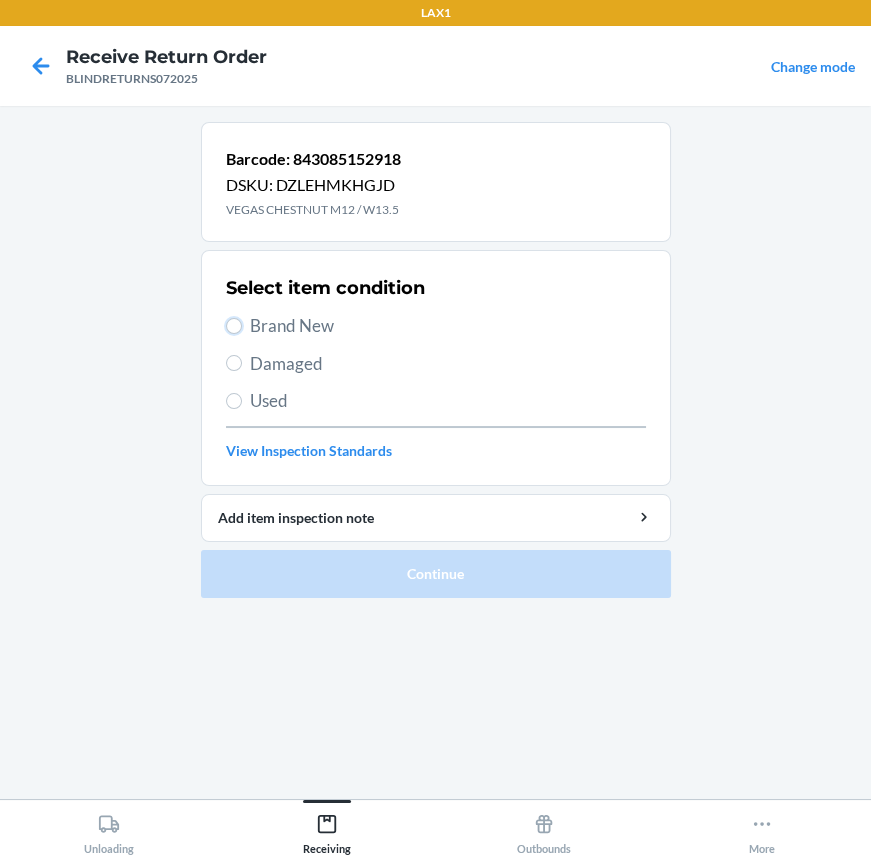 click on "Brand New" at bounding box center [234, 326] 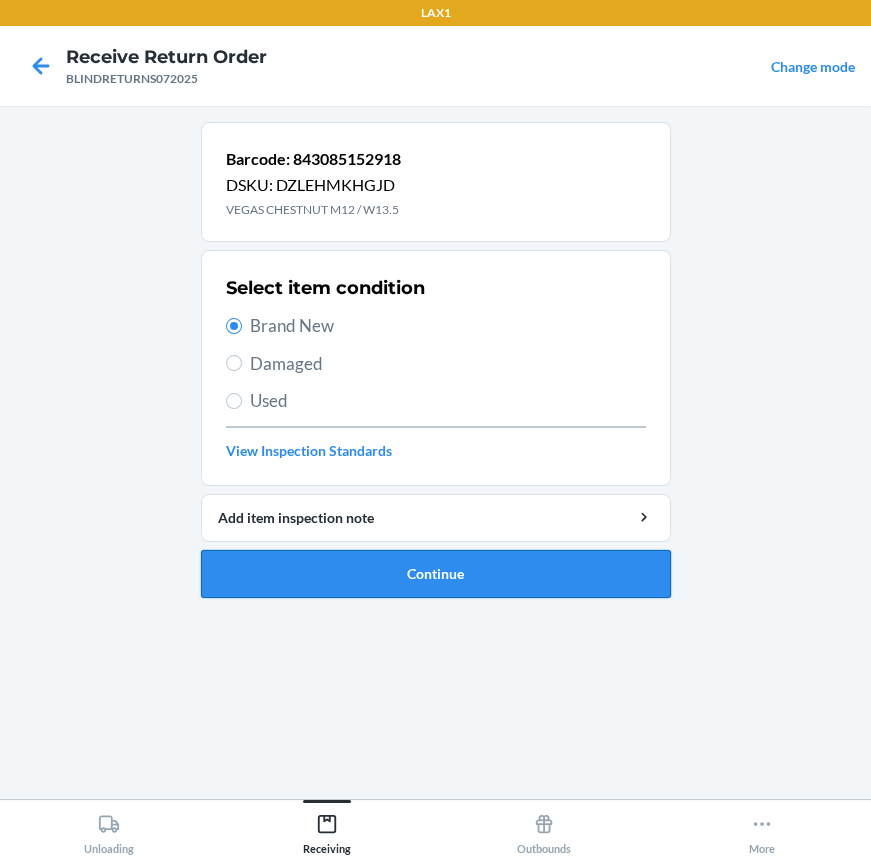 click on "Continue" at bounding box center [436, 574] 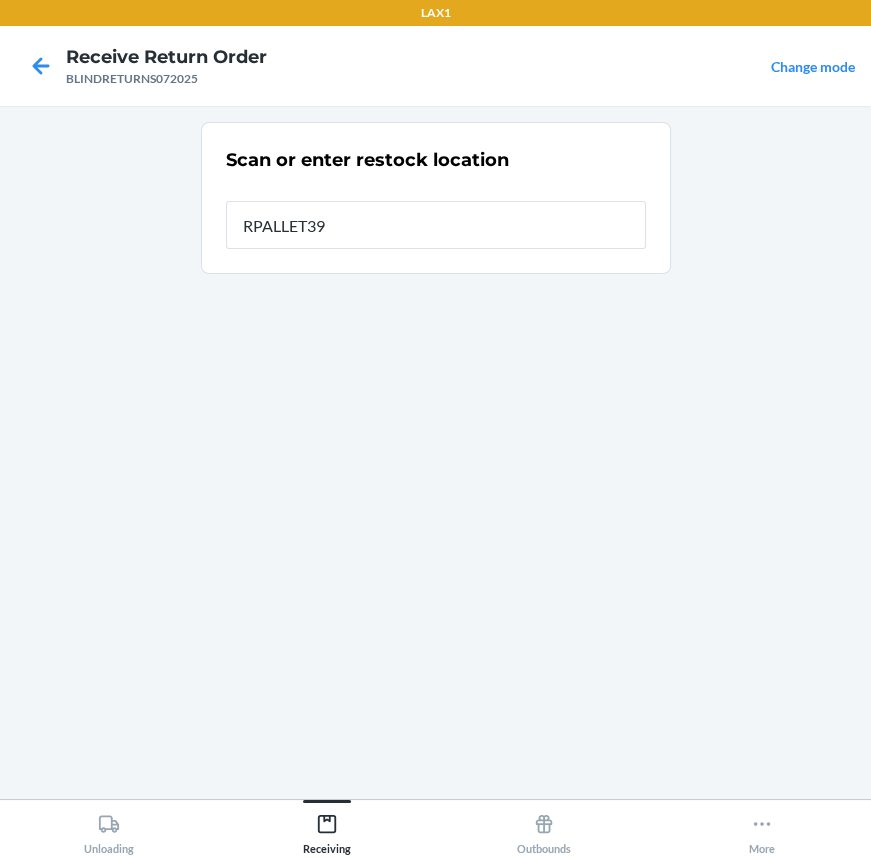 type on "RPALLET393" 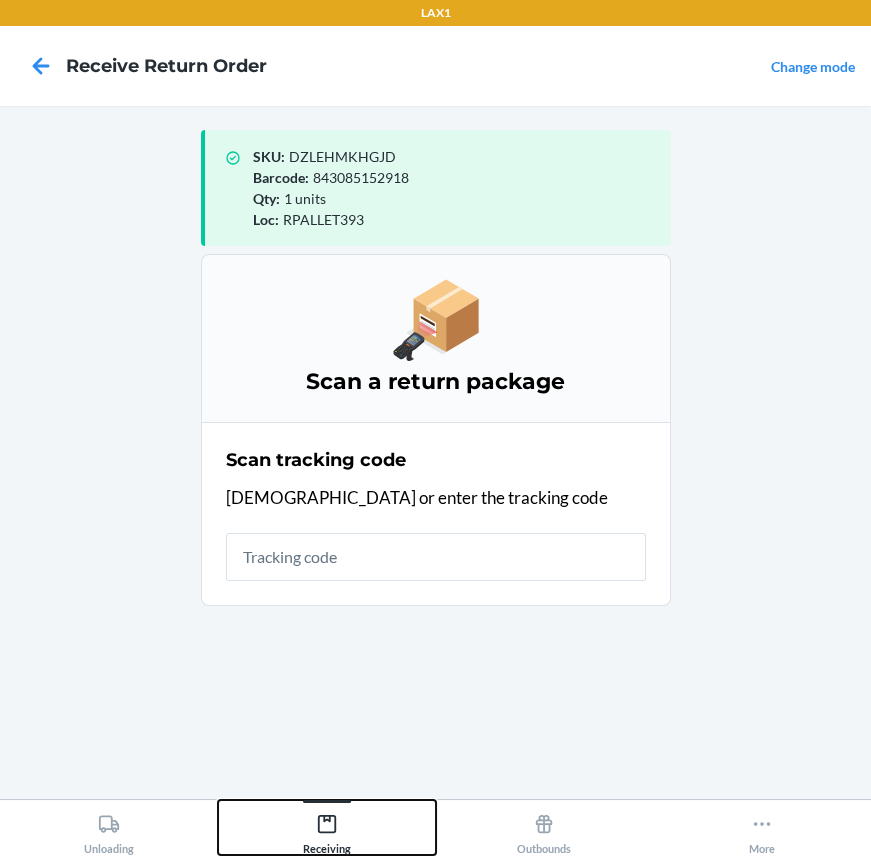 click on "LAX1 Receive Return Order Change mode SKU : DZLEHMKHGJD Barcode : 843085152918 Qty : 1 units Loc : RPALLET393   Scan a return package Scan tracking code Scan or enter the tracking code Unloading Receiving Outbounds More" at bounding box center (435, 429) 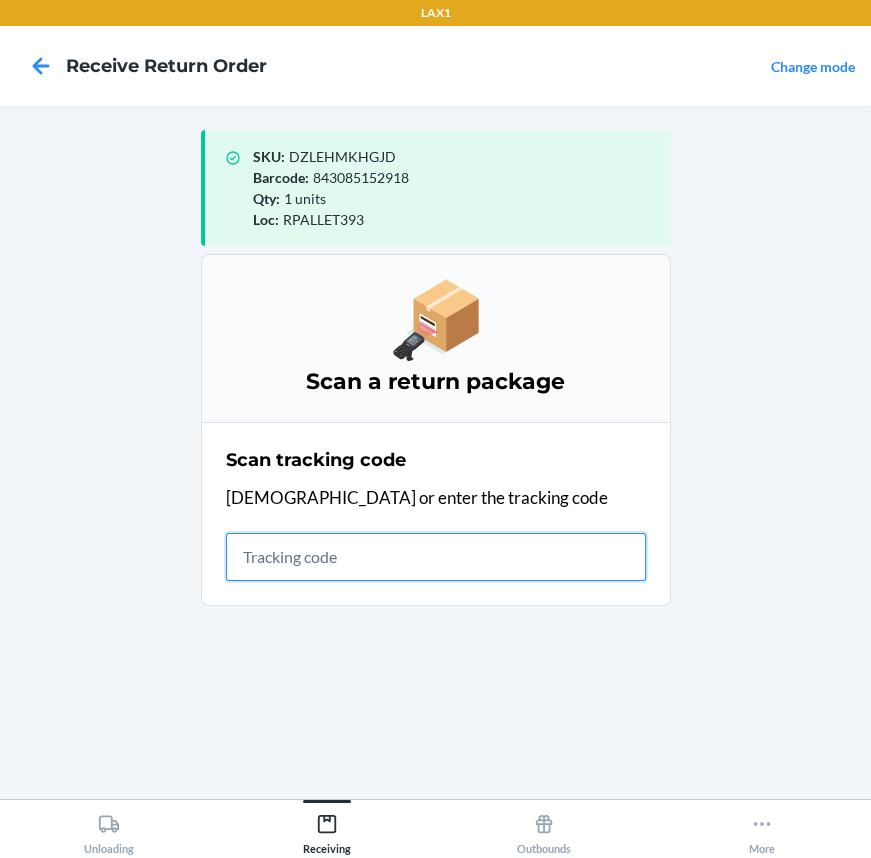 click at bounding box center (436, 557) 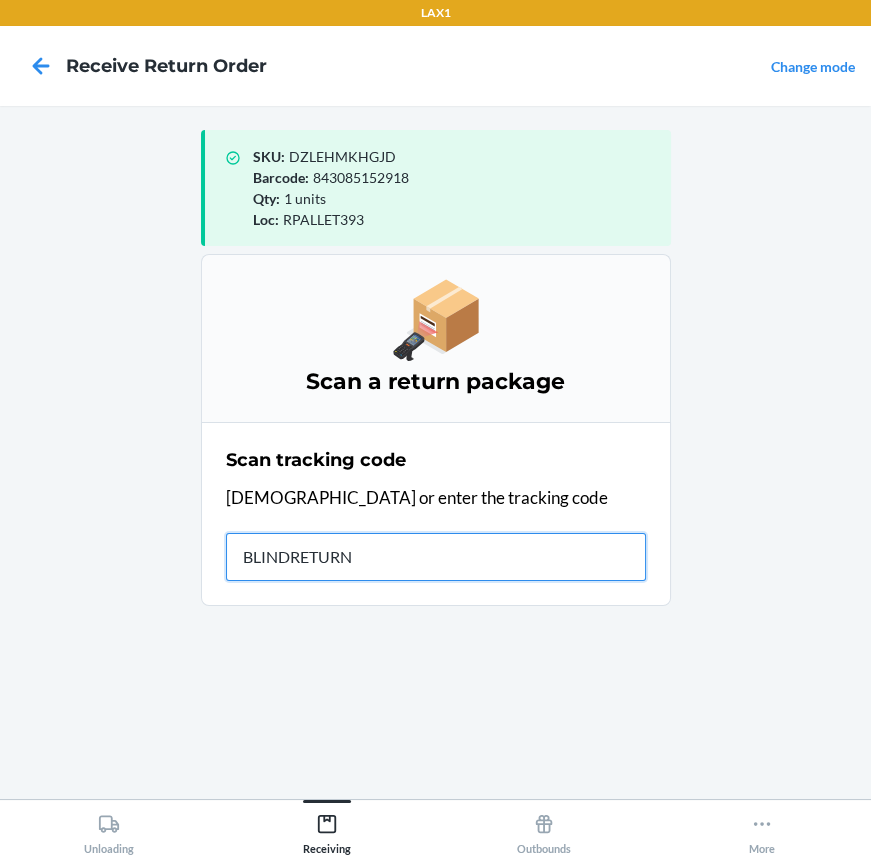 type on "BLINDRETURNS" 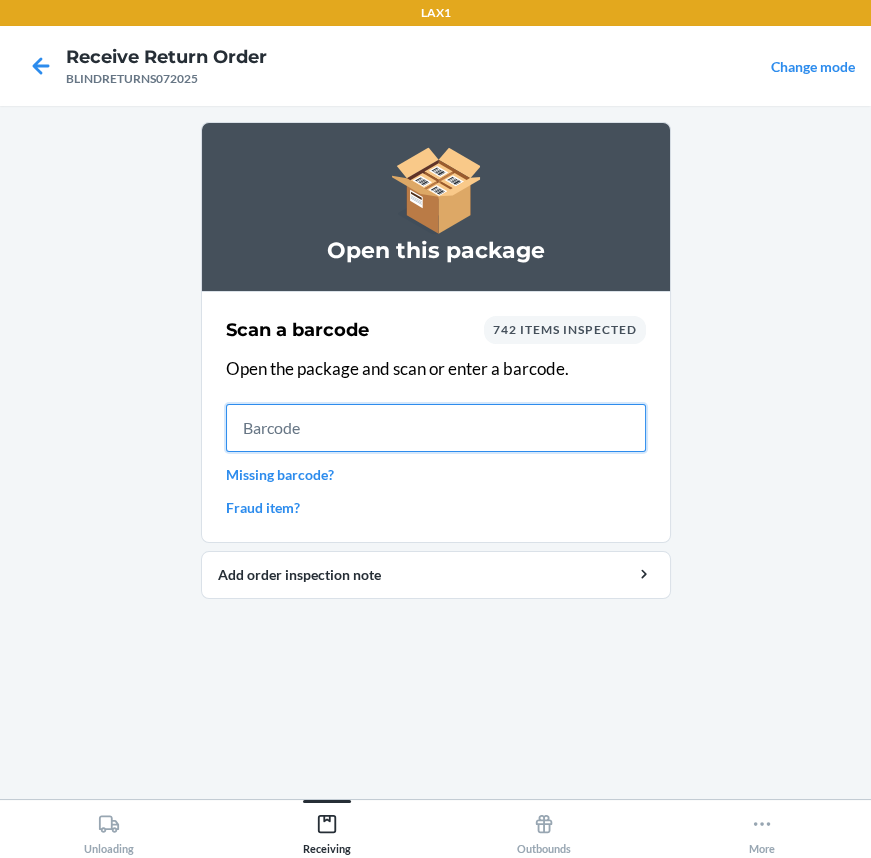 click at bounding box center (436, 428) 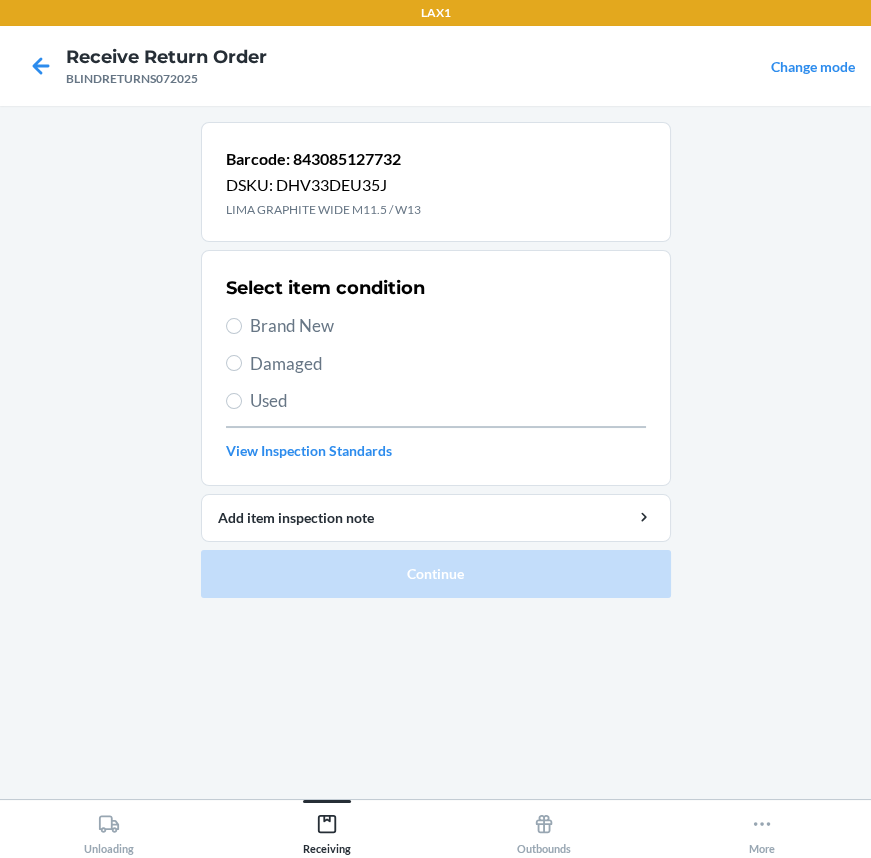 click on "Brand New" at bounding box center [448, 326] 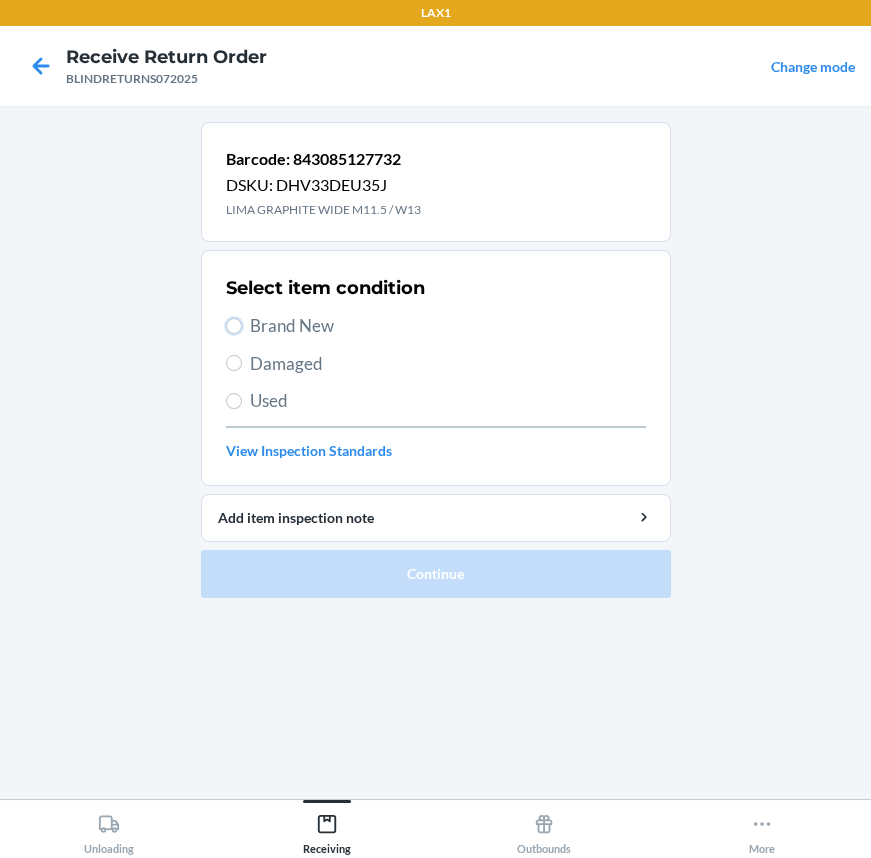 click on "Brand New" at bounding box center [234, 326] 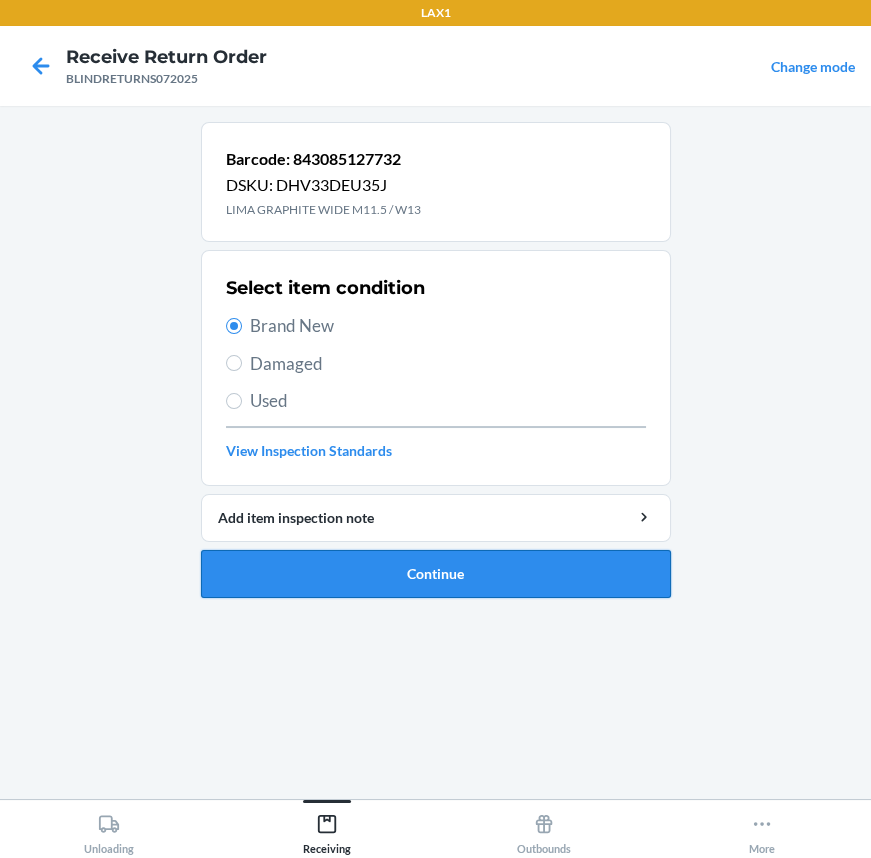 click on "Continue" at bounding box center (436, 574) 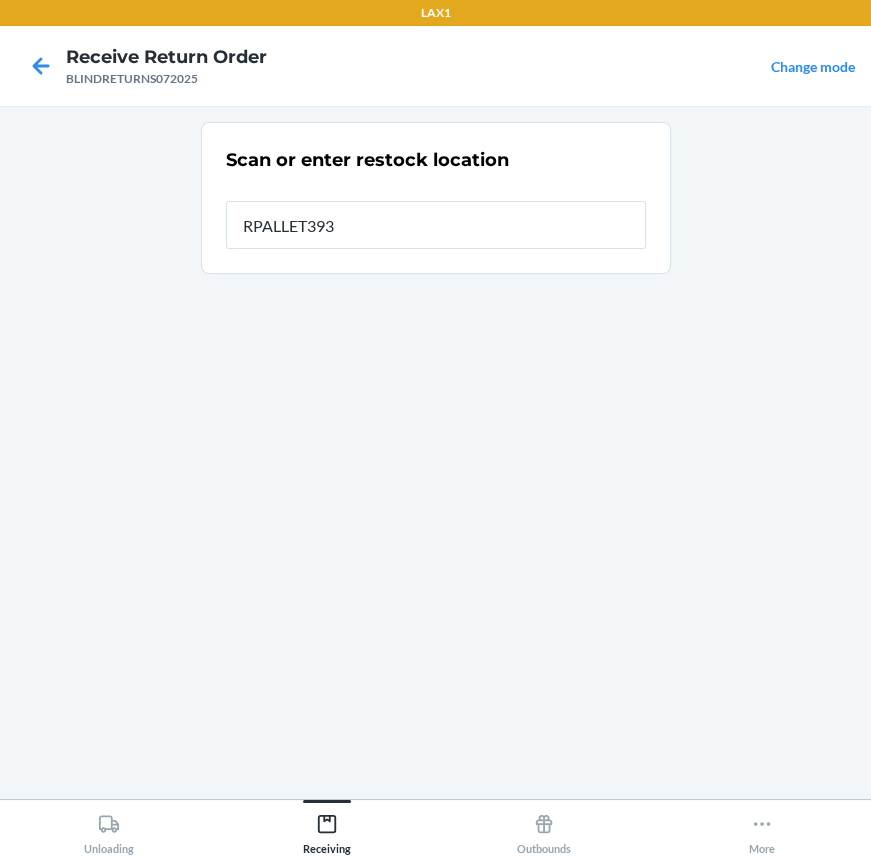 type on "RPALLET393" 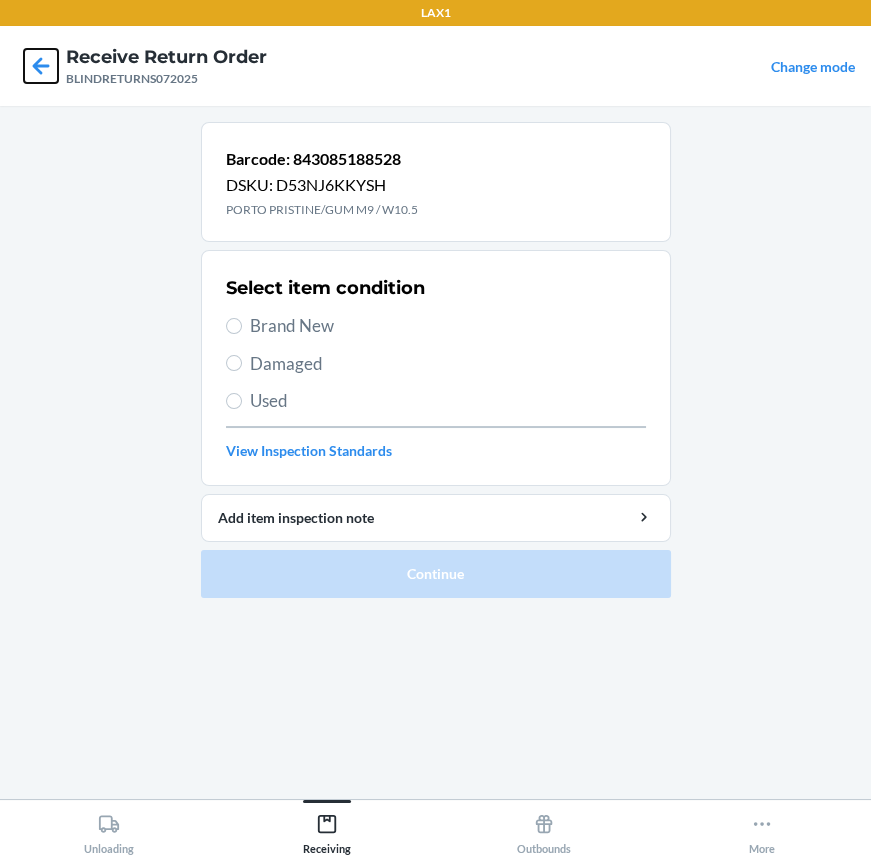 click 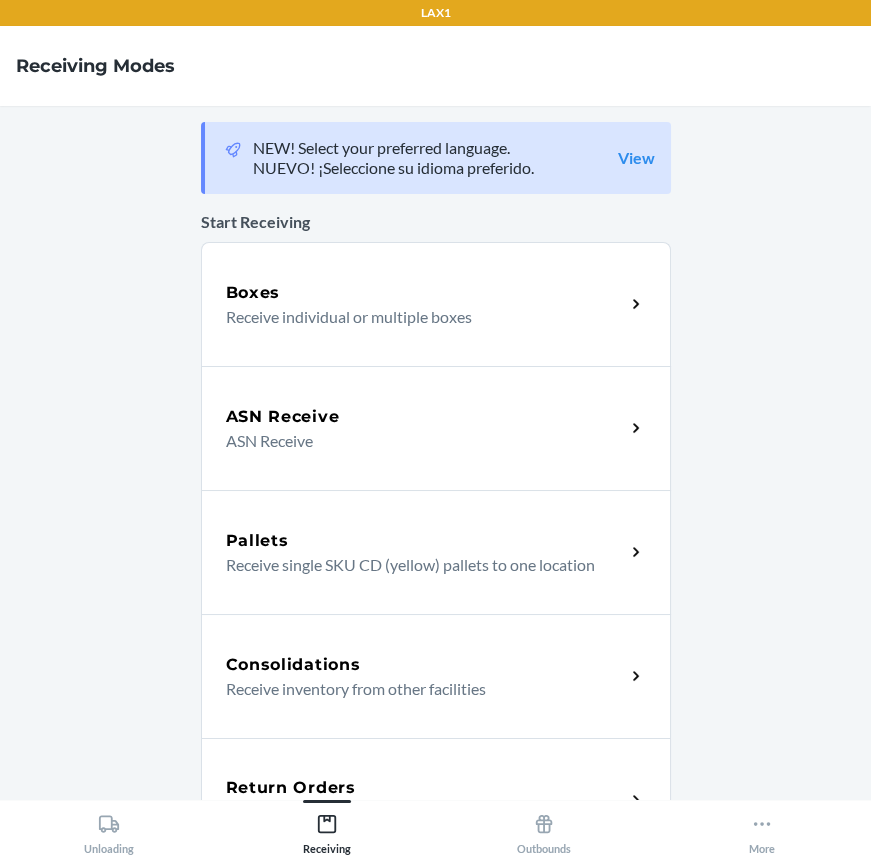 click on "Return Orders Receive return order package items" at bounding box center [436, 800] 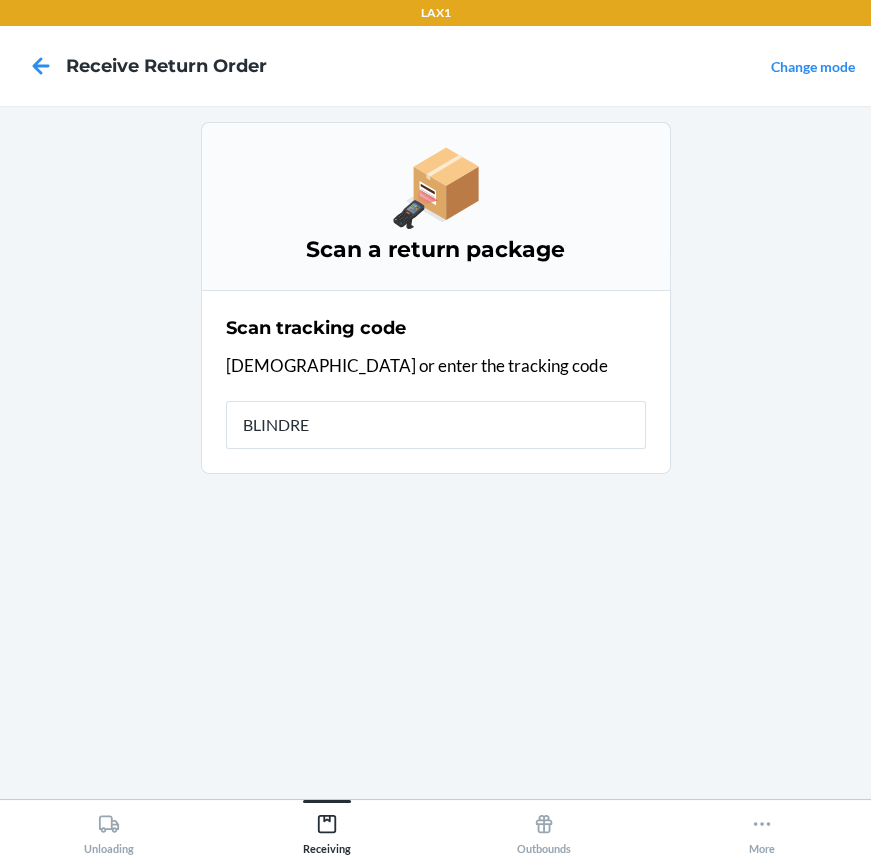 type on "BLINDRET" 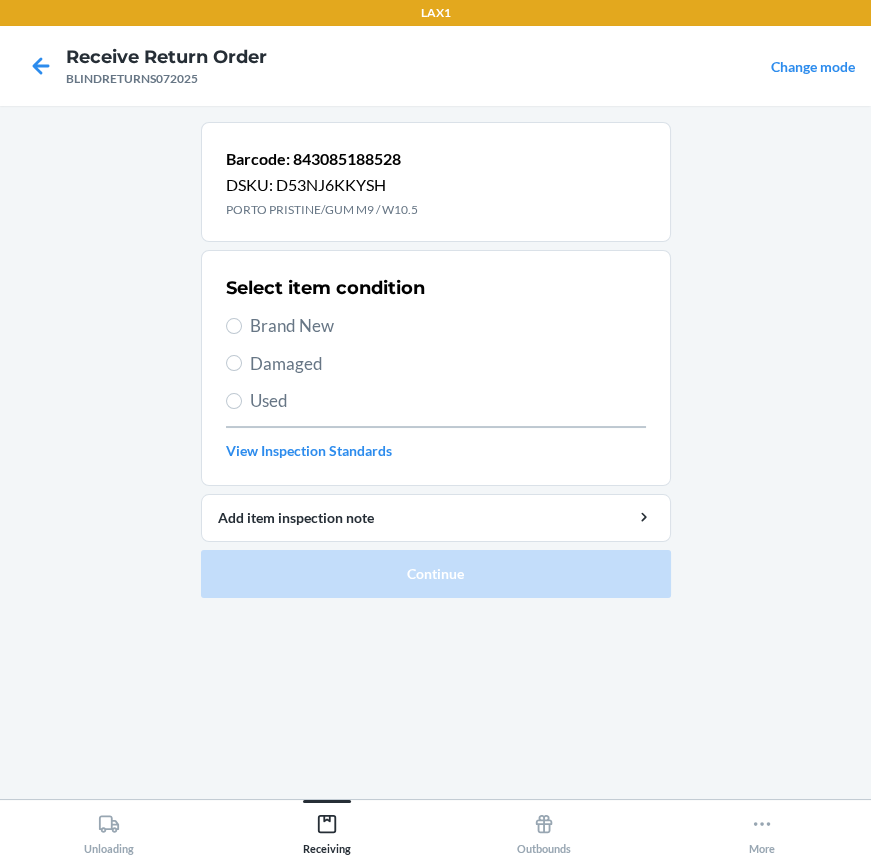 click on "Used" at bounding box center (448, 401) 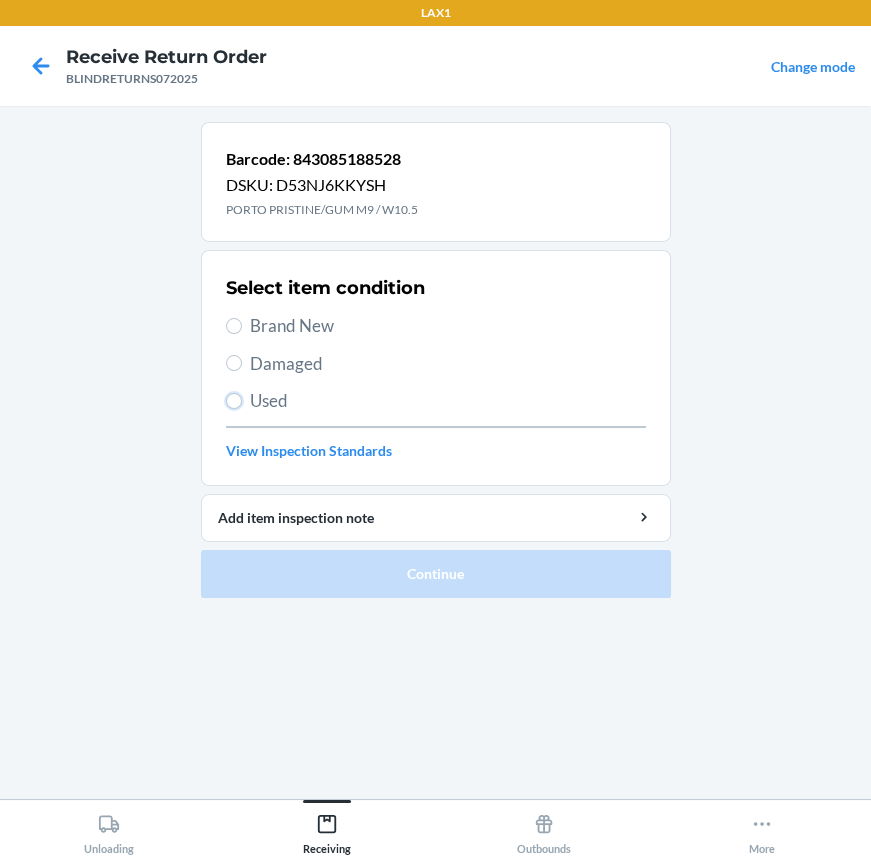 click on "Used" at bounding box center [234, 401] 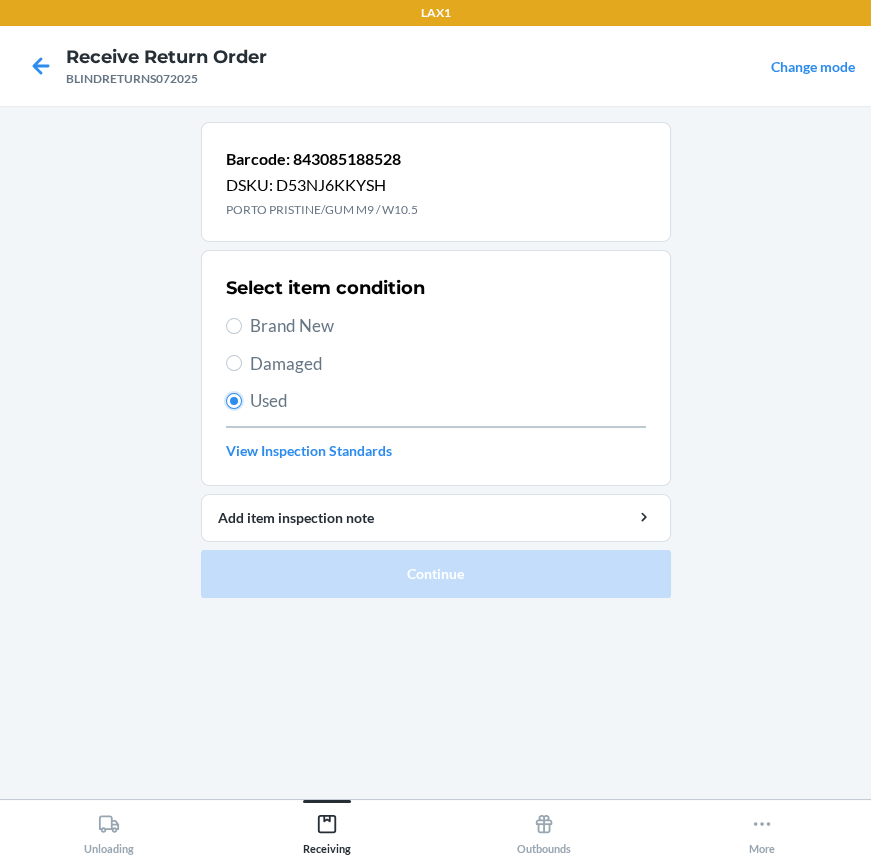 radio on "true" 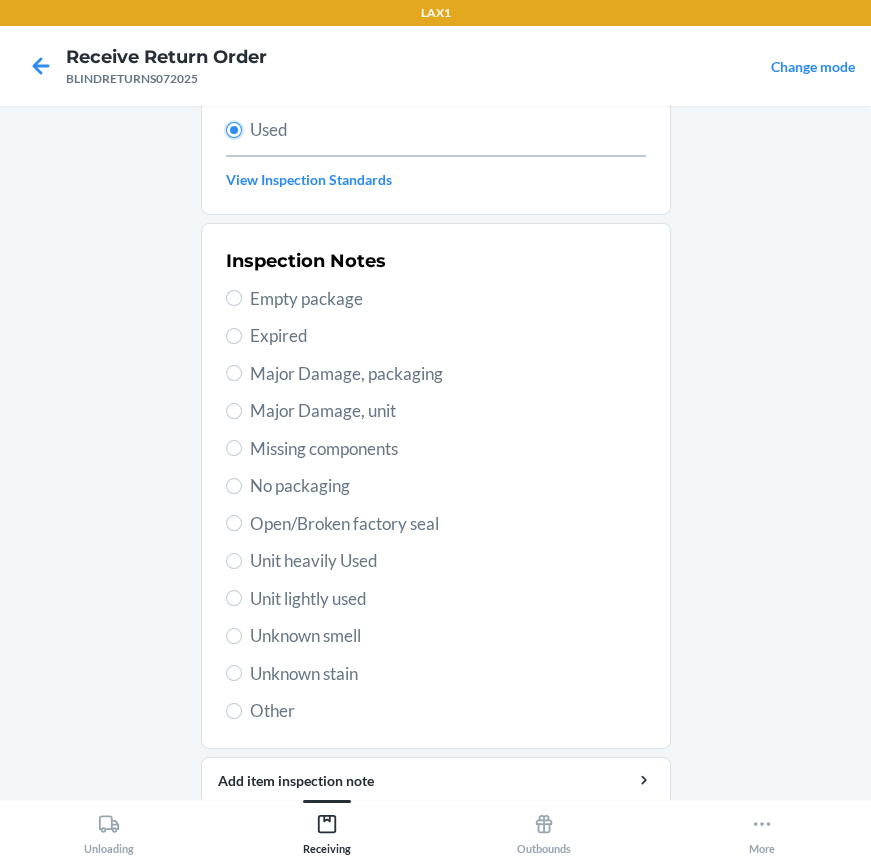 scroll, scrollTop: 272, scrollLeft: 0, axis: vertical 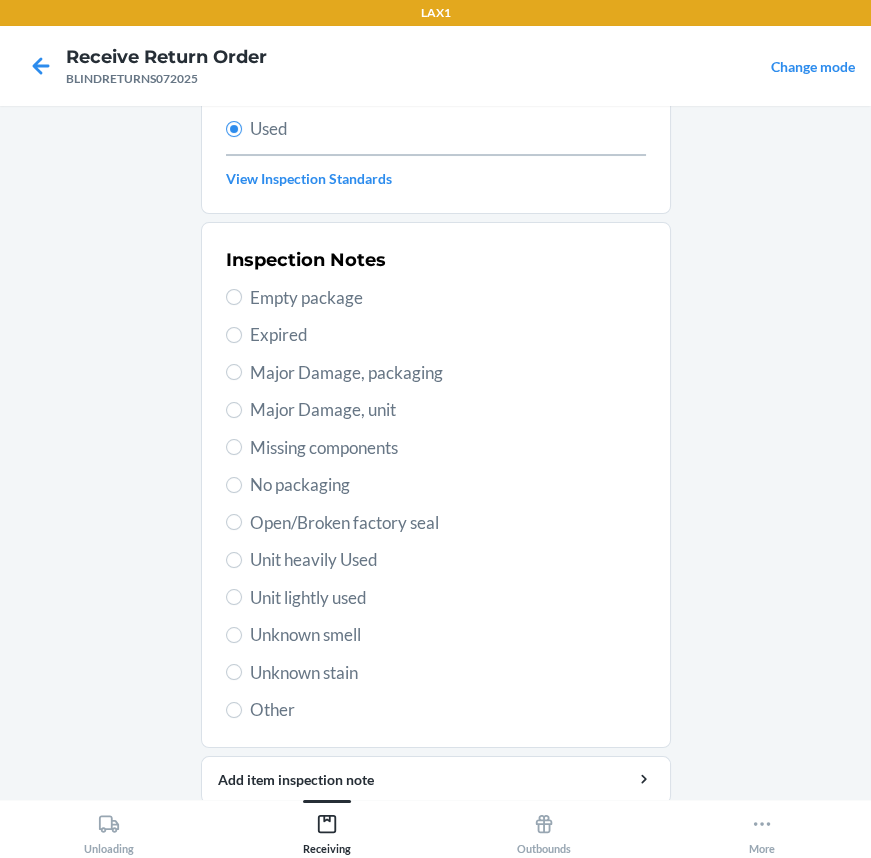 click on "Unit heavily Used" at bounding box center [448, 560] 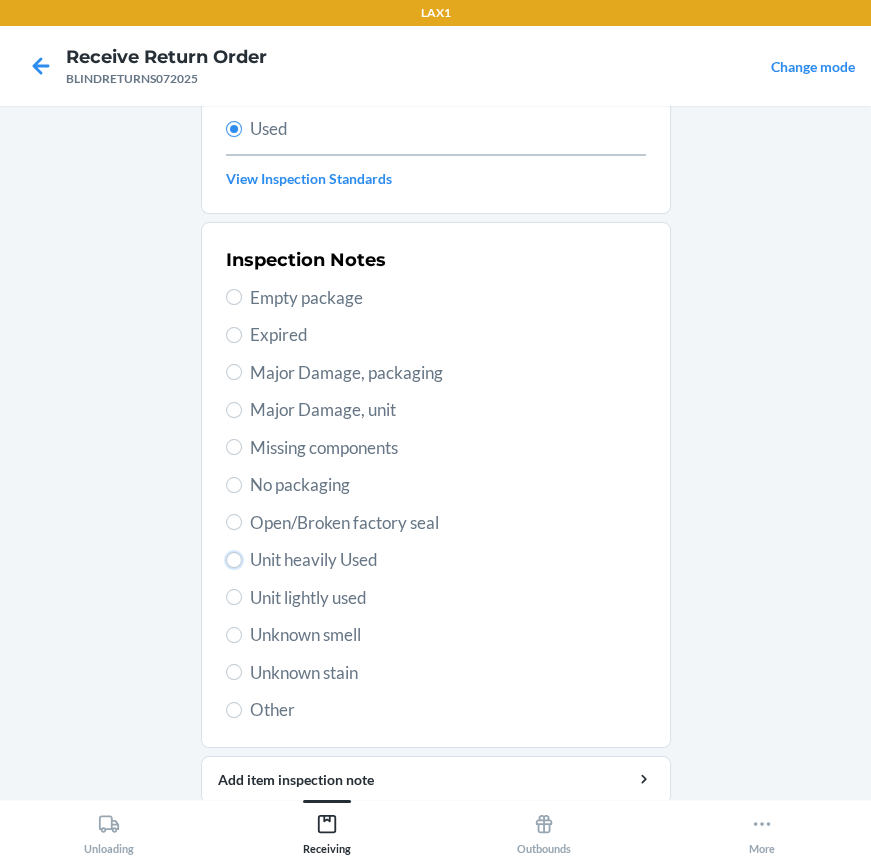 click on "Unit heavily Used" at bounding box center [234, 560] 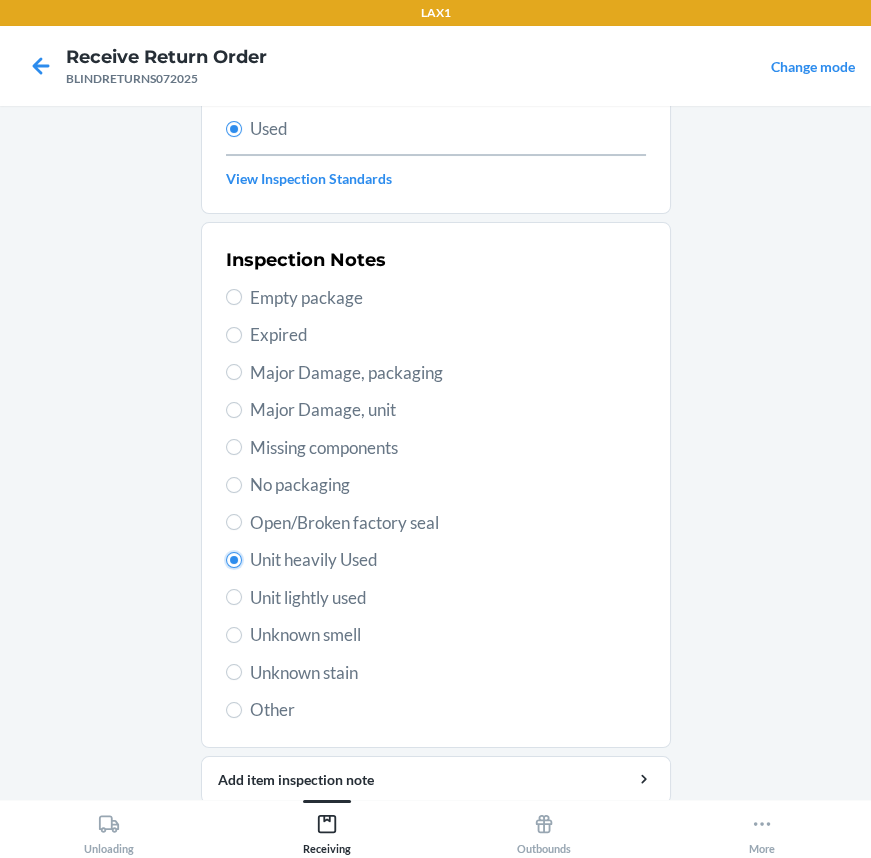 scroll, scrollTop: 346, scrollLeft: 0, axis: vertical 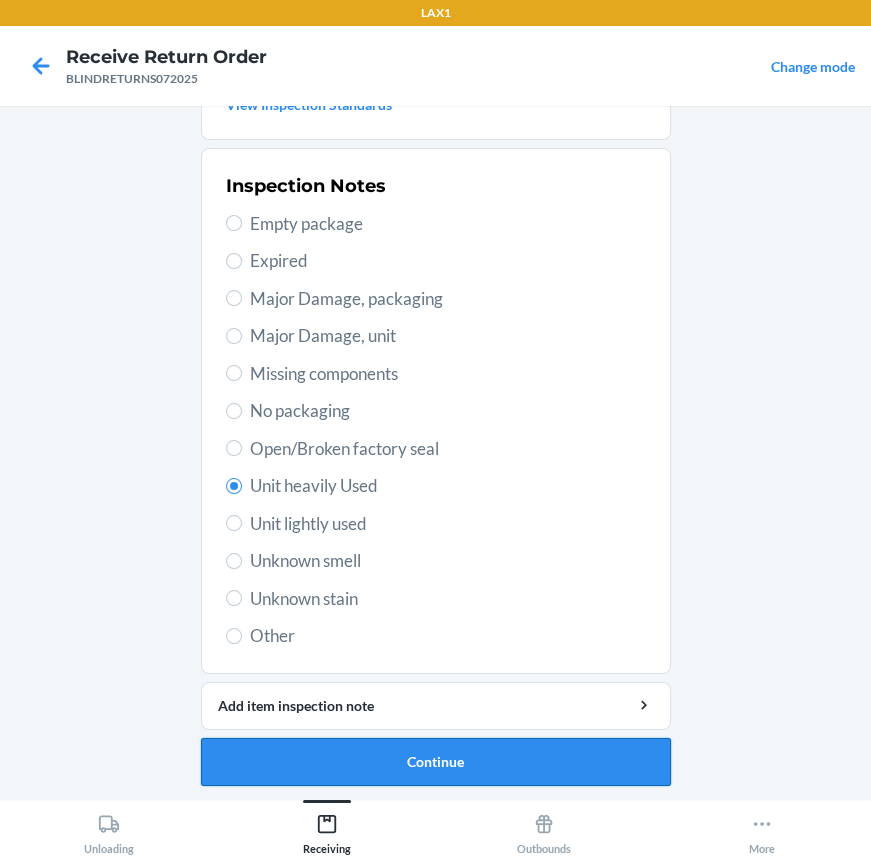 click on "Continue" at bounding box center [436, 762] 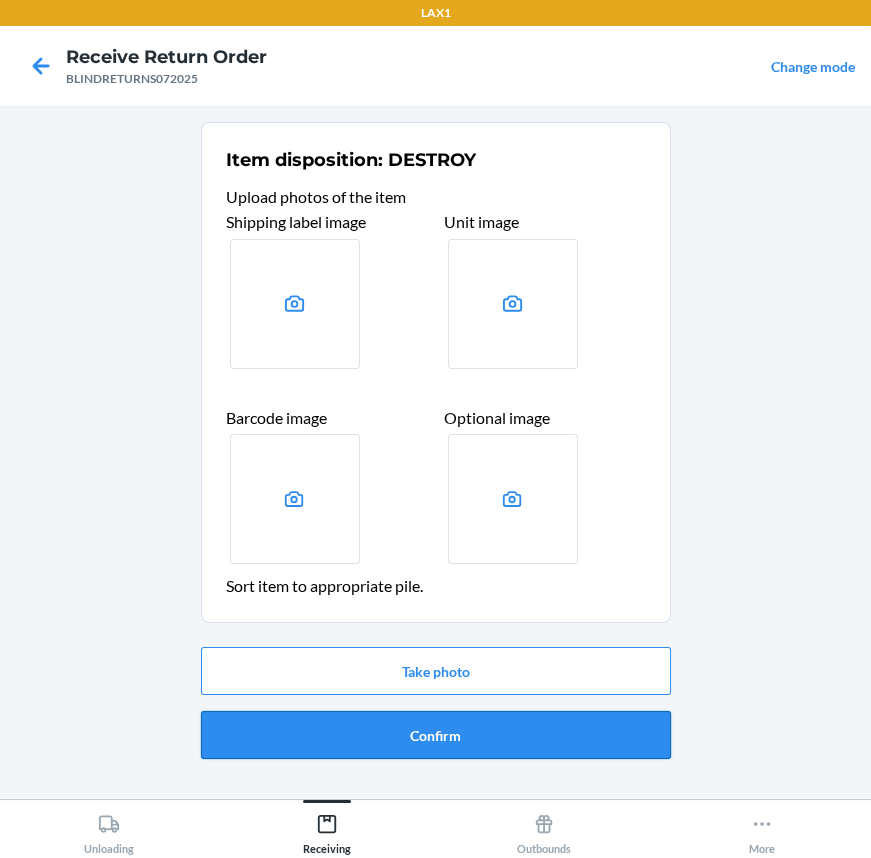 click on "Confirm" at bounding box center (436, 735) 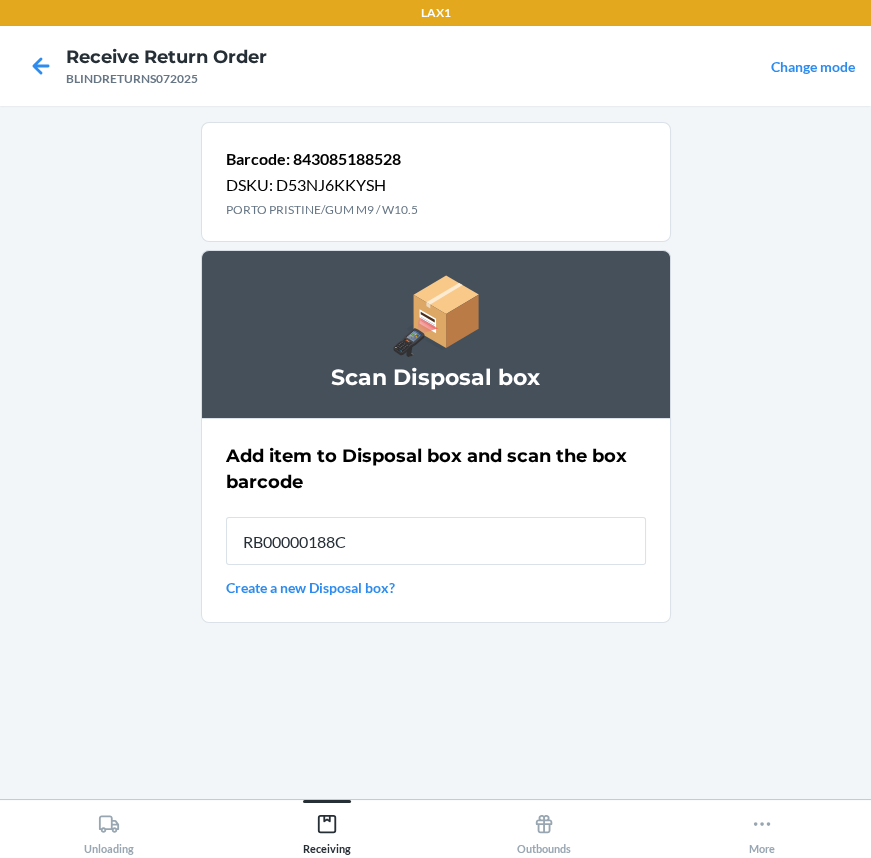 type on "RB00000188C" 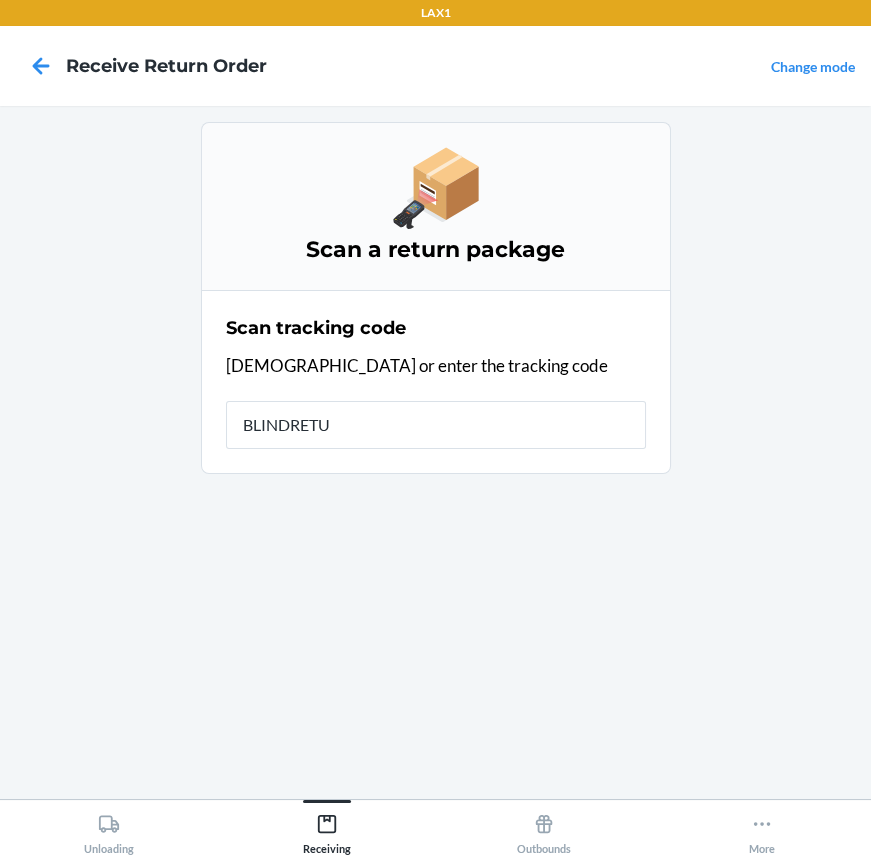 type on "BLINDRETUR" 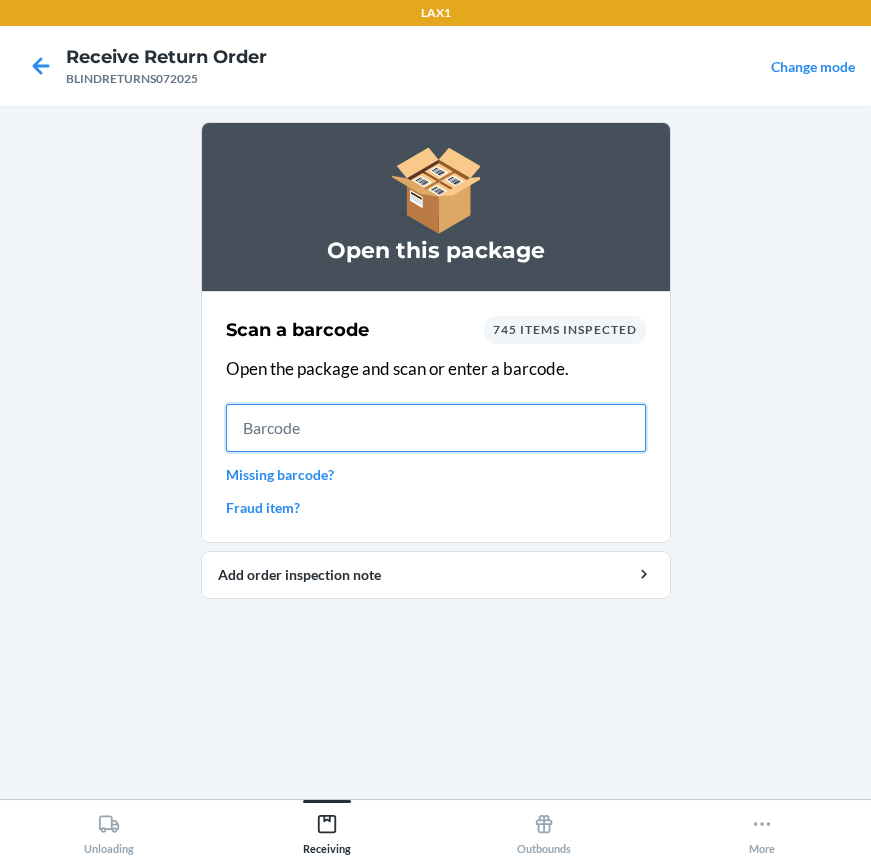 click at bounding box center [436, 428] 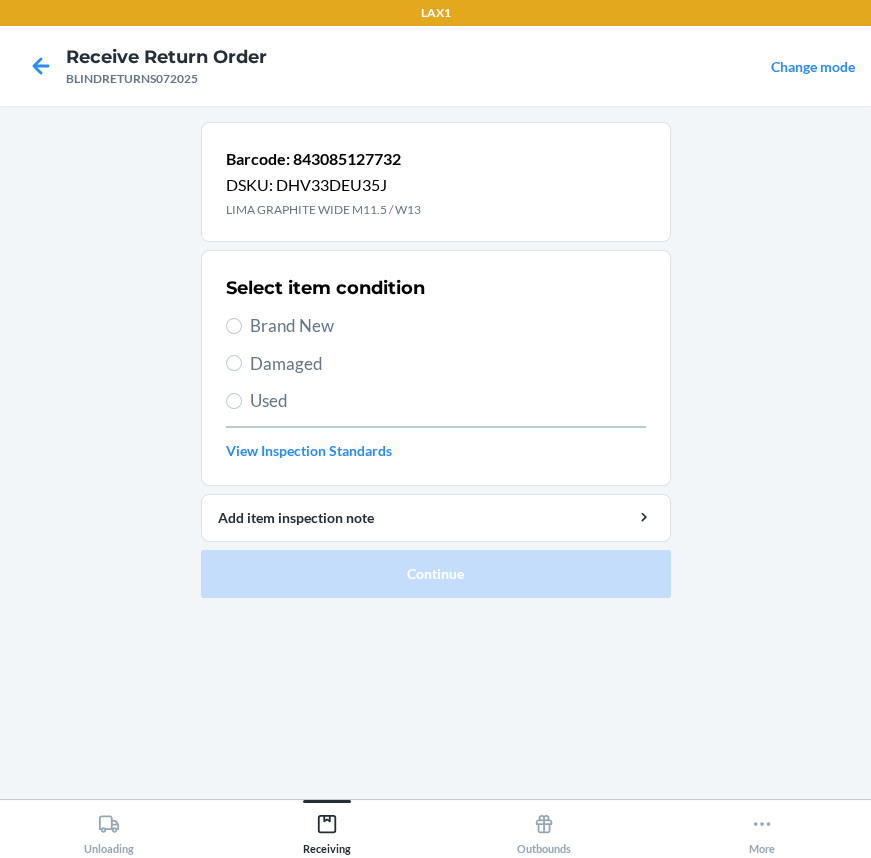 click on "Brand New" at bounding box center [448, 326] 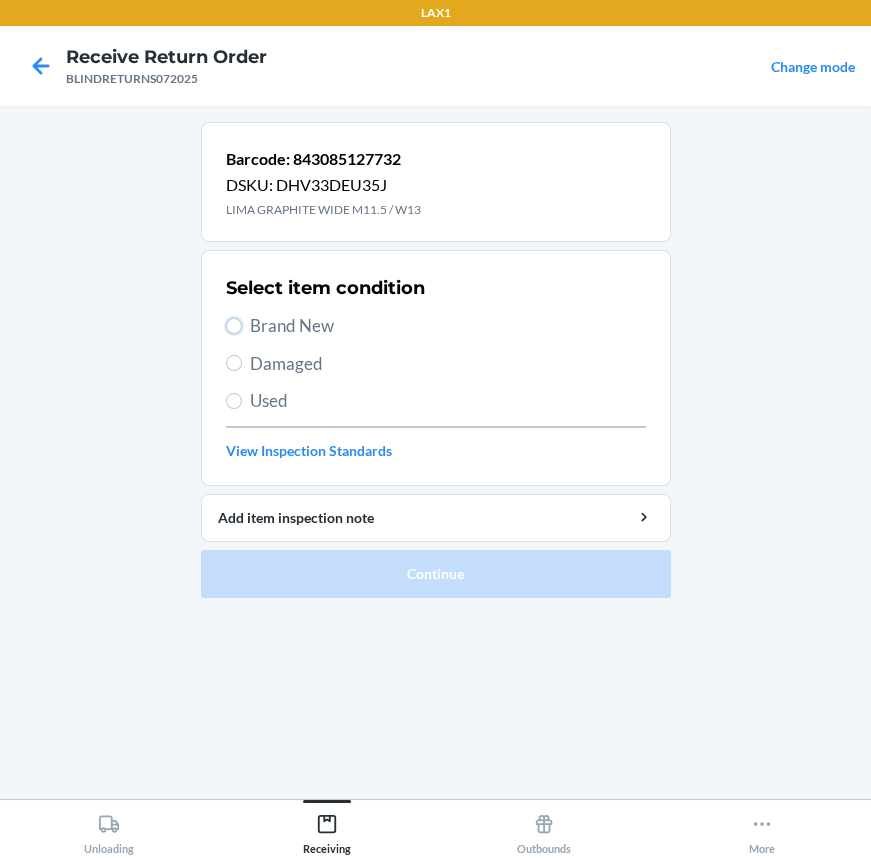 click on "Brand New" at bounding box center (234, 326) 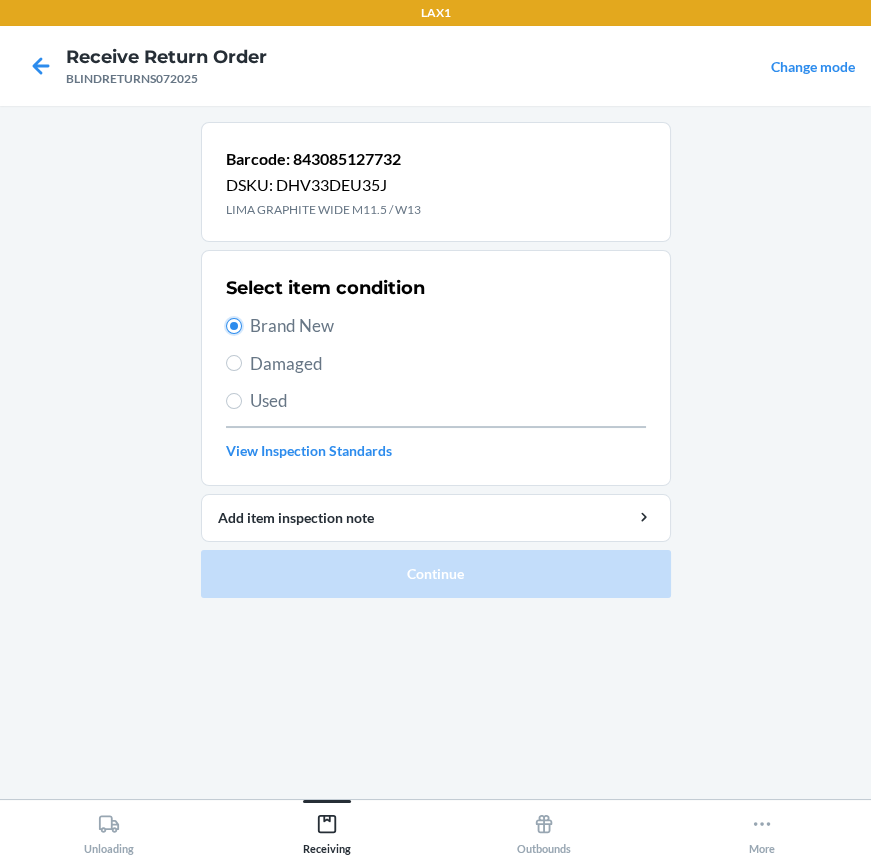 radio on "true" 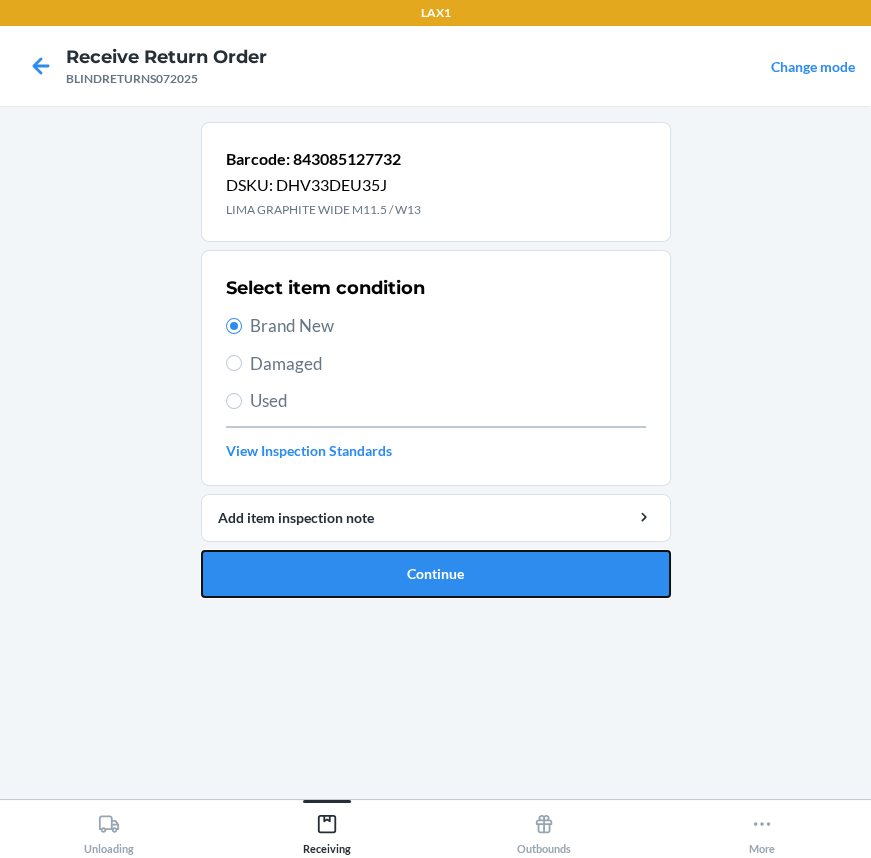 click on "Continue" at bounding box center (436, 574) 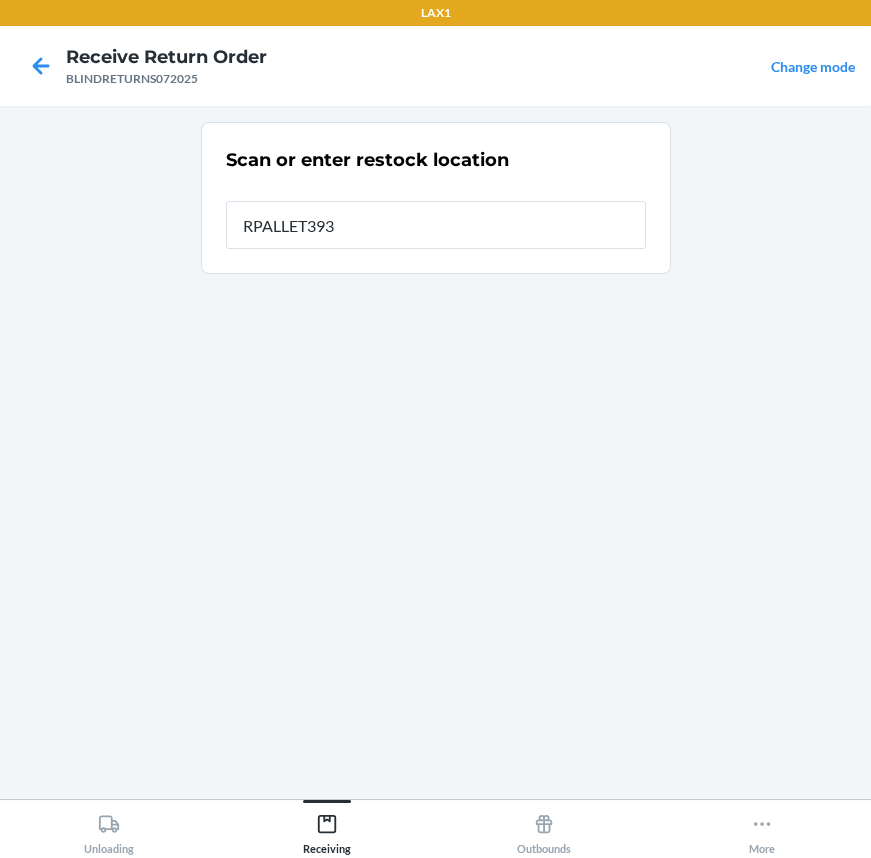 type on "RPALLET393" 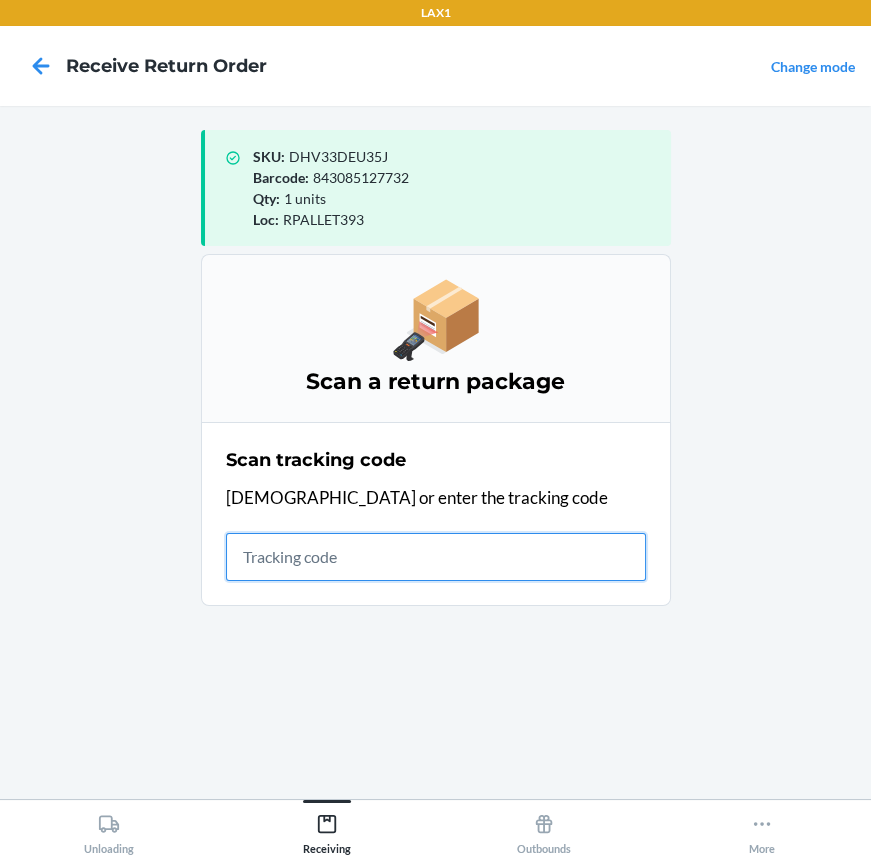 drag, startPoint x: 260, startPoint y: 552, endPoint x: 239, endPoint y: 568, distance: 26.400757 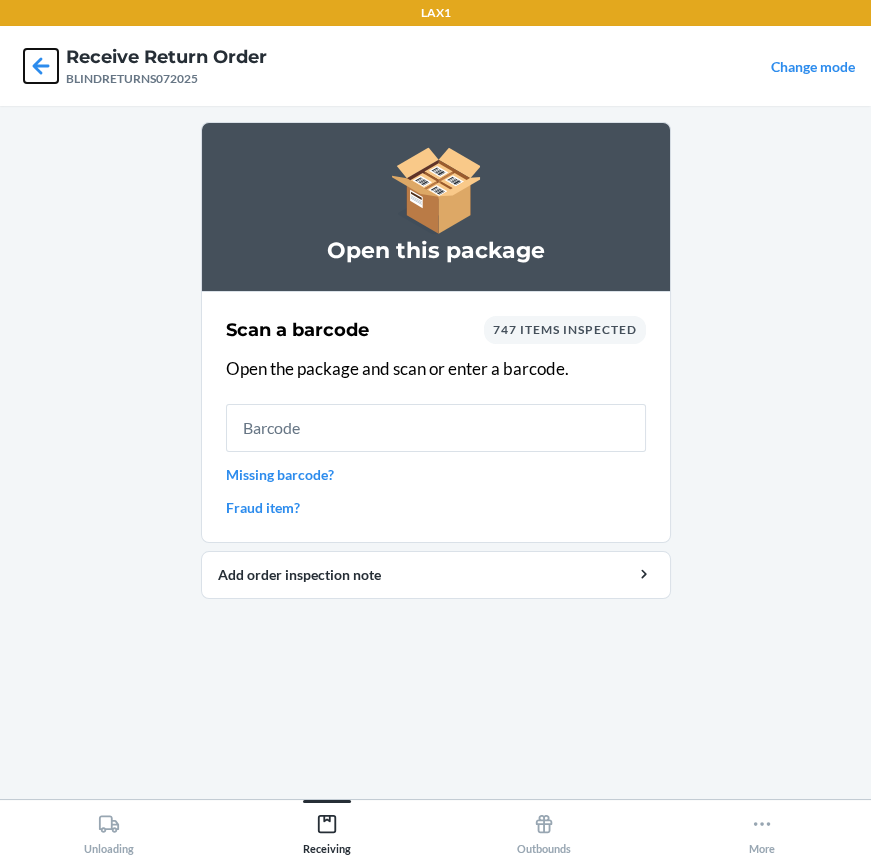 click 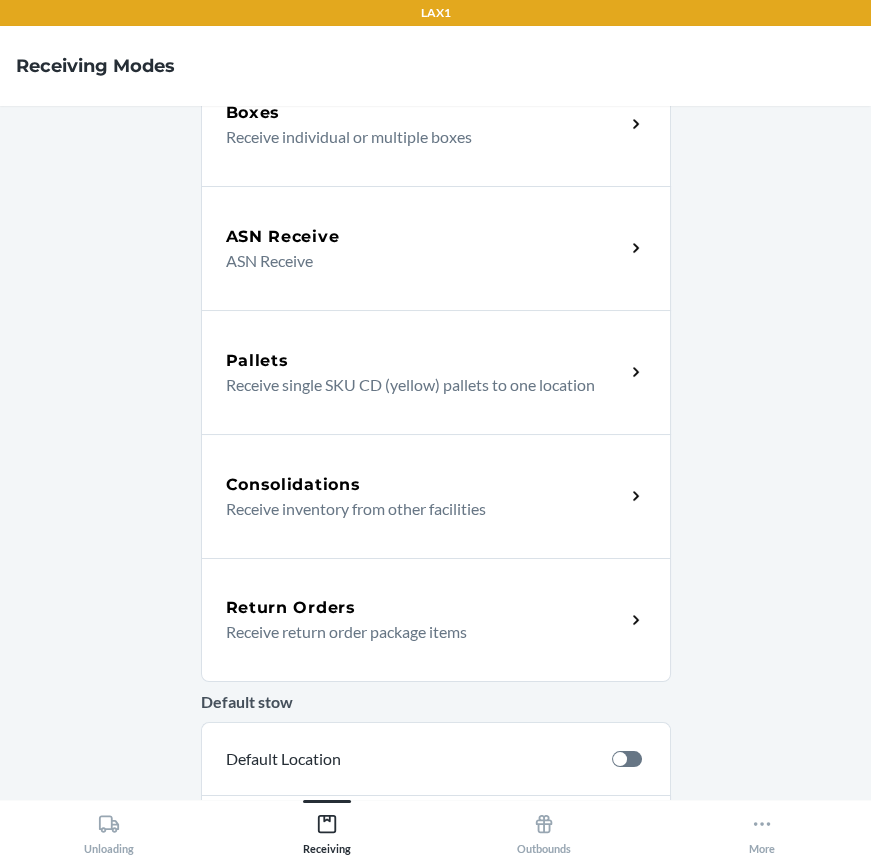 scroll, scrollTop: 181, scrollLeft: 0, axis: vertical 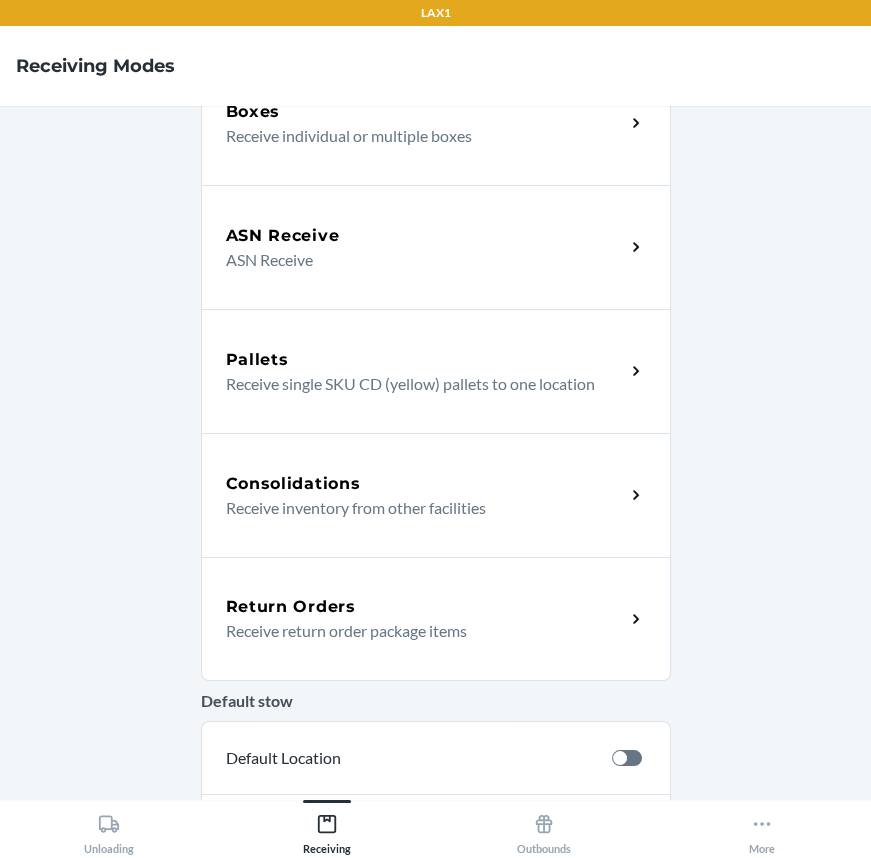 click on "Receive return order package items" at bounding box center [417, 631] 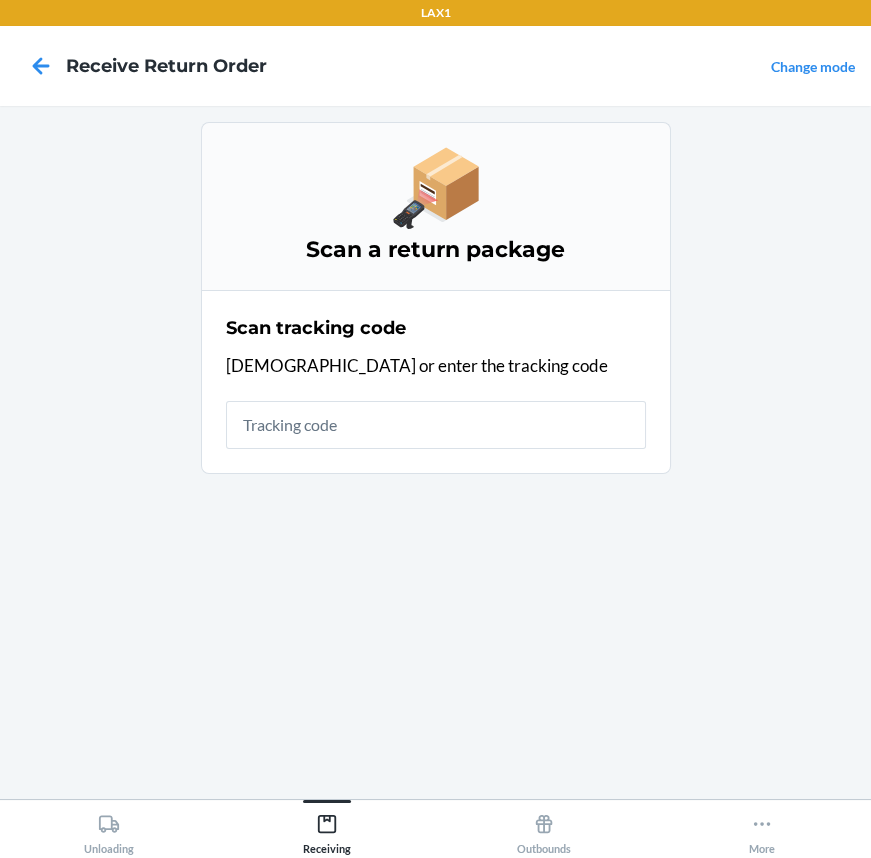 scroll, scrollTop: 0, scrollLeft: 0, axis: both 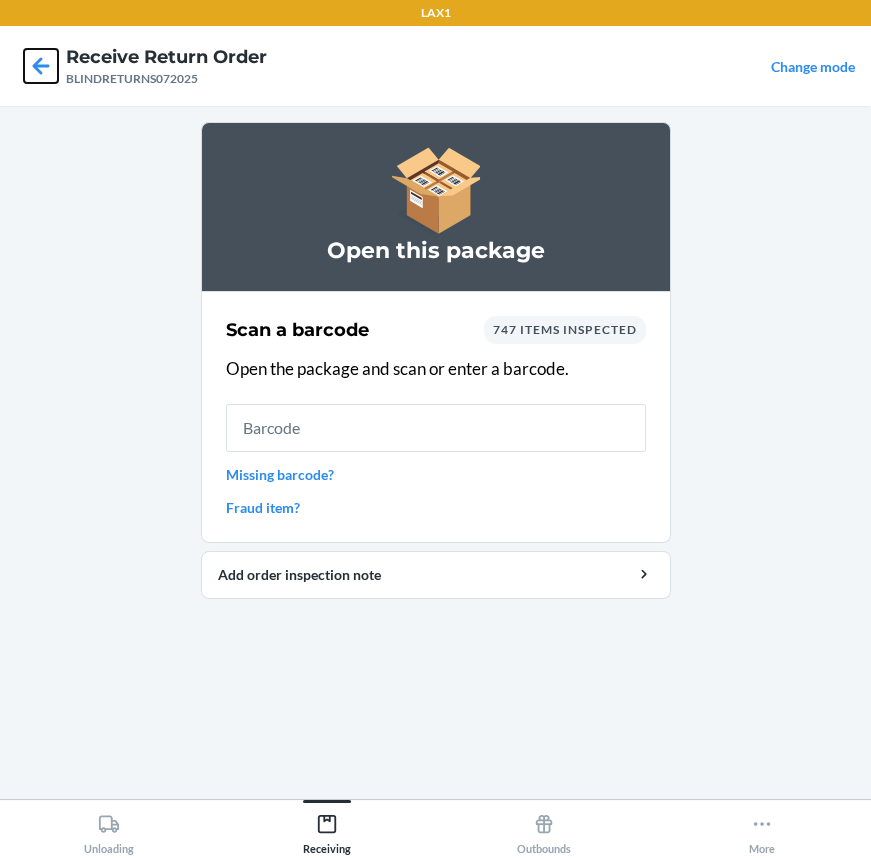 click 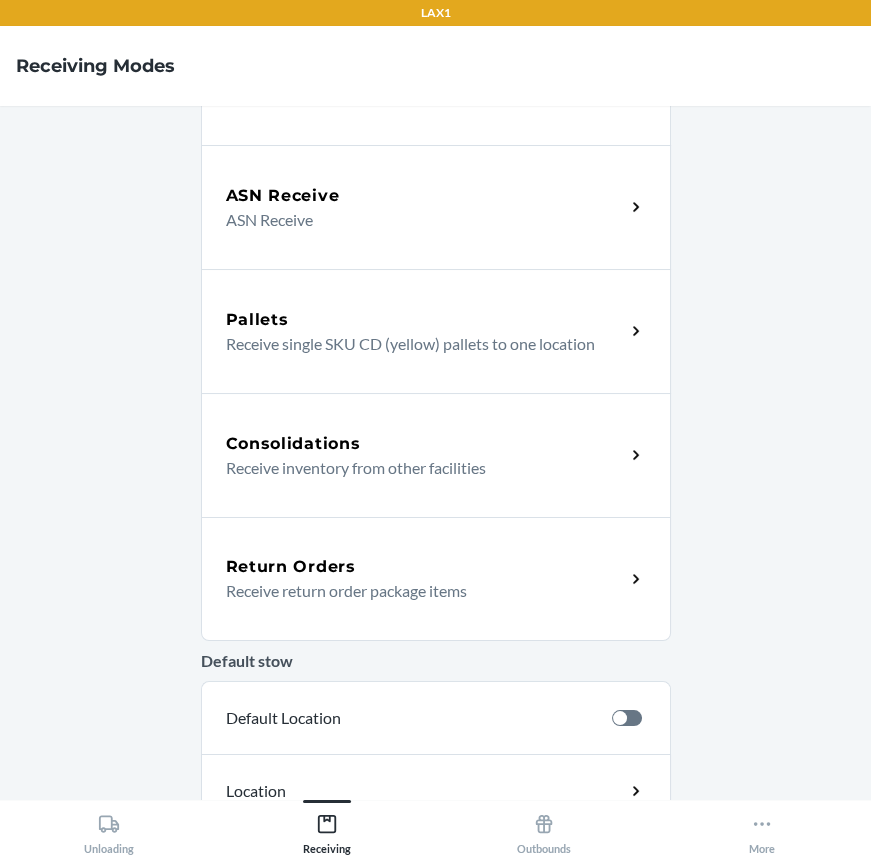 scroll, scrollTop: 363, scrollLeft: 0, axis: vertical 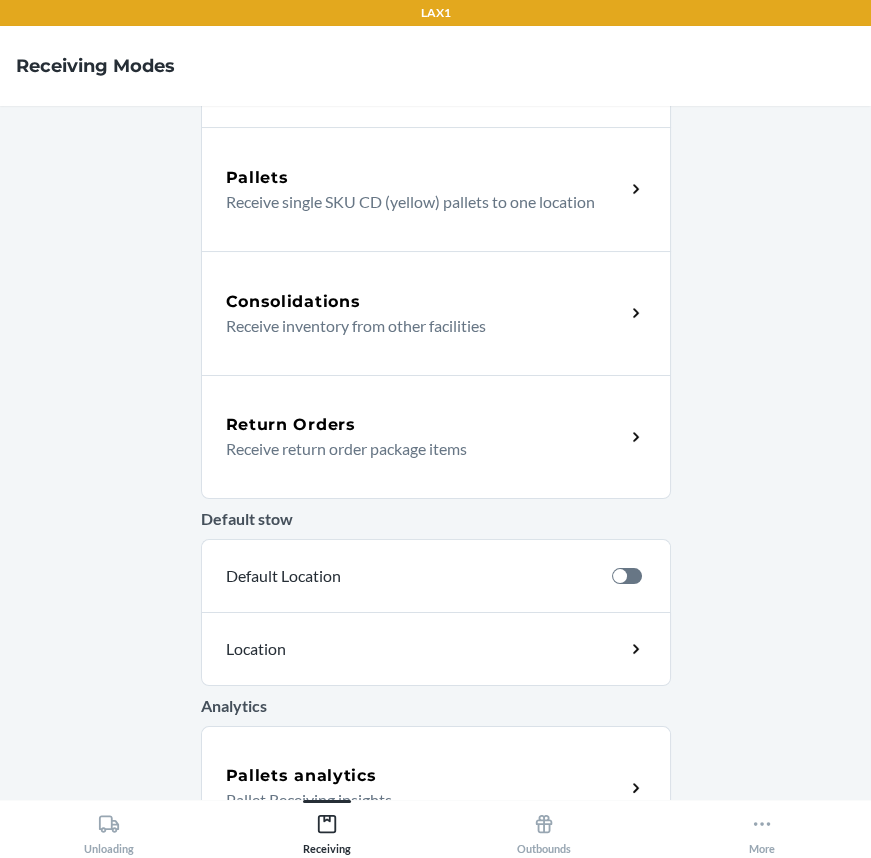 click on "Receive return order package items" at bounding box center (417, 449) 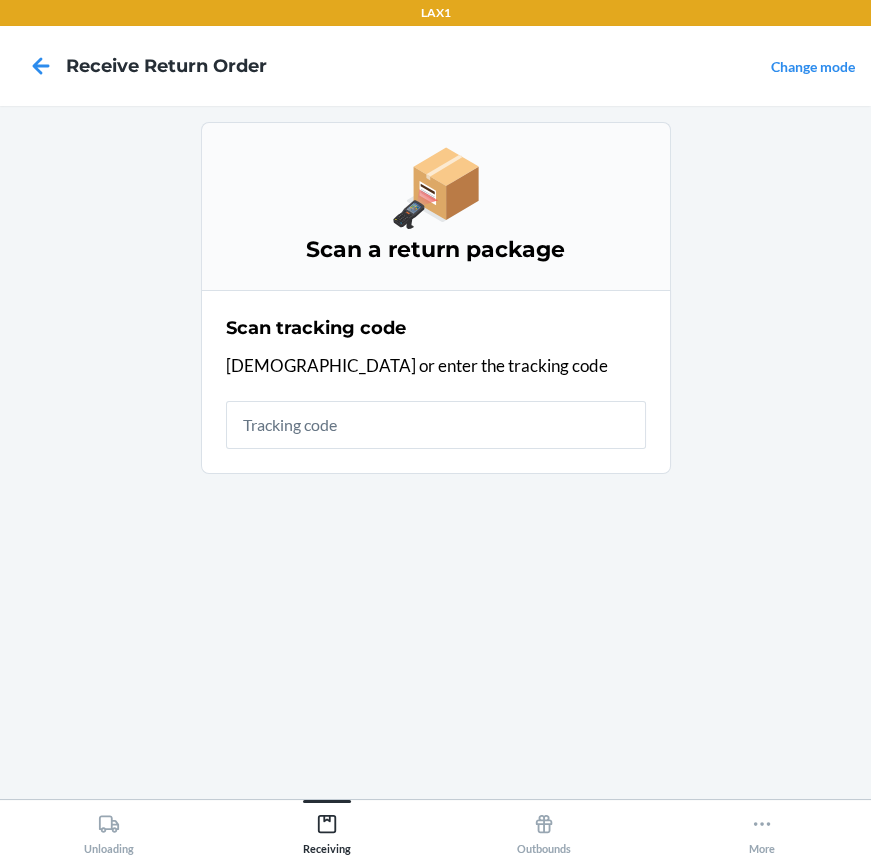 scroll, scrollTop: 0, scrollLeft: 0, axis: both 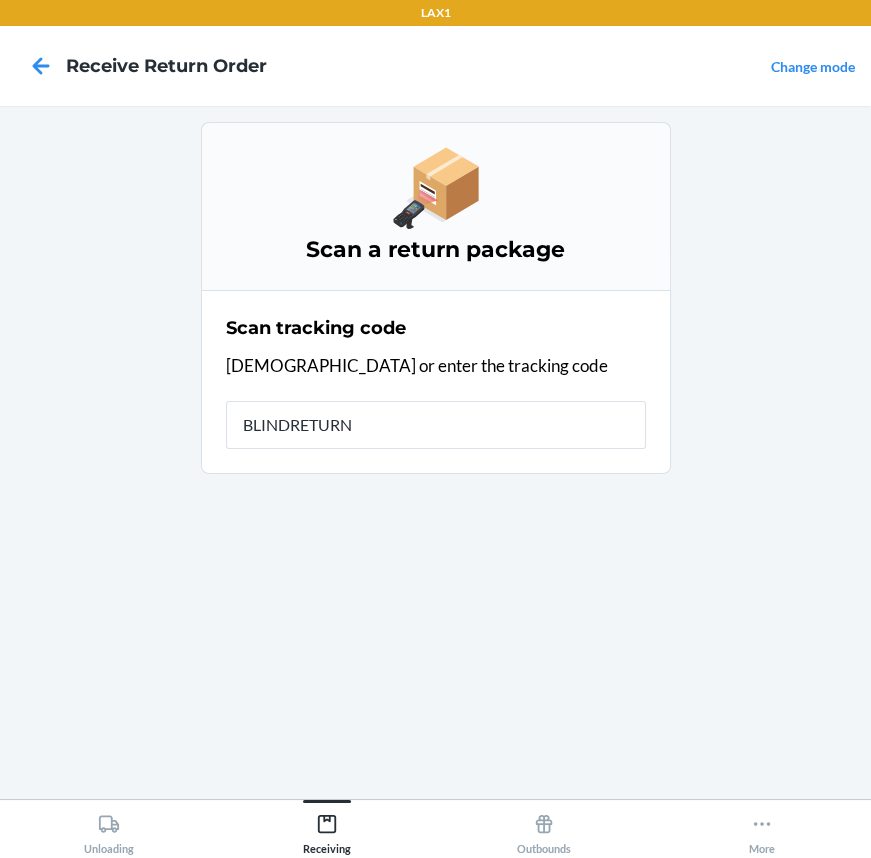 type on "BLINDRETURNS" 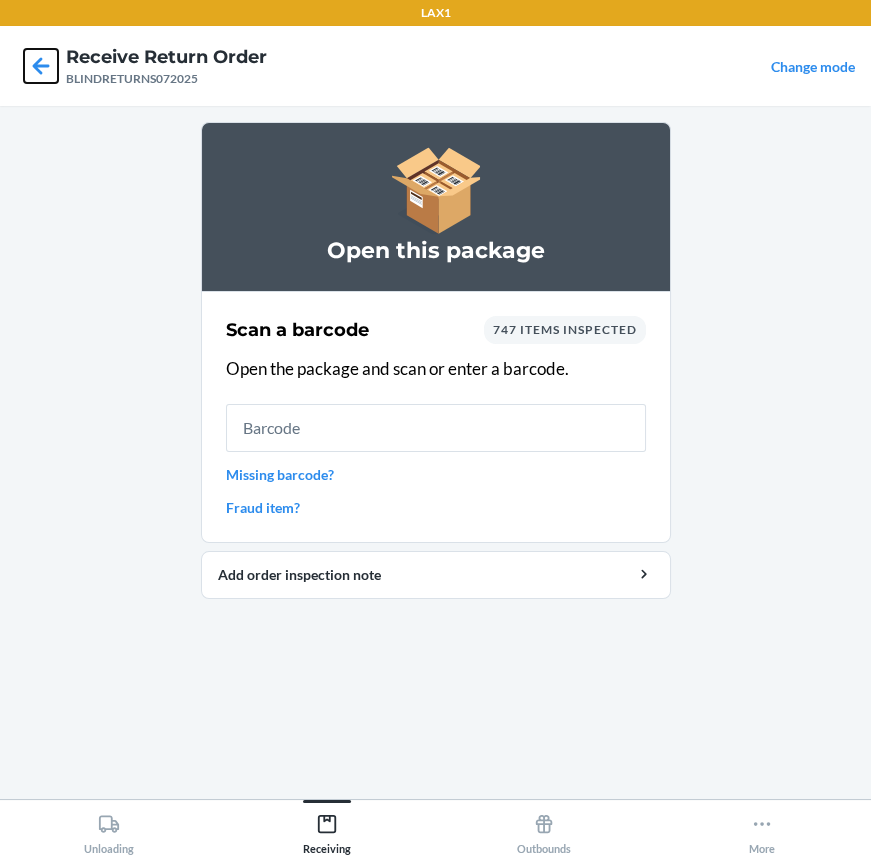 click 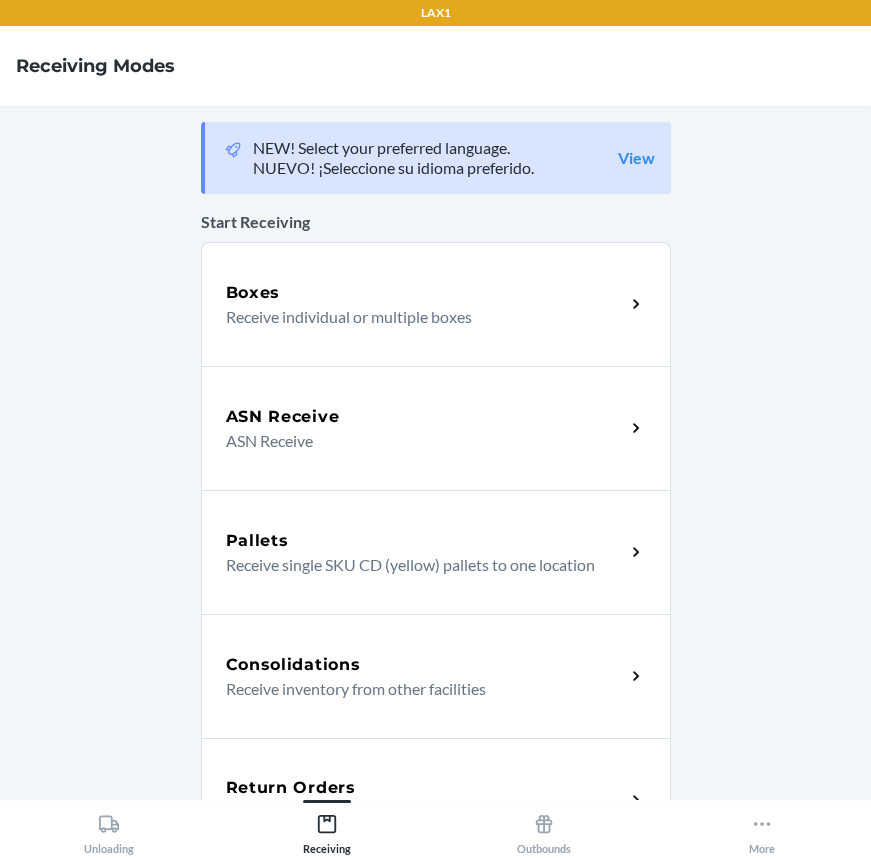 click on "Return Orders Receive return order package items" at bounding box center (436, 800) 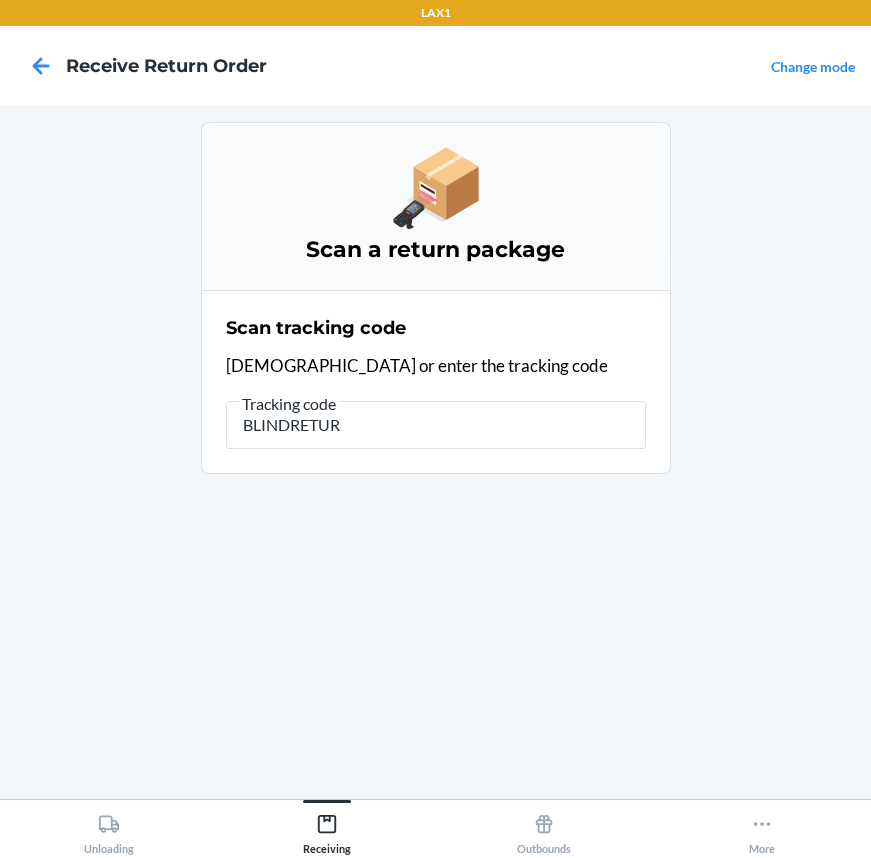 type on "BLINDRETURN" 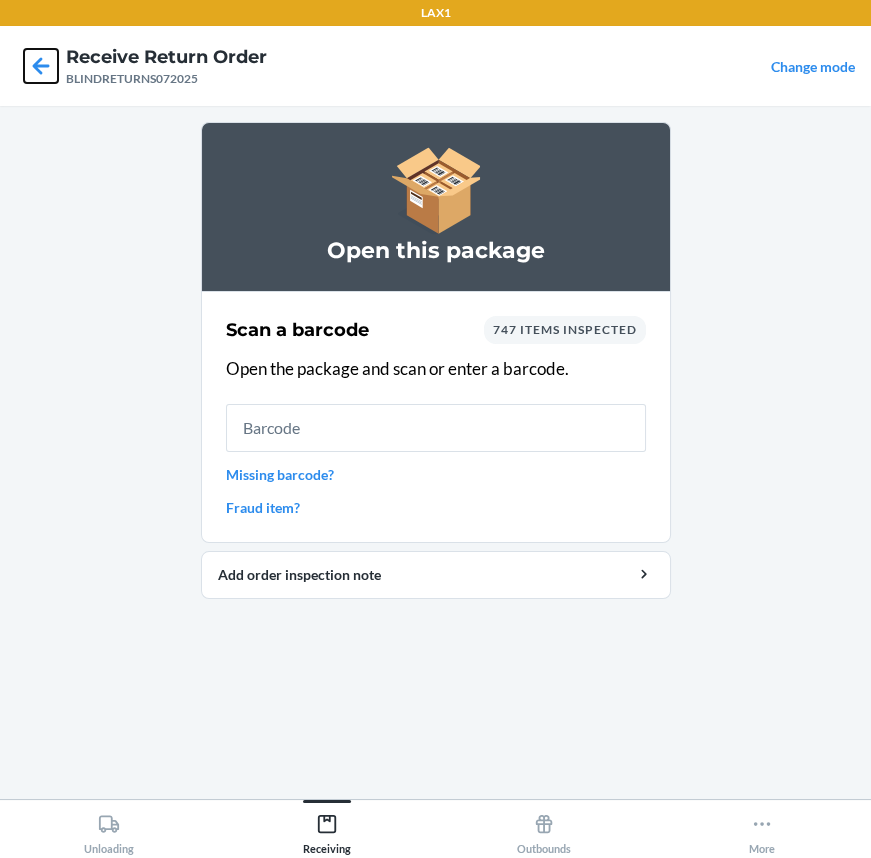 click 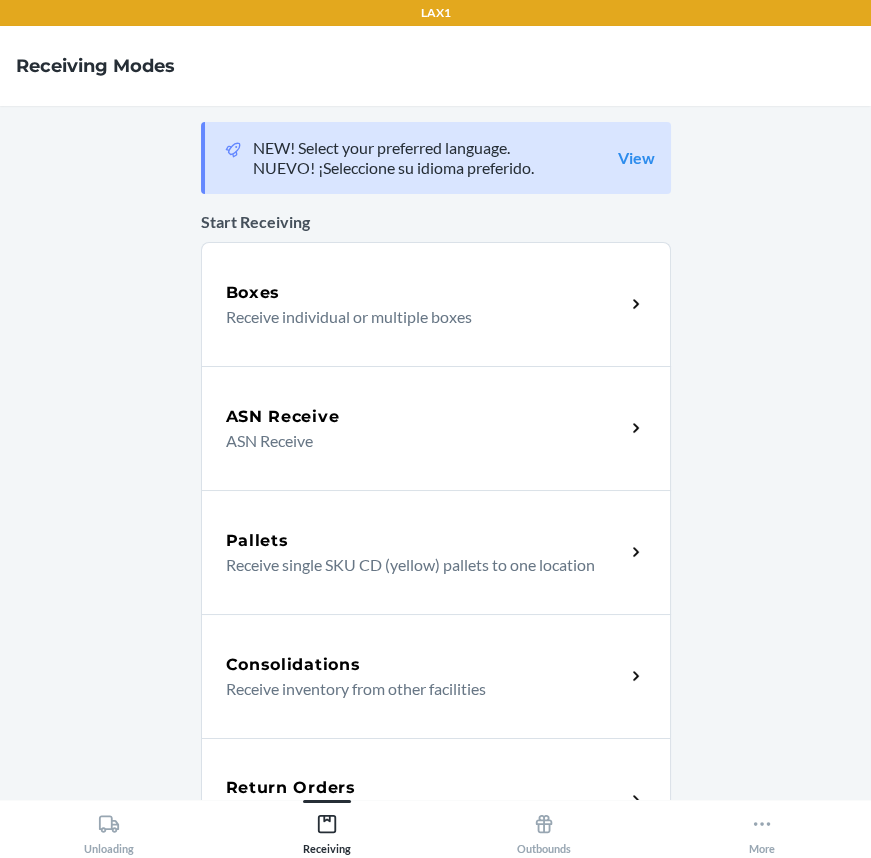 click on "Return Orders" at bounding box center [291, 788] 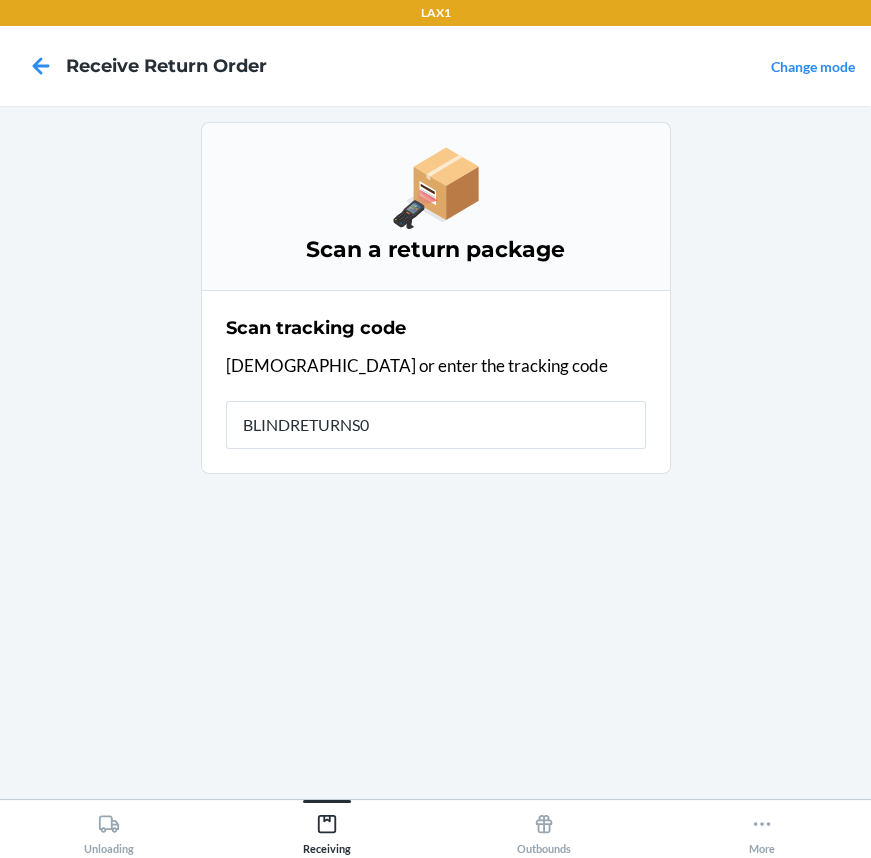 type on "BLINDRETURNS07" 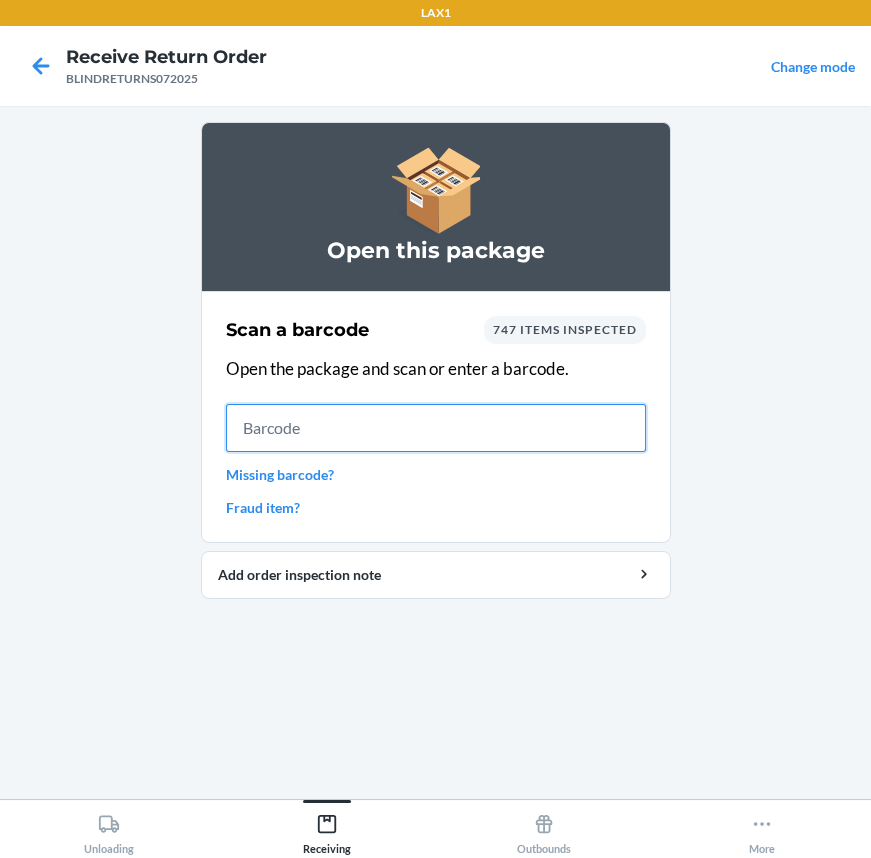 click at bounding box center (436, 428) 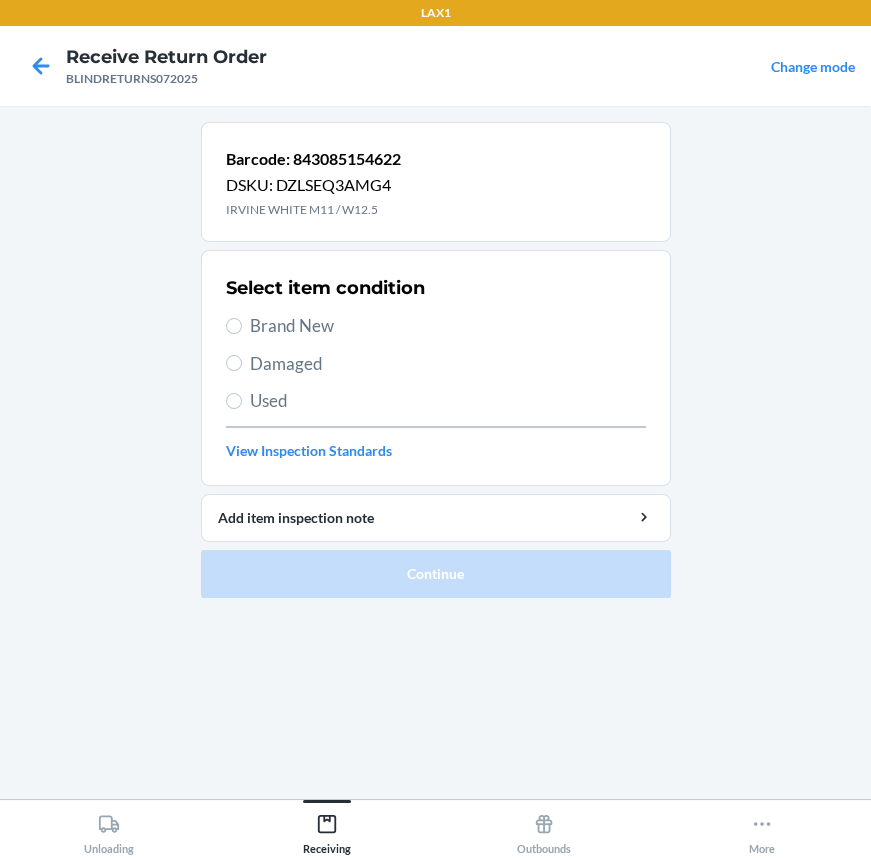 click on "Brand New" at bounding box center (448, 326) 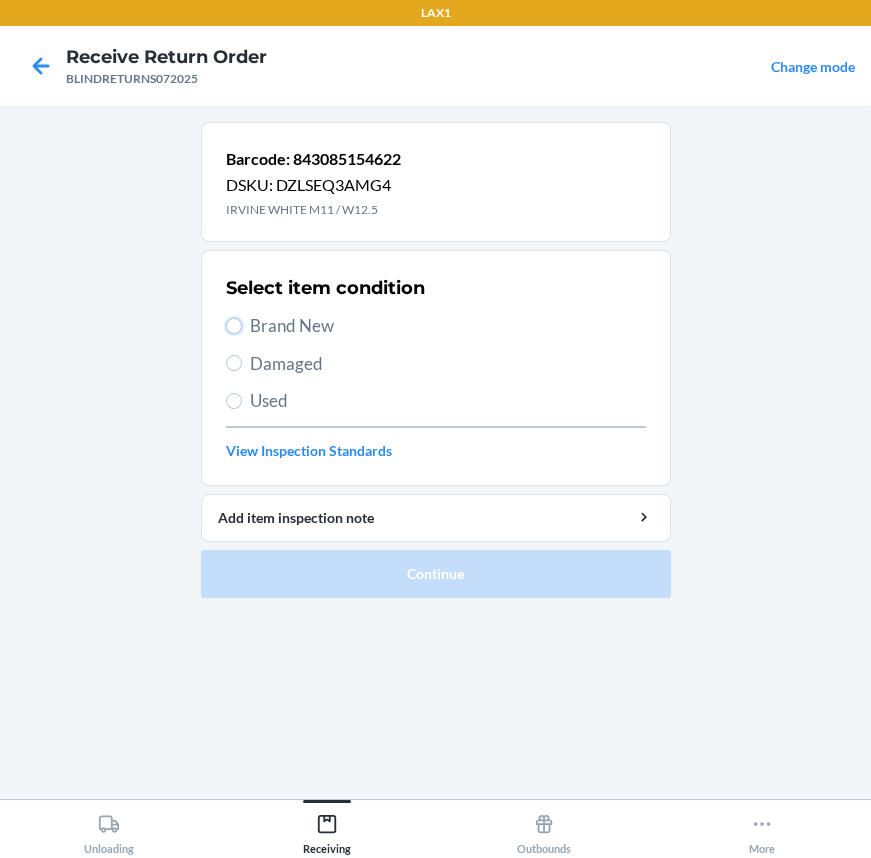 click on "Brand New" at bounding box center (234, 326) 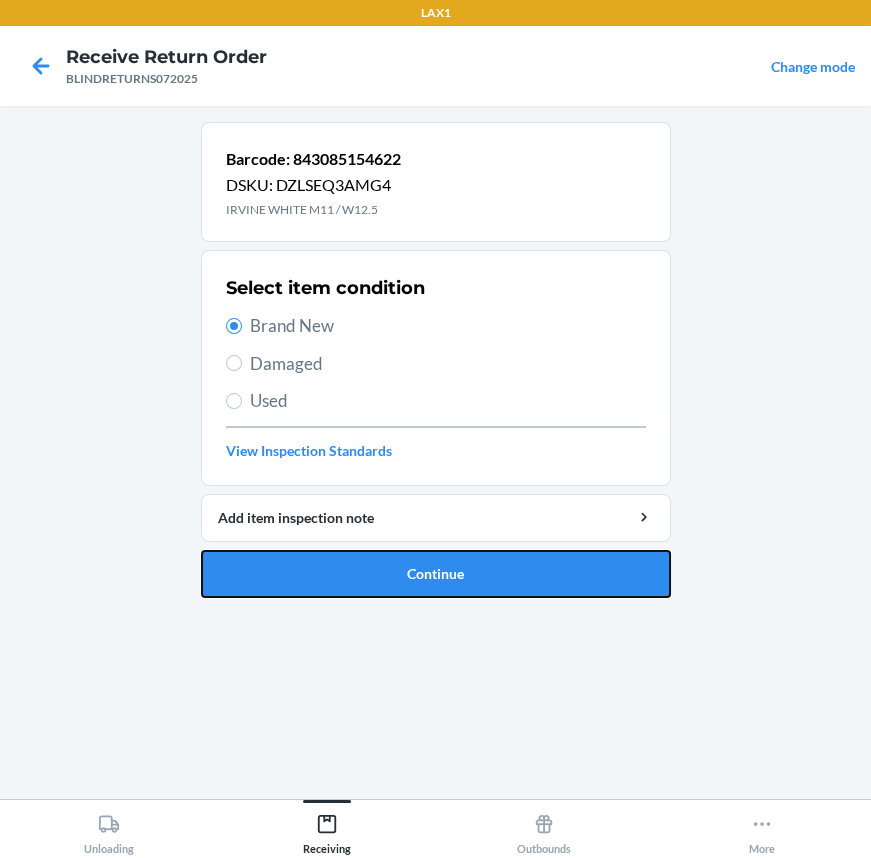 click on "Continue" at bounding box center (436, 574) 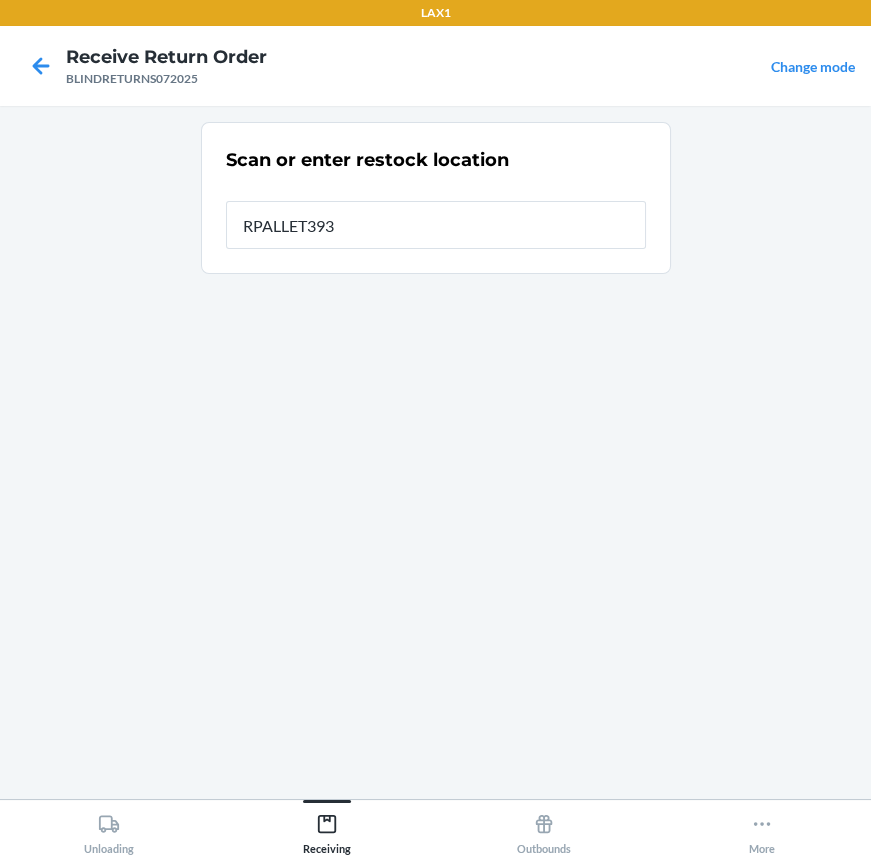 type on "RPALLET393" 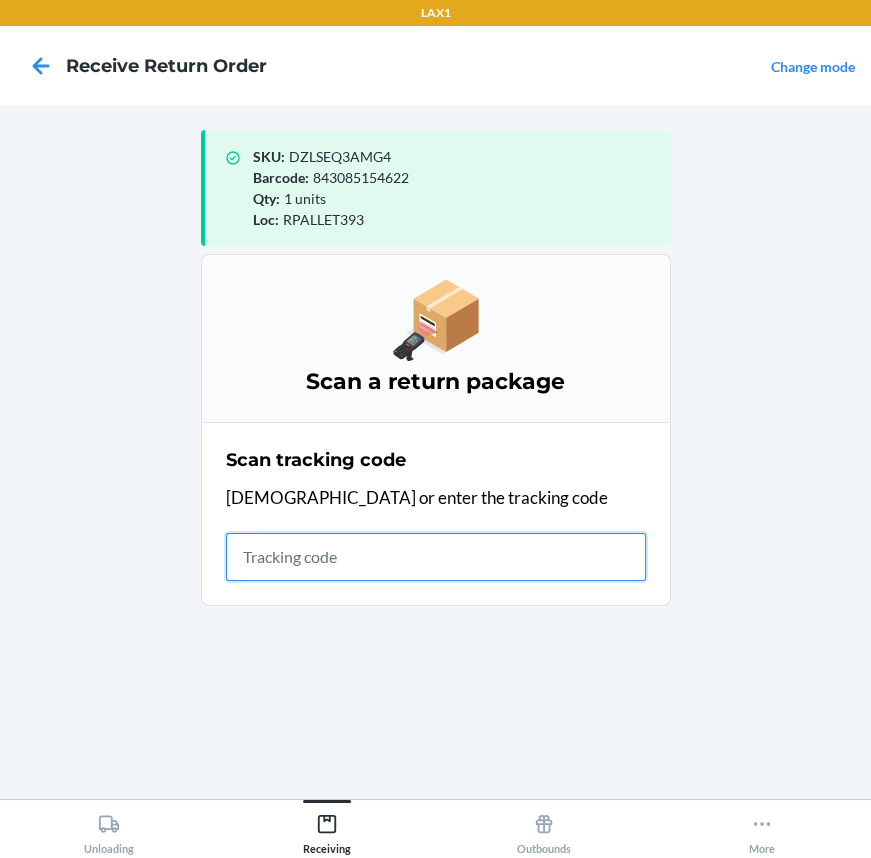 click at bounding box center [436, 557] 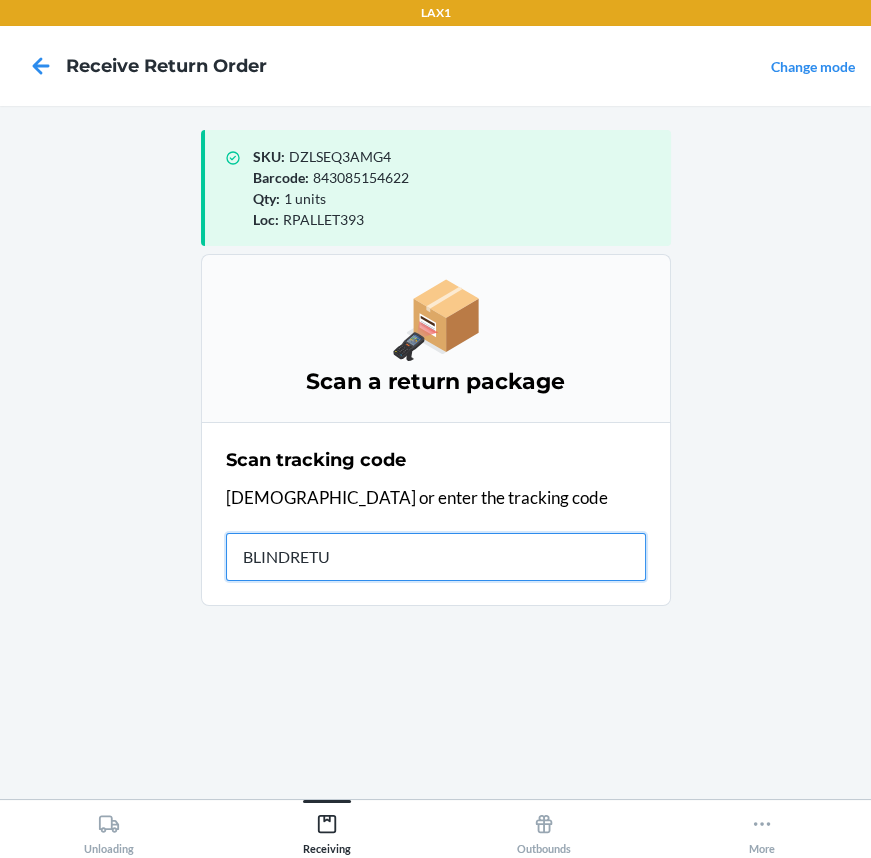 type on "BLINDRETUR" 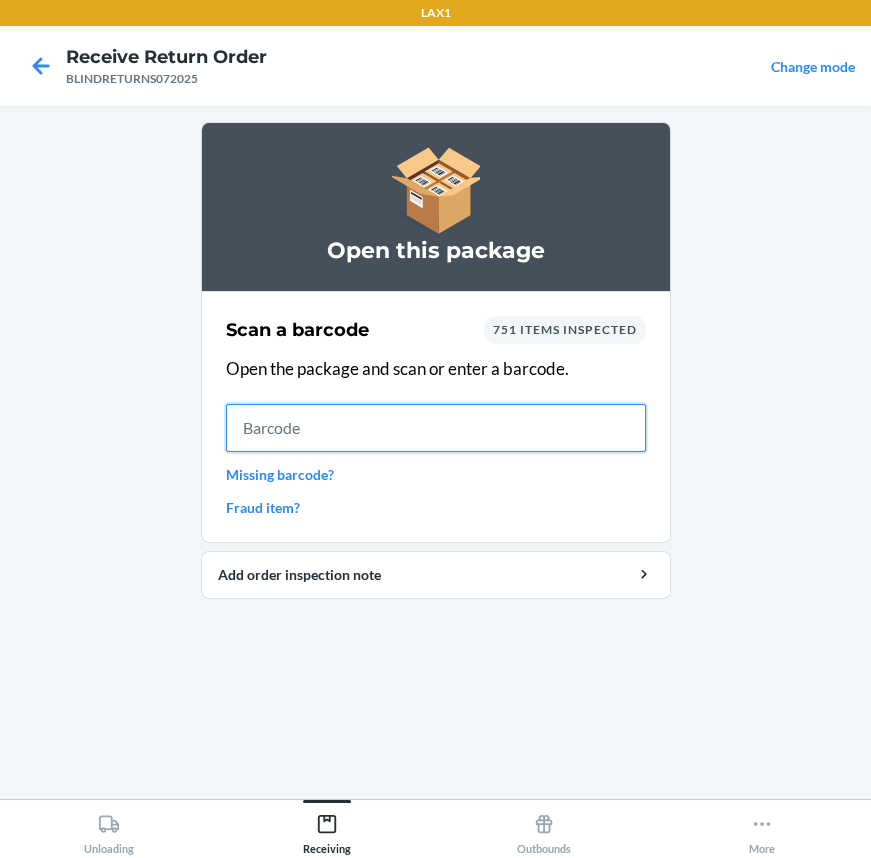 click at bounding box center (436, 428) 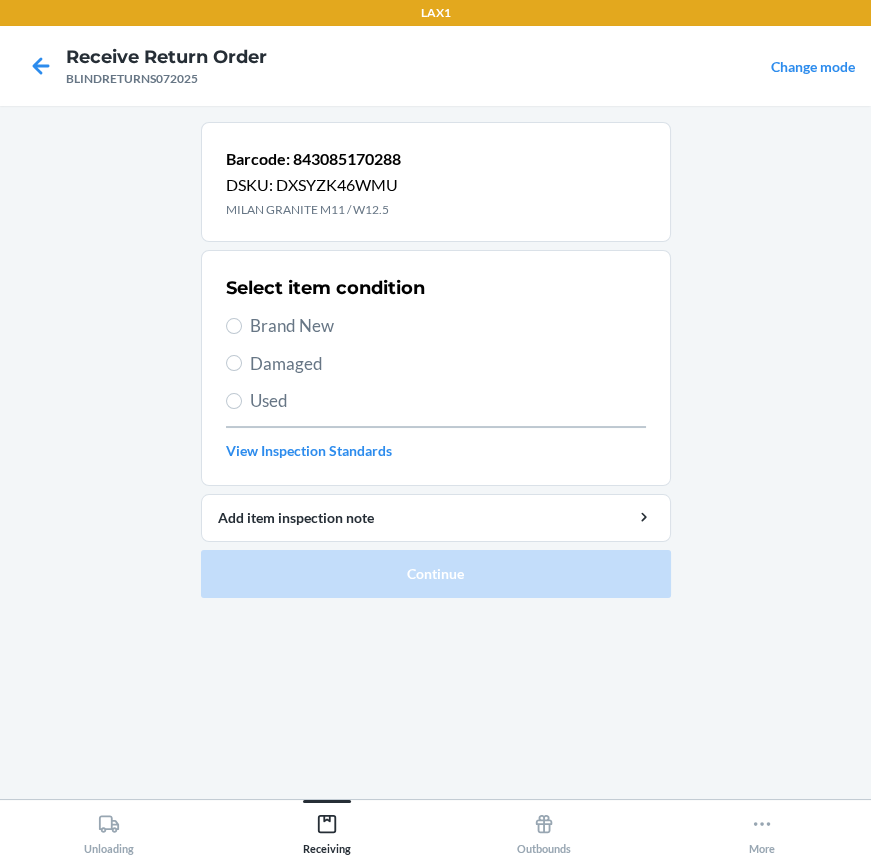 click on "Brand New" at bounding box center (448, 326) 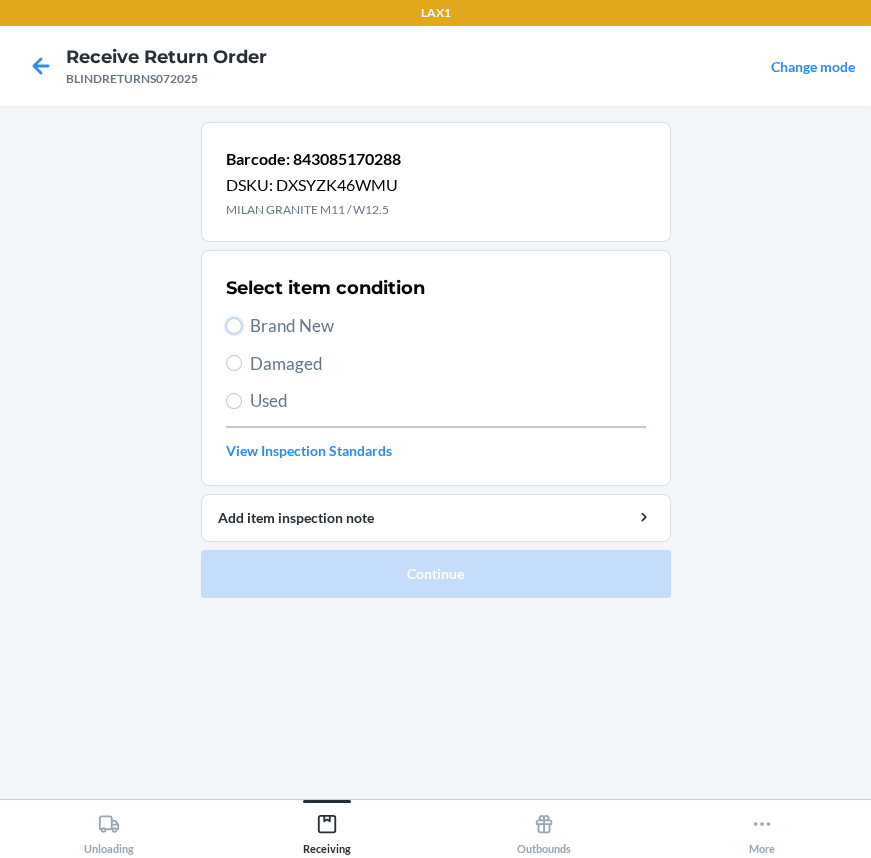 click on "Brand New" at bounding box center [234, 326] 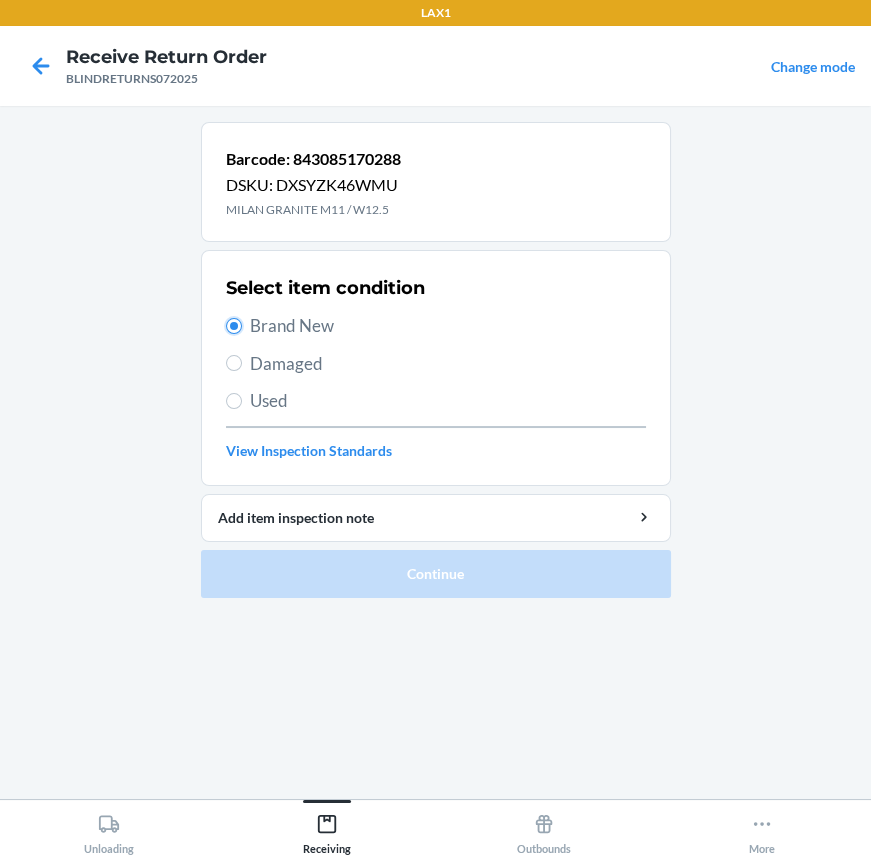radio on "true" 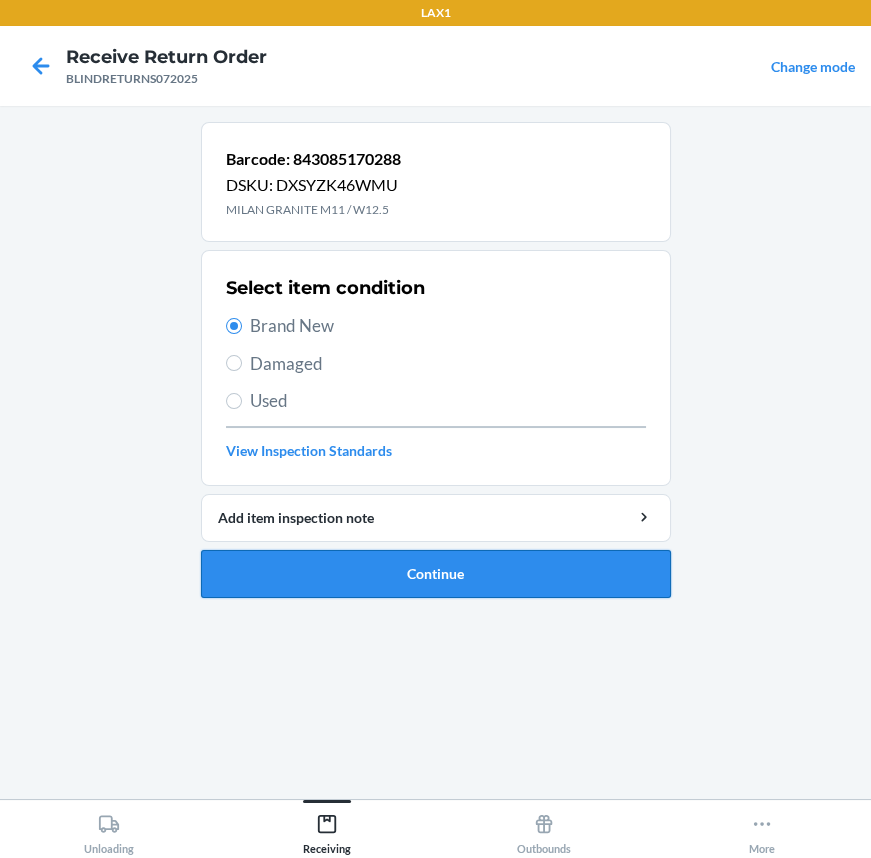 click on "Continue" at bounding box center [436, 574] 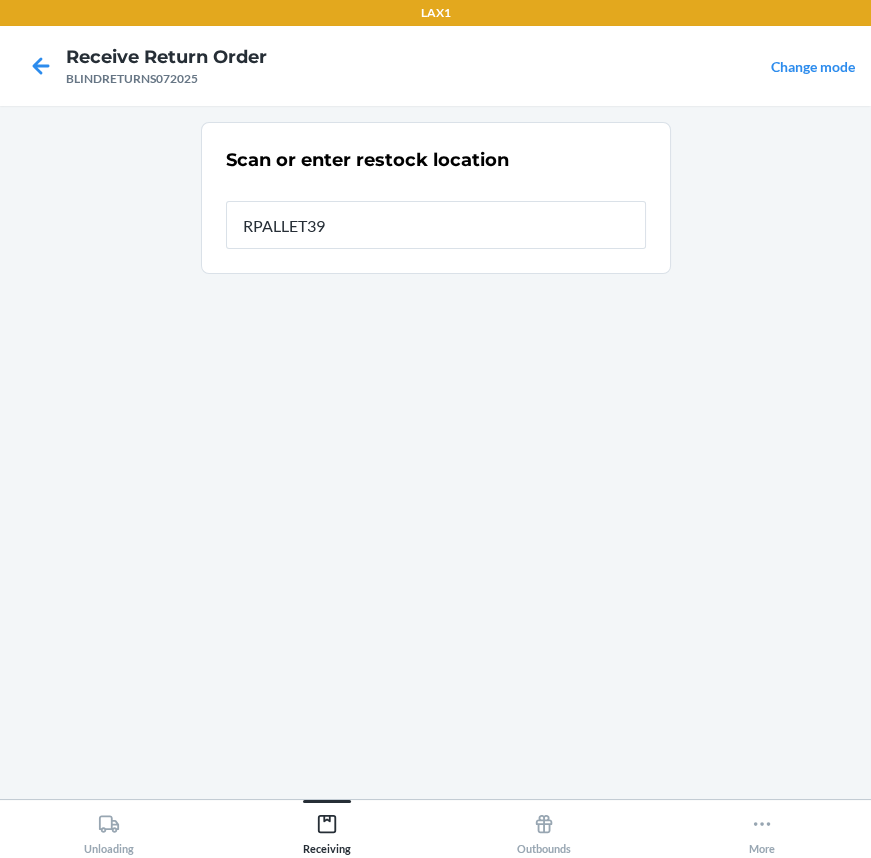 type on "RPALLET393" 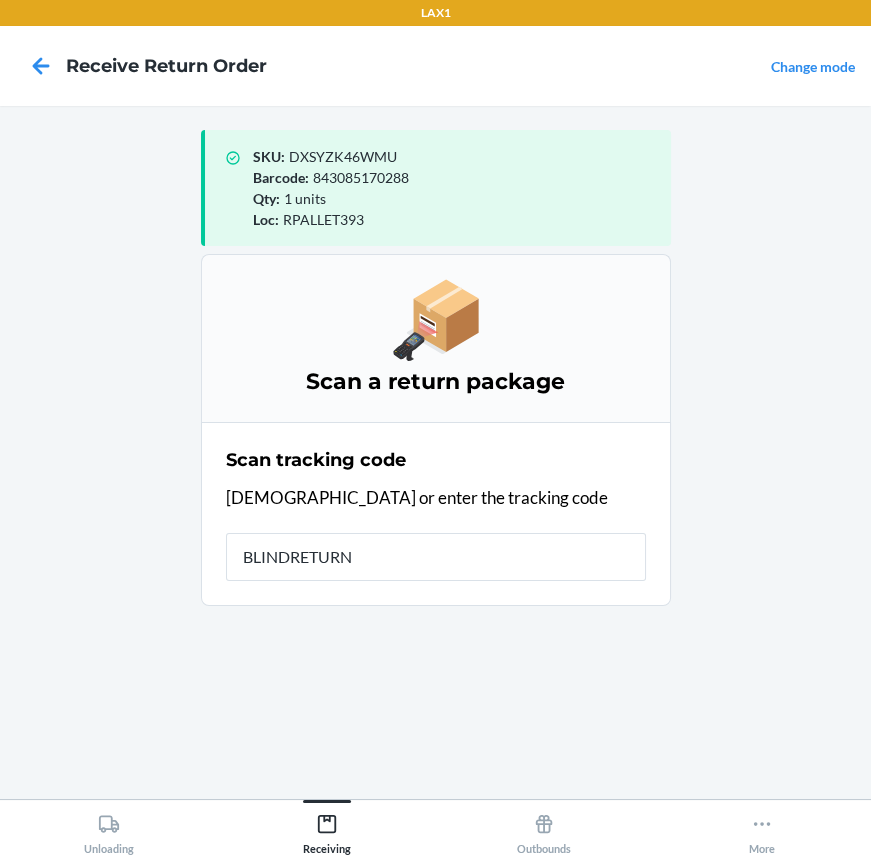 type on "BLINDRETURNS" 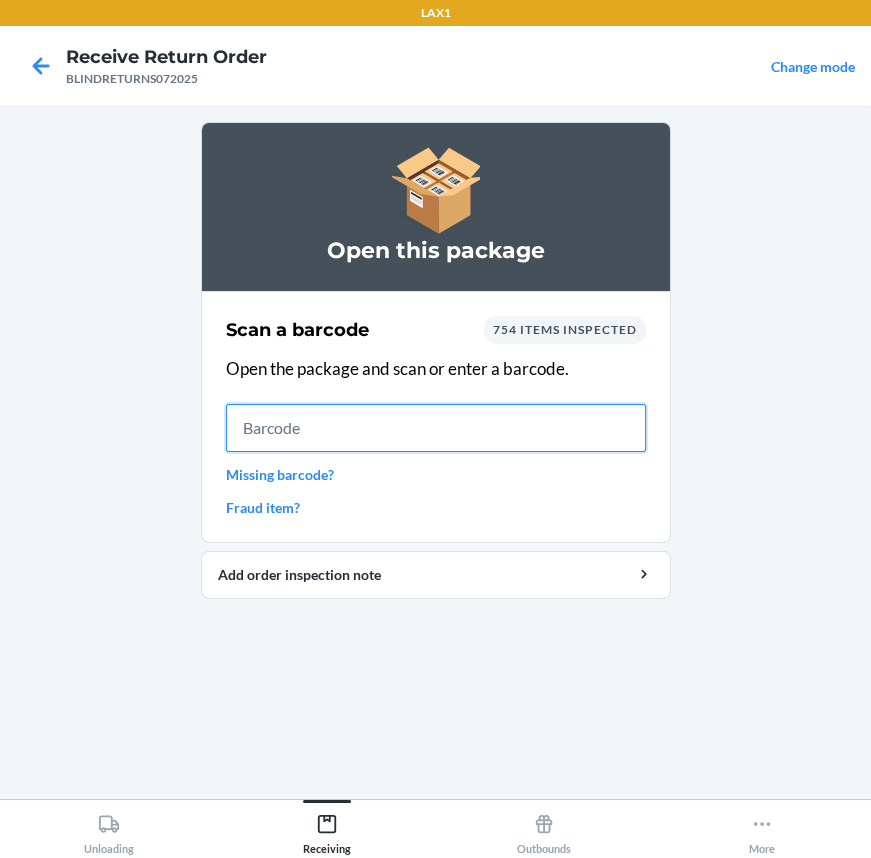click at bounding box center (436, 428) 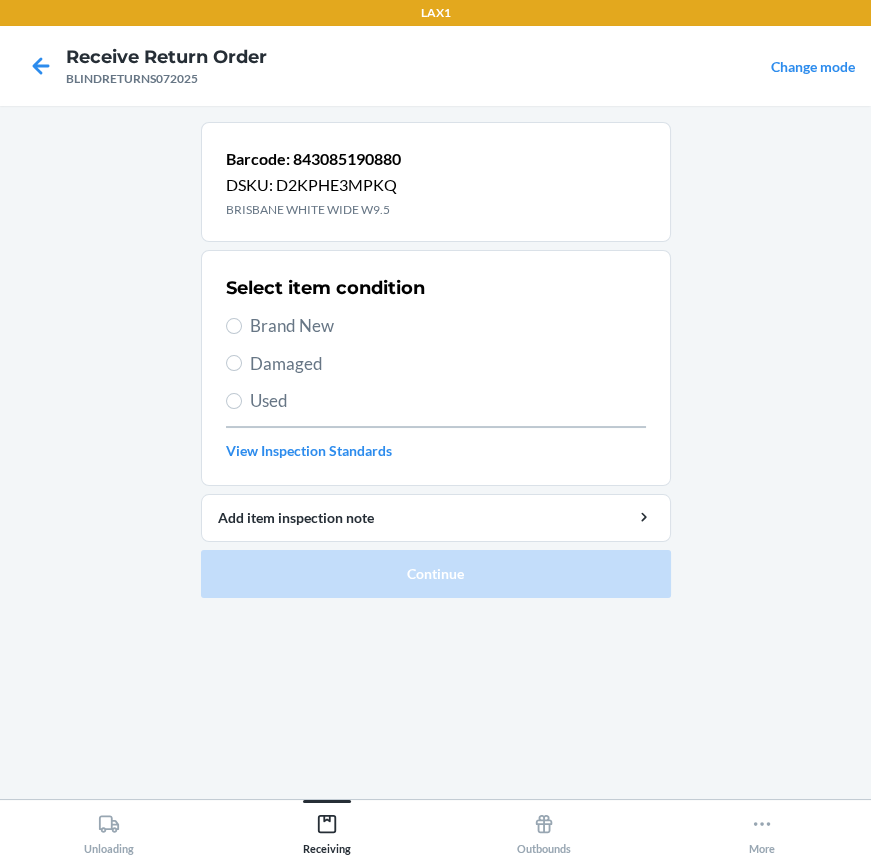 click on "Brand New" at bounding box center [448, 326] 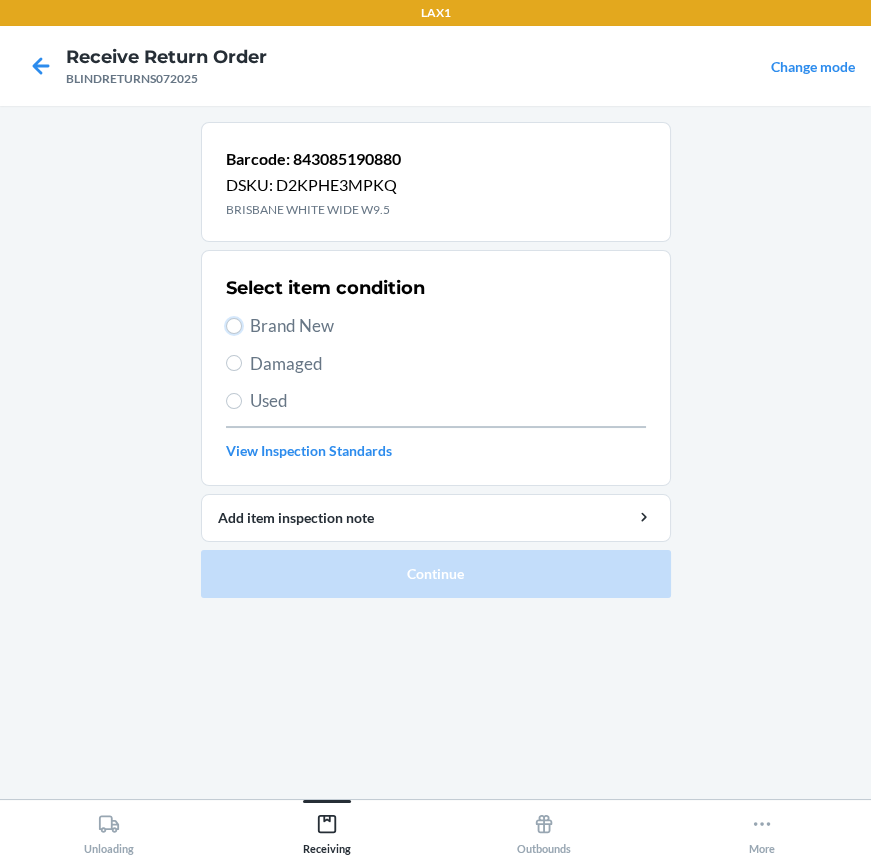 click on "Brand New" at bounding box center [234, 326] 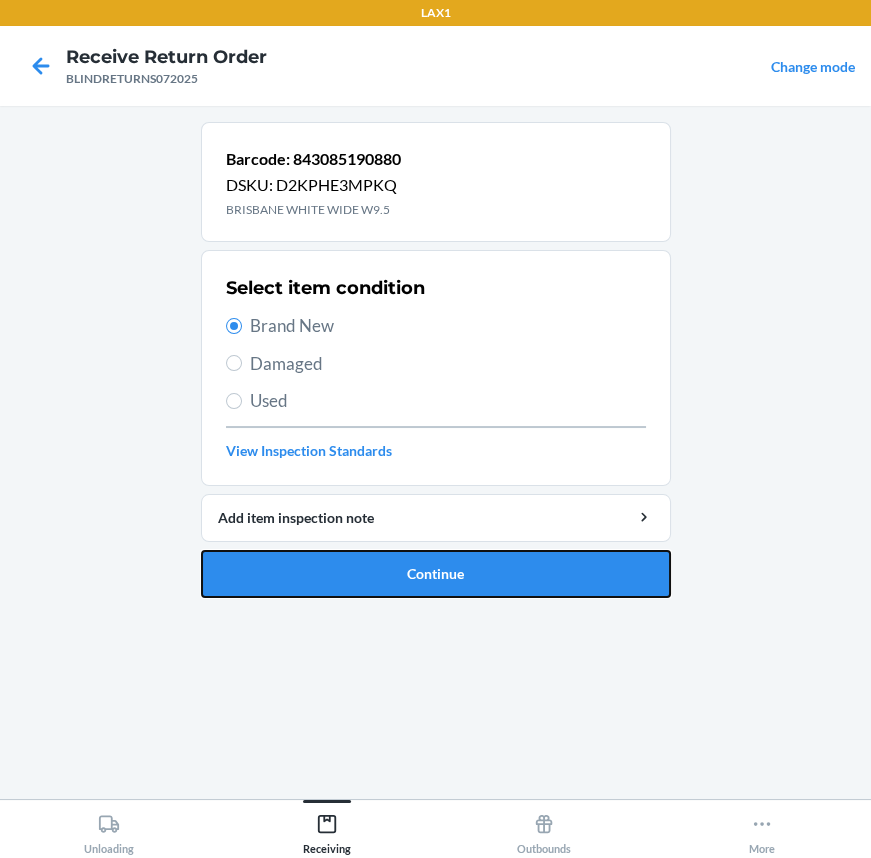 click on "Continue" at bounding box center [436, 574] 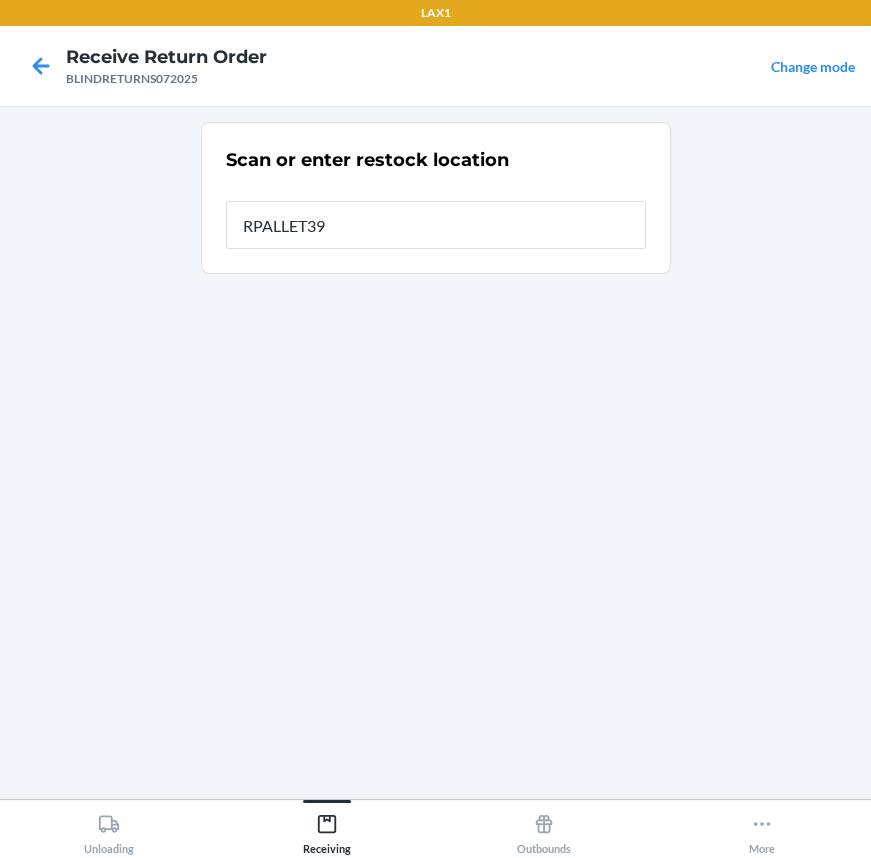 type on "RPALLET393" 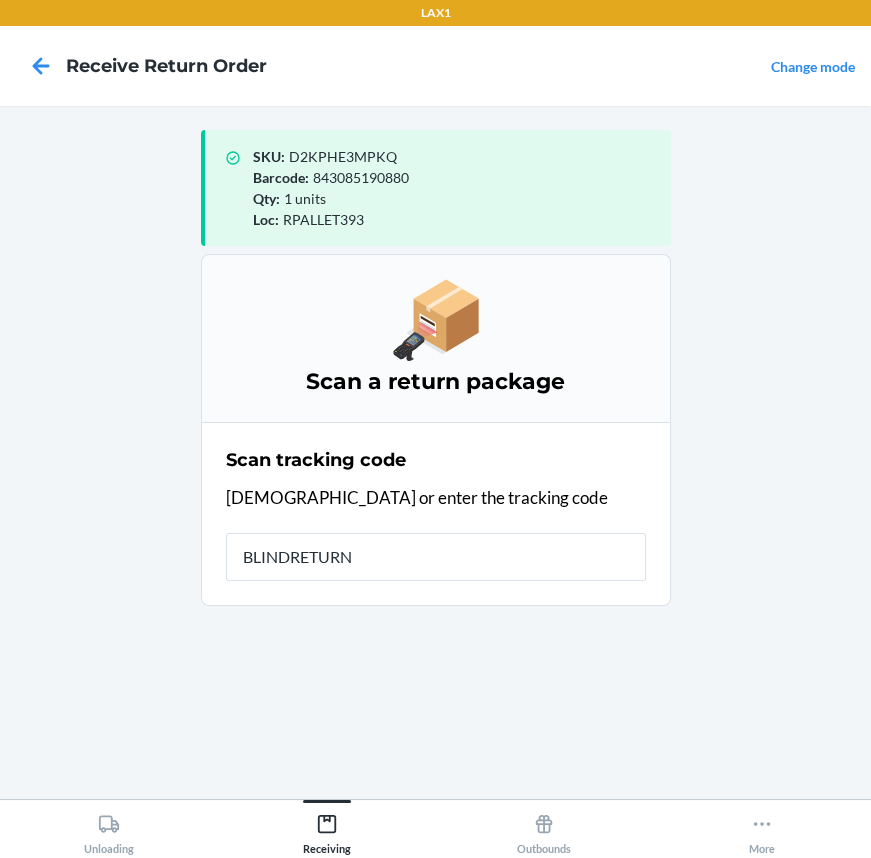 type on "BLINDRETURNS" 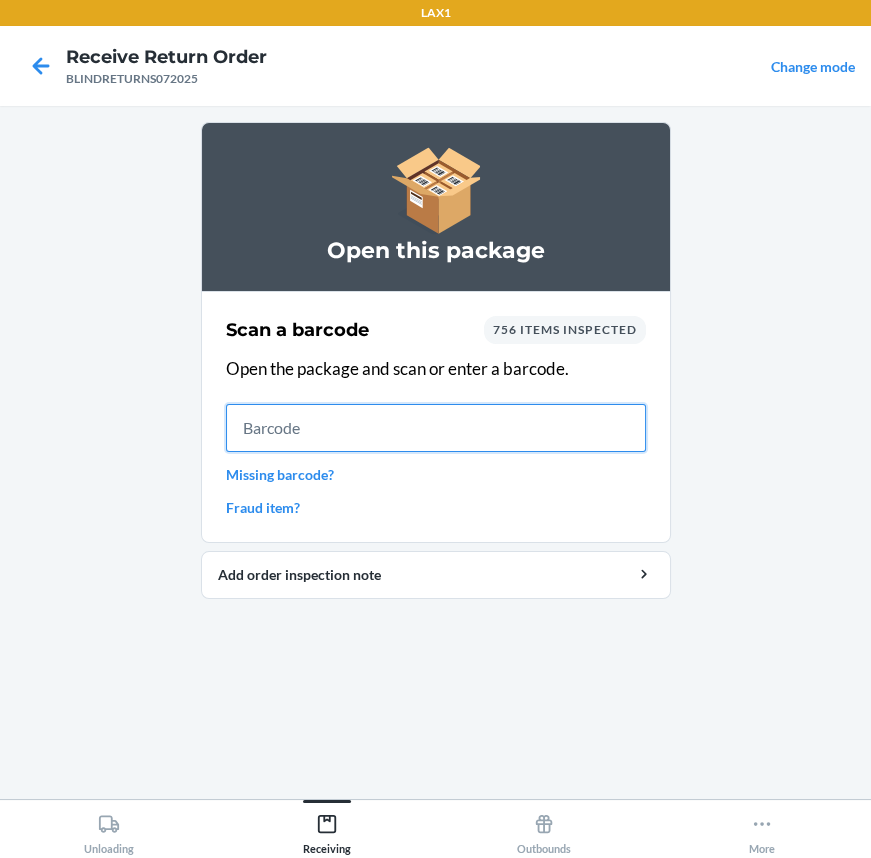 click at bounding box center [436, 428] 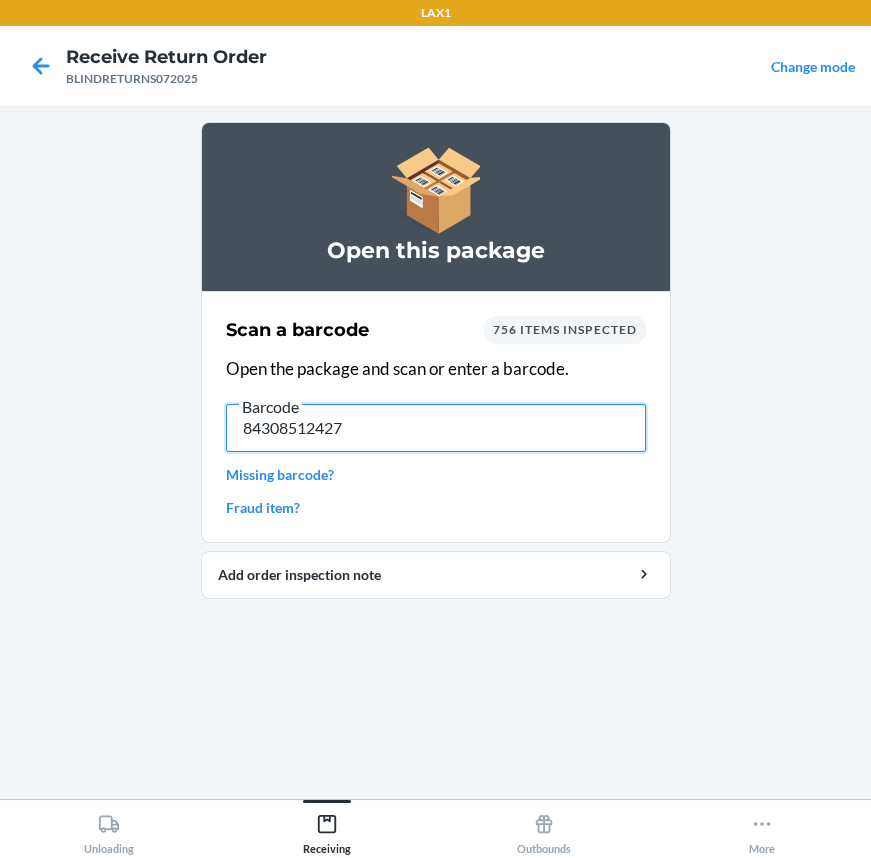 type on "843085124274" 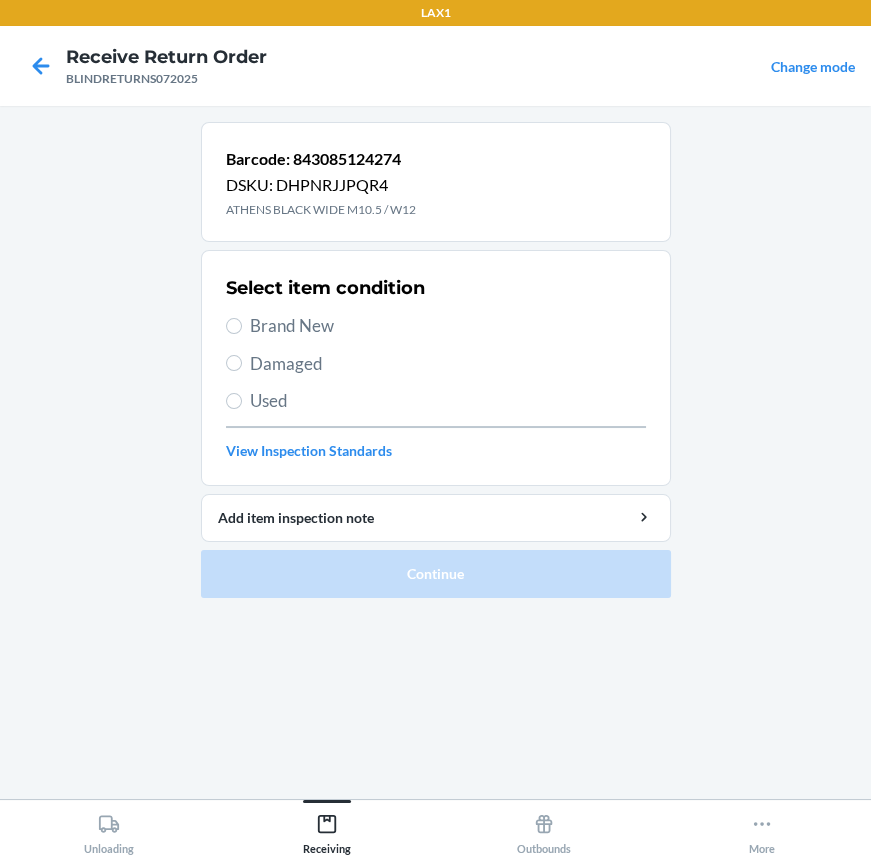 click on "Used" at bounding box center (448, 401) 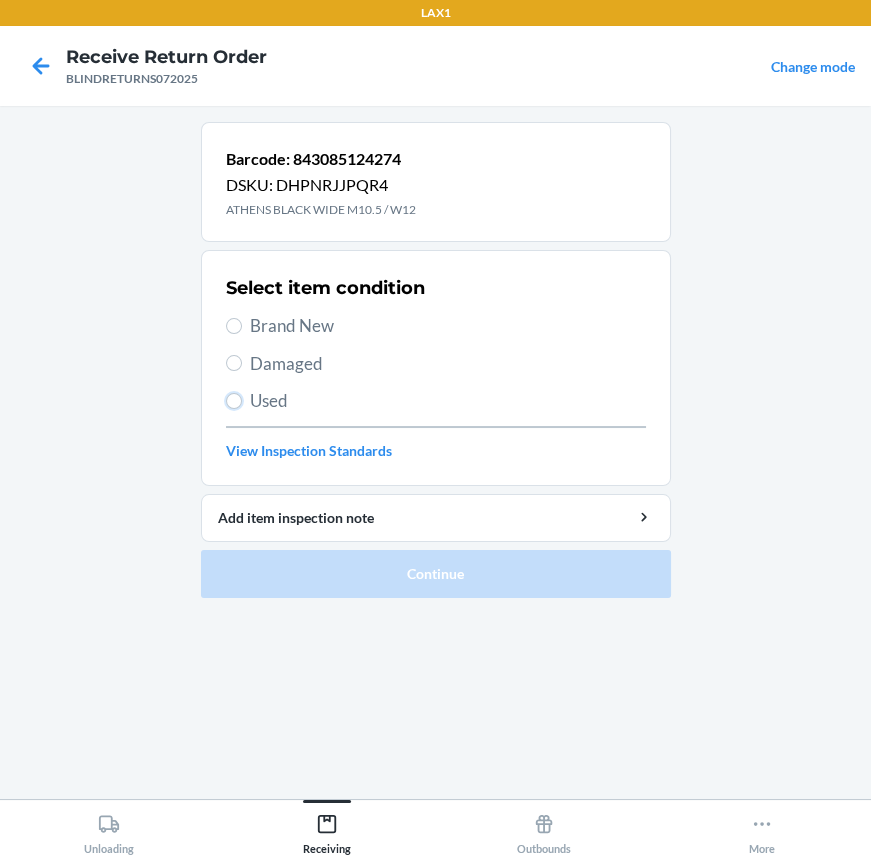 click on "Used" at bounding box center (234, 401) 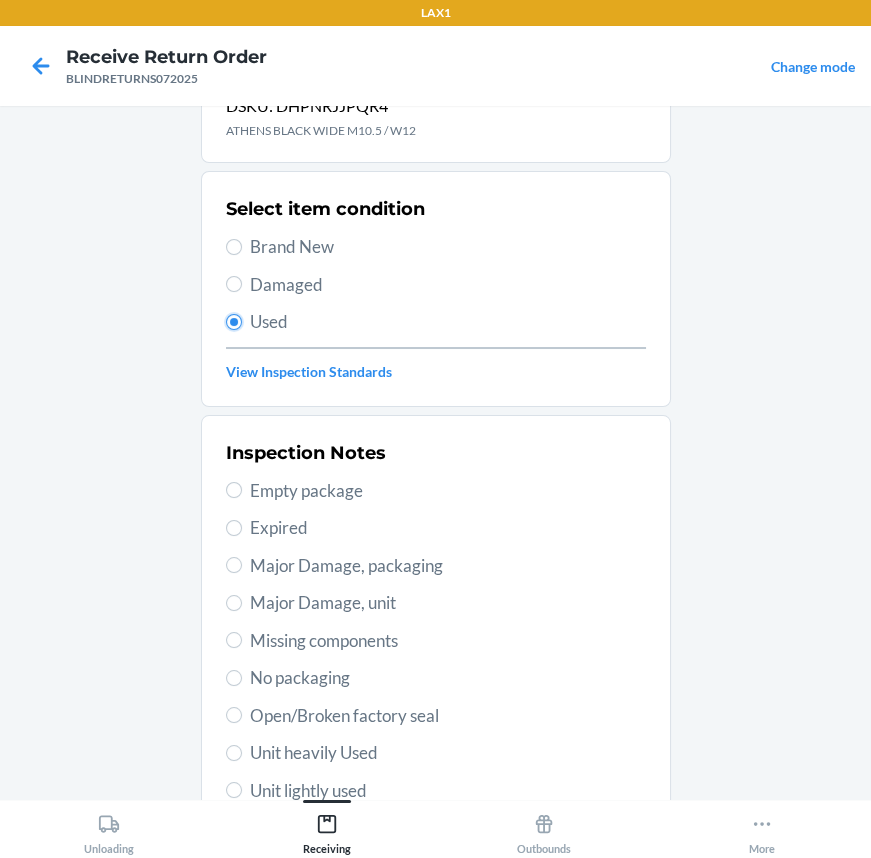 scroll, scrollTop: 346, scrollLeft: 0, axis: vertical 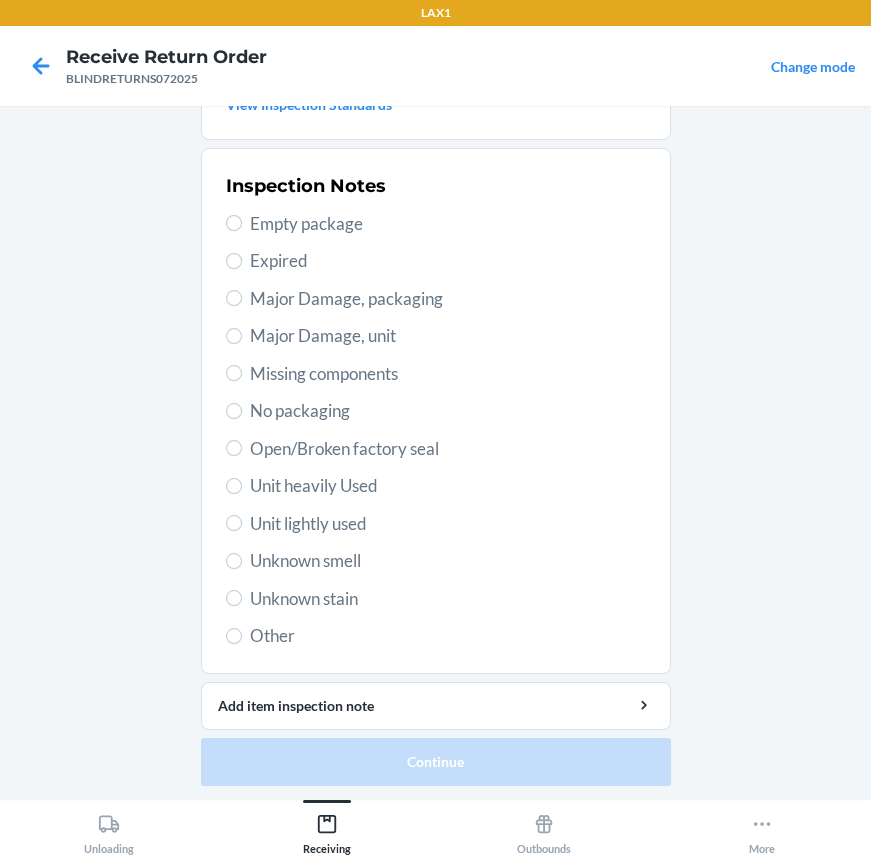 click on "Unit heavily Used" at bounding box center (448, 486) 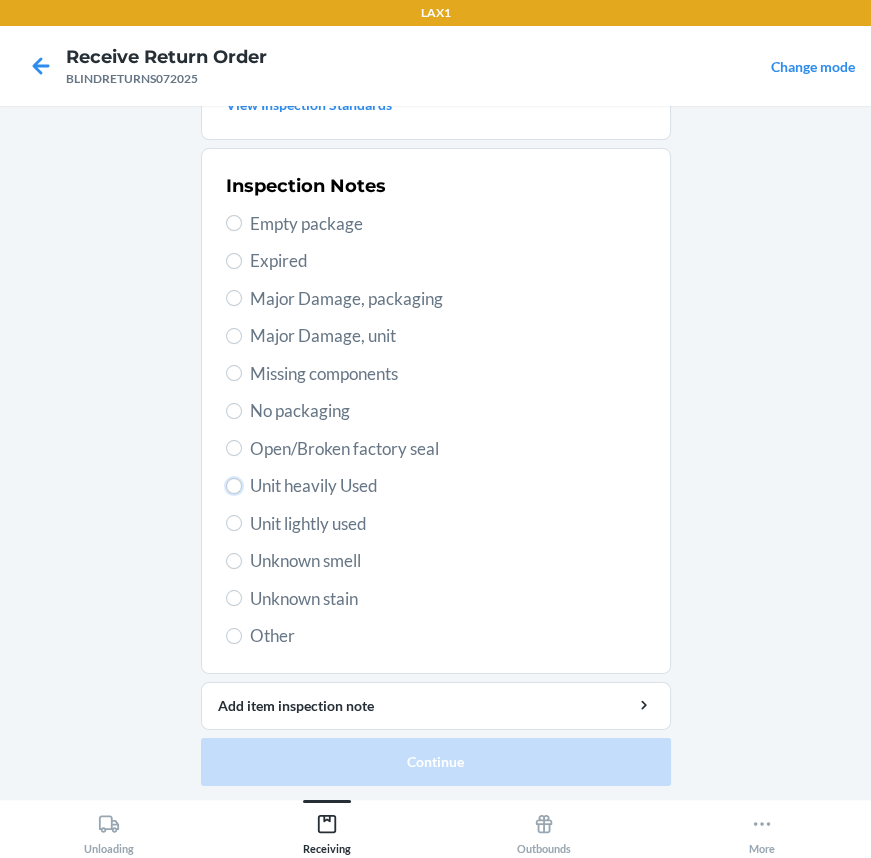 click on "Unit heavily Used" at bounding box center [234, 486] 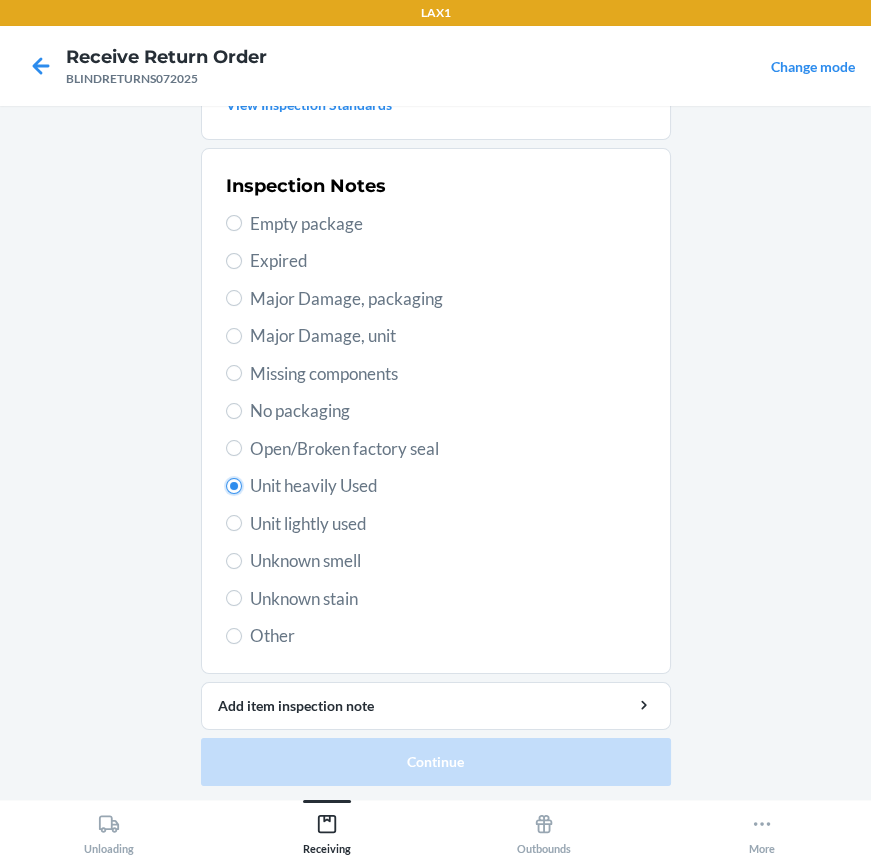 radio on "true" 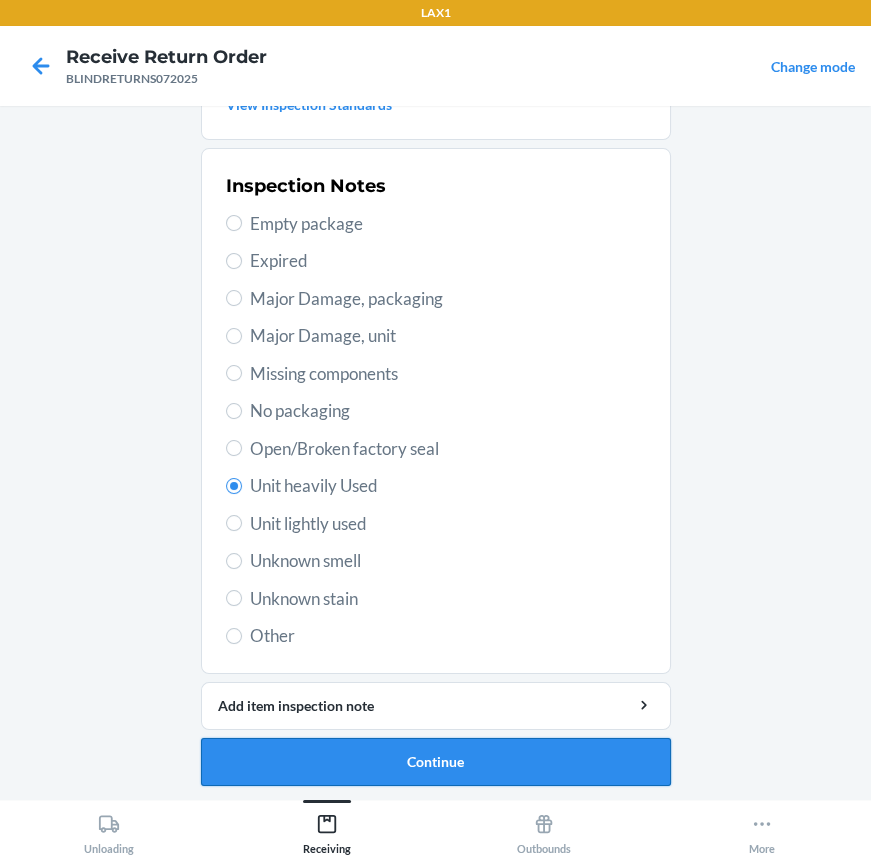 click on "Continue" at bounding box center (436, 762) 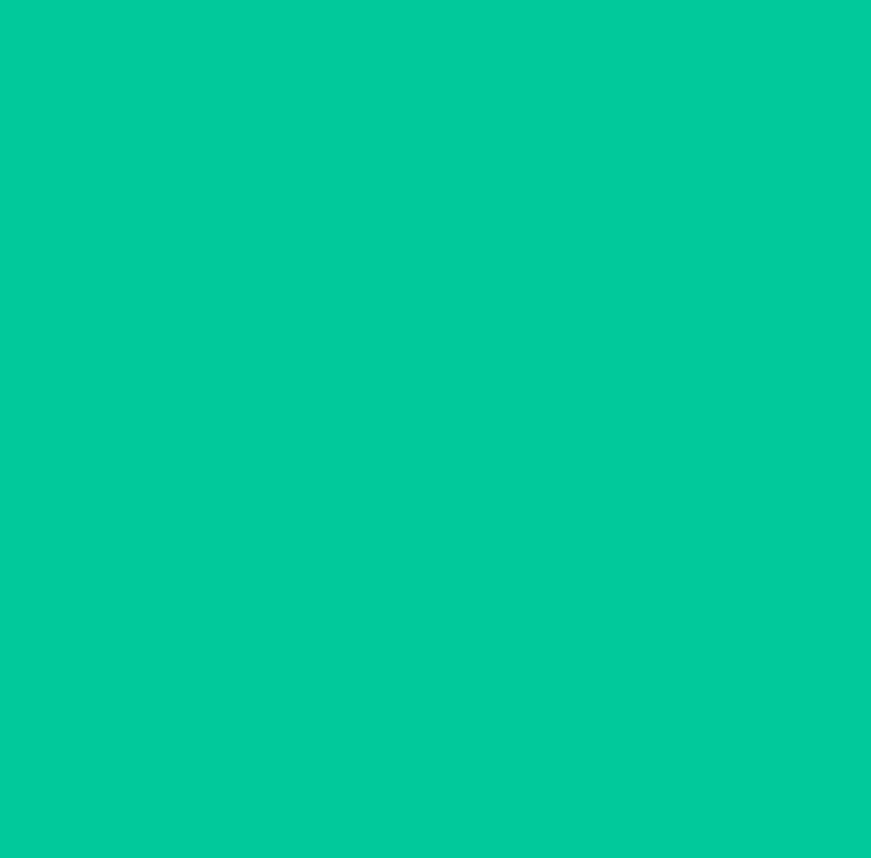 scroll, scrollTop: 0, scrollLeft: 0, axis: both 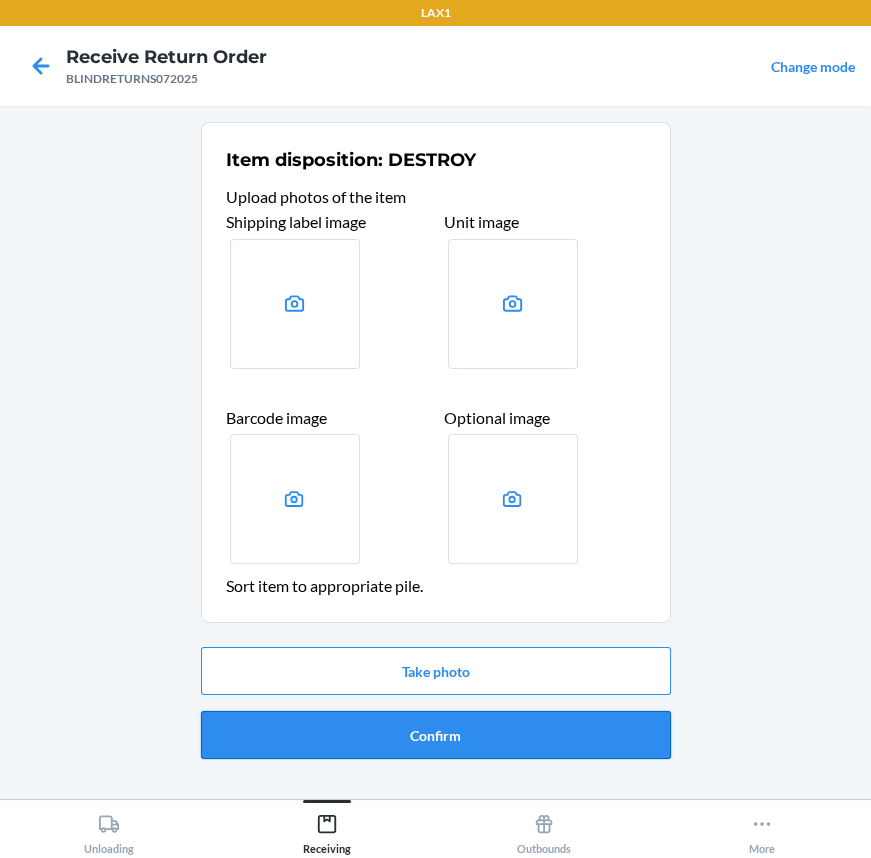 click on "Confirm" at bounding box center (436, 735) 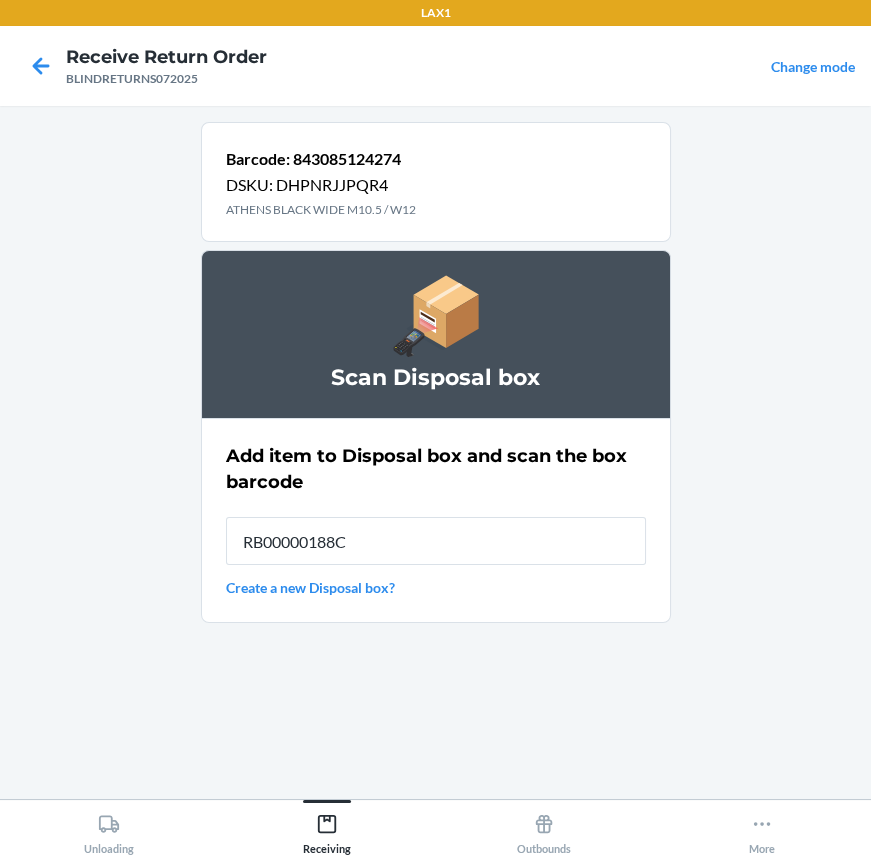 type on "RB00000188C" 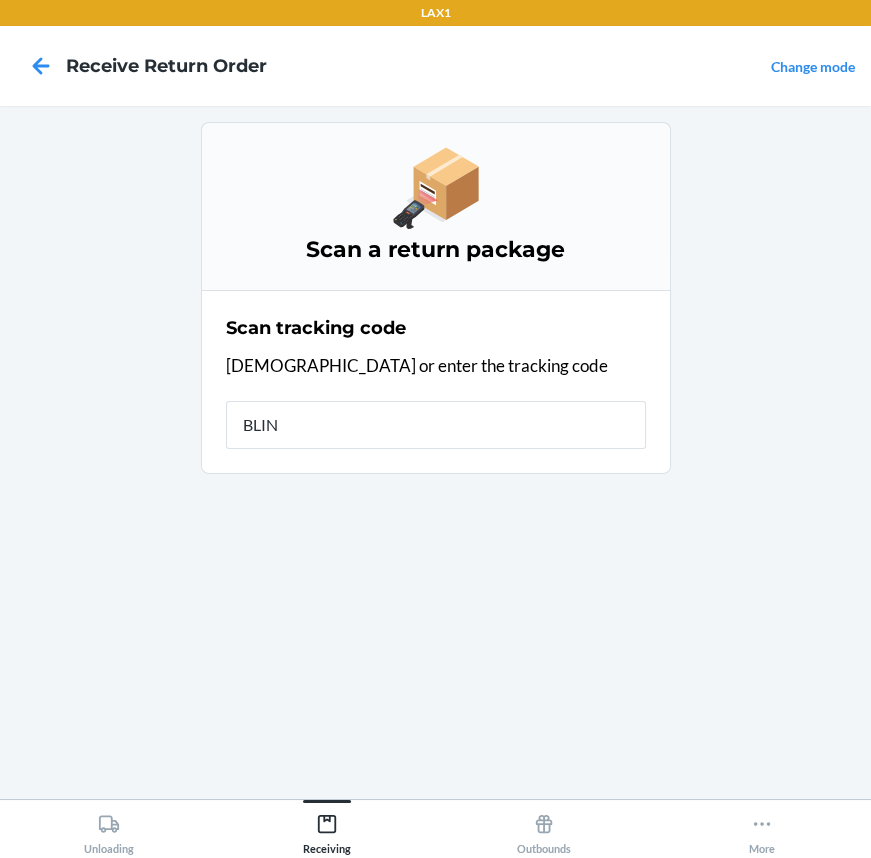 type on "BLIND" 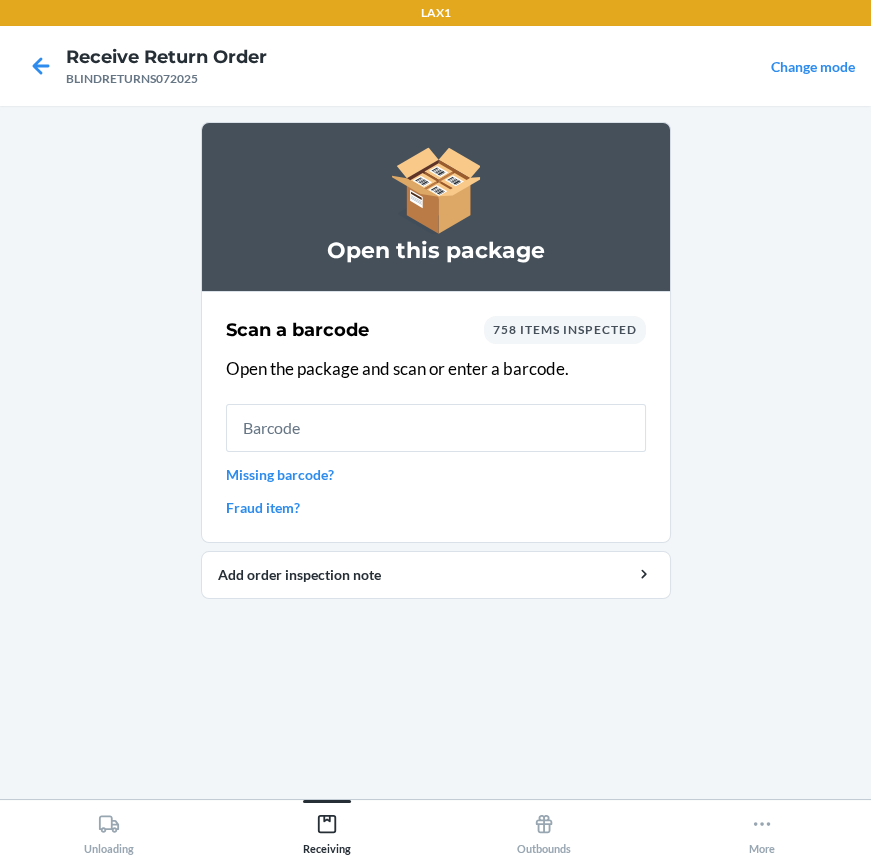 click on "Scan a barcode 758 items inspected Open the package and scan or enter a barcode. Missing barcode? Fraud item?" at bounding box center (436, 417) 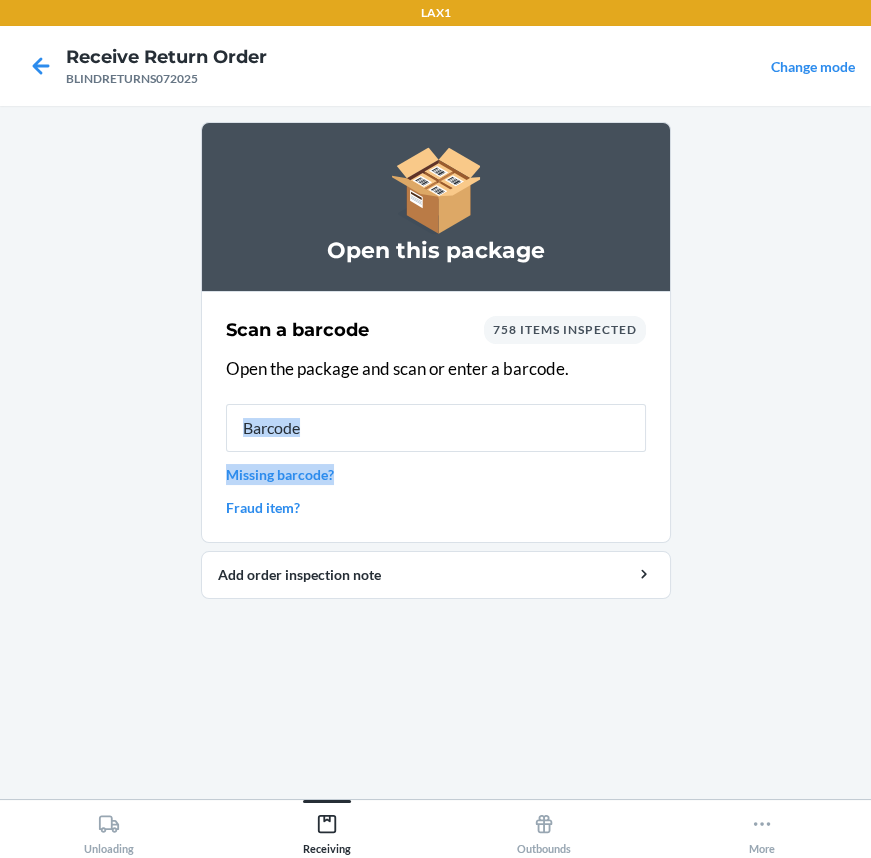 drag, startPoint x: 560, startPoint y: 453, endPoint x: 540, endPoint y: 440, distance: 23.853722 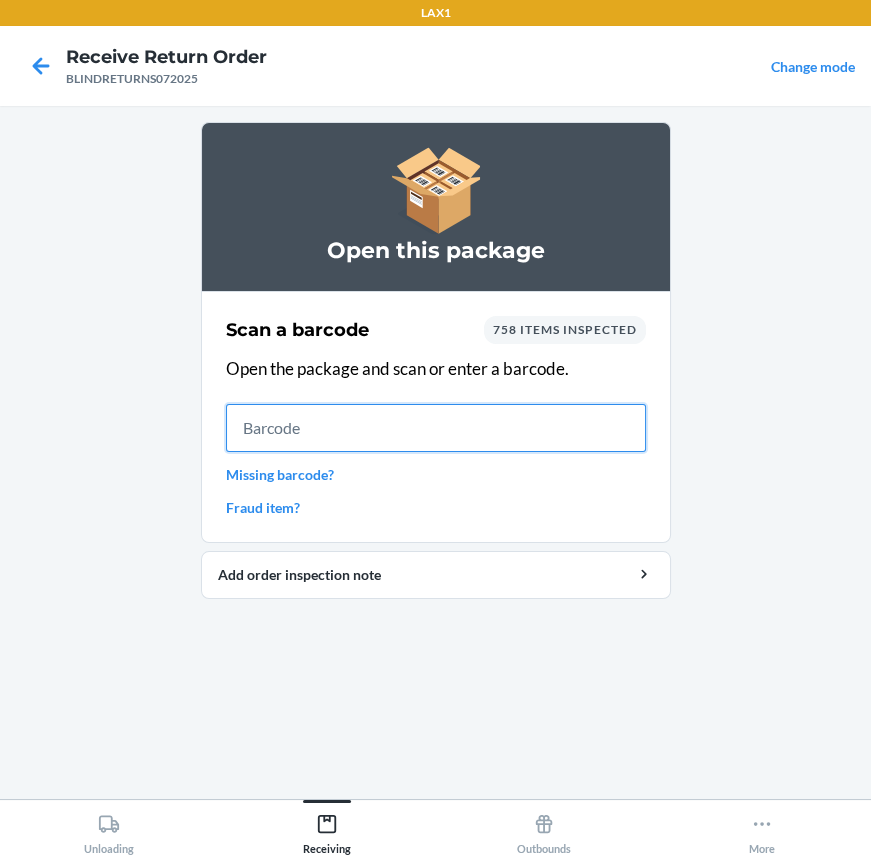 click at bounding box center (436, 428) 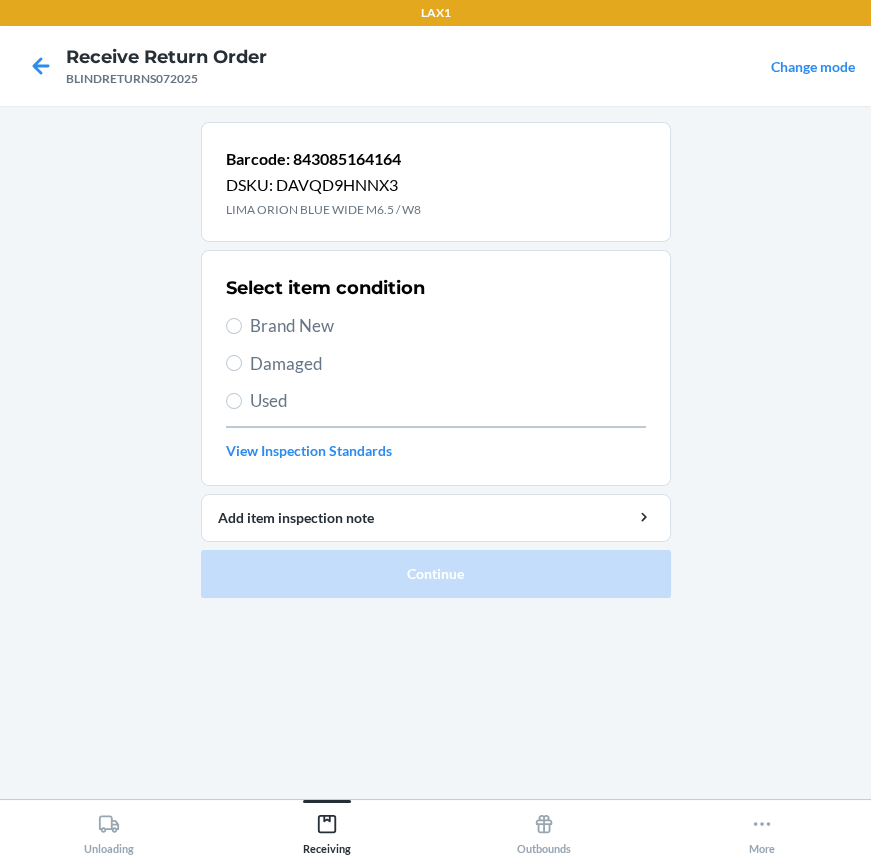 click on "Brand New" at bounding box center [448, 326] 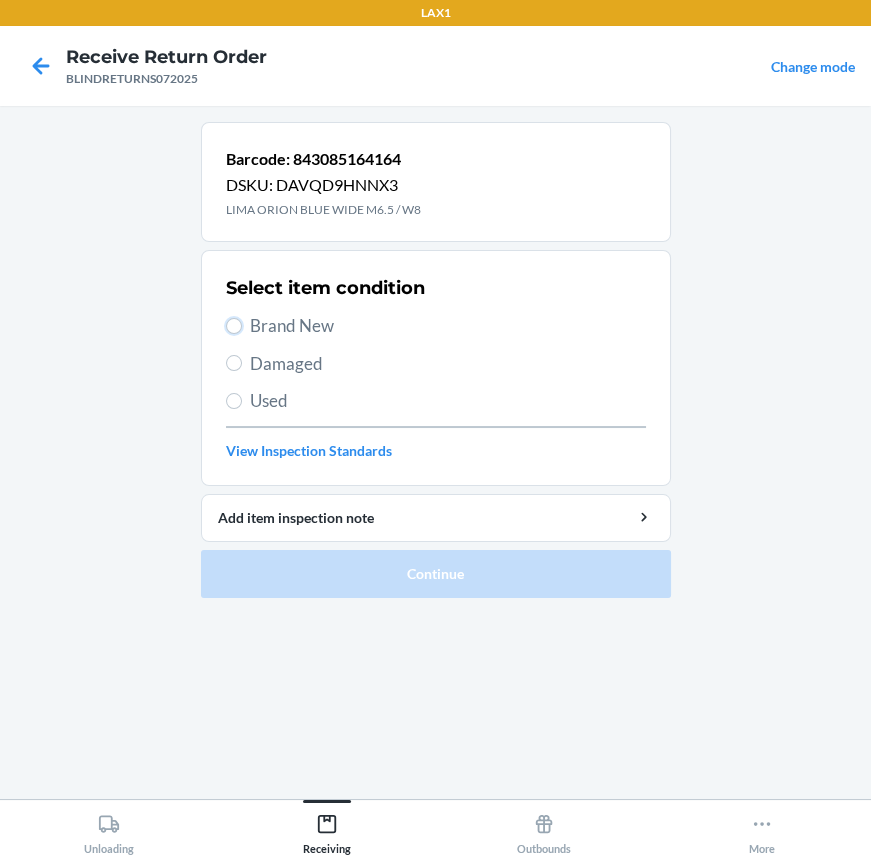 click on "Brand New" at bounding box center [234, 326] 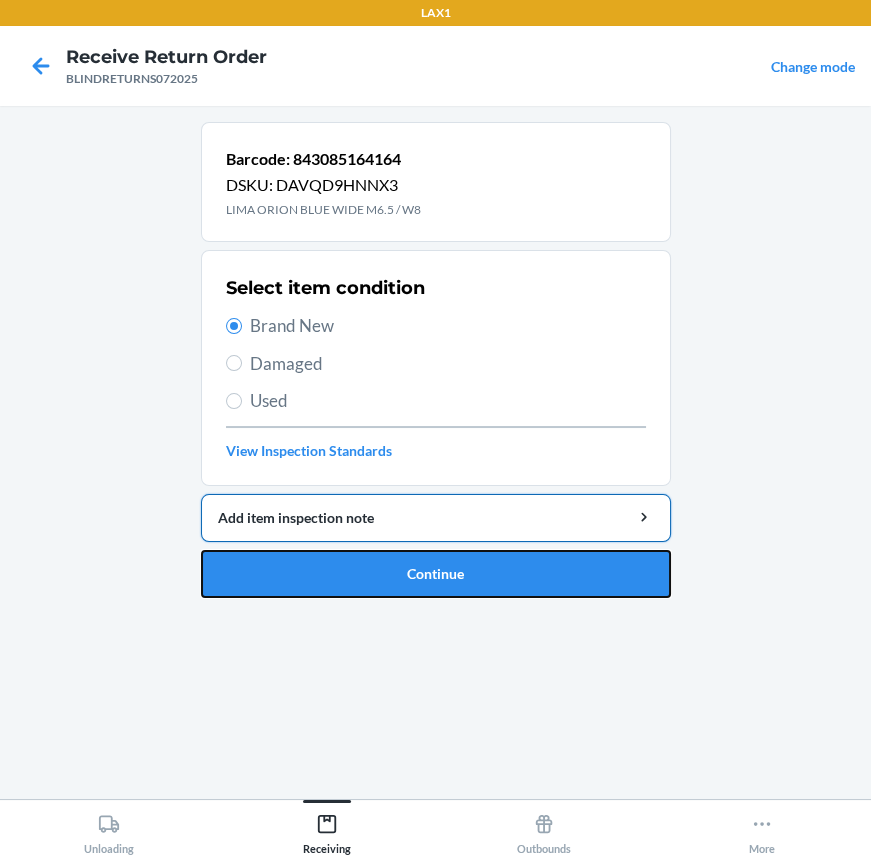 drag, startPoint x: 356, startPoint y: 560, endPoint x: 350, endPoint y: 532, distance: 28.635643 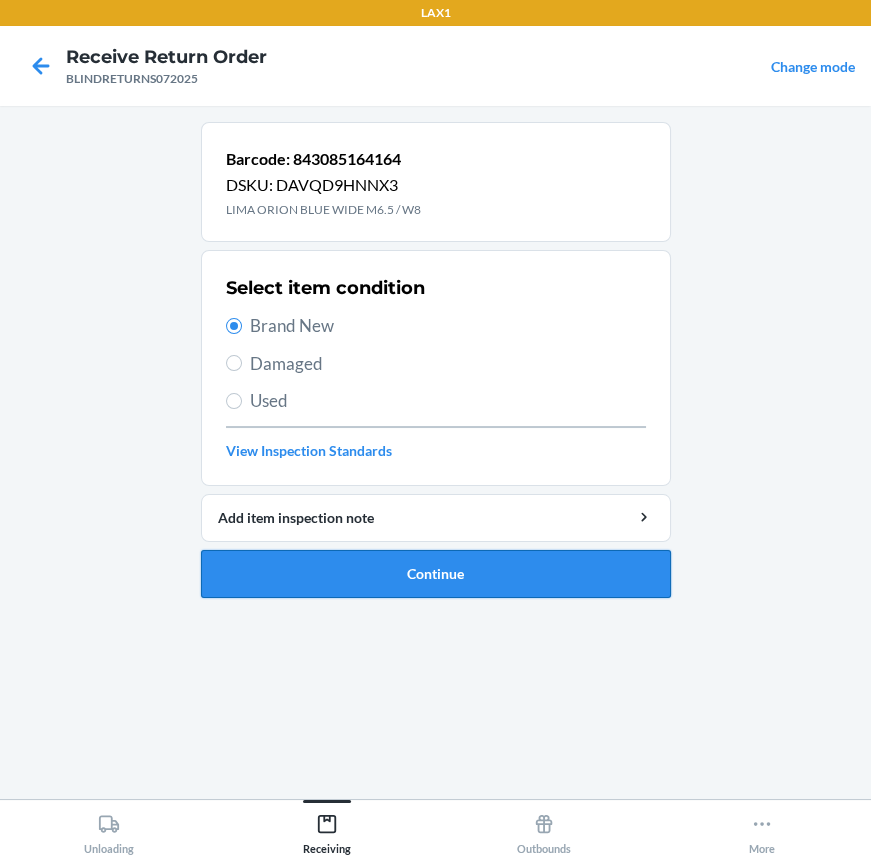 click on "Continue" at bounding box center (436, 574) 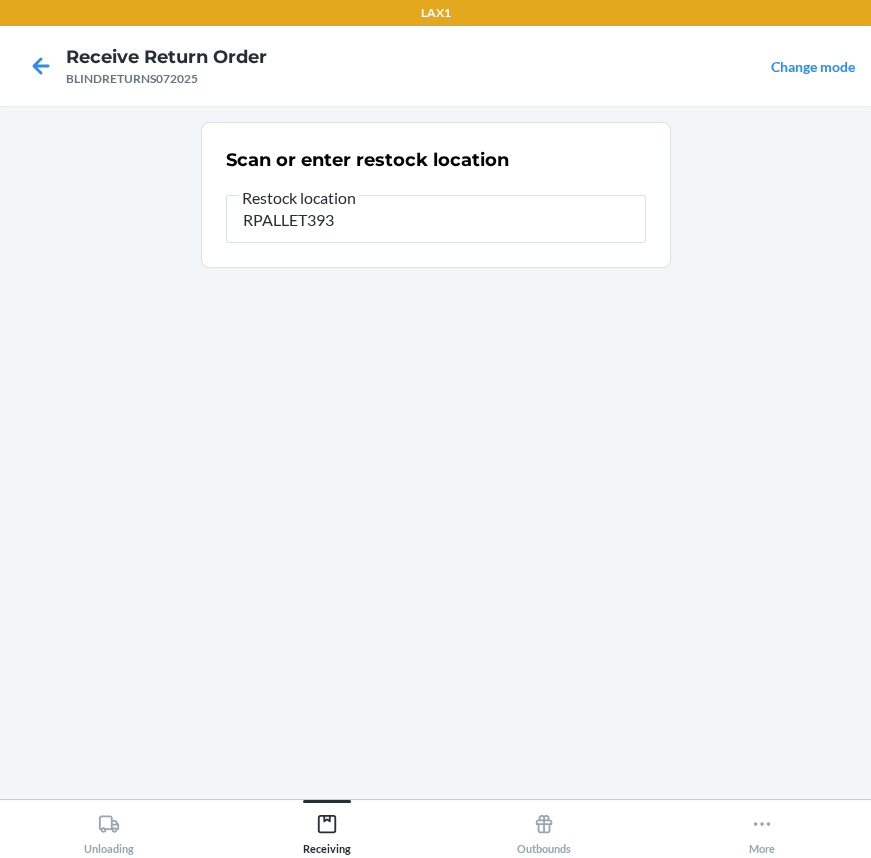 type on "RPALLET393" 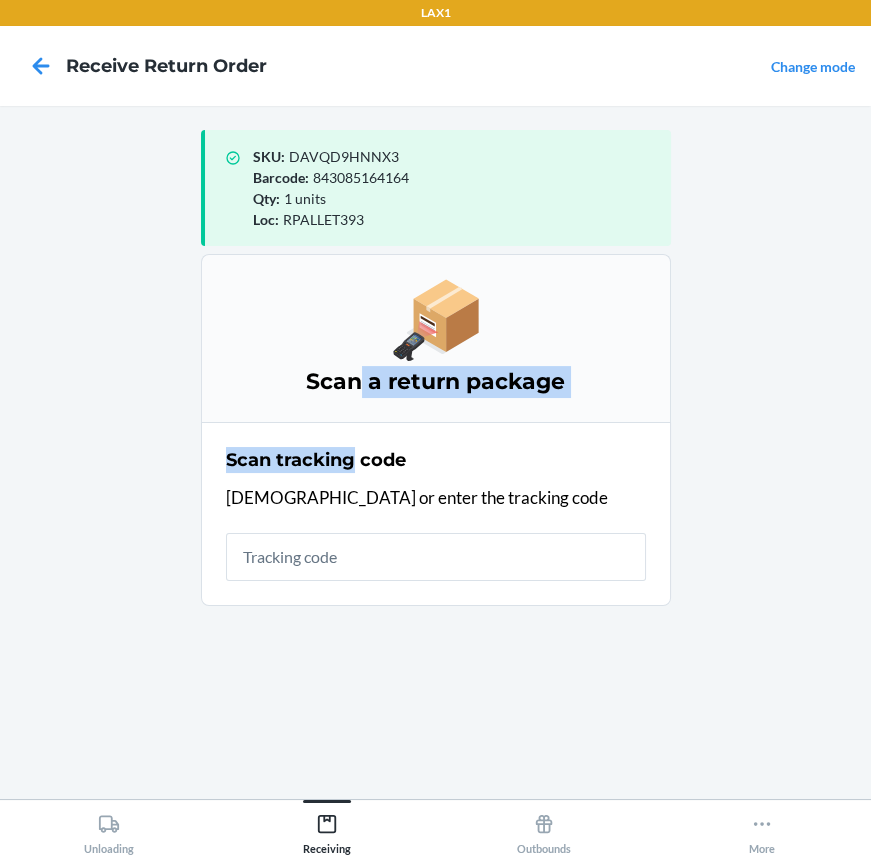 drag, startPoint x: 356, startPoint y: 417, endPoint x: 436, endPoint y: 414, distance: 80.05623 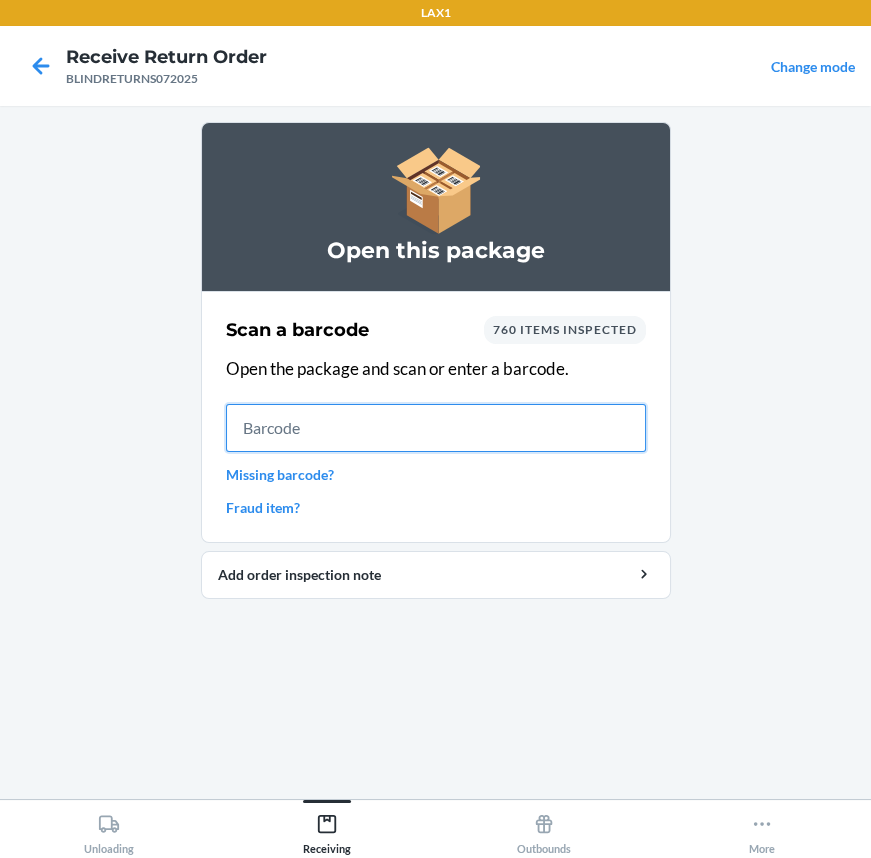 click at bounding box center (436, 428) 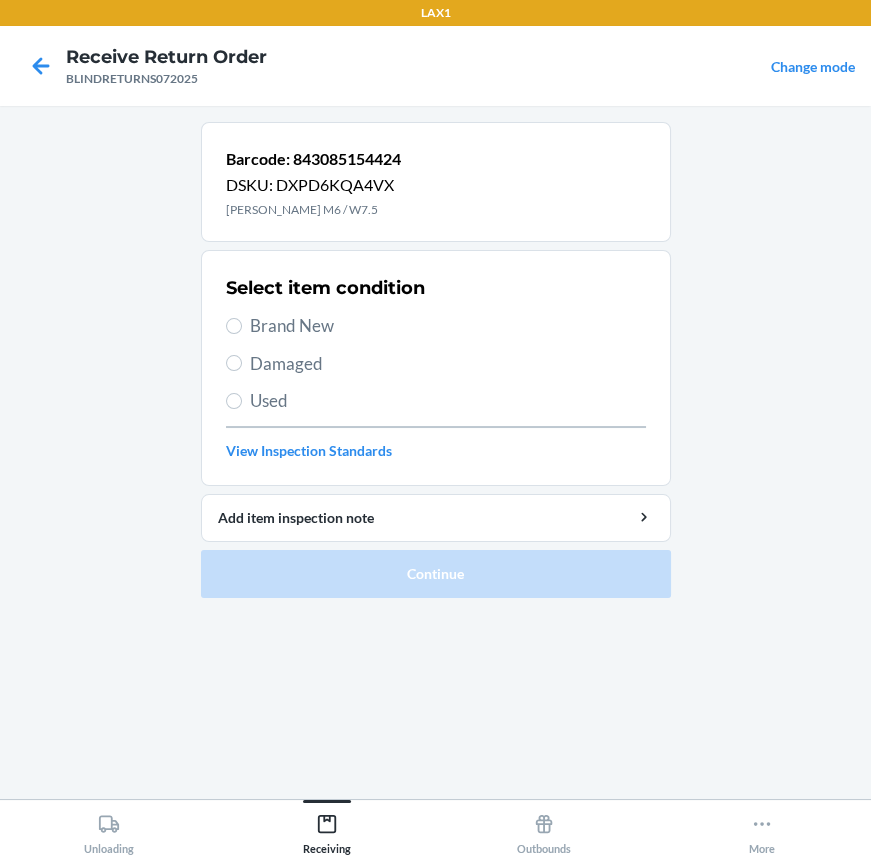 drag, startPoint x: 270, startPoint y: 320, endPoint x: 274, endPoint y: 375, distance: 55.145264 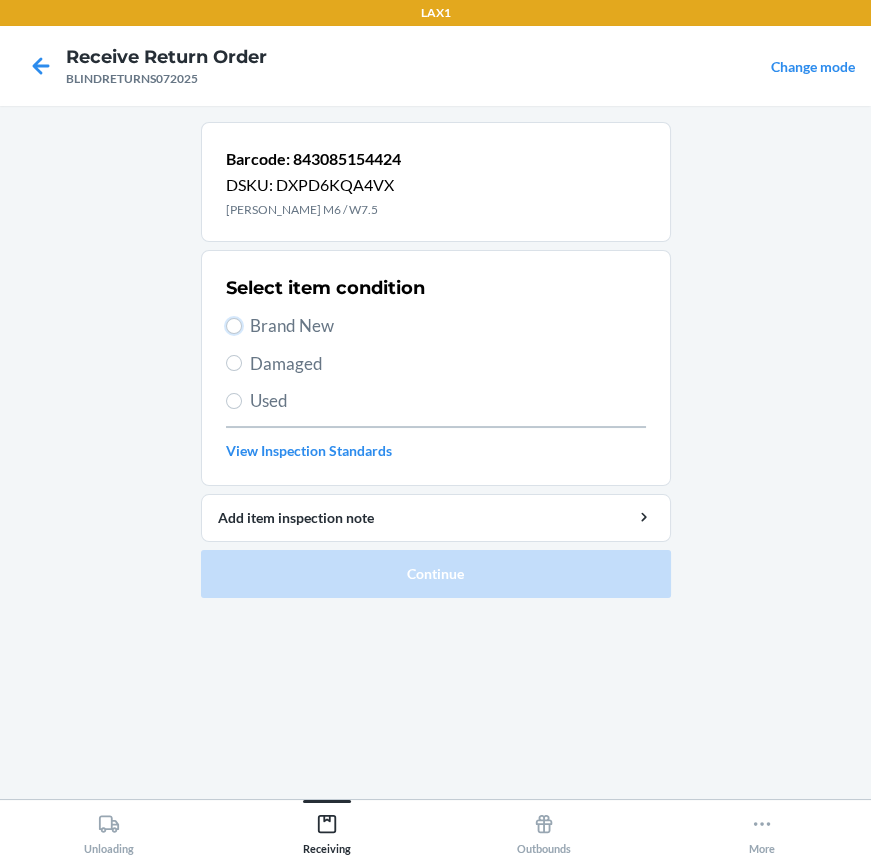 click on "Brand New" at bounding box center (234, 326) 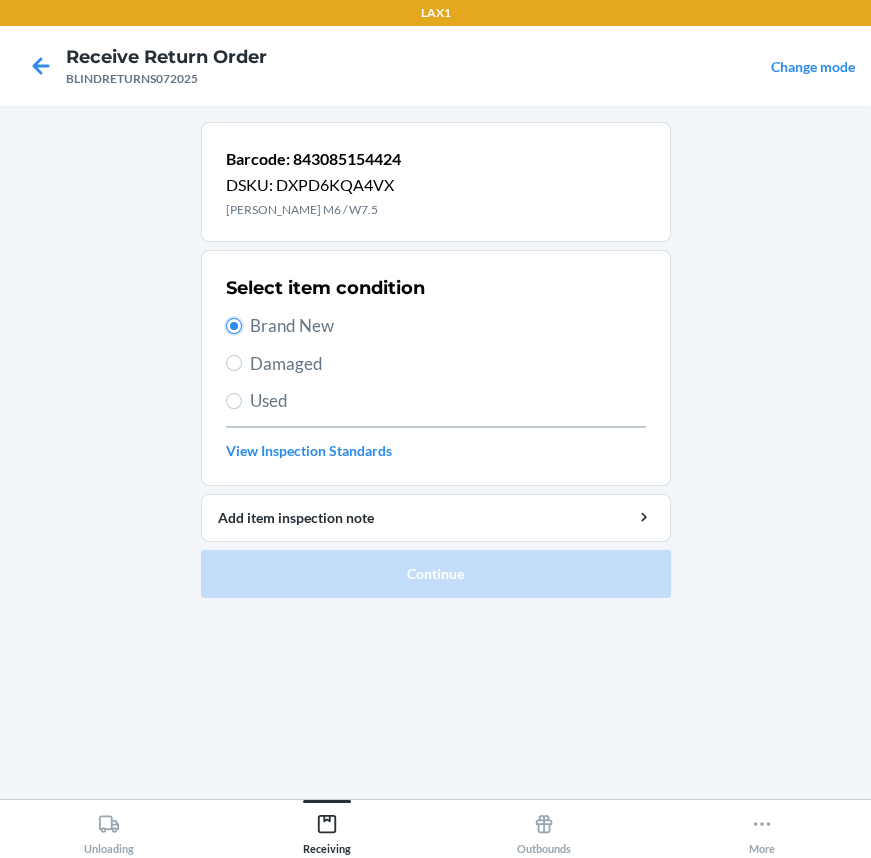 radio on "true" 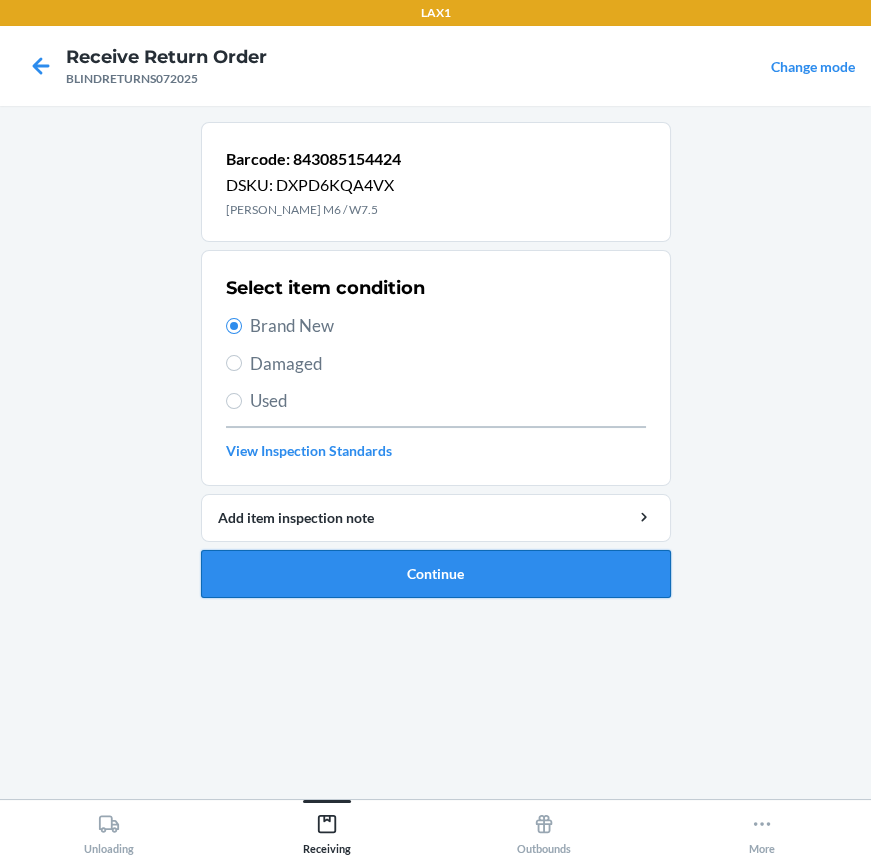 click on "Continue" at bounding box center [436, 574] 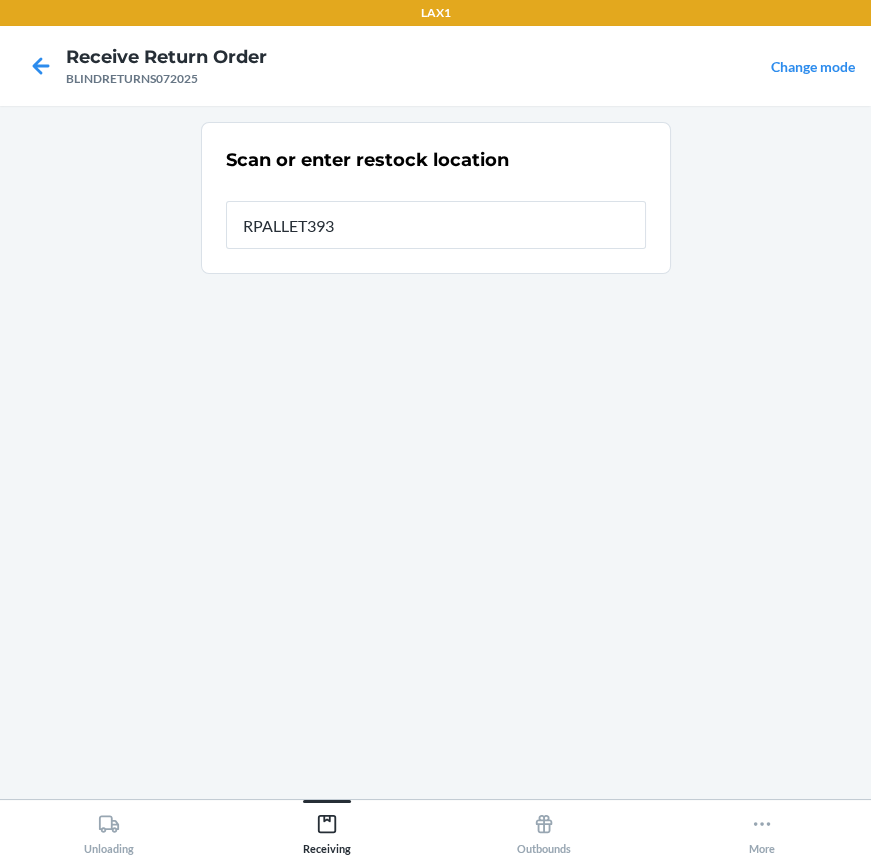 type on "RPALLET393" 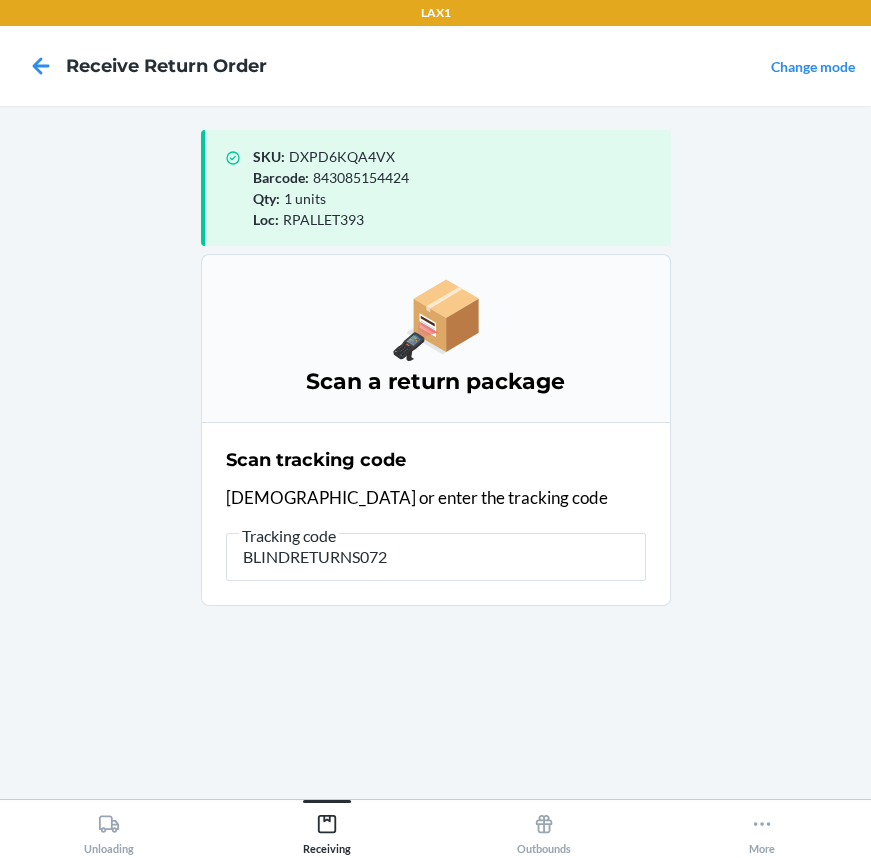 type on "BLINDRETURNS0720" 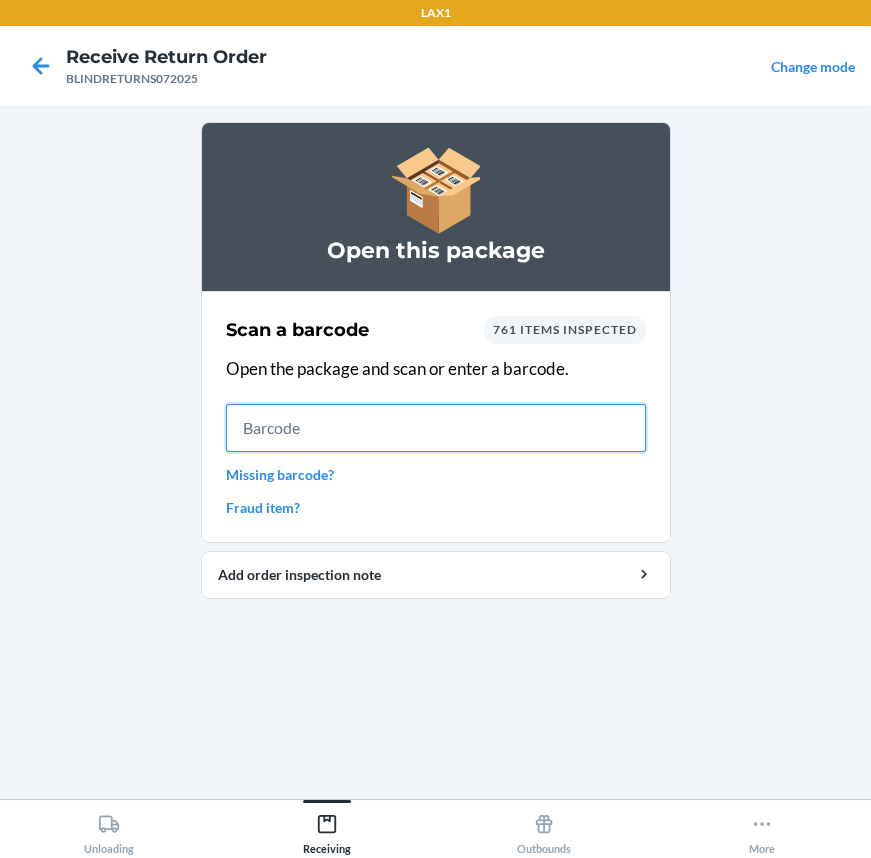 click at bounding box center [436, 428] 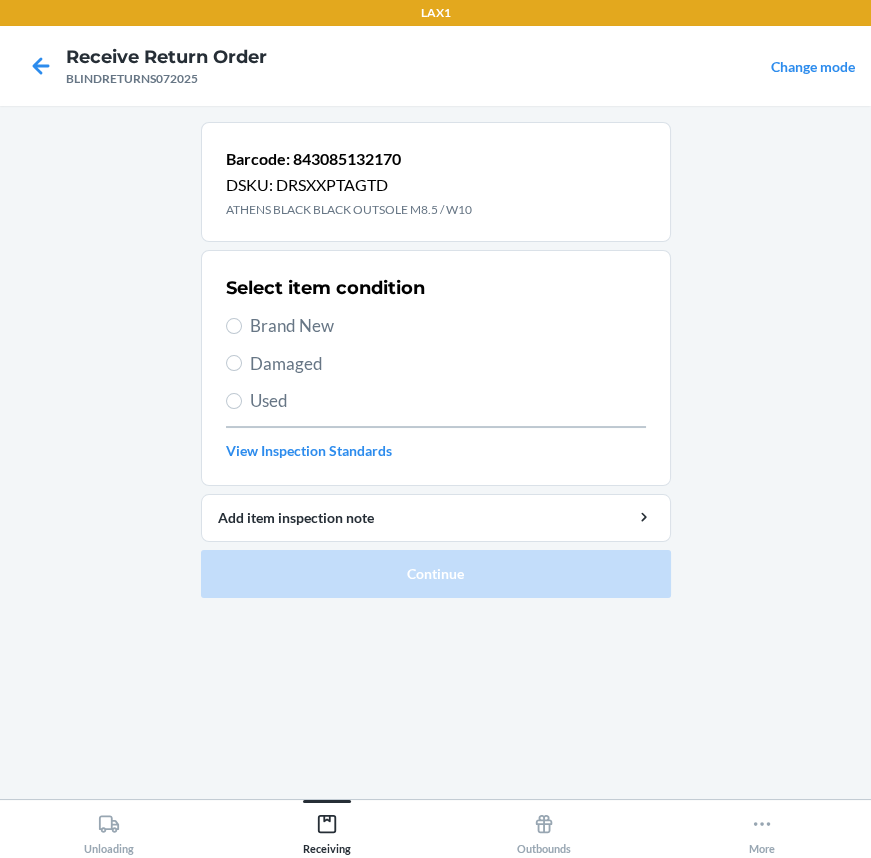 click on "Brand New" at bounding box center (448, 326) 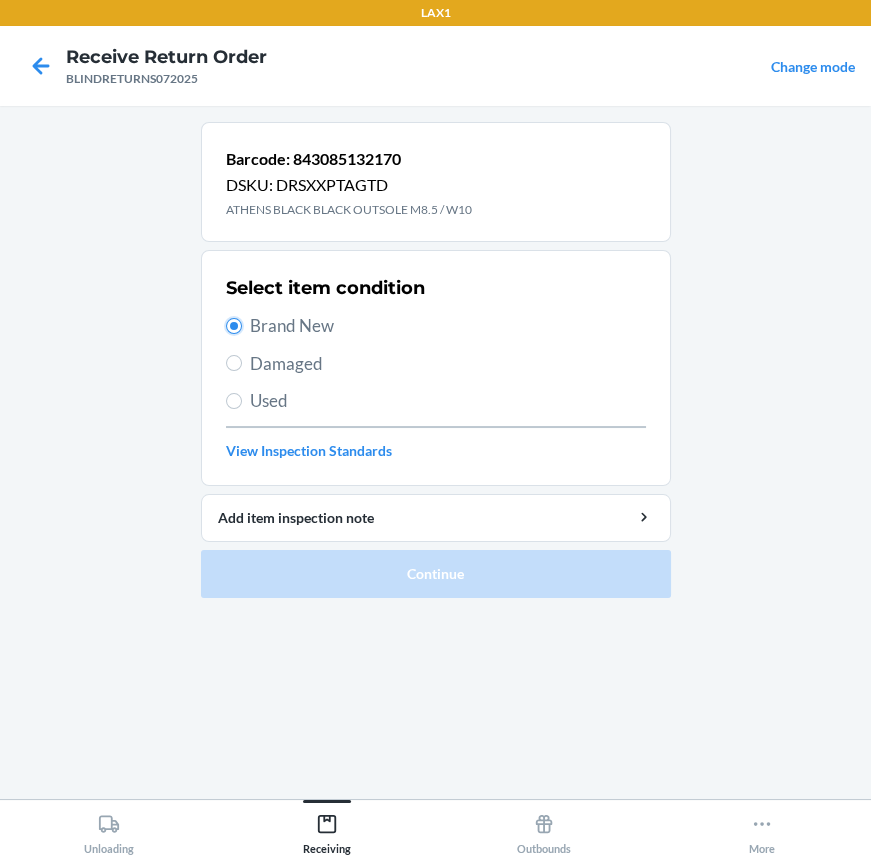 radio on "true" 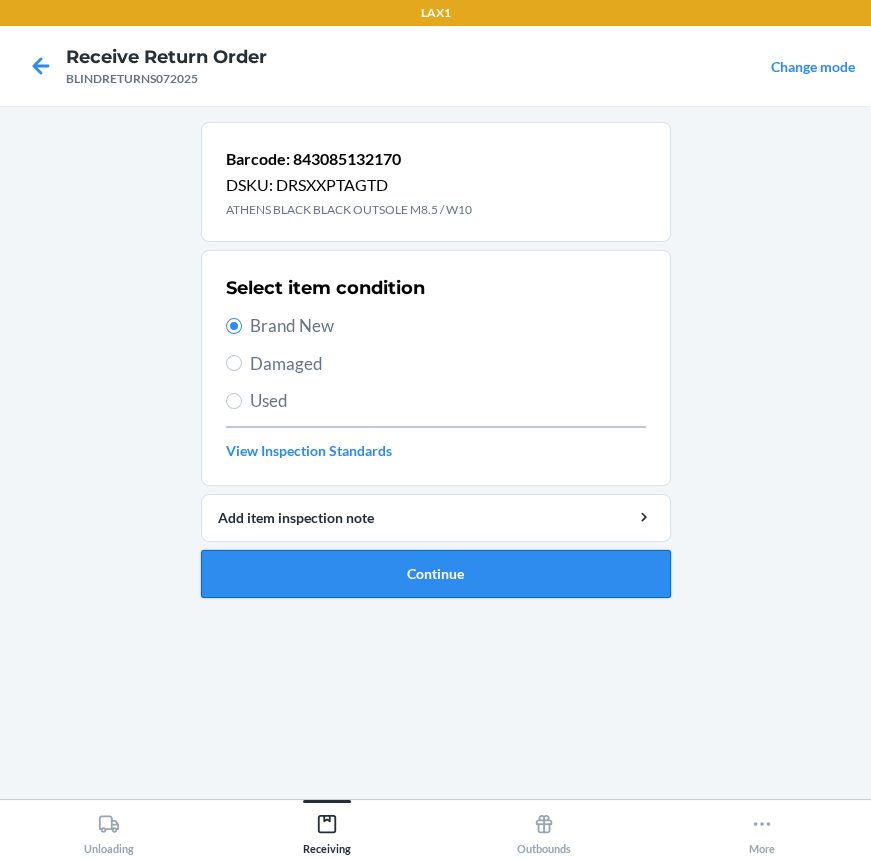 click on "Continue" at bounding box center [436, 574] 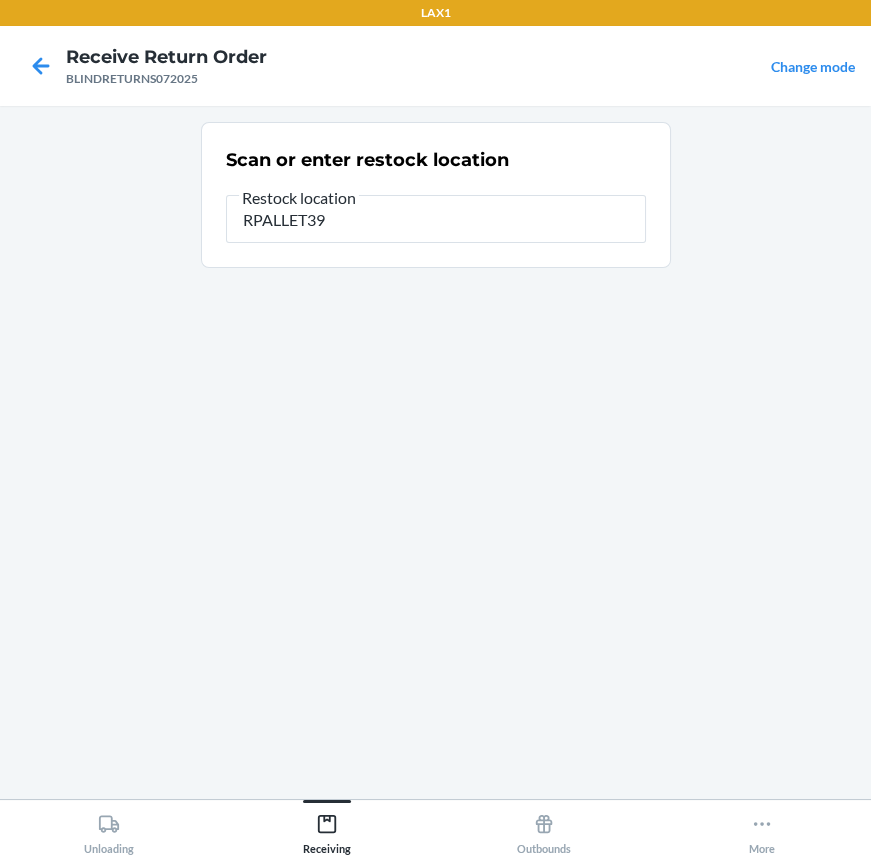 type on "RPALLET393" 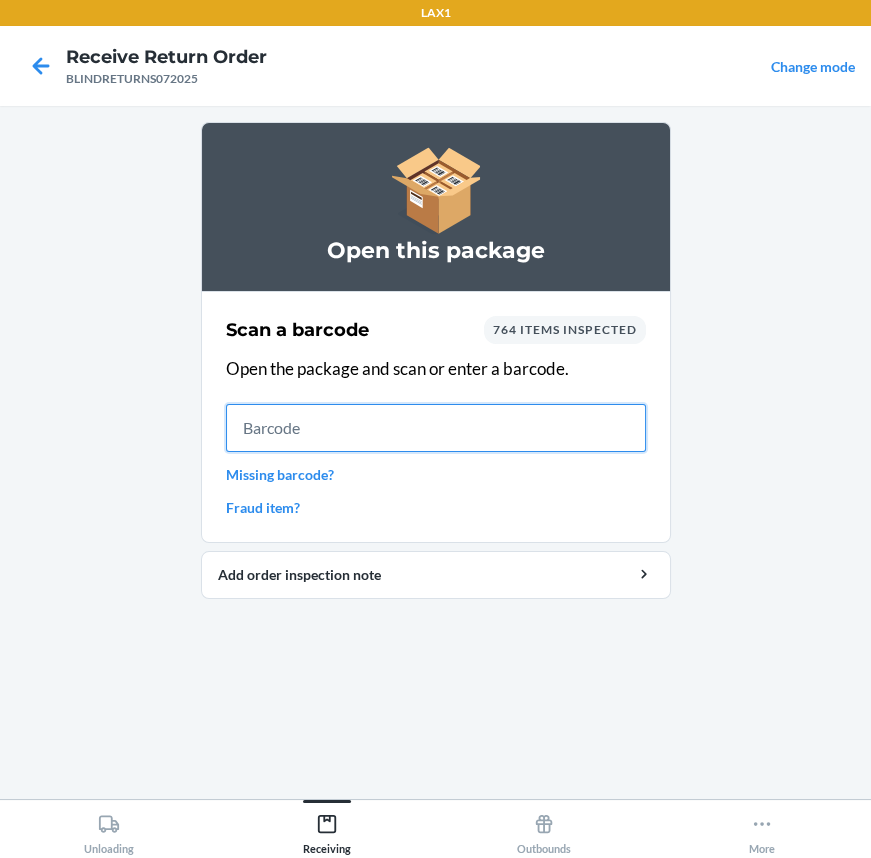 click at bounding box center [436, 428] 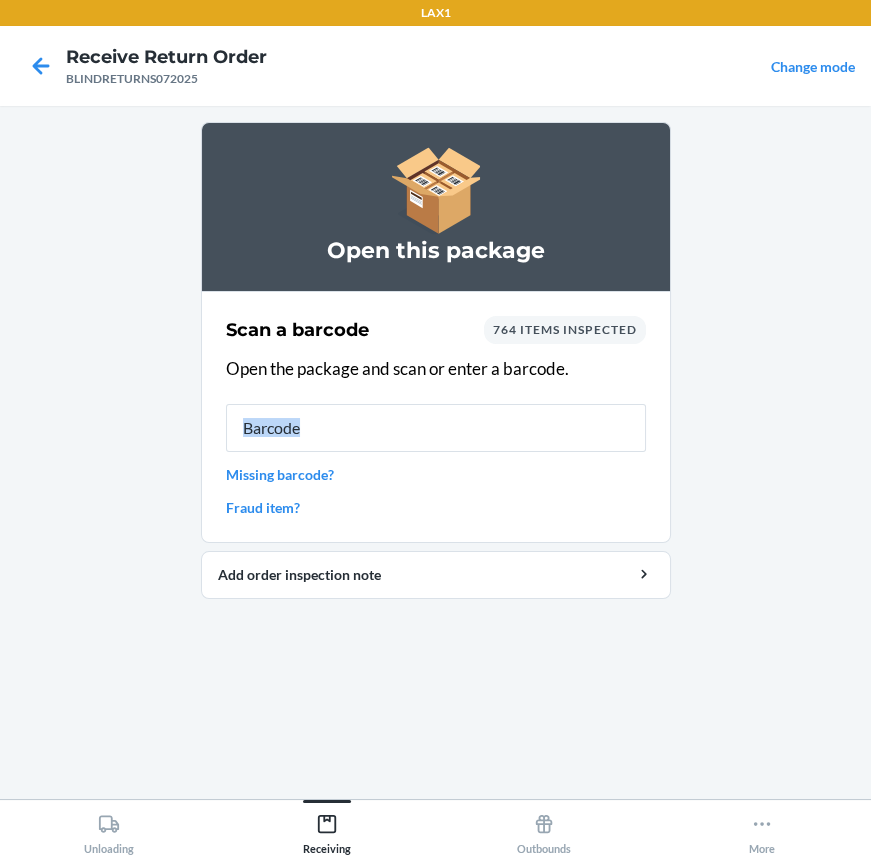 drag, startPoint x: 193, startPoint y: 454, endPoint x: 240, endPoint y: 442, distance: 48.507732 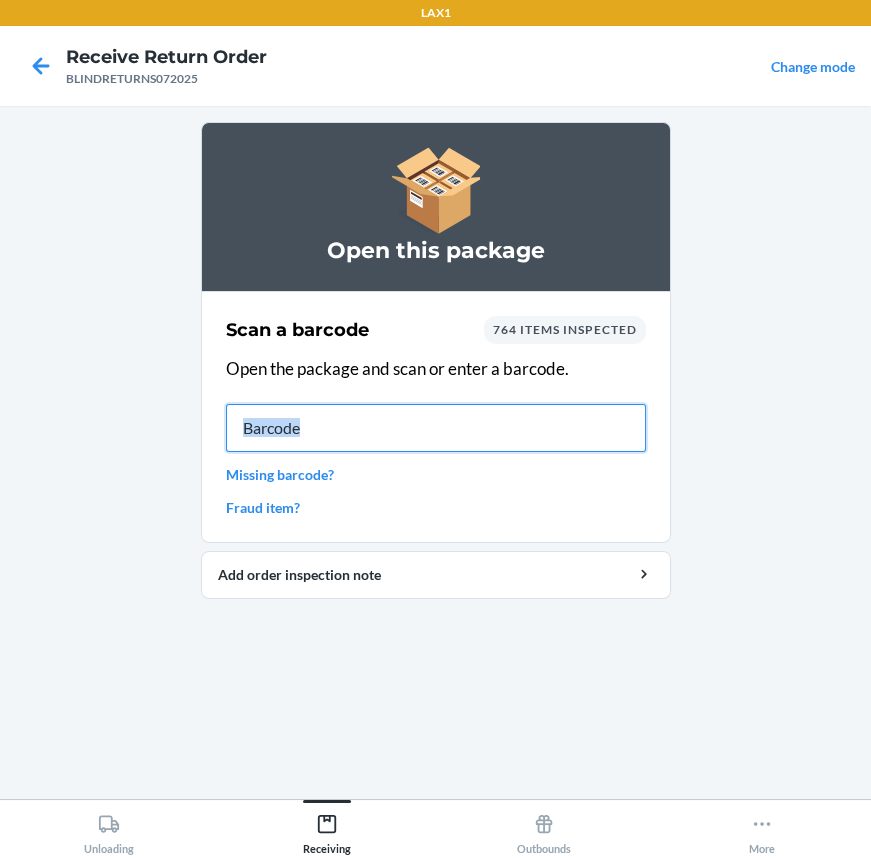 click at bounding box center [436, 428] 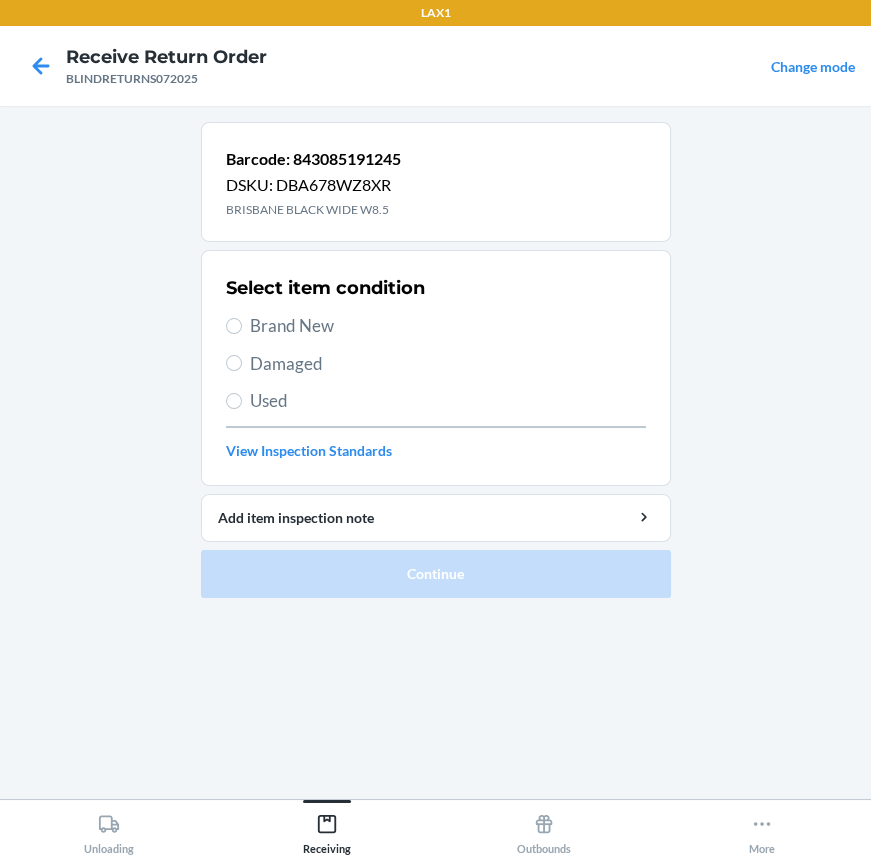 click on "Brand New" at bounding box center (448, 326) 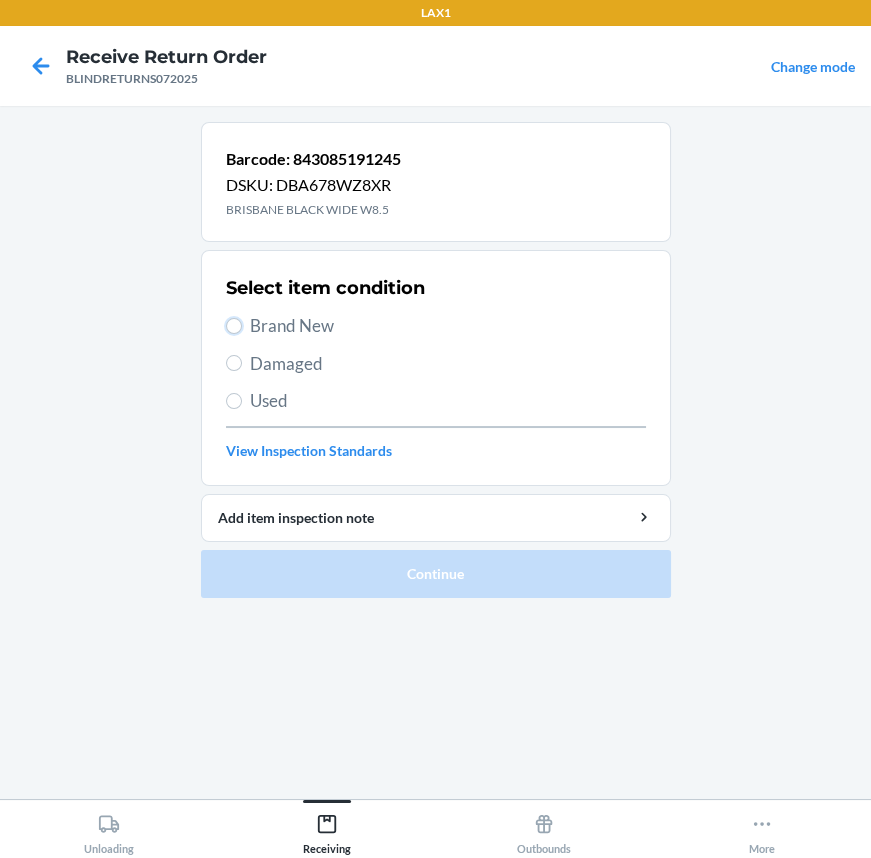 click on "Brand New" at bounding box center (234, 326) 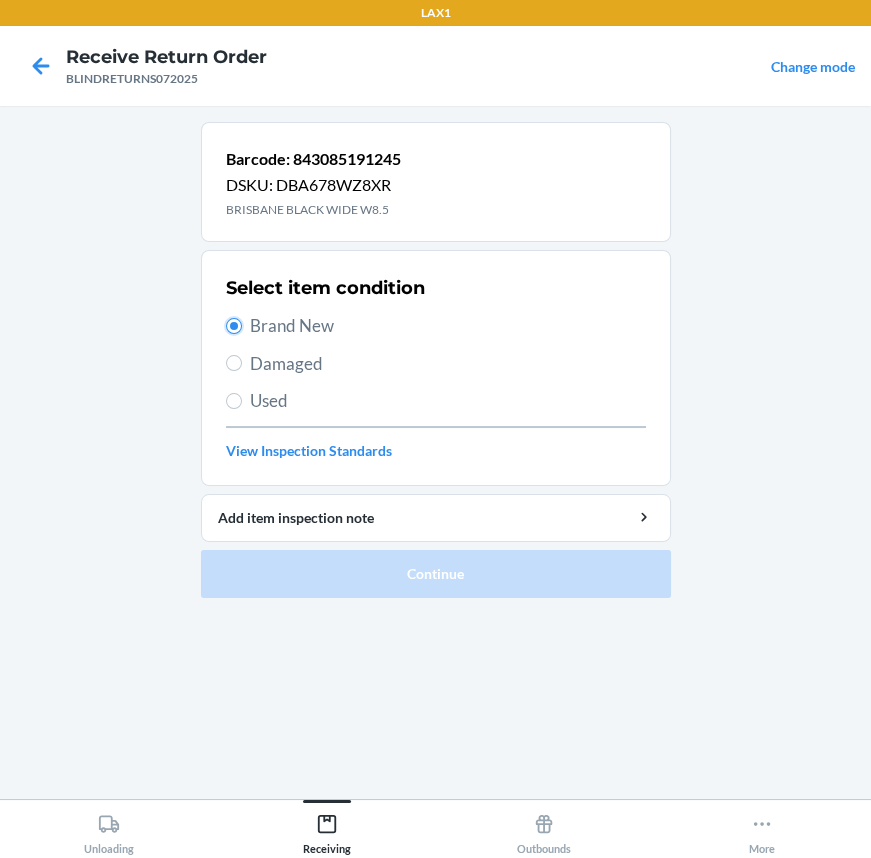 radio on "true" 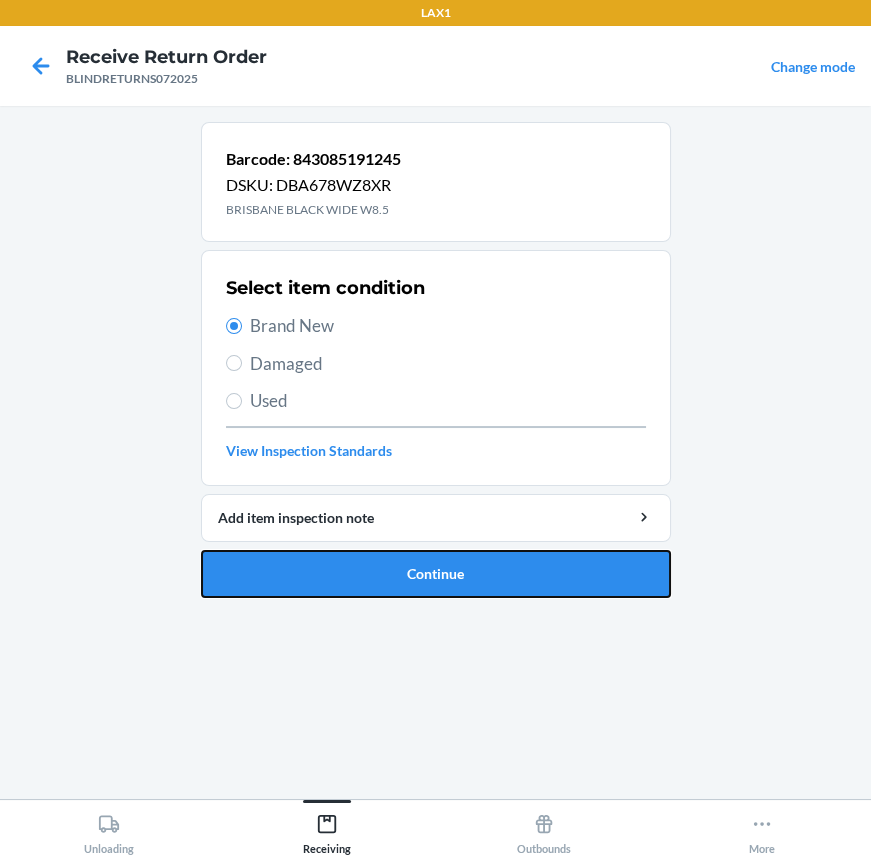 click on "Continue" at bounding box center (436, 574) 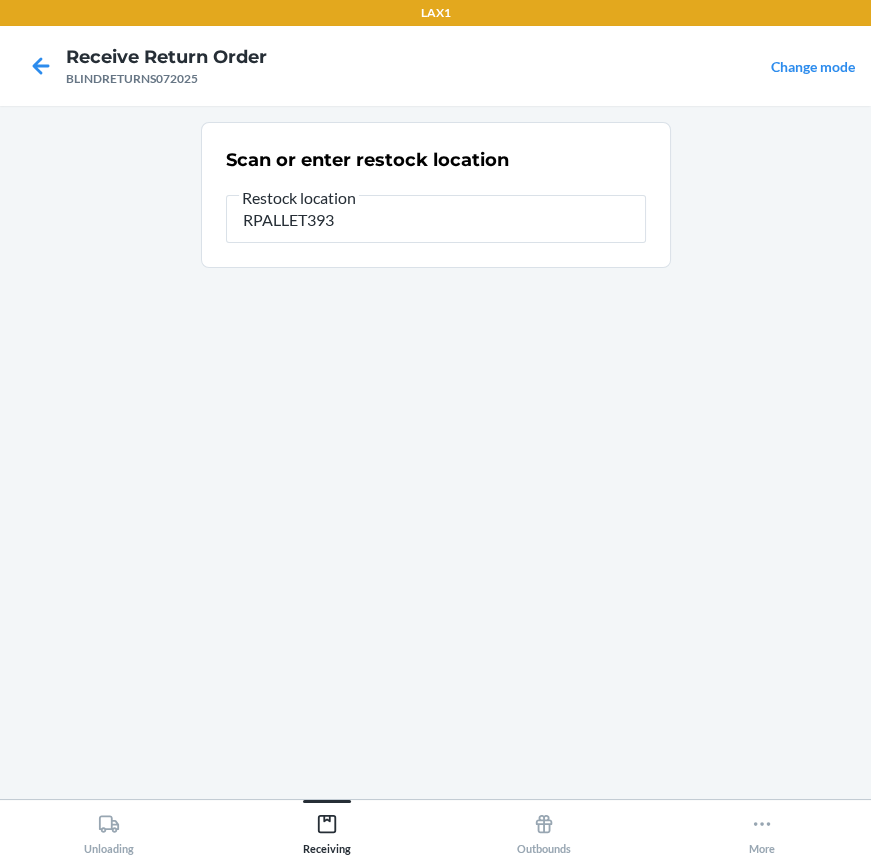 type on "RPALLET393" 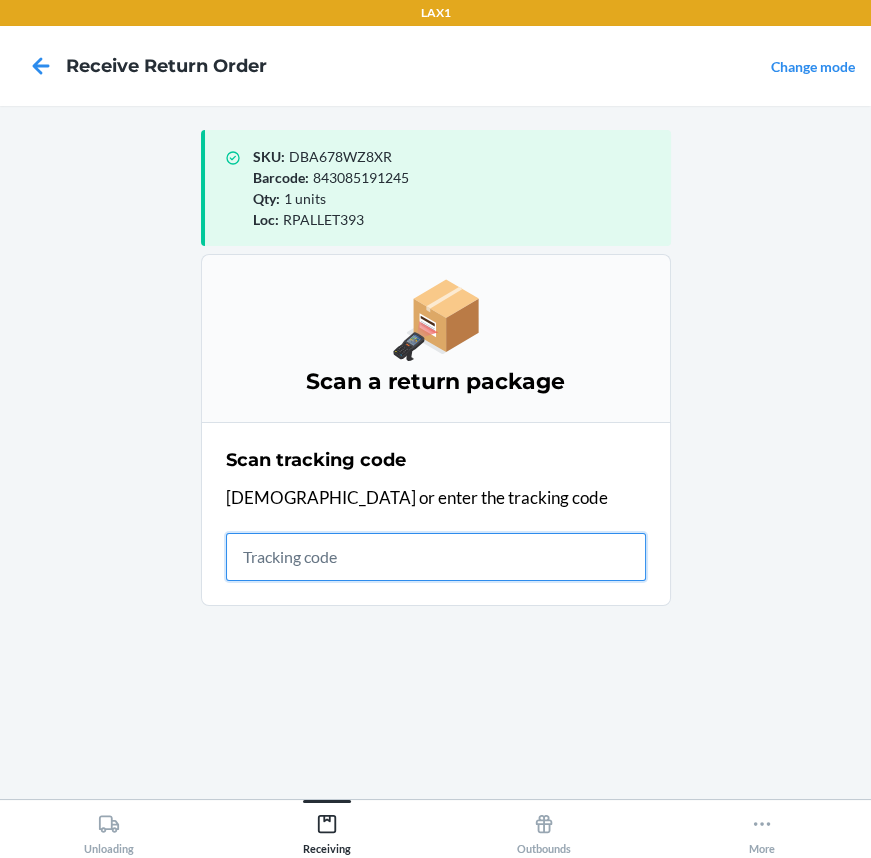 drag, startPoint x: 316, startPoint y: 554, endPoint x: 313, endPoint y: 540, distance: 14.3178215 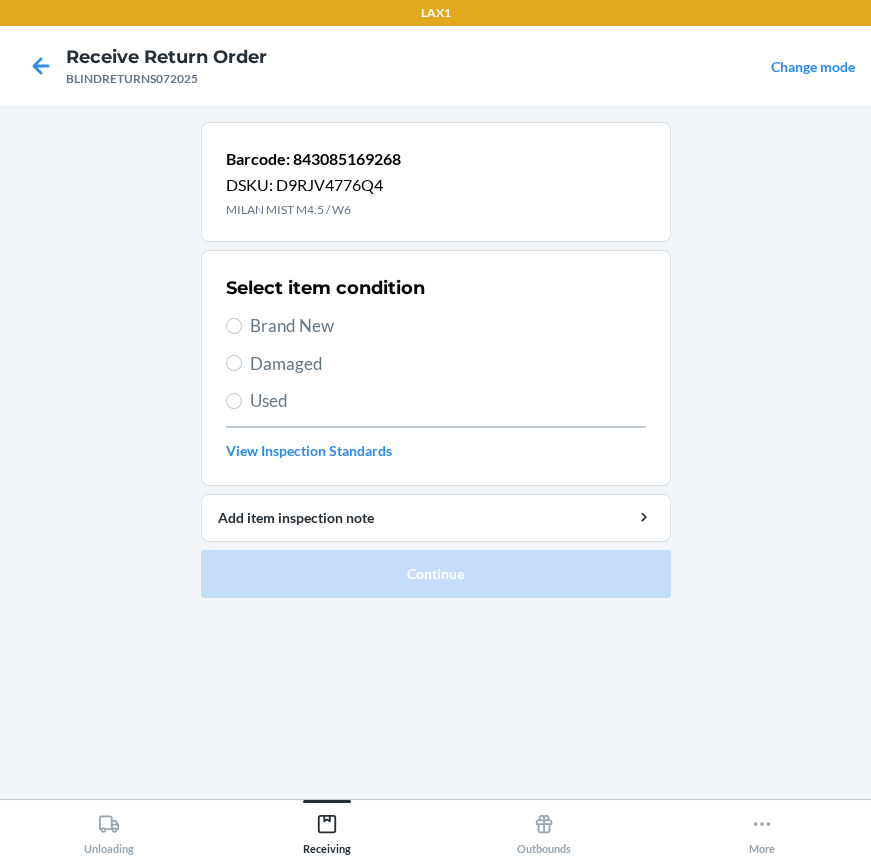 click on "Used" at bounding box center [448, 401] 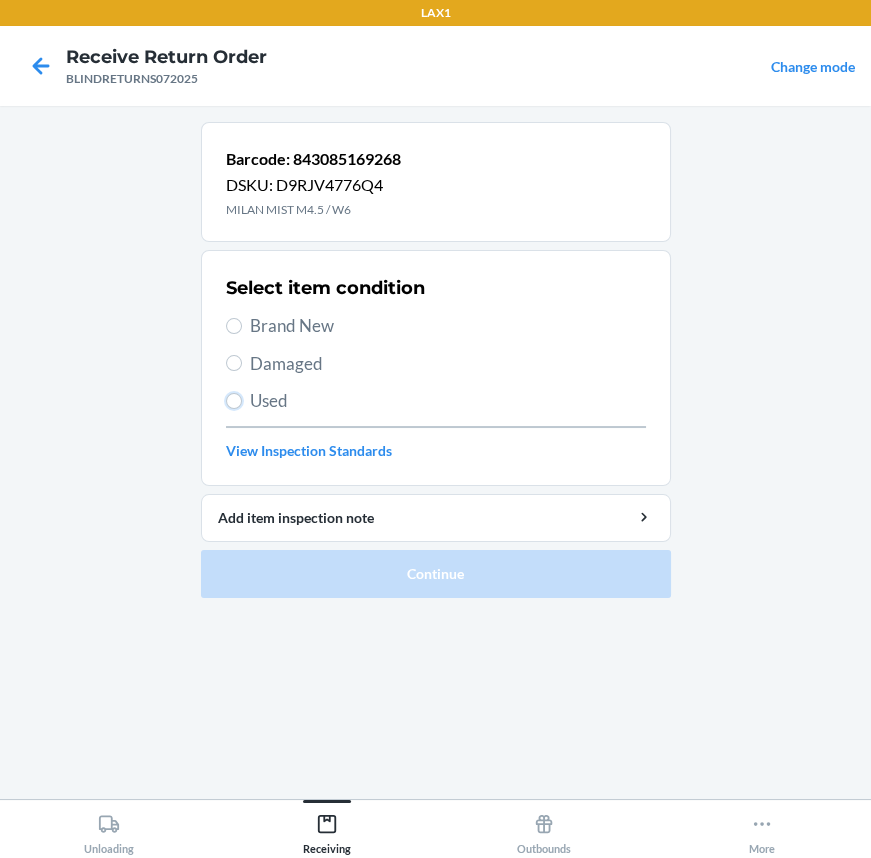 click on "Used" at bounding box center [234, 401] 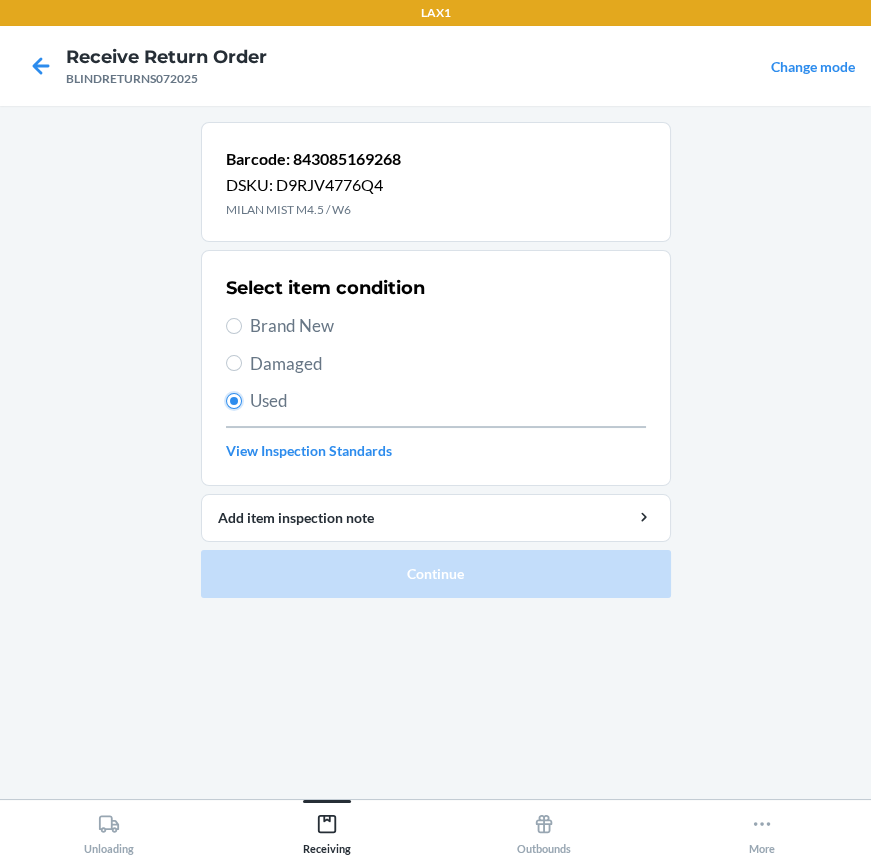 radio on "true" 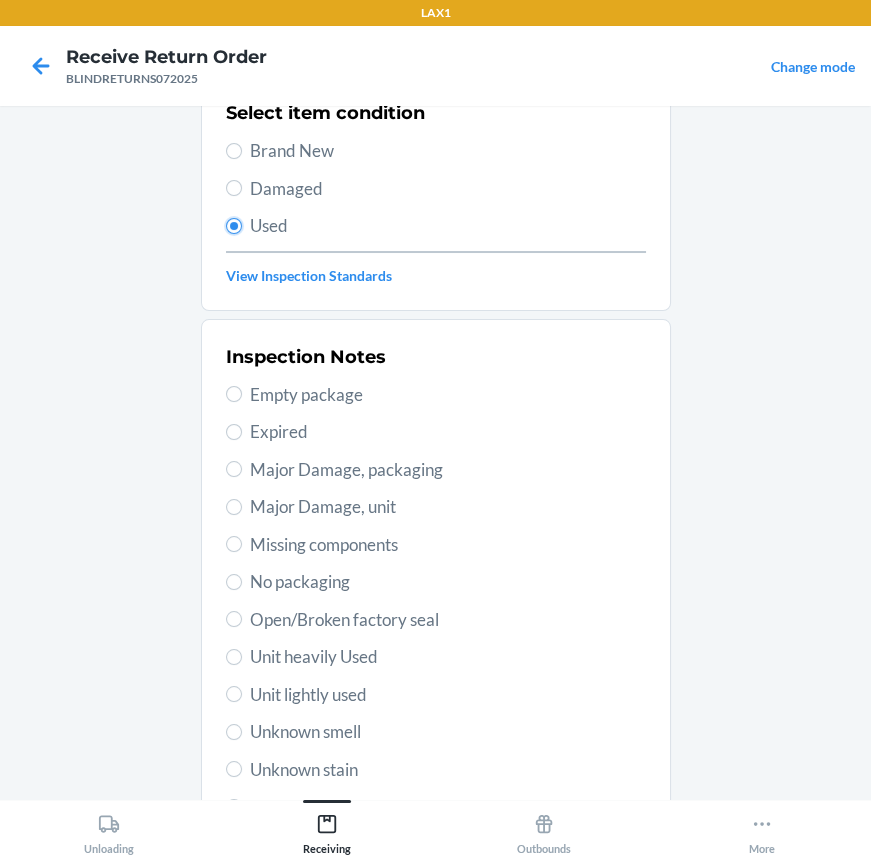 scroll, scrollTop: 346, scrollLeft: 0, axis: vertical 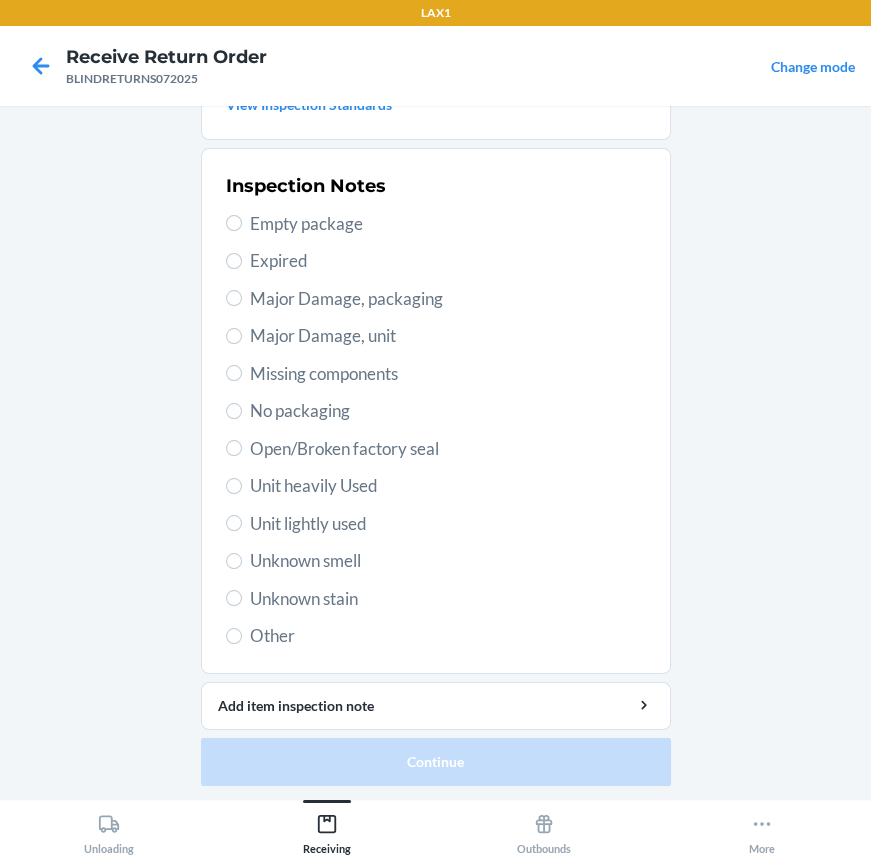 click on "Unit heavily Used" at bounding box center (448, 486) 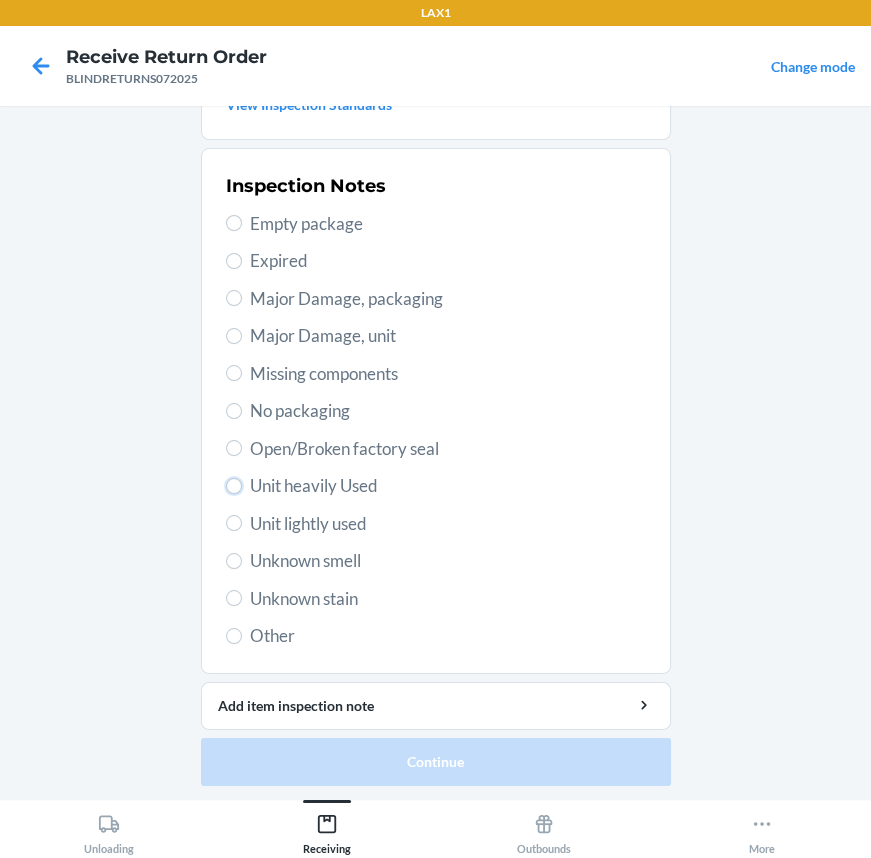 click on "Unit heavily Used" at bounding box center (234, 486) 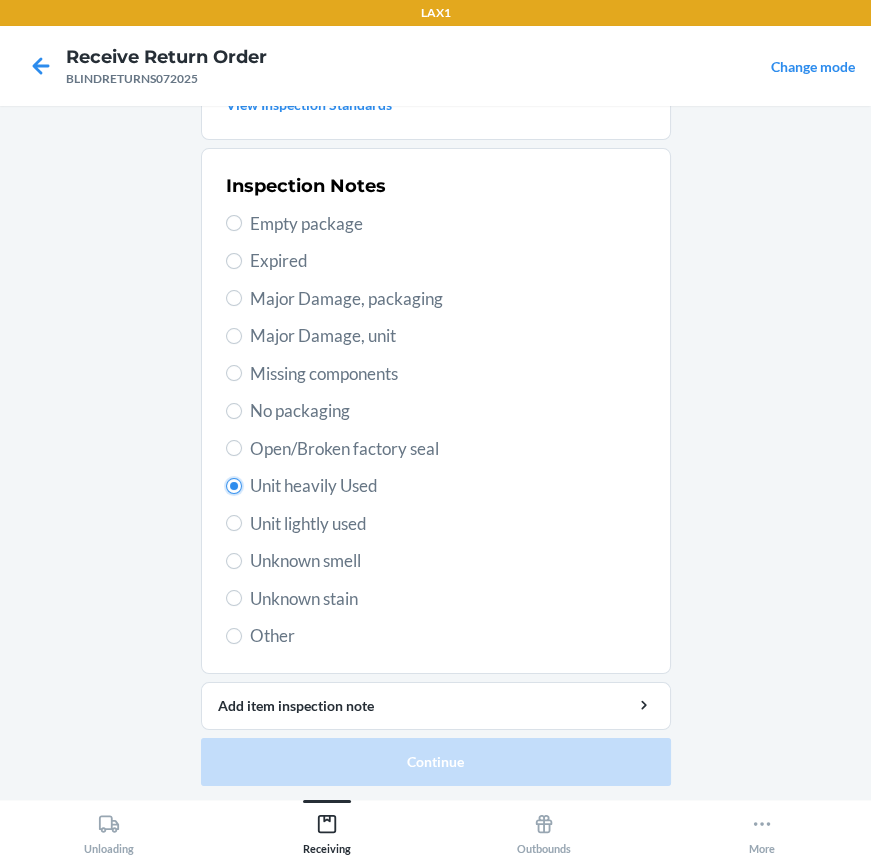 radio on "true" 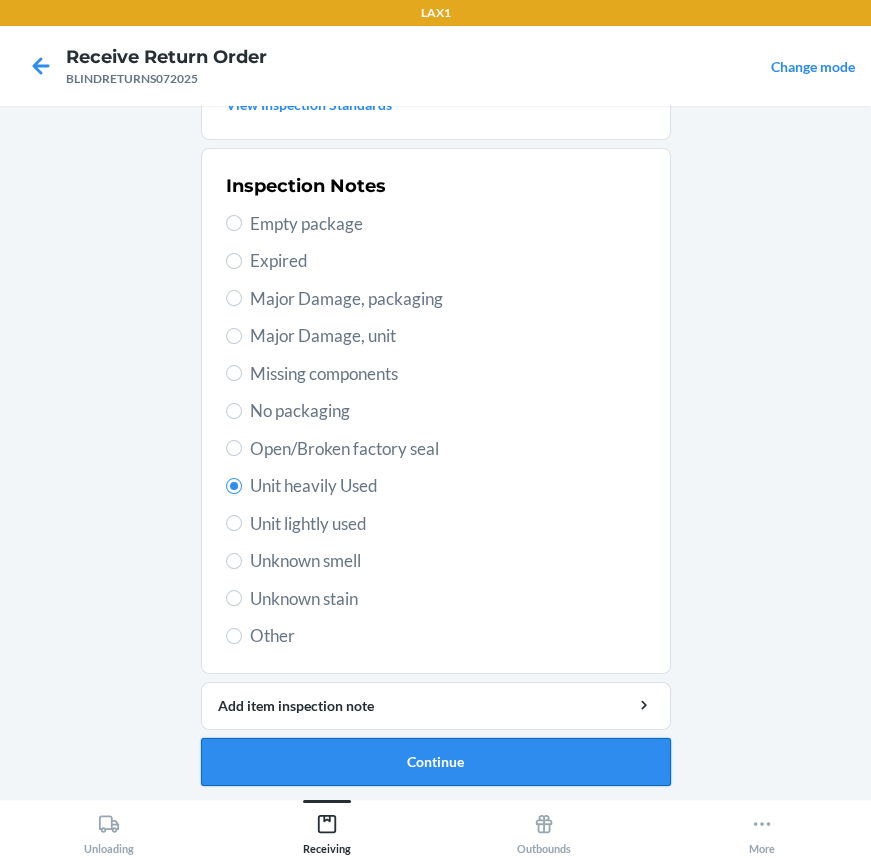 click on "Continue" at bounding box center (436, 762) 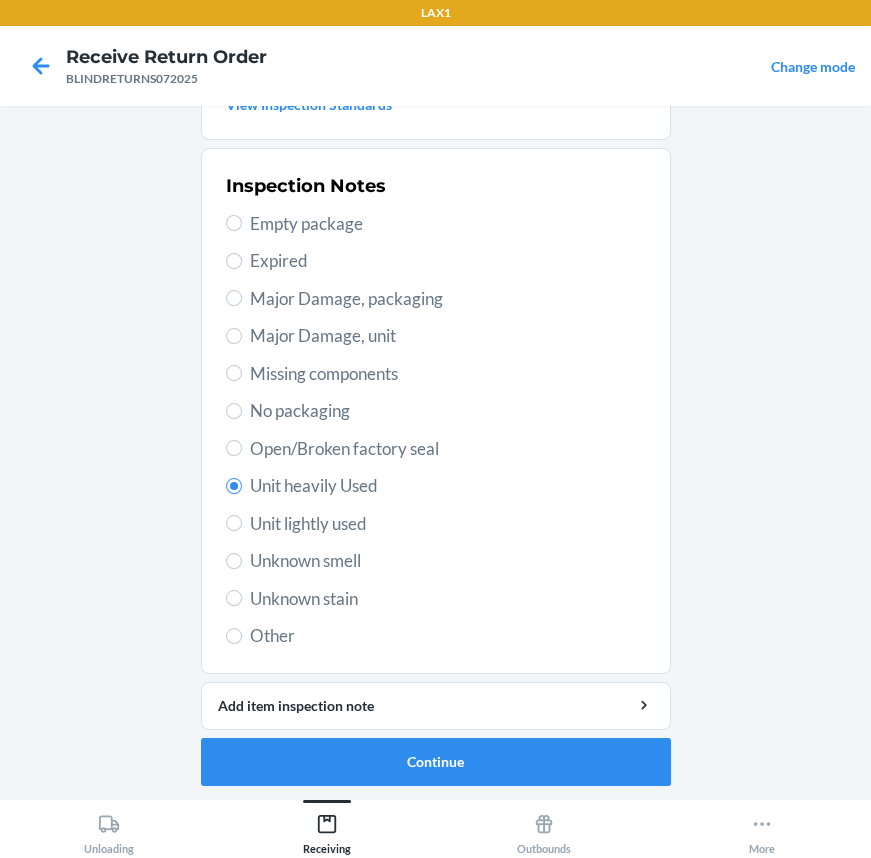 scroll, scrollTop: 0, scrollLeft: 0, axis: both 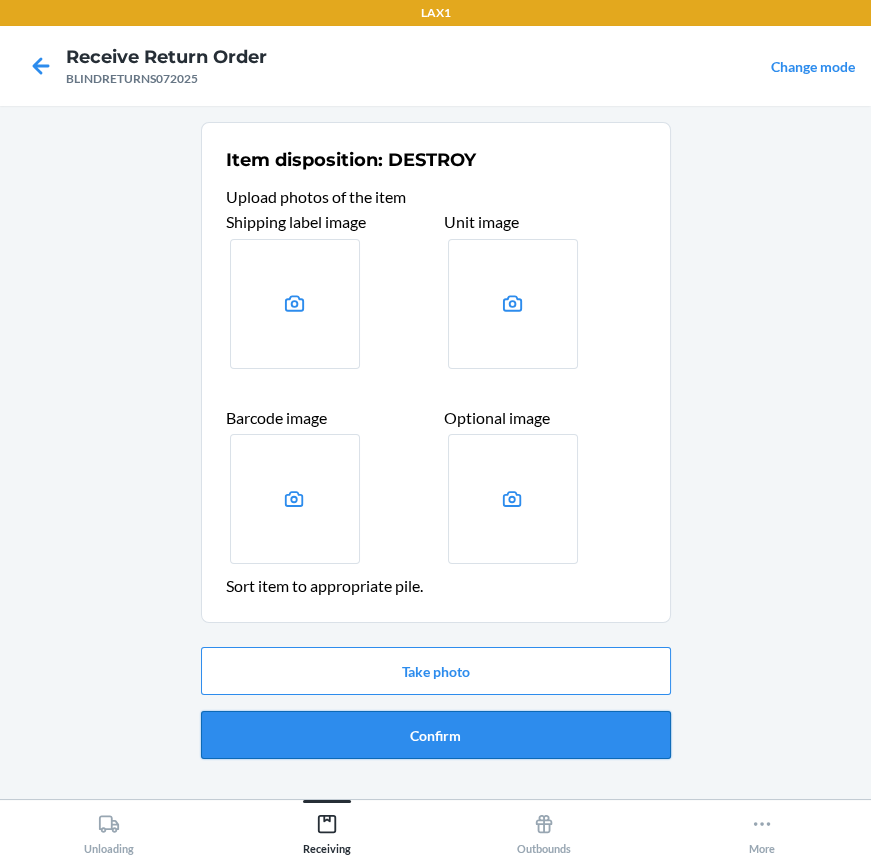 click on "Confirm" at bounding box center (436, 735) 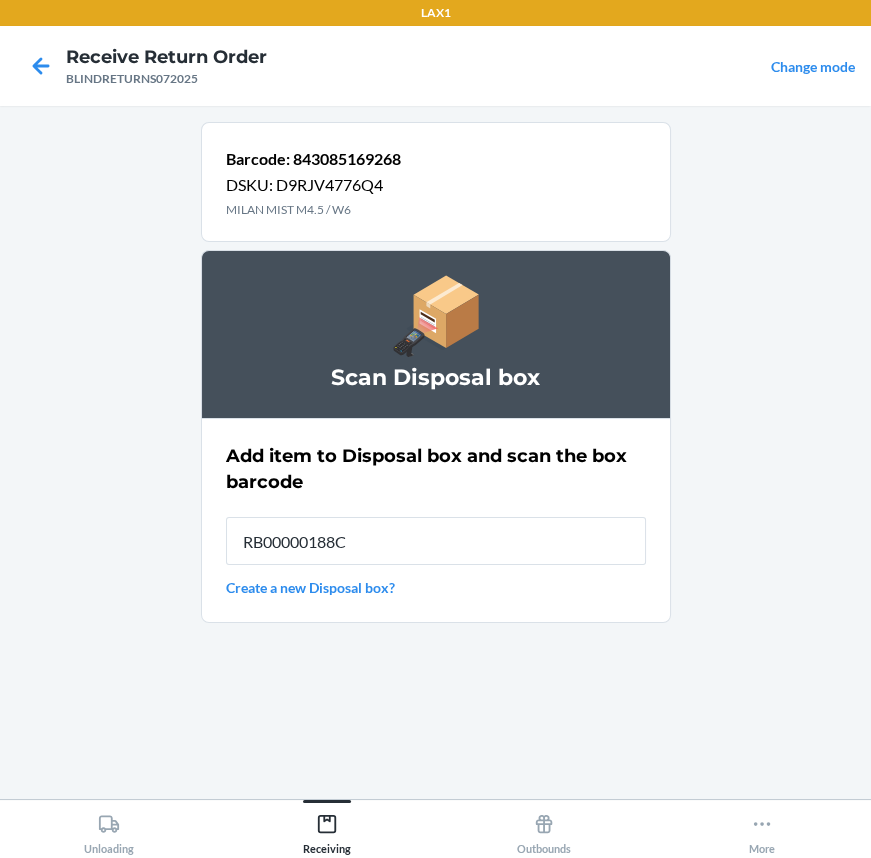 type on "RB00000188C" 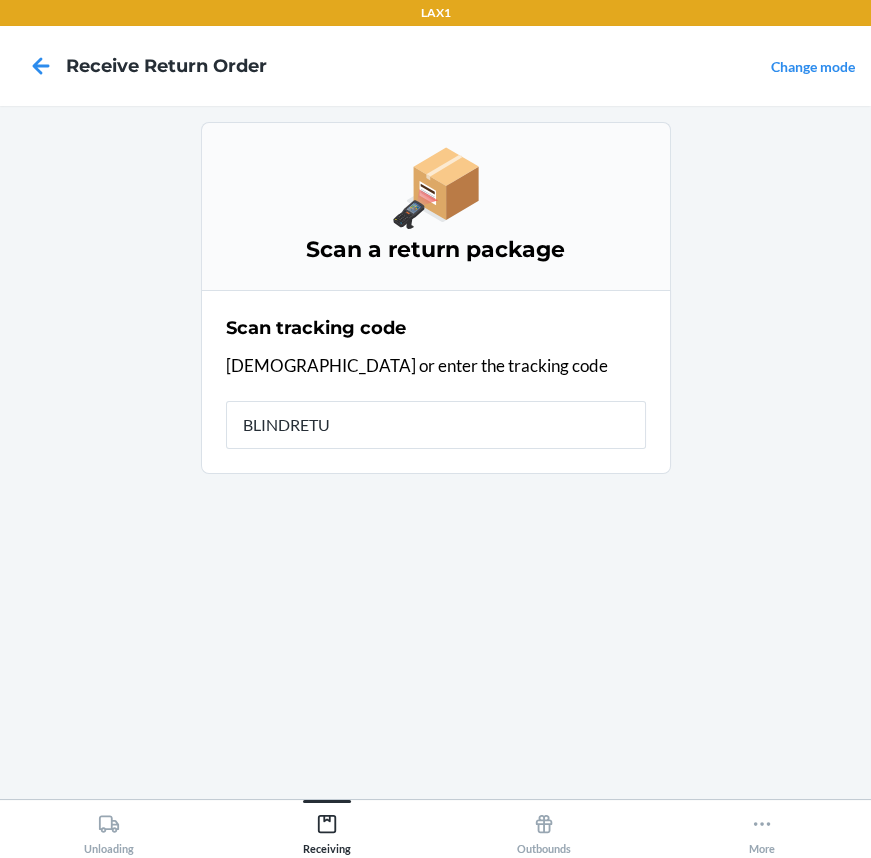 type on "BLINDRETUR" 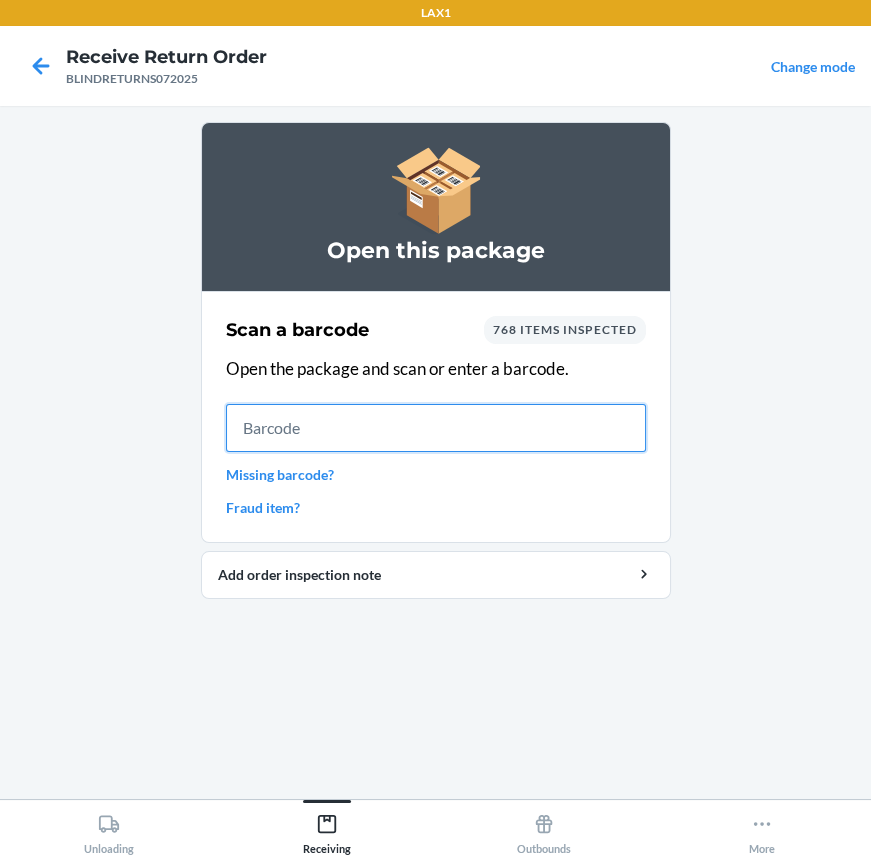 drag, startPoint x: 429, startPoint y: 410, endPoint x: 449, endPoint y: 394, distance: 25.612497 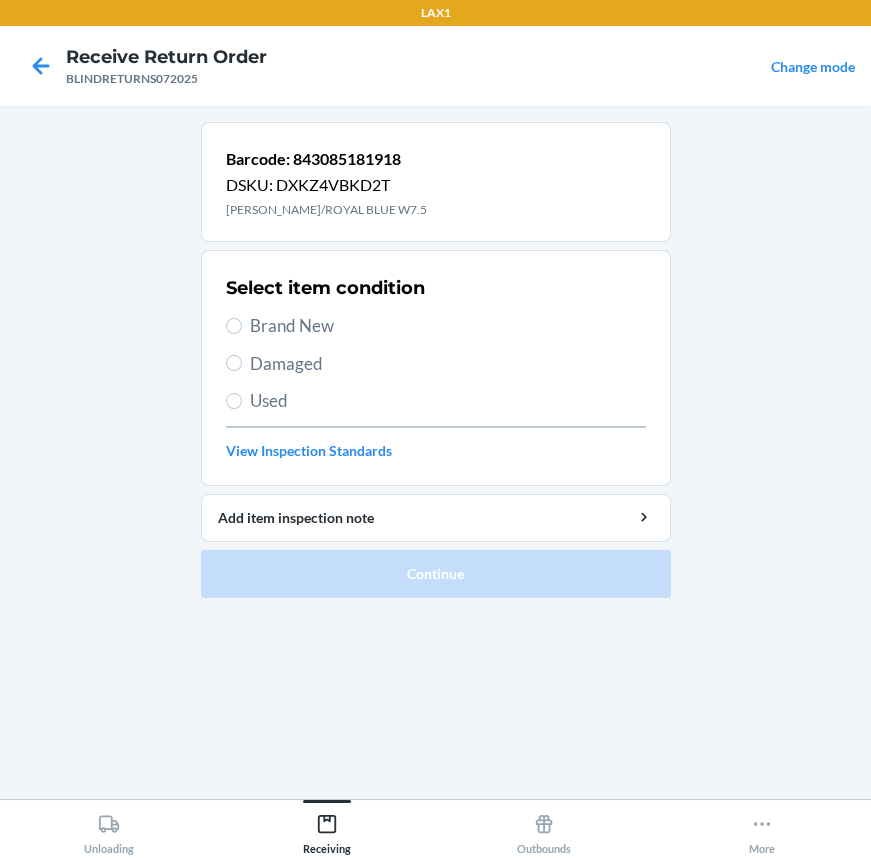 click on "Brand New" at bounding box center (448, 326) 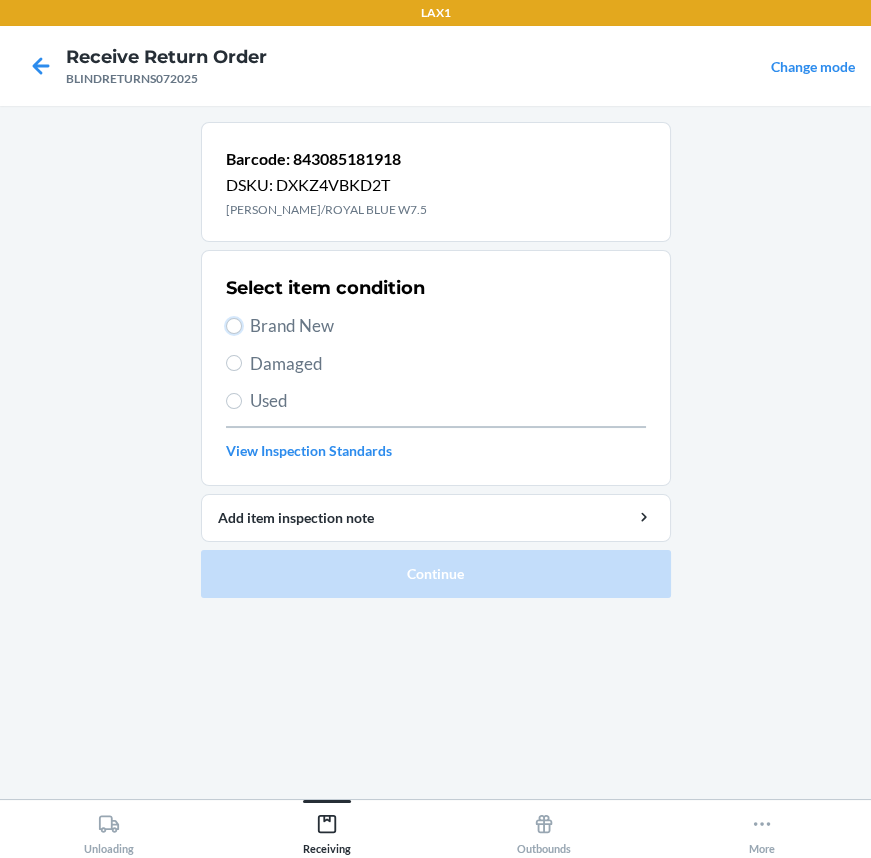 click on "Brand New" at bounding box center (234, 326) 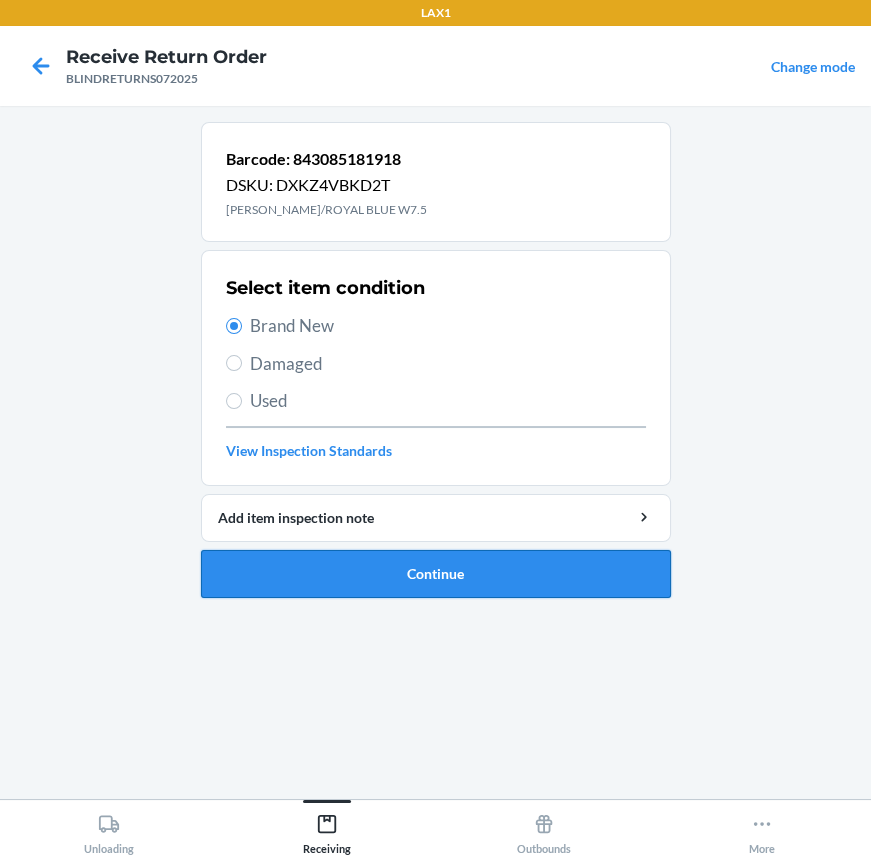 click on "Continue" at bounding box center [436, 574] 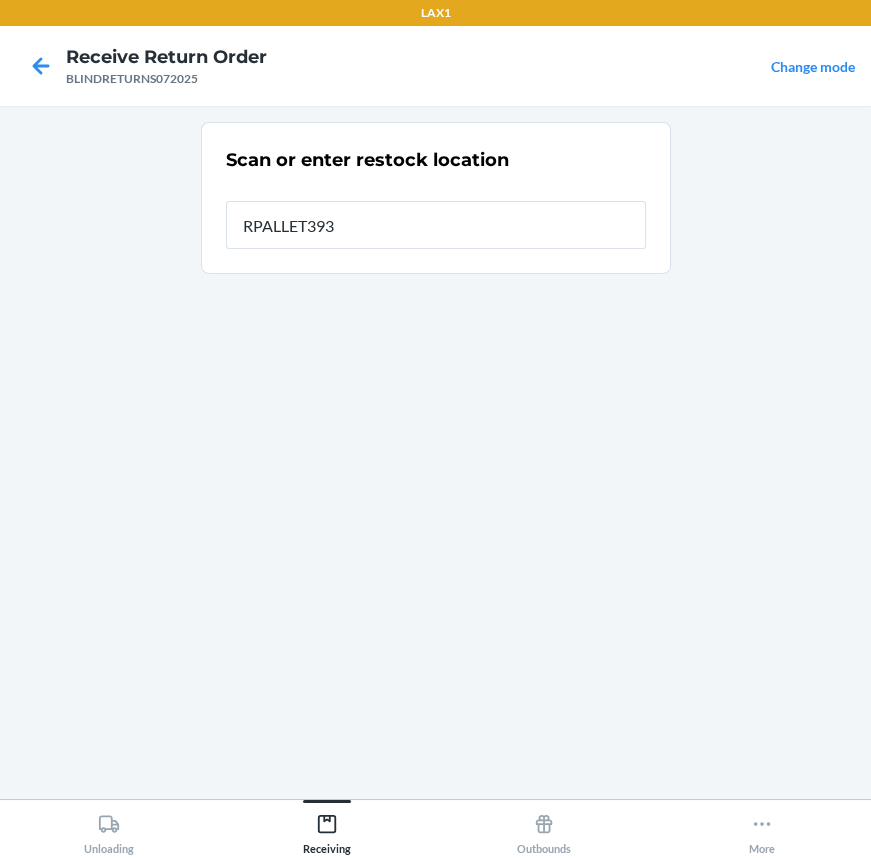type on "RPALLET393" 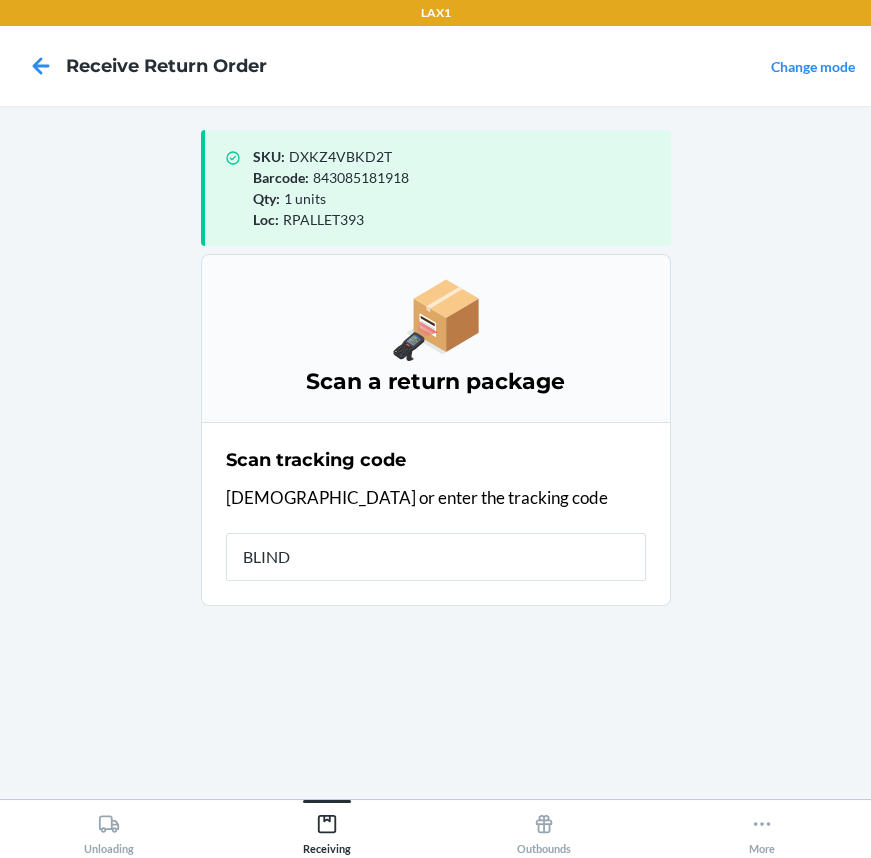 type on "BLINDR" 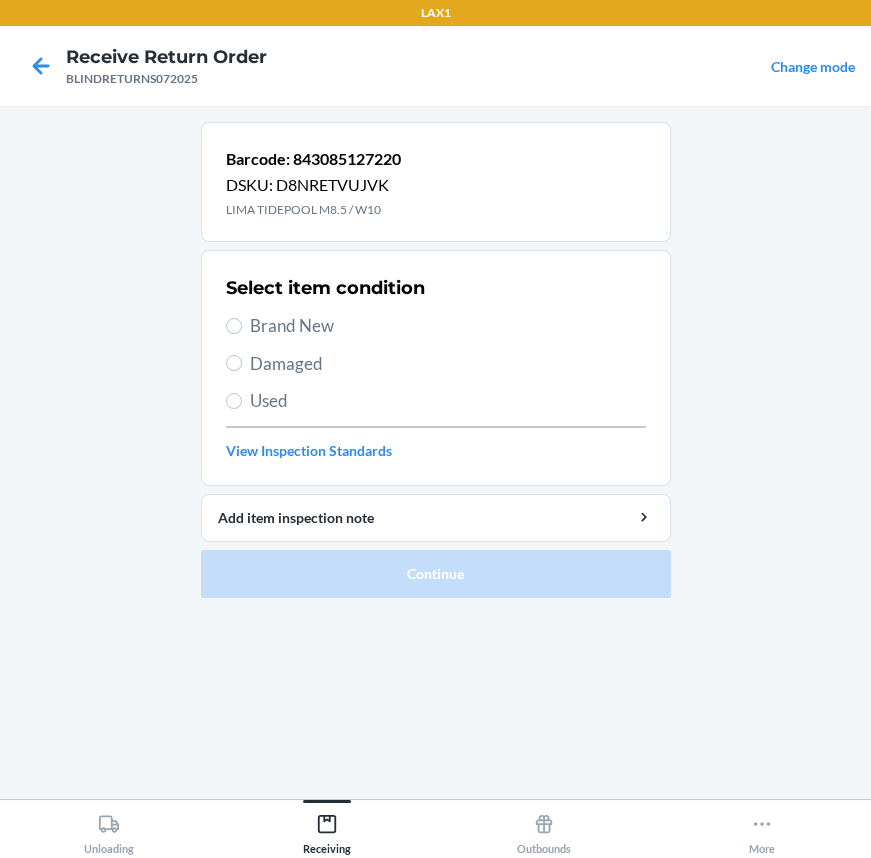 click on "Used" at bounding box center (448, 401) 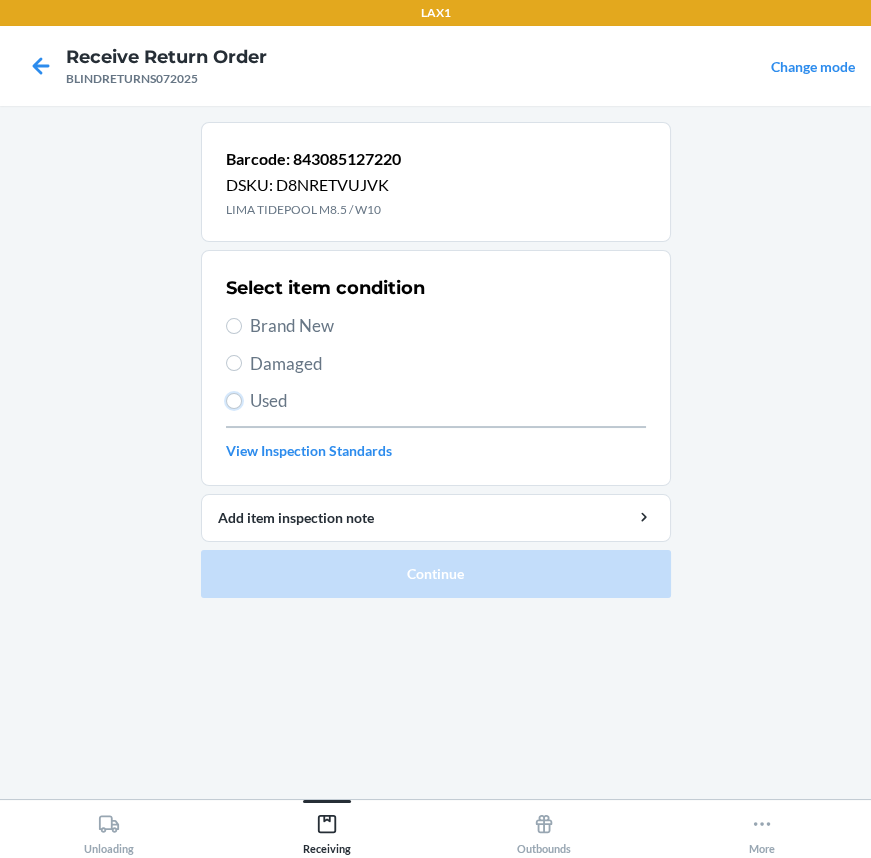 click on "Used" at bounding box center [234, 401] 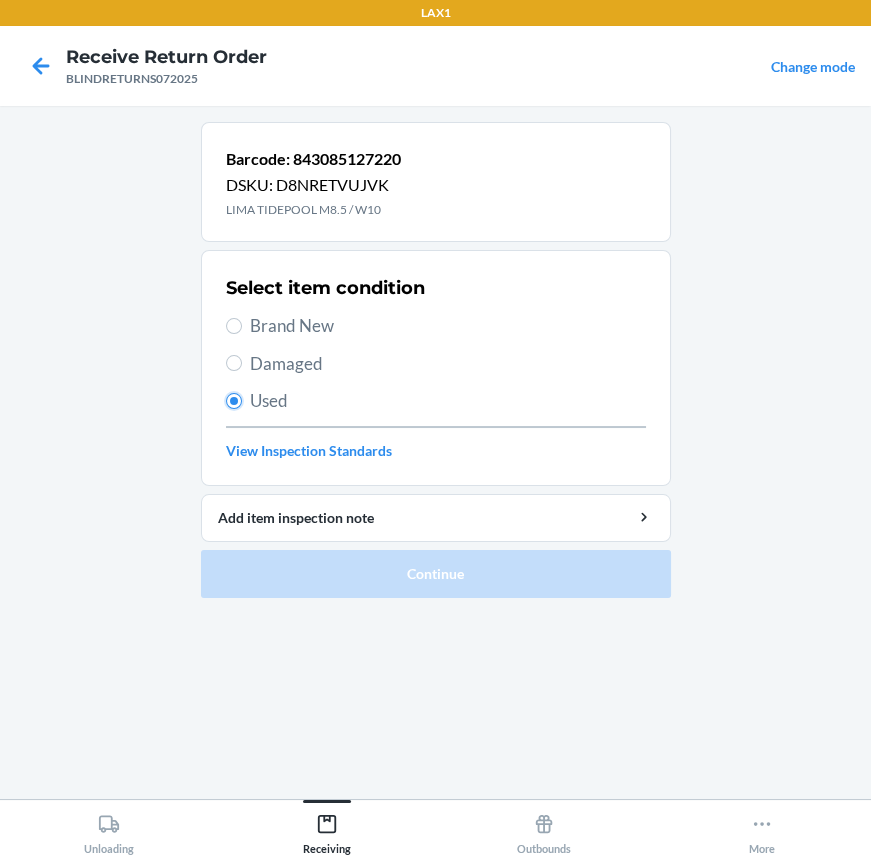 radio on "true" 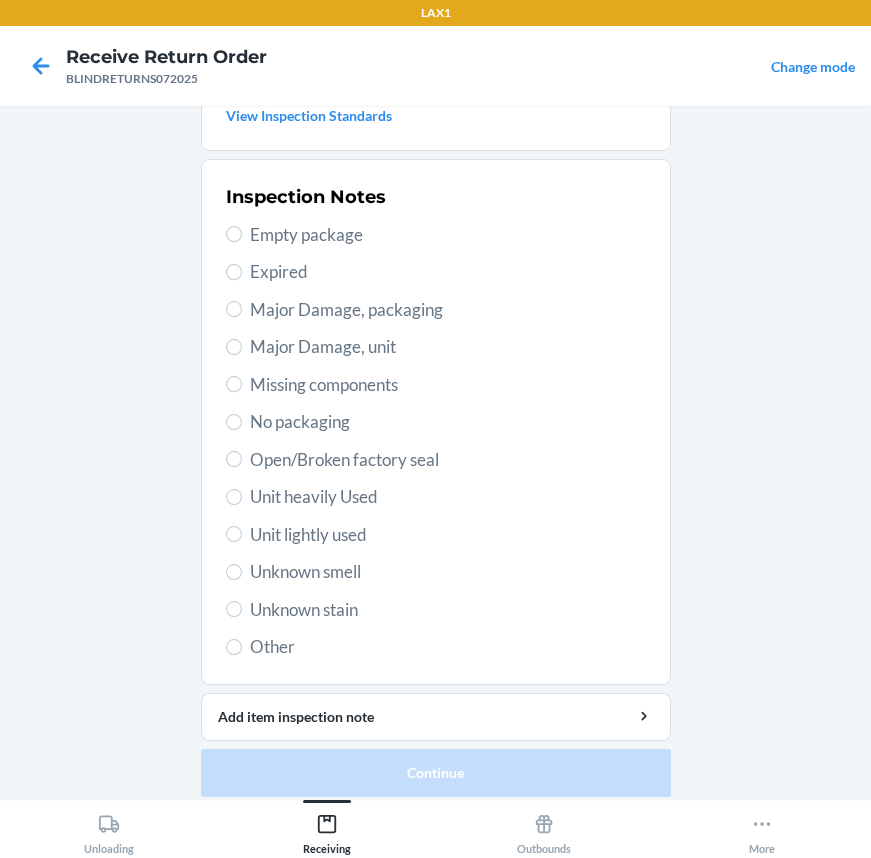 scroll, scrollTop: 346, scrollLeft: 0, axis: vertical 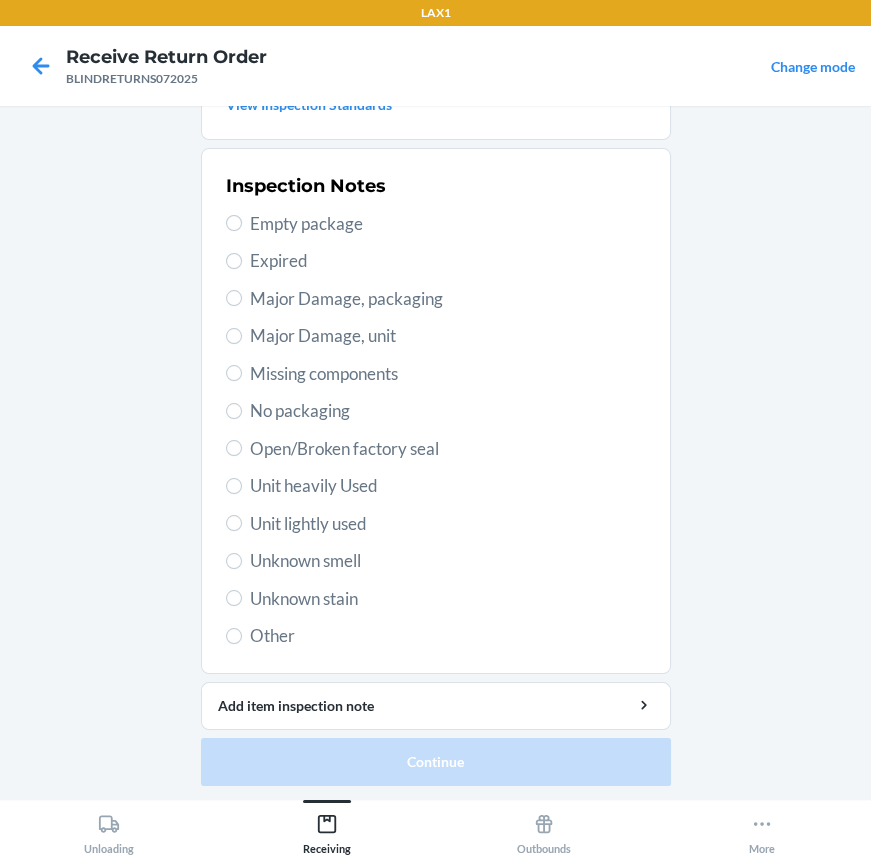 click on "Unit heavily Used" at bounding box center (448, 486) 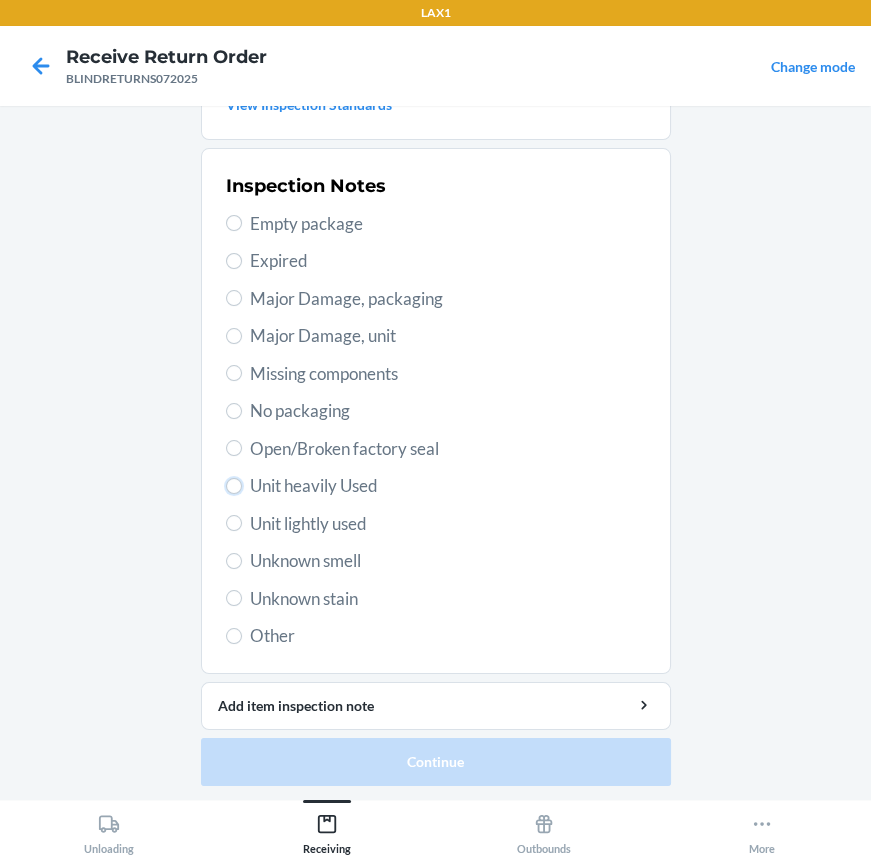 click on "Unit heavily Used" at bounding box center [234, 486] 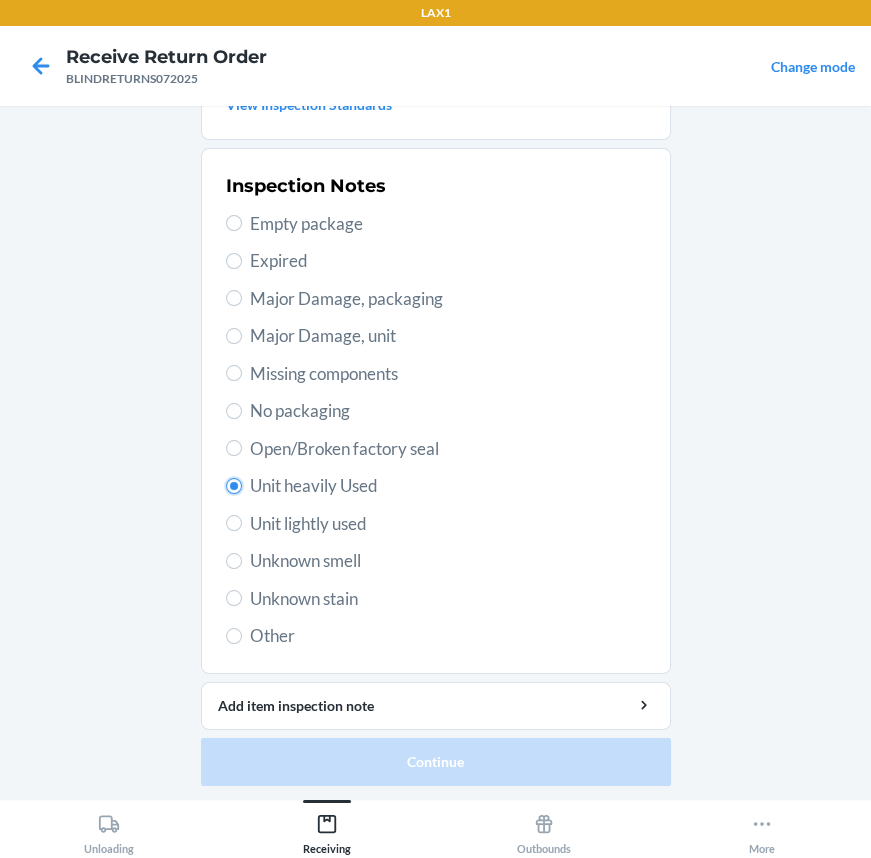radio on "true" 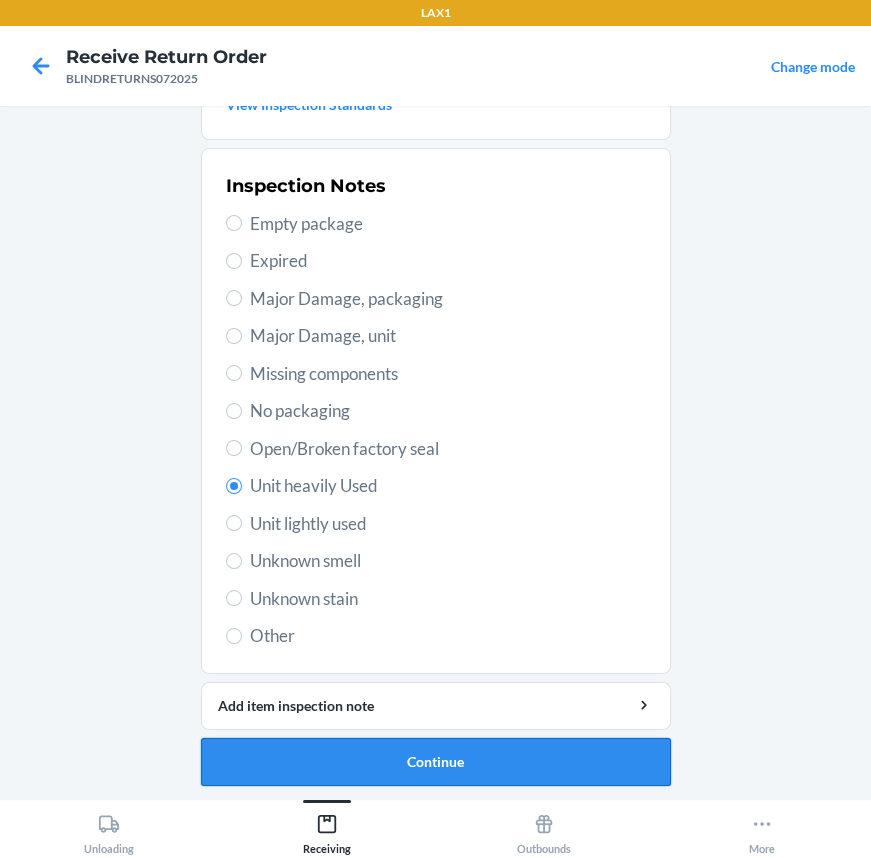 click on "Continue" at bounding box center [436, 762] 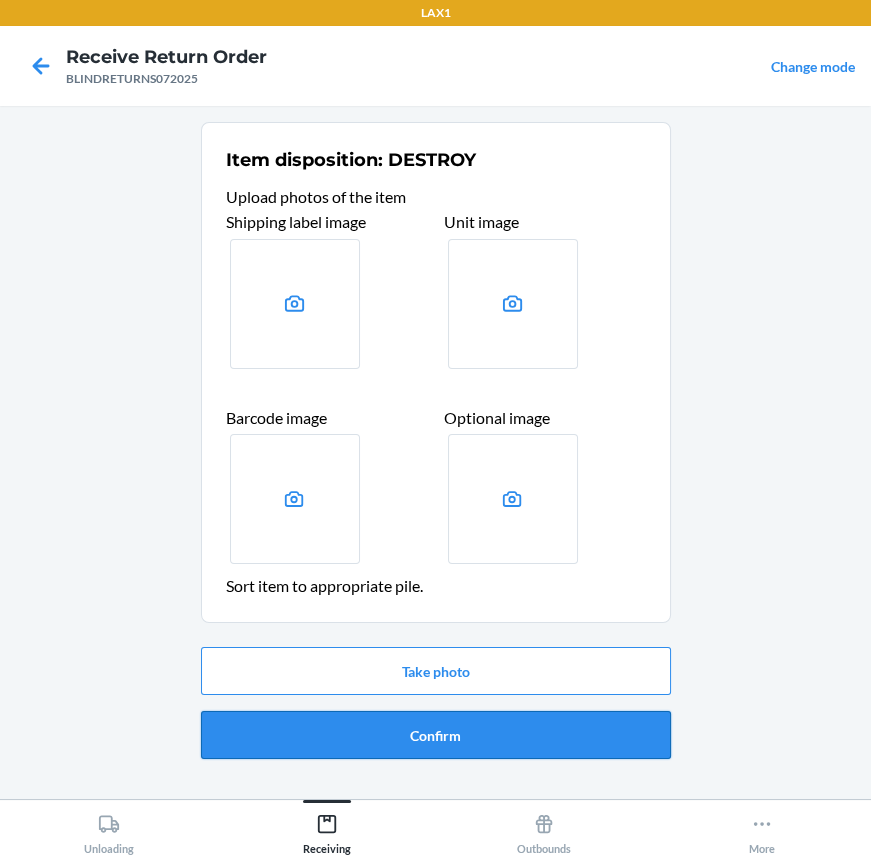 click on "Confirm" at bounding box center (436, 735) 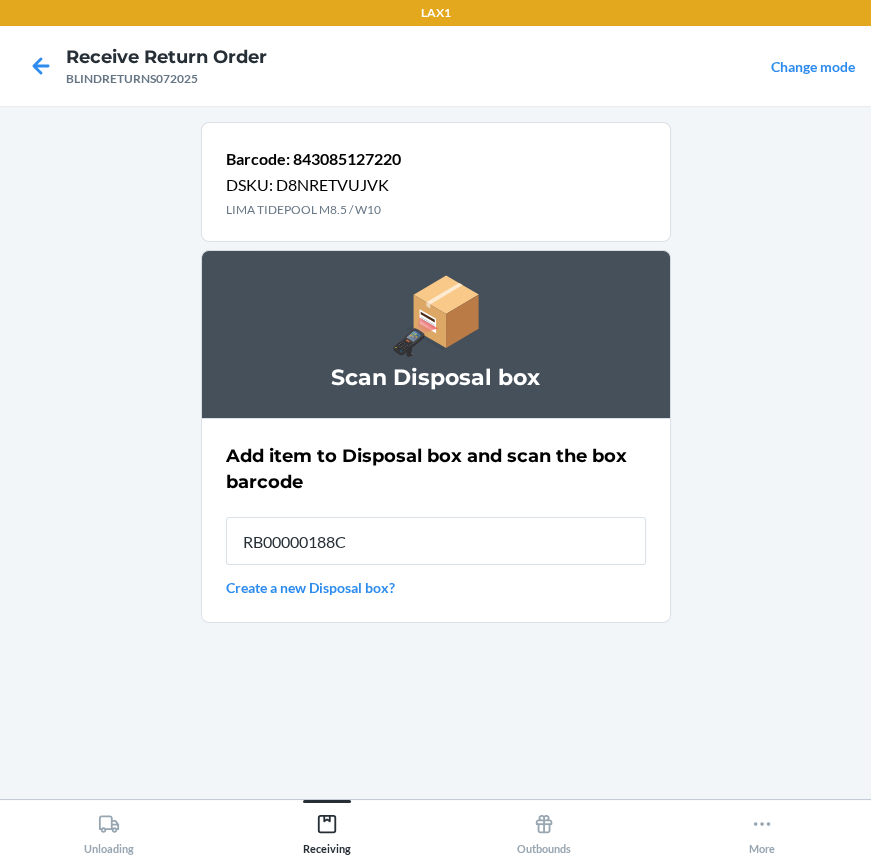 type on "RB00000188C" 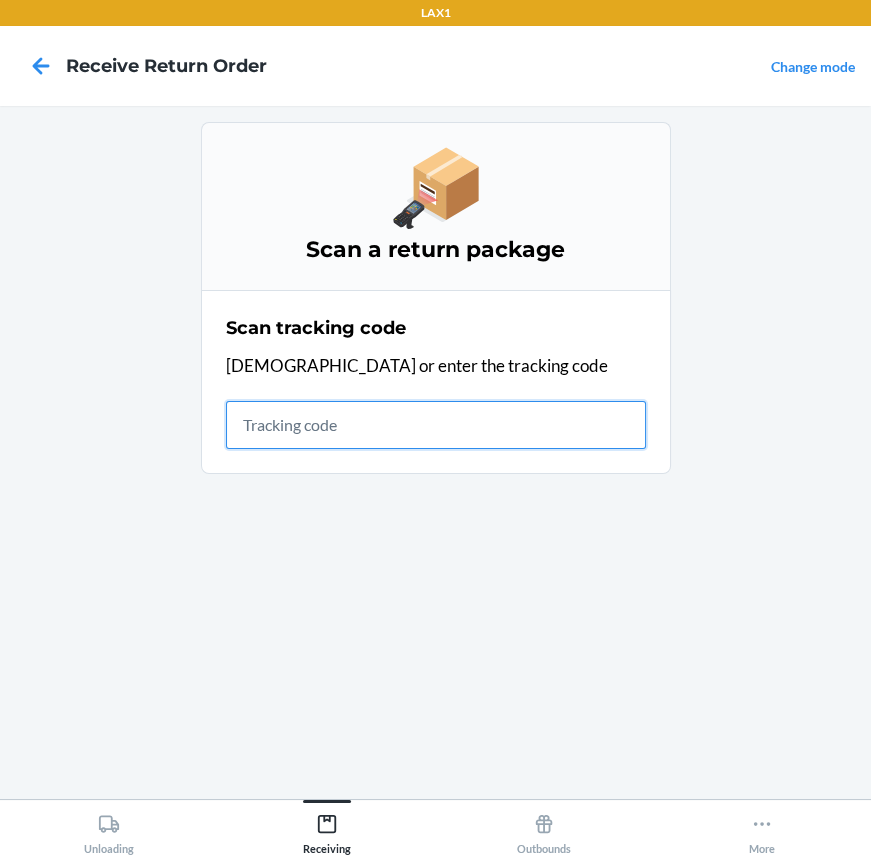 drag, startPoint x: 479, startPoint y: 445, endPoint x: 447, endPoint y: 431, distance: 34.928497 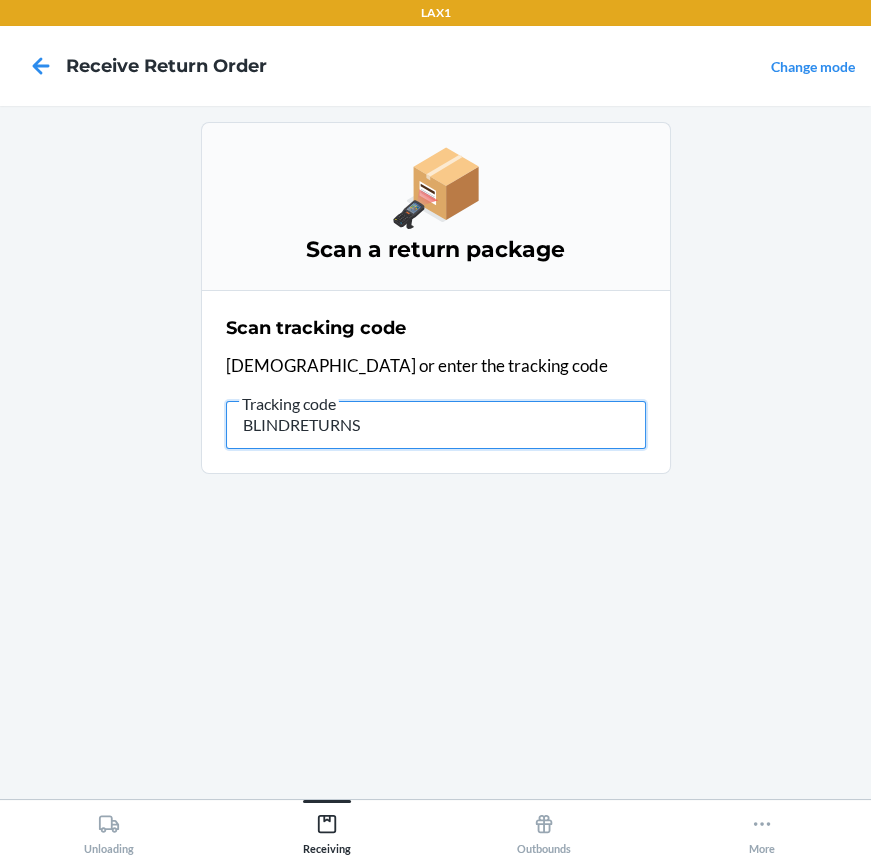 type on "BLINDRETURNS0" 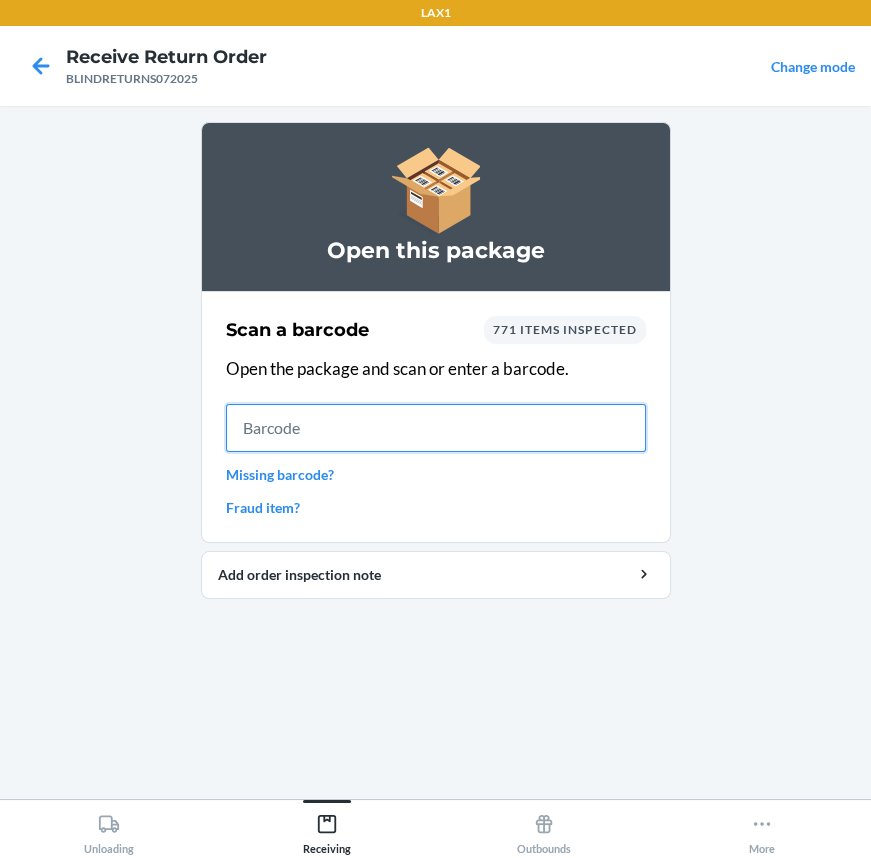 click at bounding box center [436, 428] 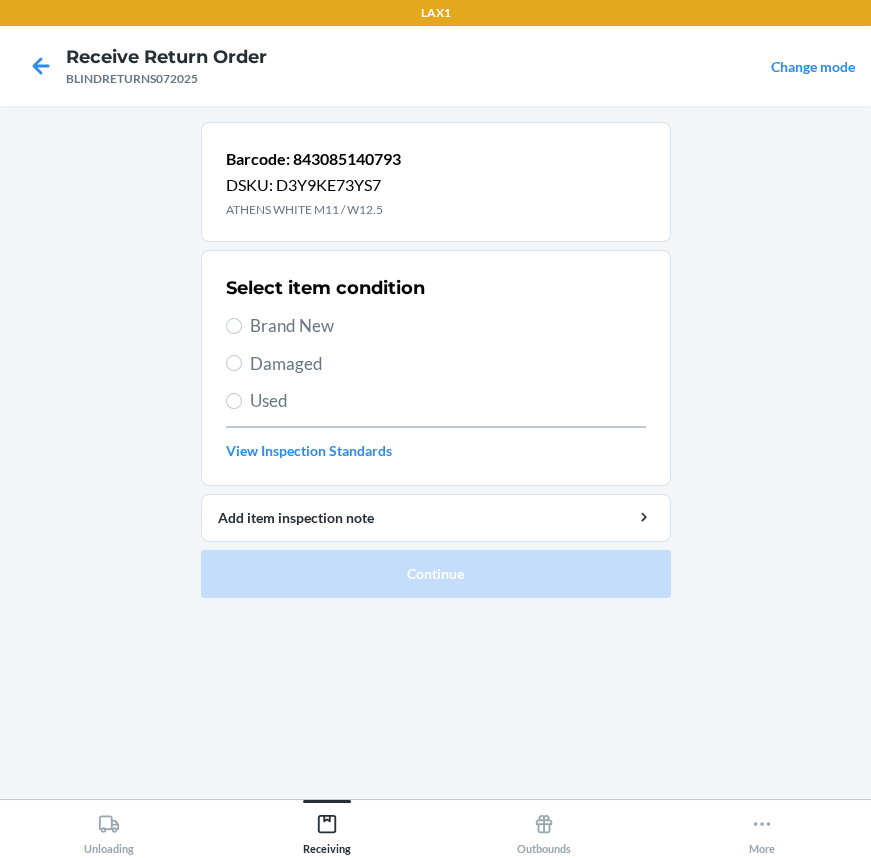 click on "Brand New" at bounding box center (448, 326) 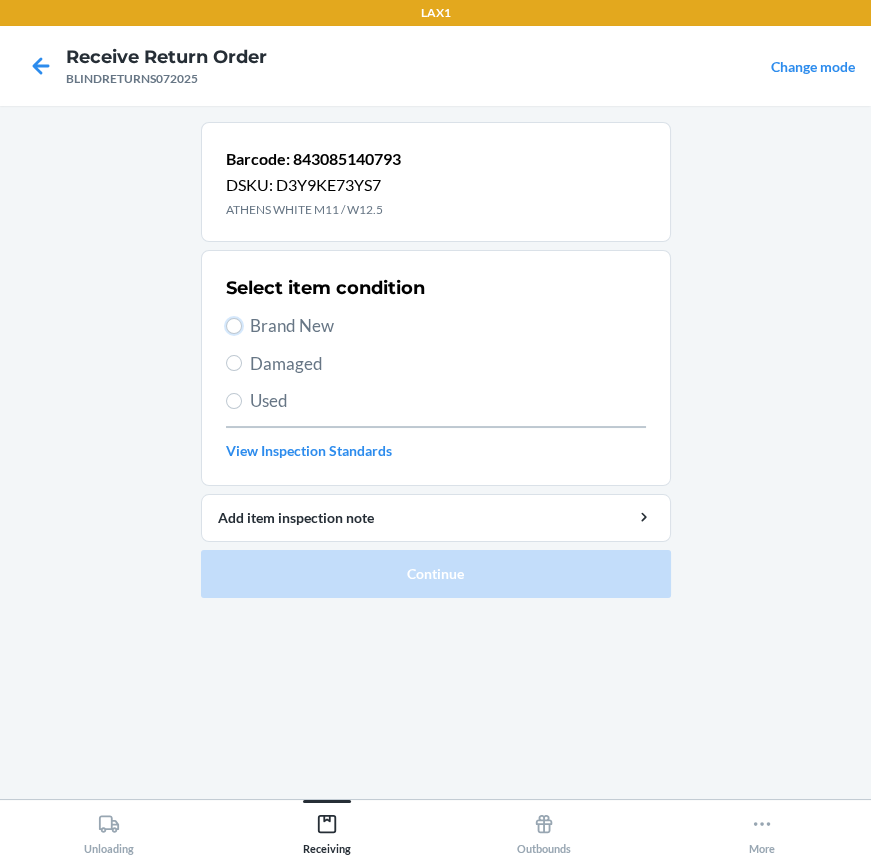 click on "Brand New" at bounding box center [234, 326] 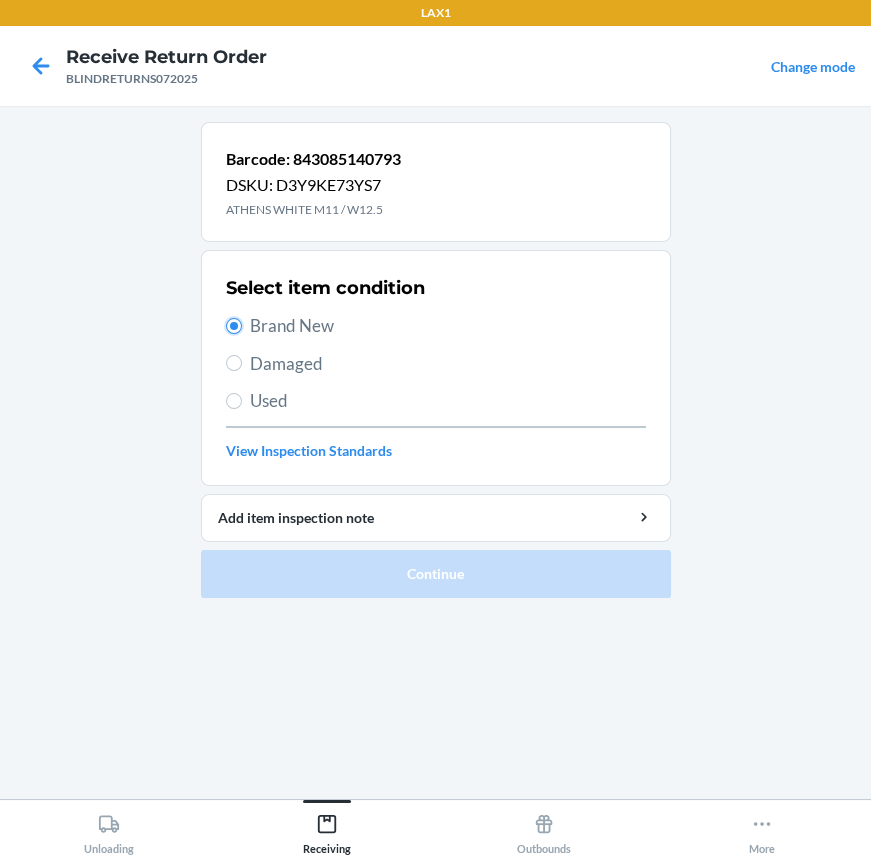 radio on "true" 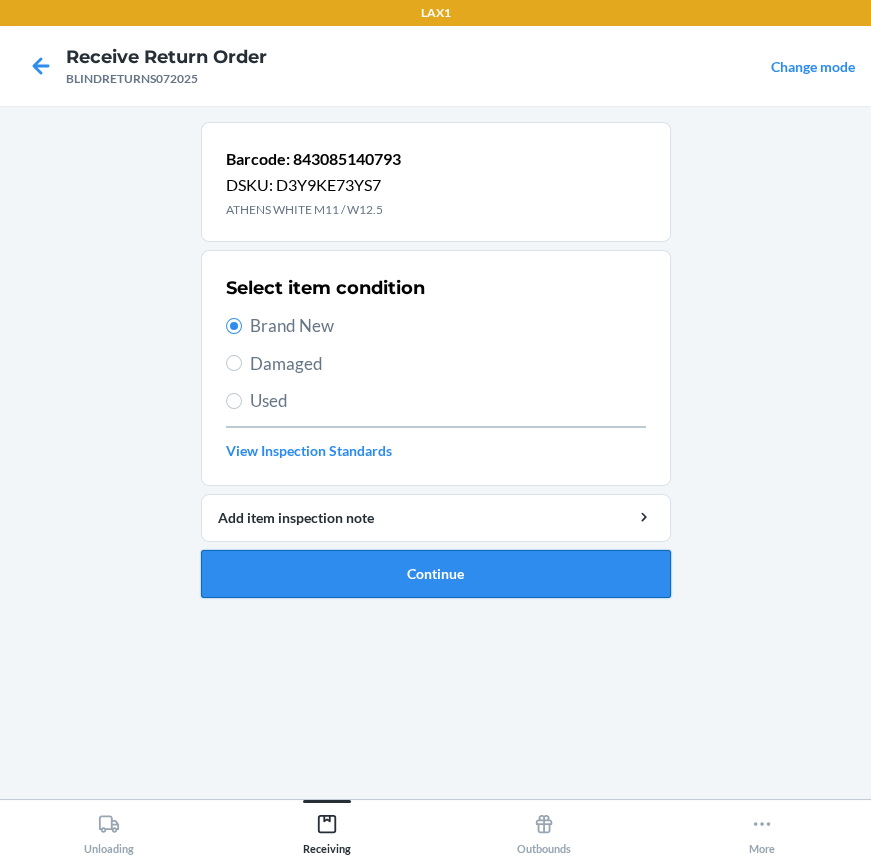 click on "Continue" at bounding box center (436, 574) 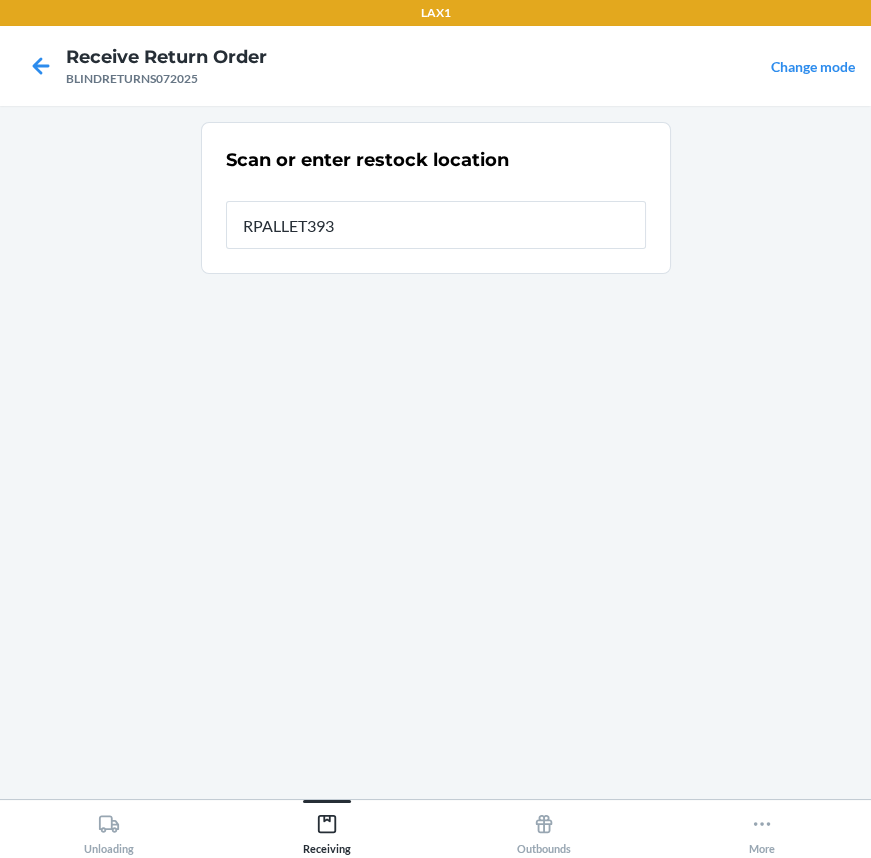 type on "RPALLET393" 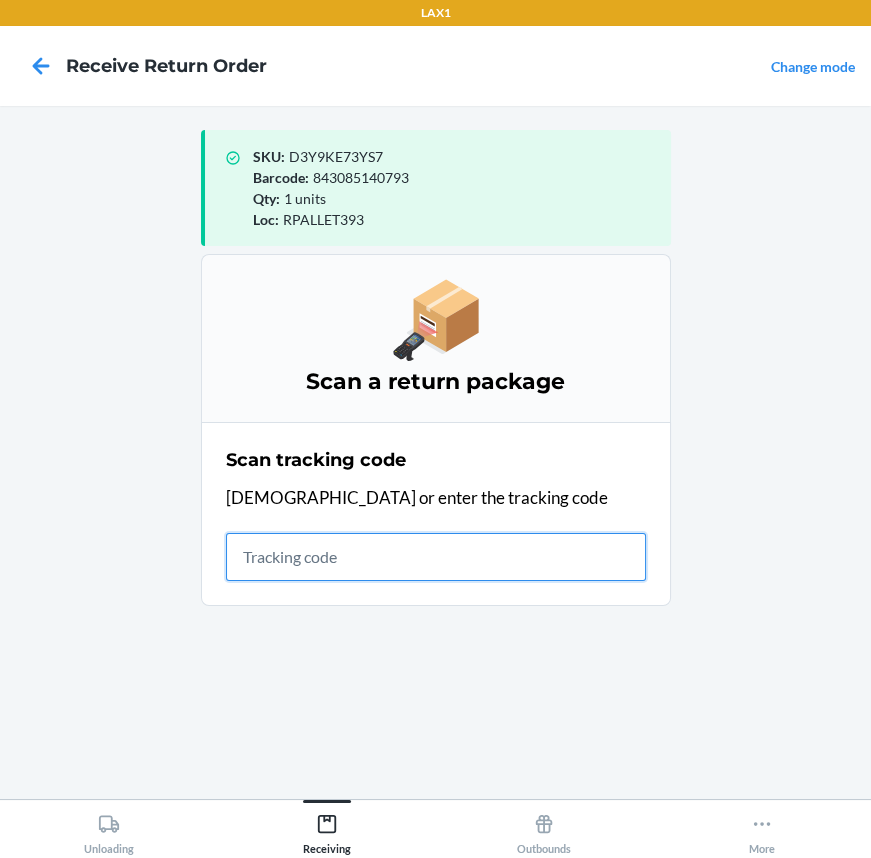 click at bounding box center (436, 557) 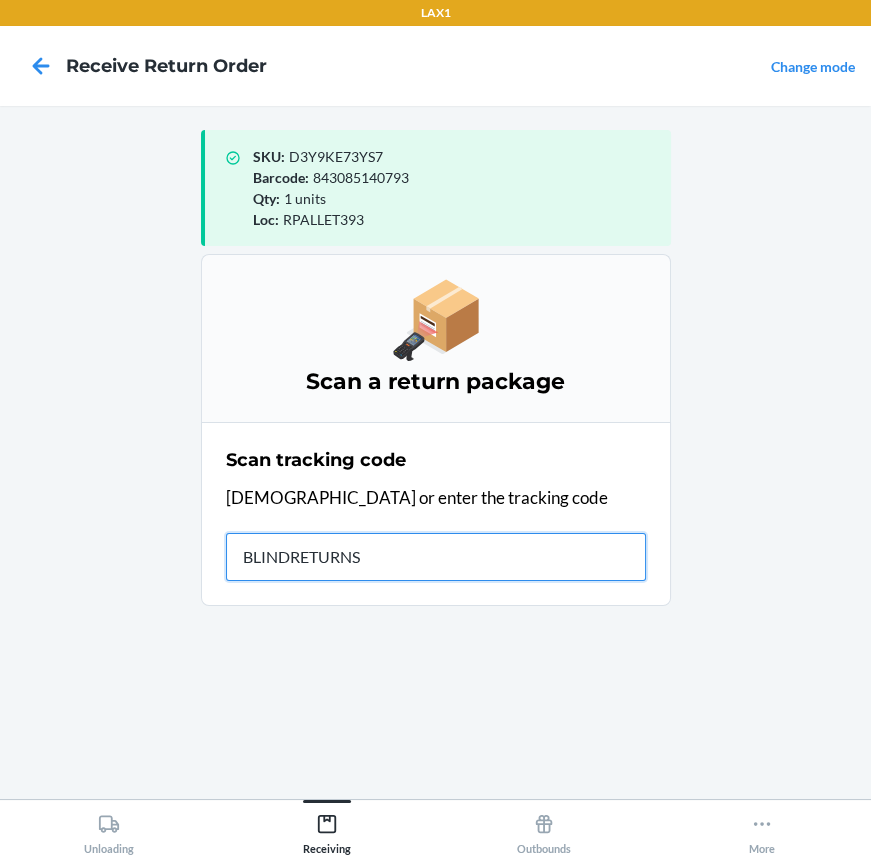 type on "BLINDRETURNS0" 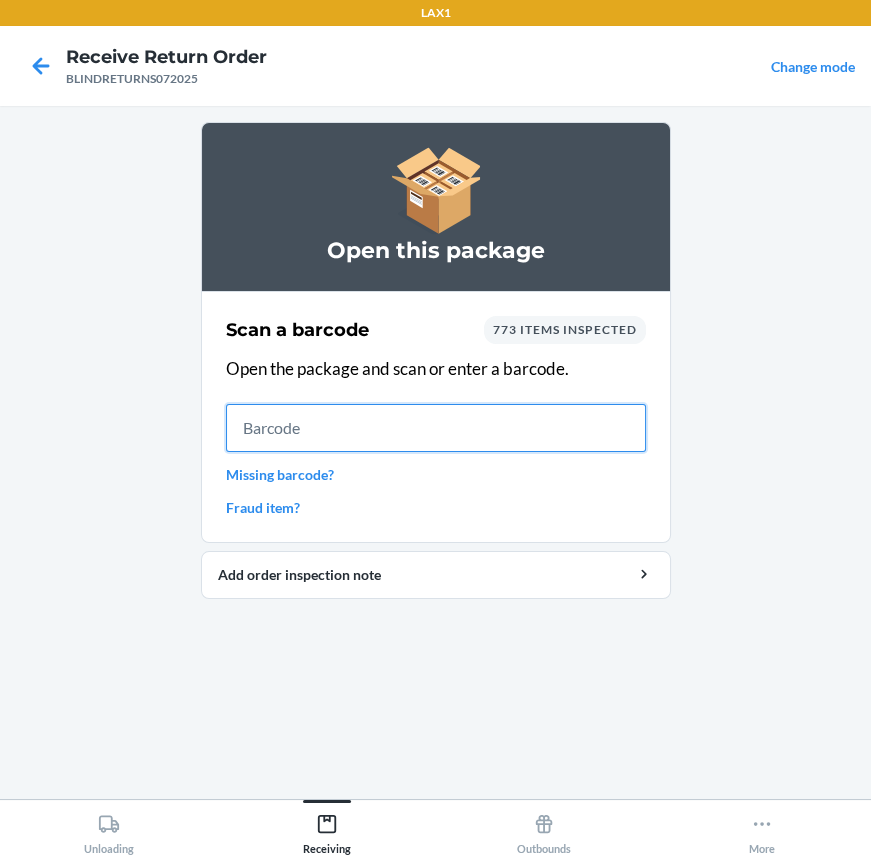 click at bounding box center (436, 428) 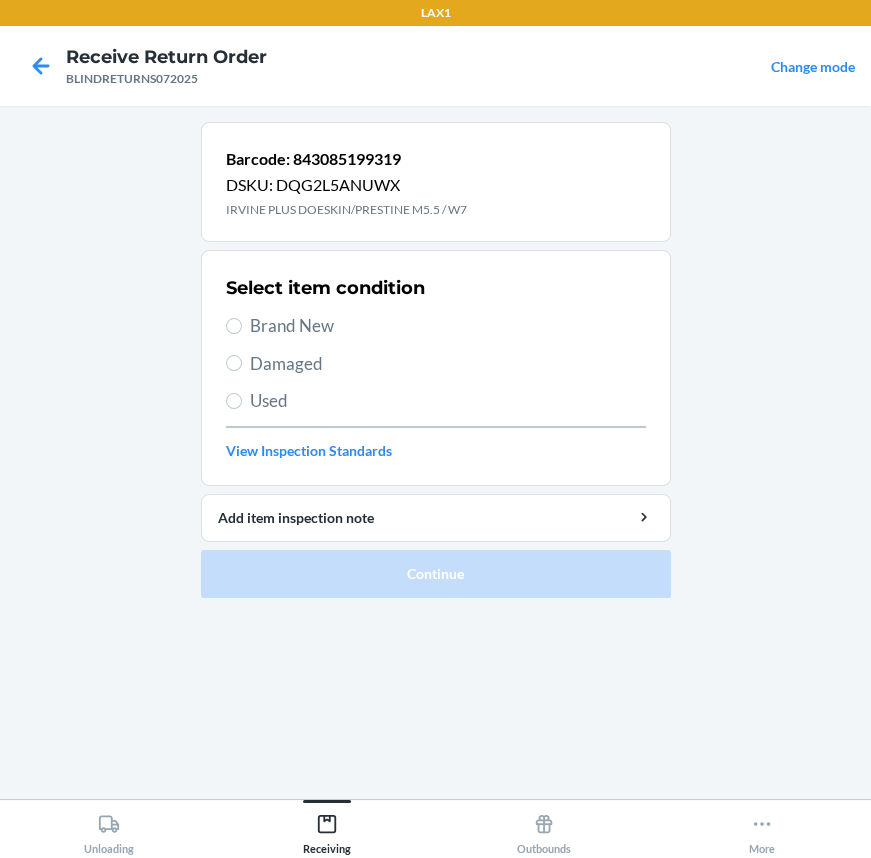 click on "Brand New" at bounding box center (448, 326) 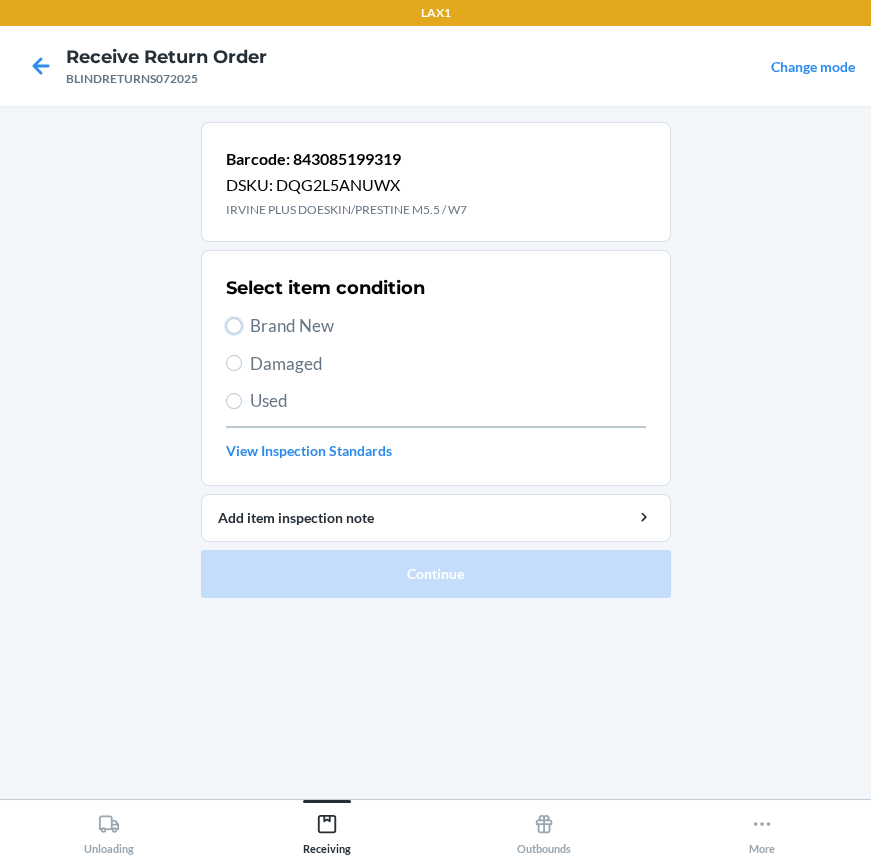 click on "Brand New" at bounding box center [234, 326] 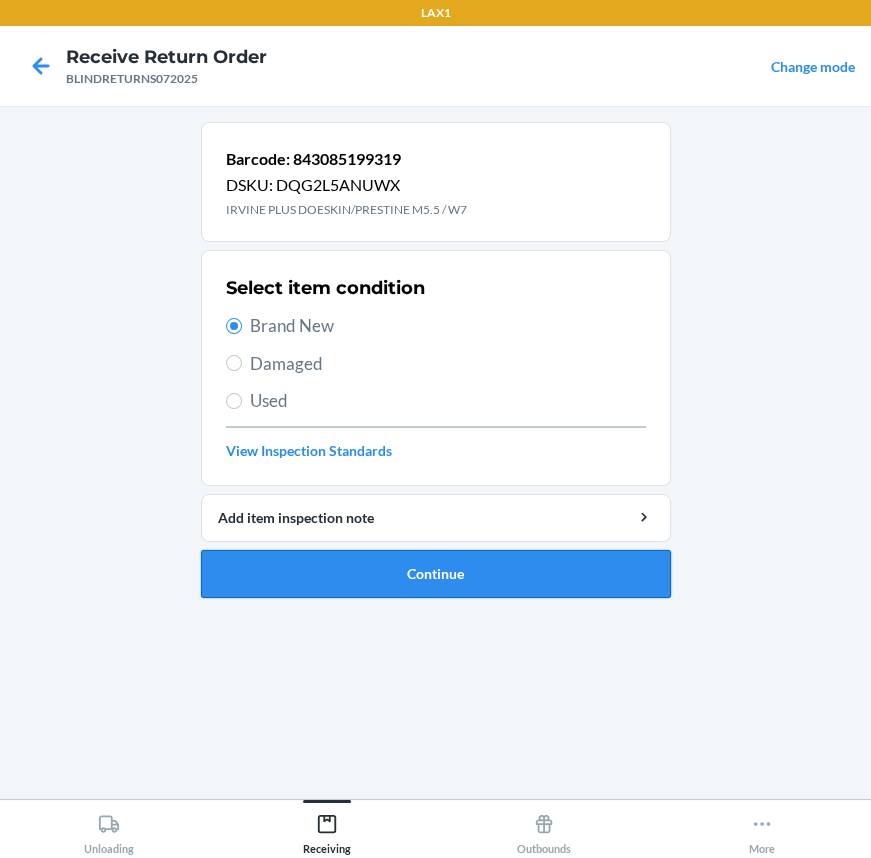 drag, startPoint x: 331, startPoint y: 560, endPoint x: 309, endPoint y: 509, distance: 55.542778 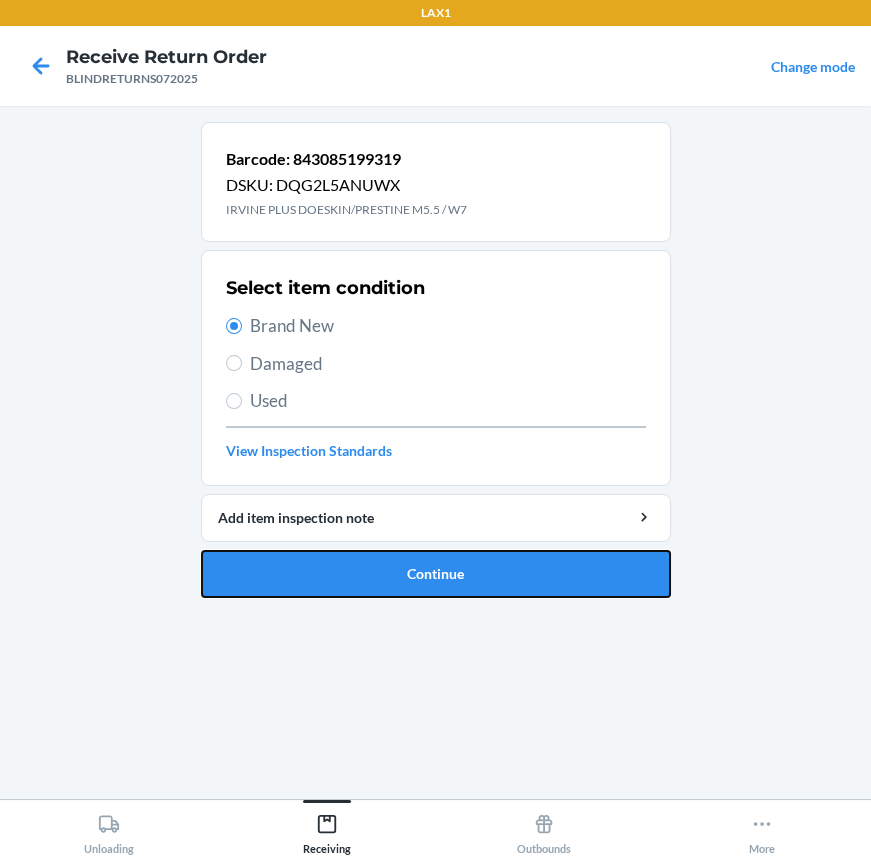 click on "Continue" at bounding box center [436, 574] 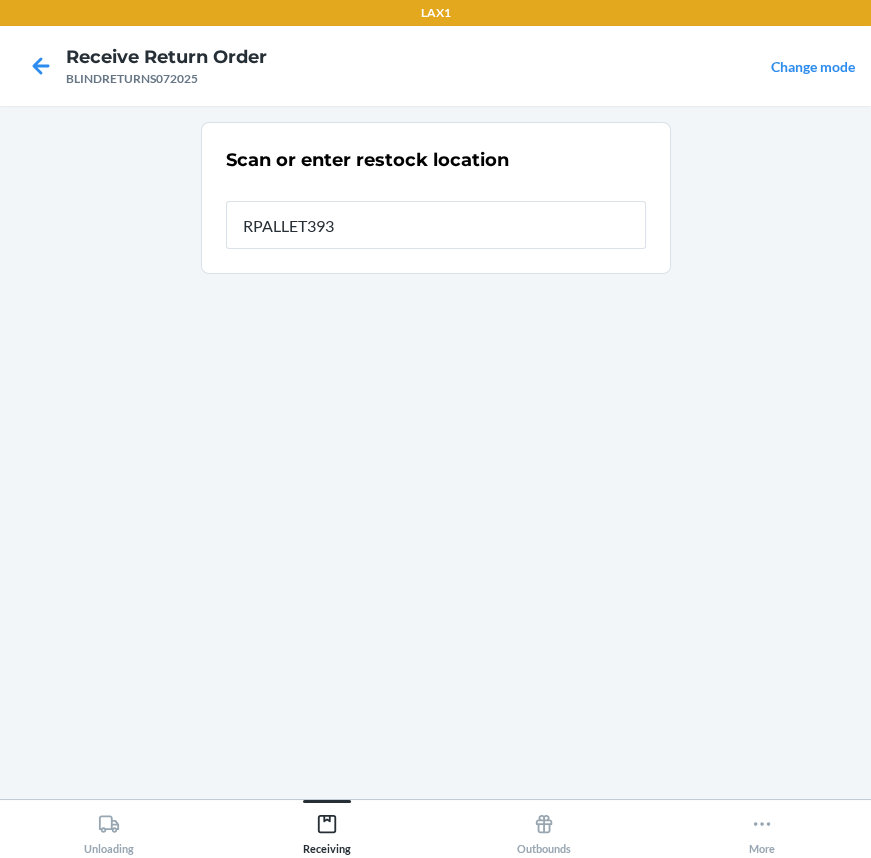 type on "RPALLET393" 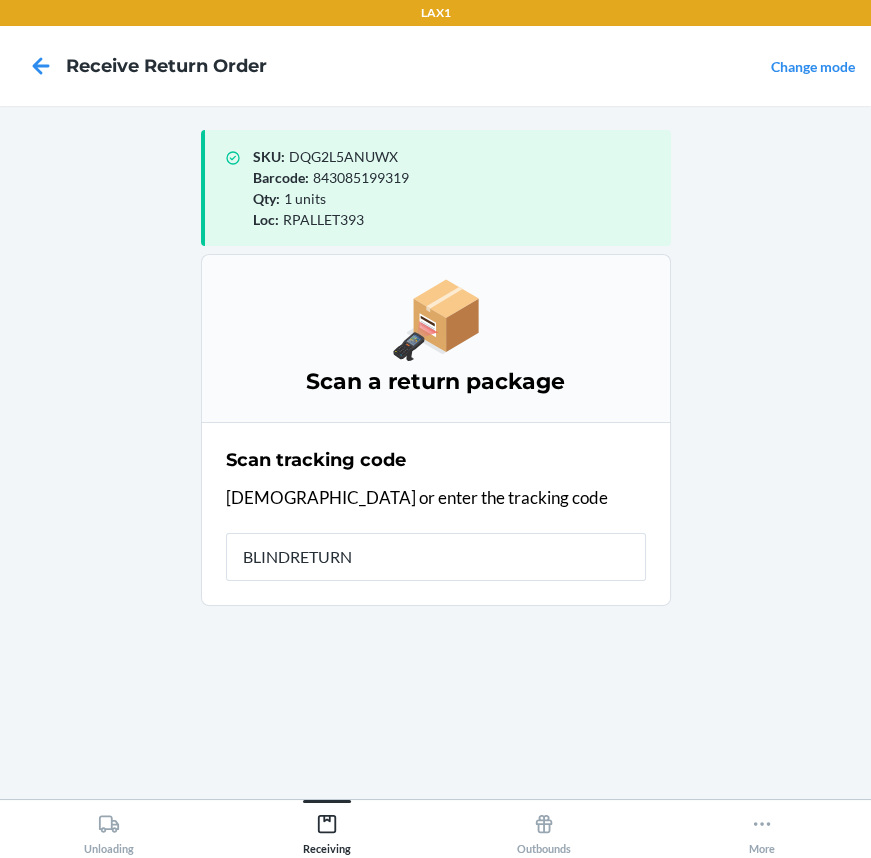 type on "BLINDRETURNS" 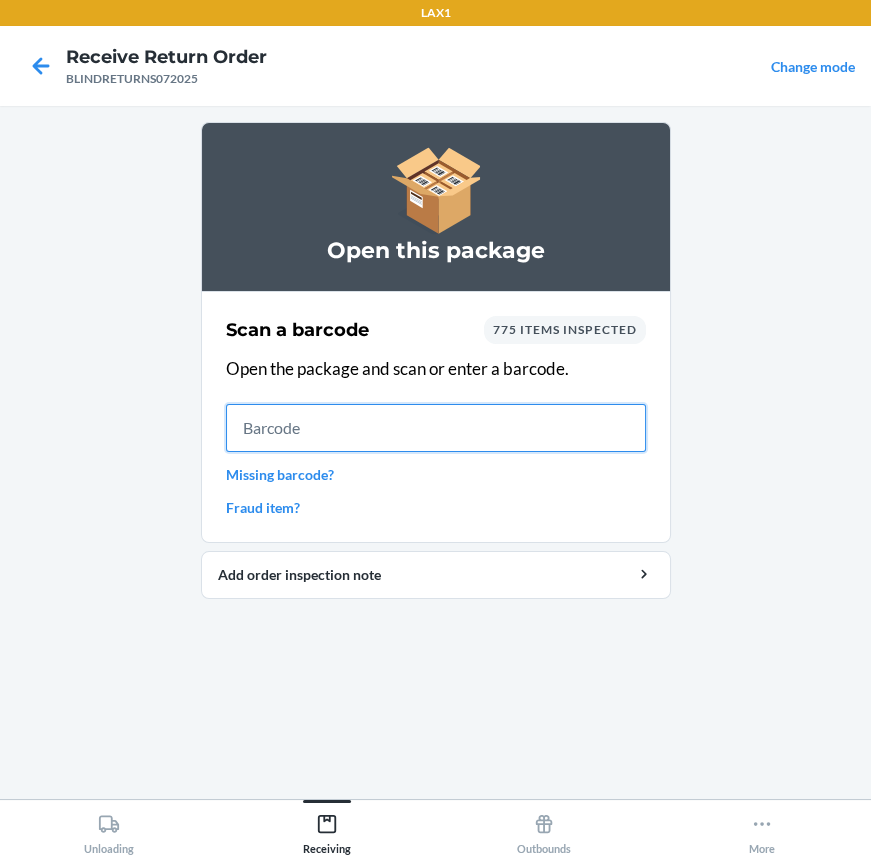 click at bounding box center (436, 428) 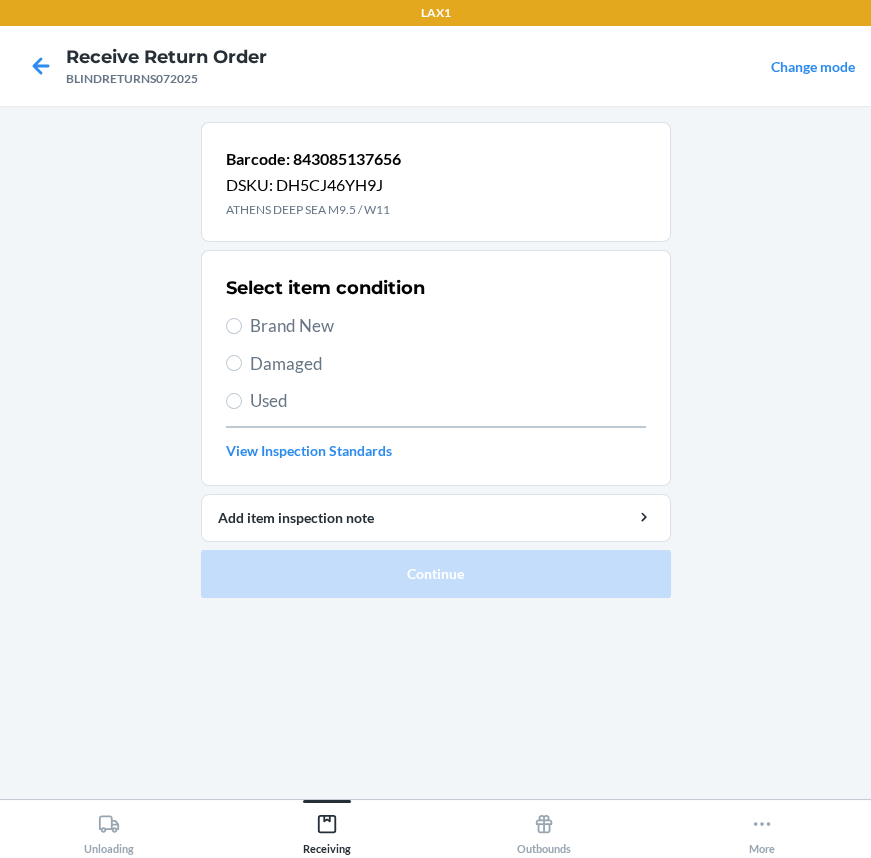 click on "Select item condition Brand New Damaged Used View Inspection Standards" at bounding box center (436, 368) 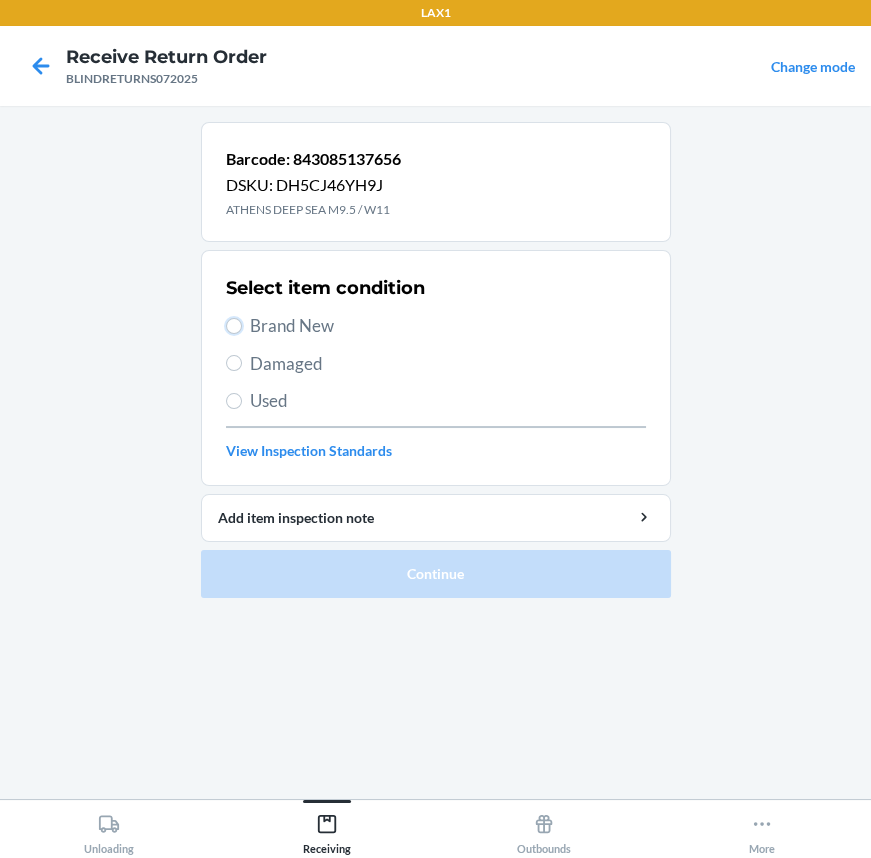 click on "Brand New" at bounding box center (234, 326) 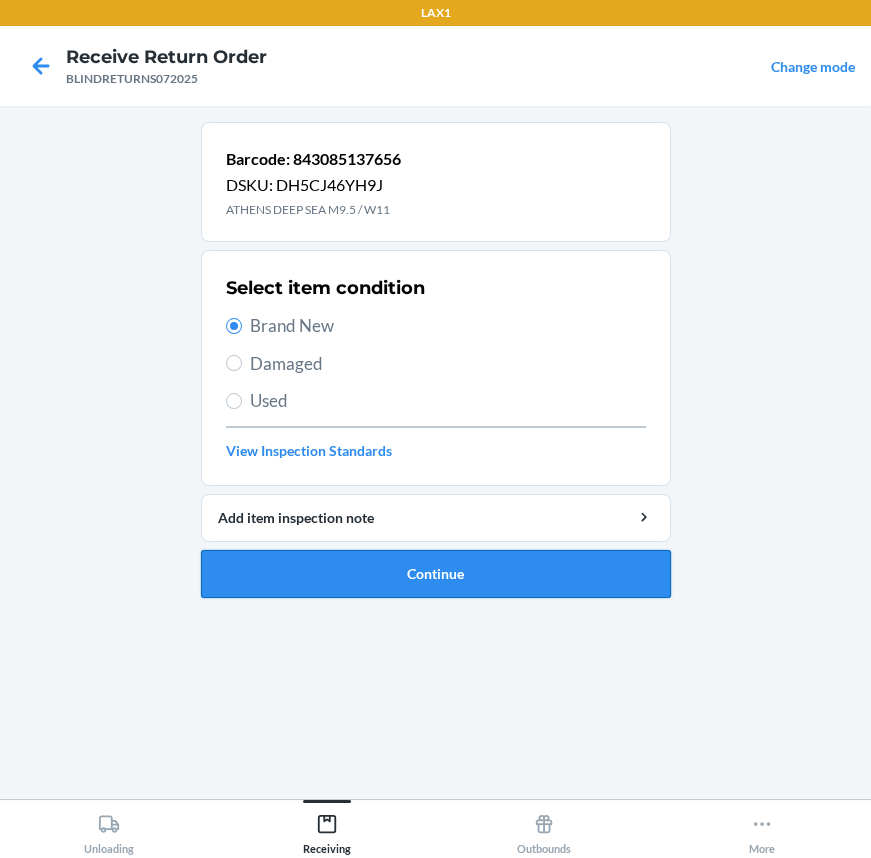 click on "Continue" at bounding box center [436, 574] 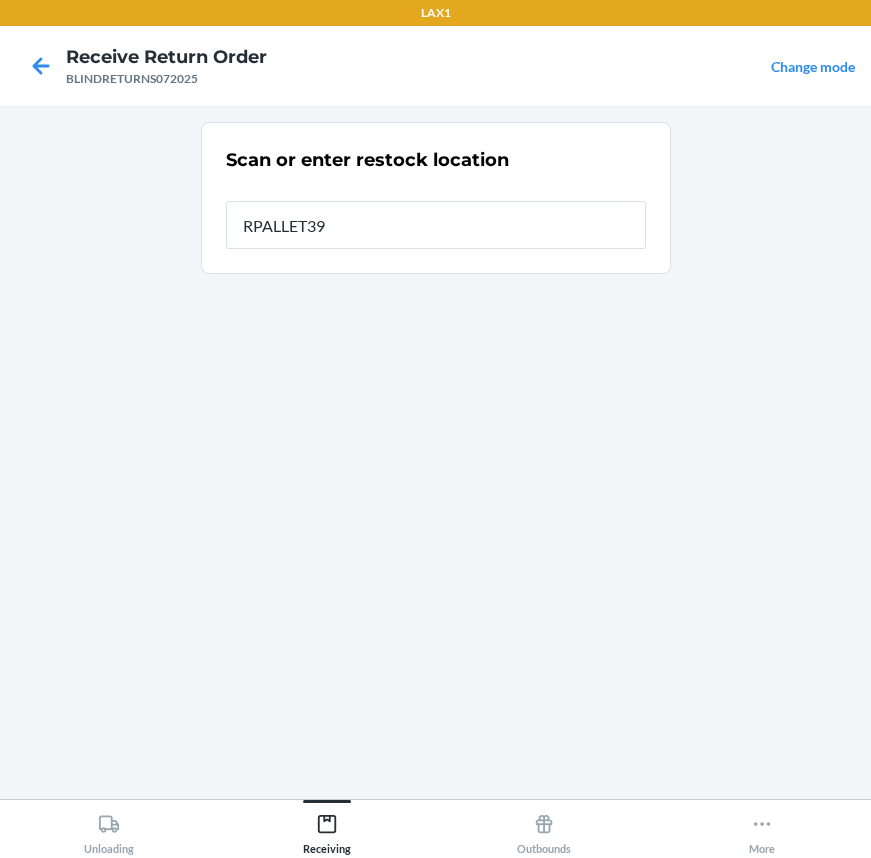 type on "RPALLET393" 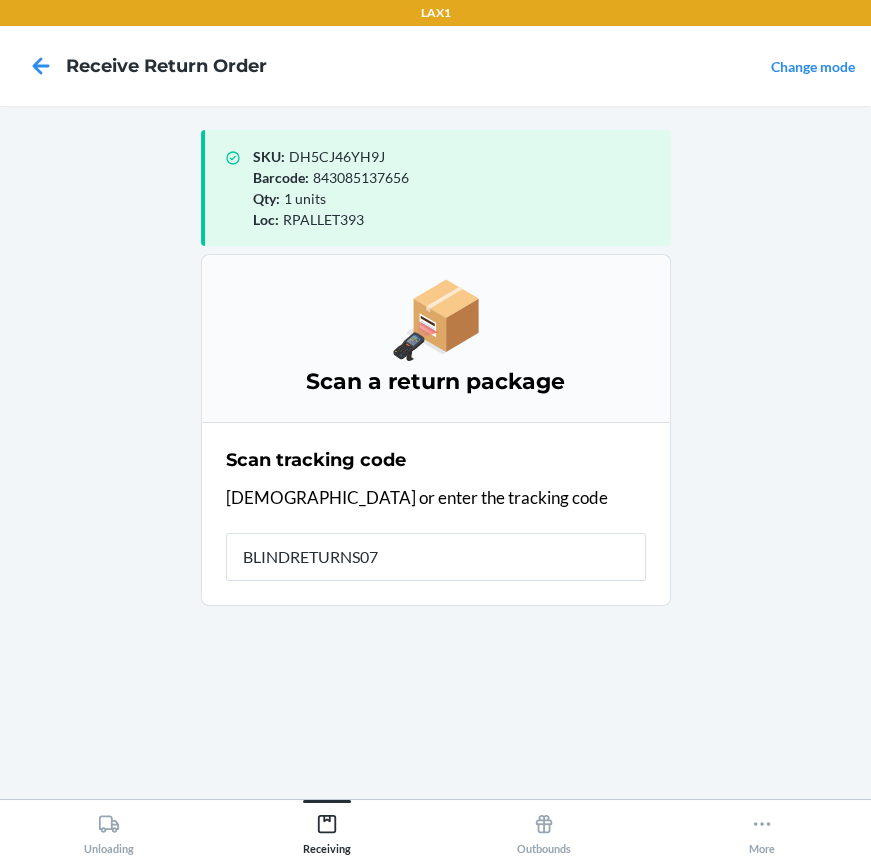 type on "BLINDRETURNS072" 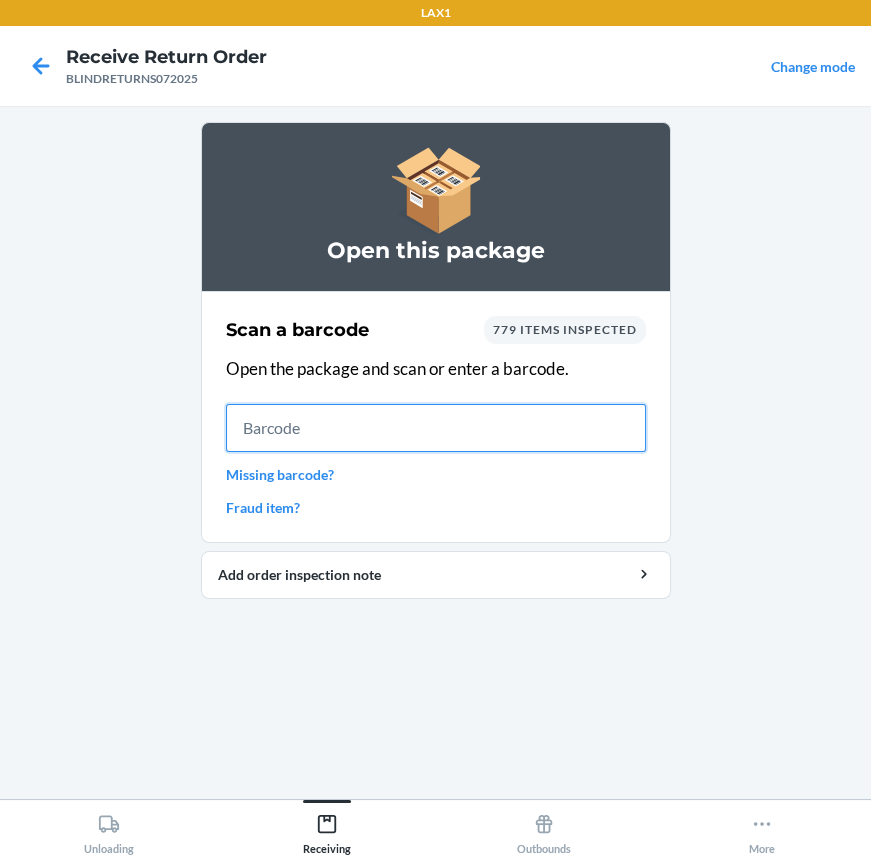 click at bounding box center (436, 428) 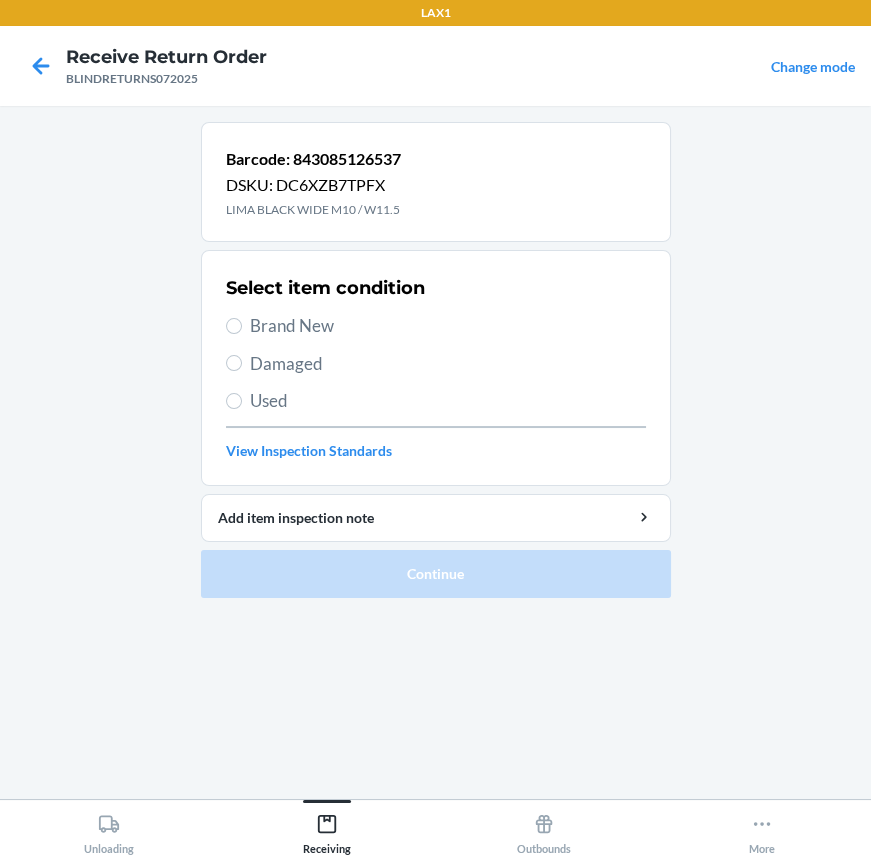 drag, startPoint x: 290, startPoint y: 300, endPoint x: 328, endPoint y: 315, distance: 40.853397 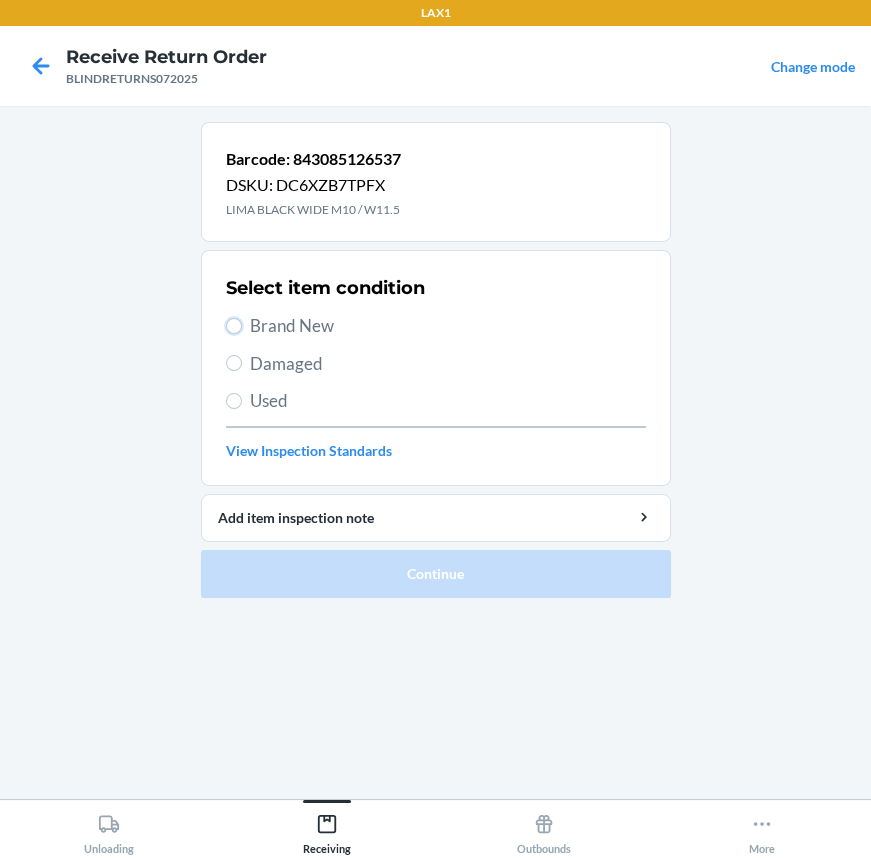 click on "Brand New" at bounding box center (234, 326) 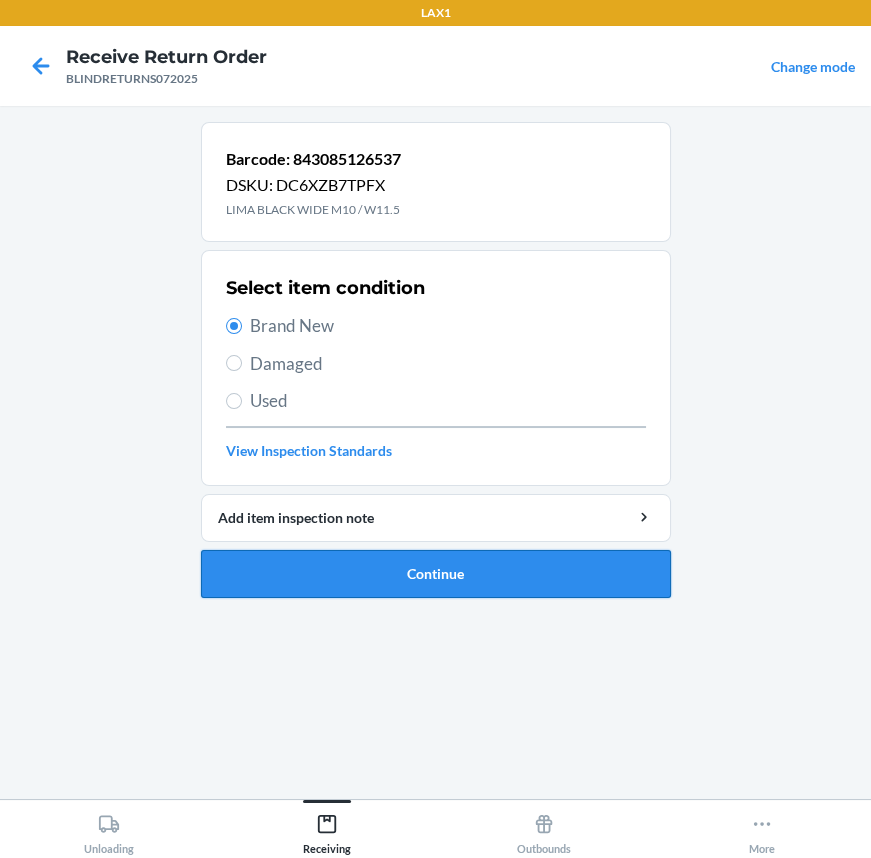 click on "Continue" at bounding box center [436, 574] 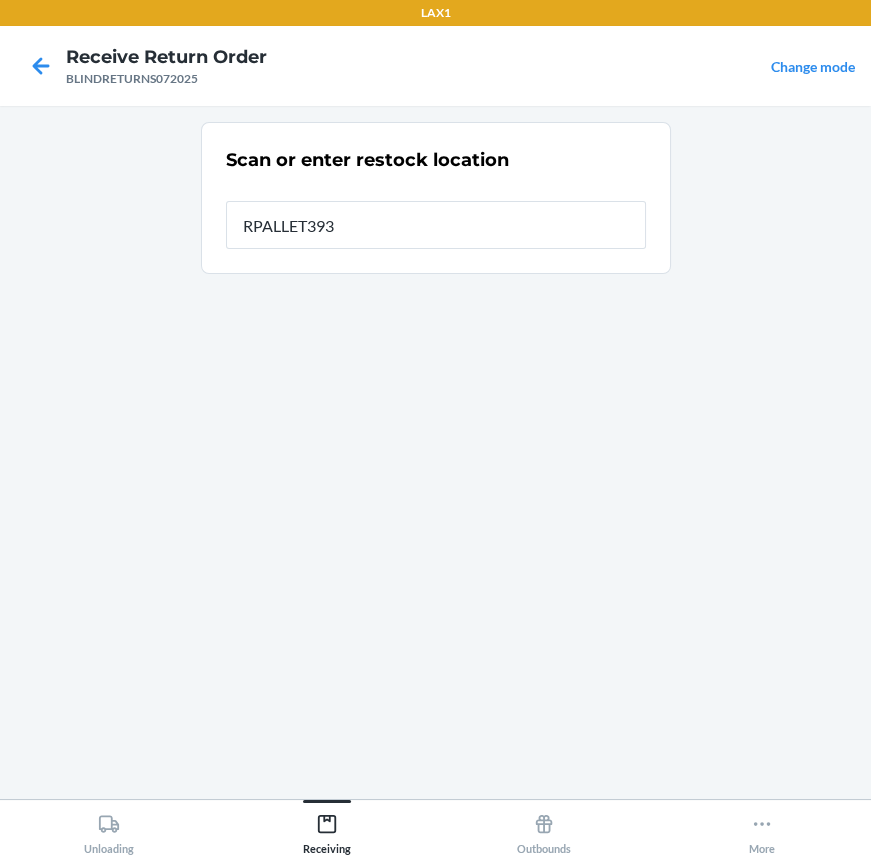 type on "RPALLET393" 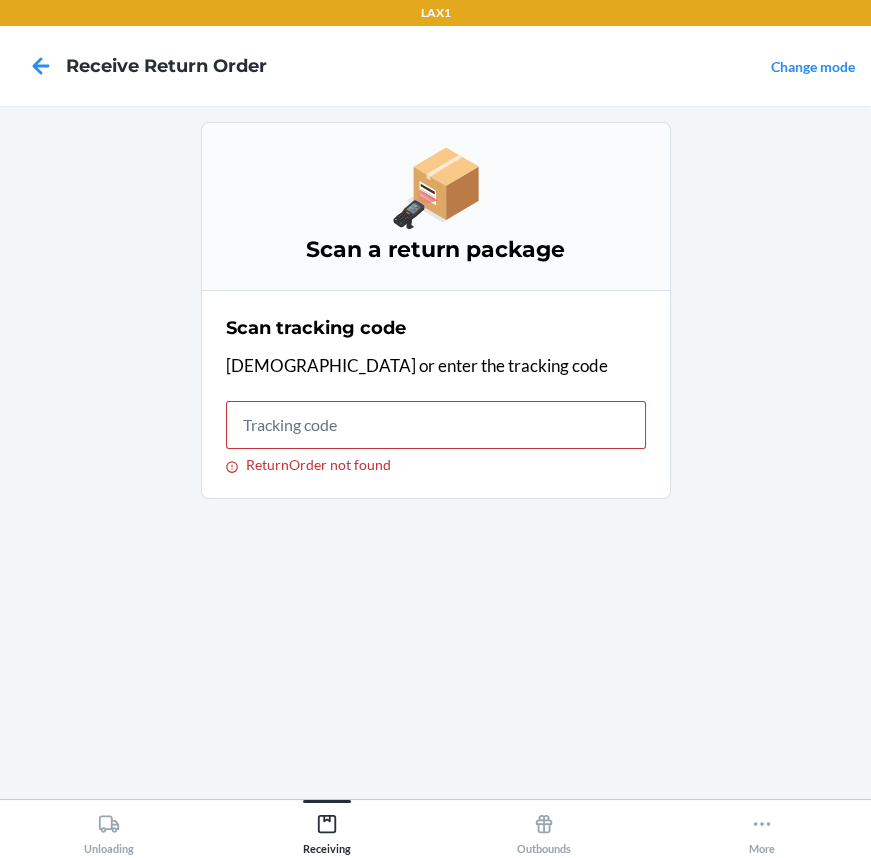 click on "Scan tracking code Scan or enter the tracking code   ReturnOrder not found" at bounding box center (436, 394) 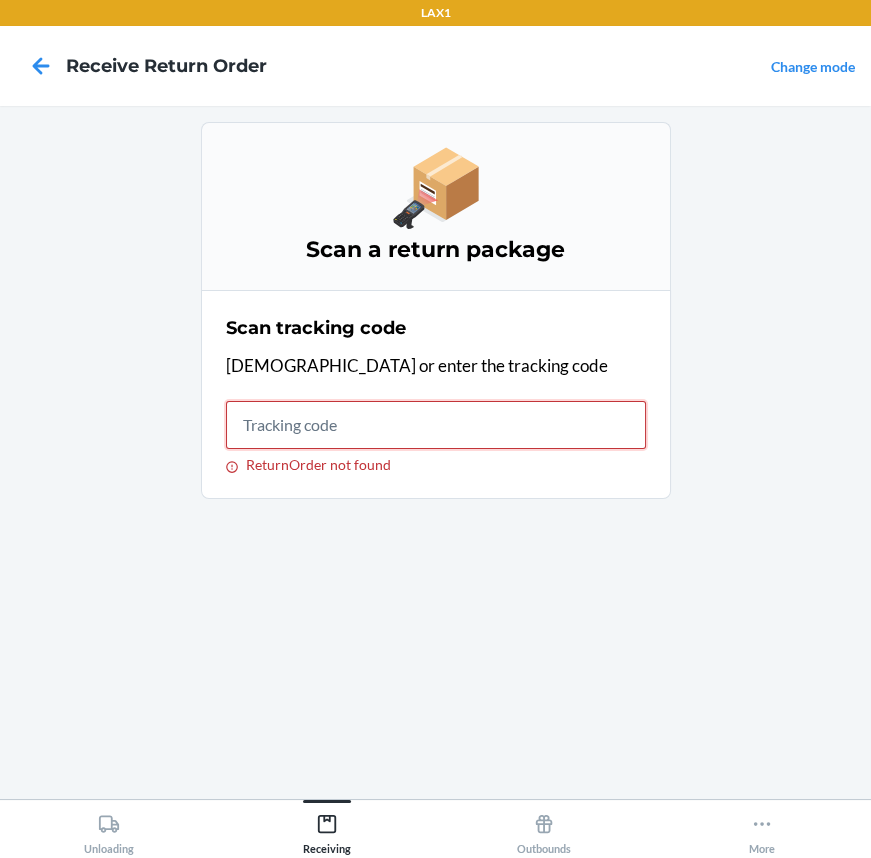 click on "ReturnOrder not found" at bounding box center (436, 425) 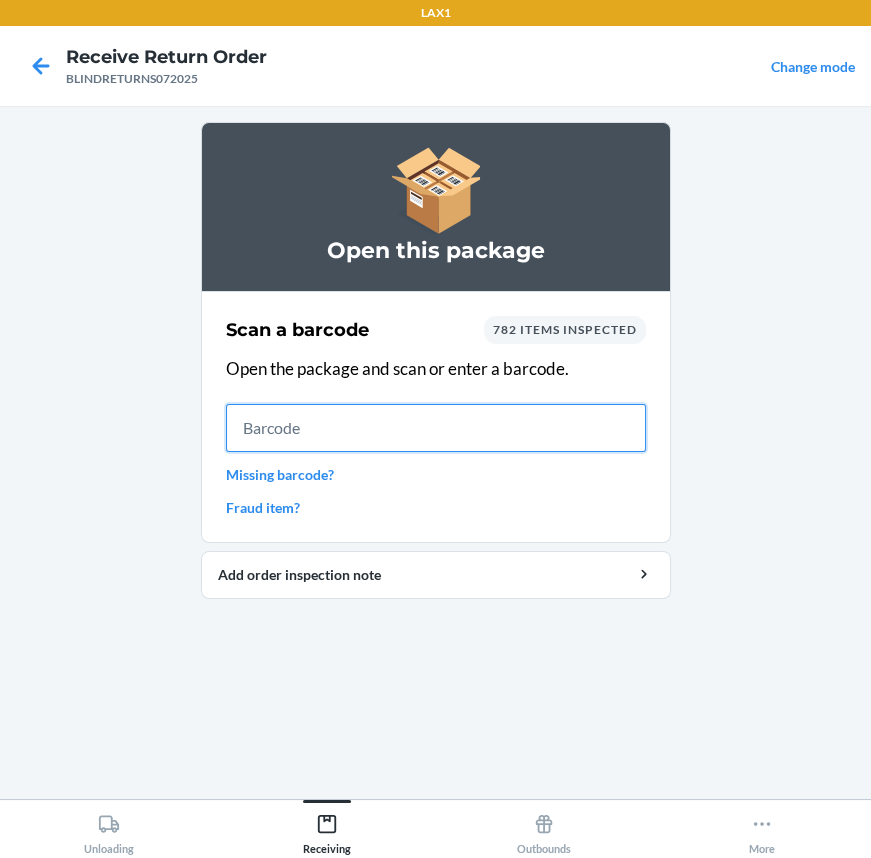 drag, startPoint x: 477, startPoint y: 413, endPoint x: 479, endPoint y: 426, distance: 13.152946 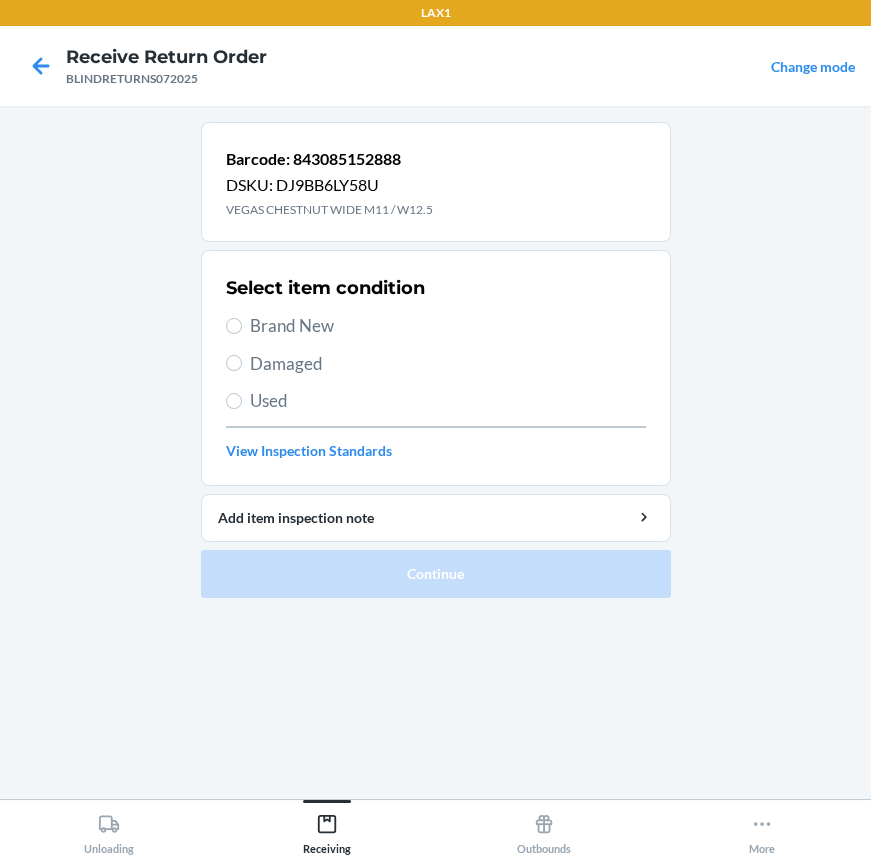 click on "Brand New" at bounding box center [448, 326] 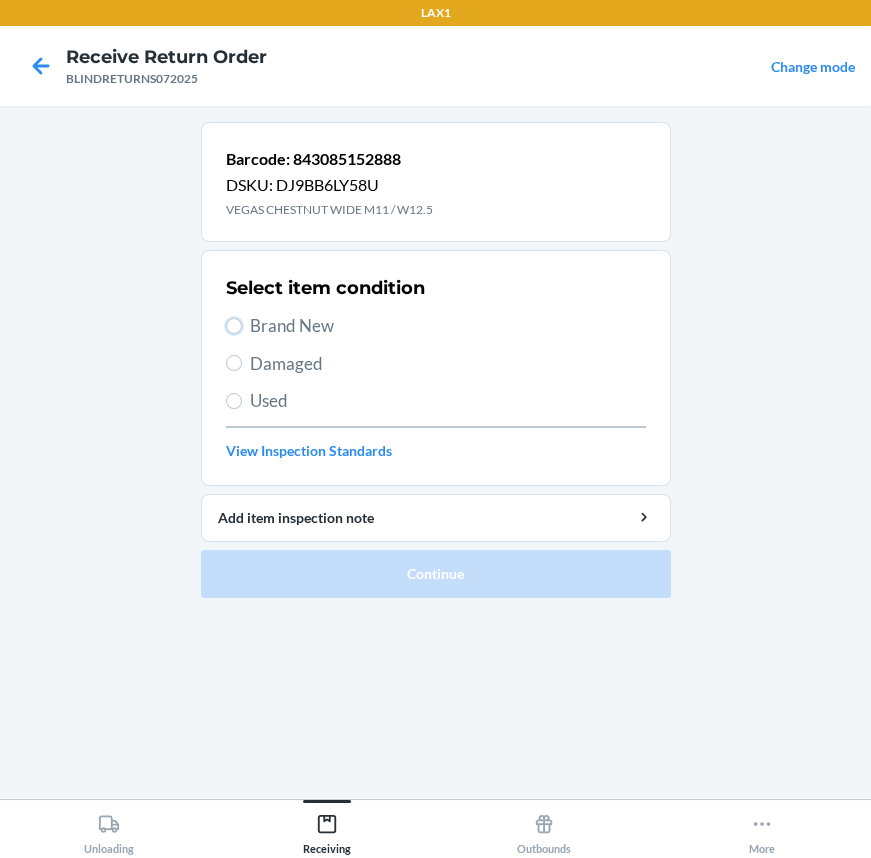 click on "Brand New" at bounding box center (234, 326) 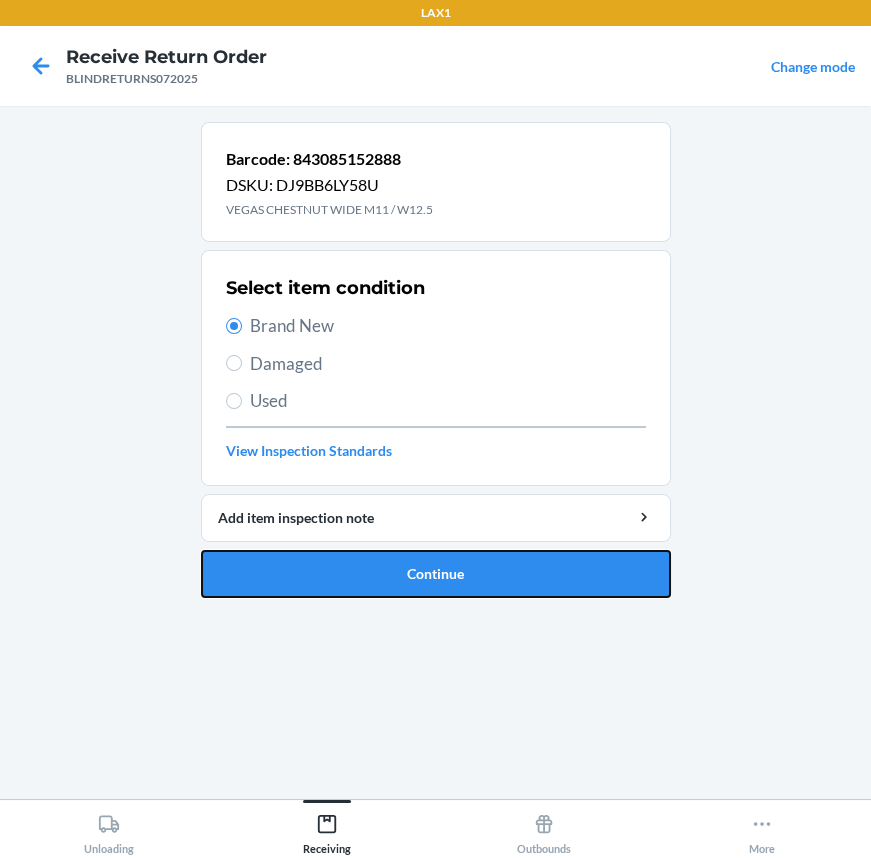 click on "Continue" at bounding box center [436, 574] 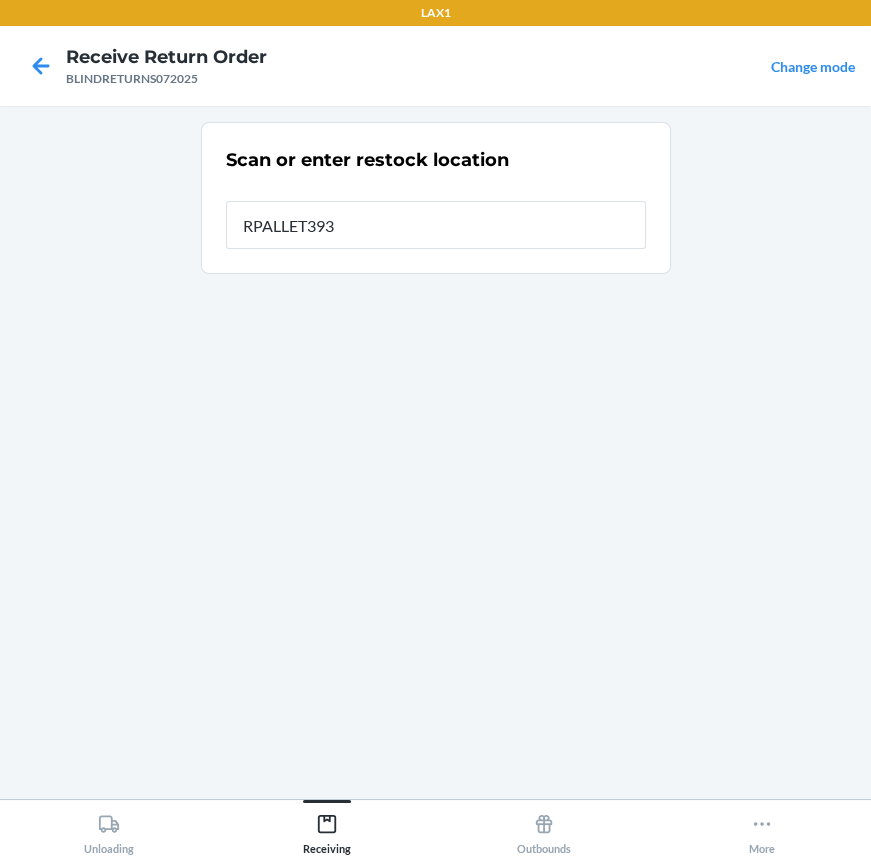 type on "RPALLET393" 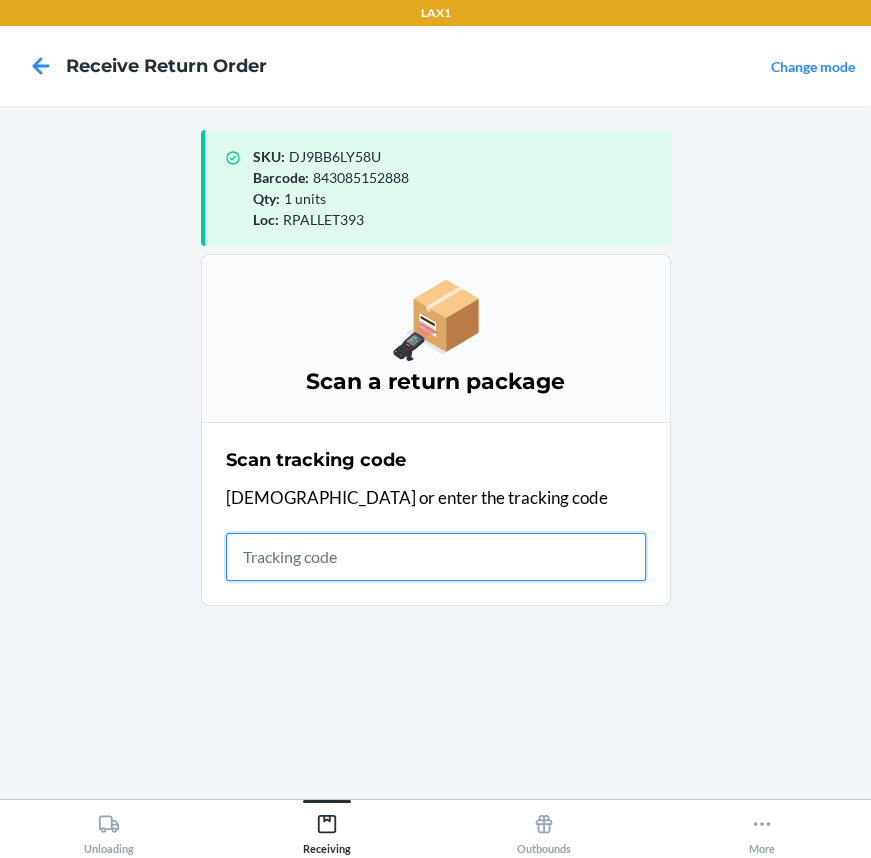 click at bounding box center (436, 557) 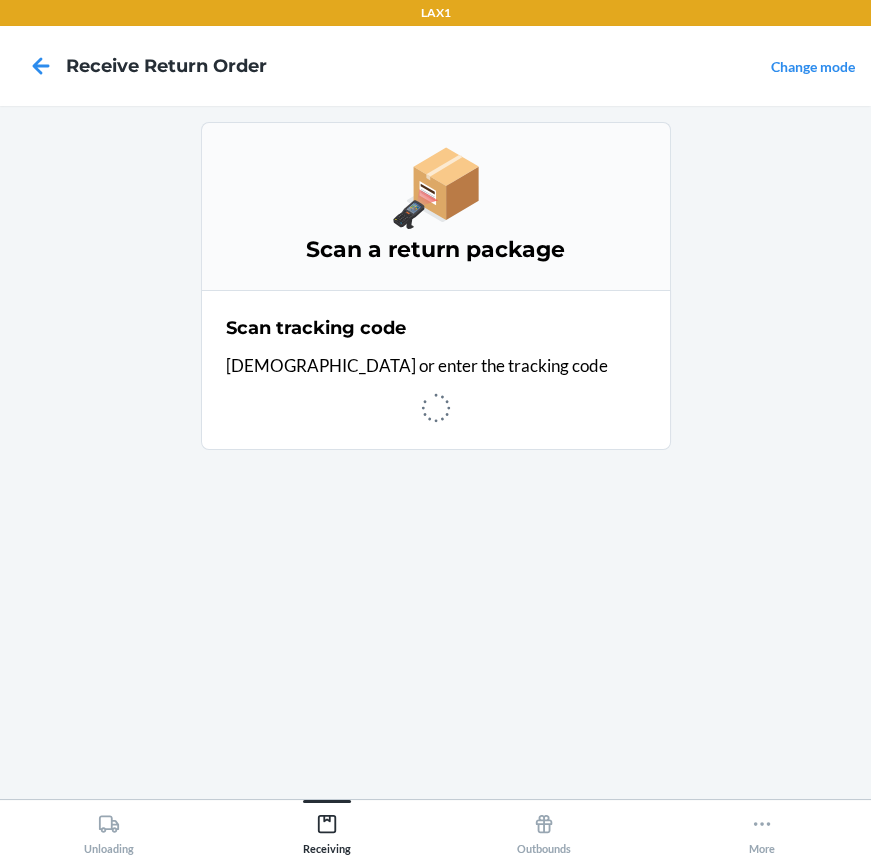 click on "Scan a return package Scan tracking code Scan or enter the tracking code" at bounding box center (435, 452) 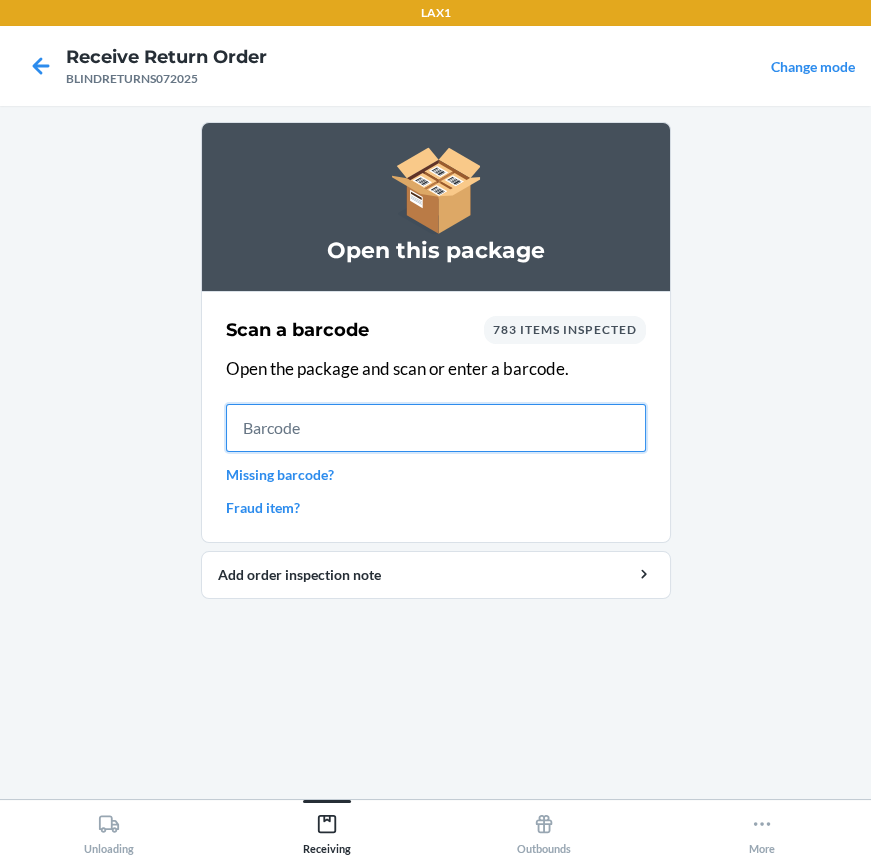 click at bounding box center (436, 428) 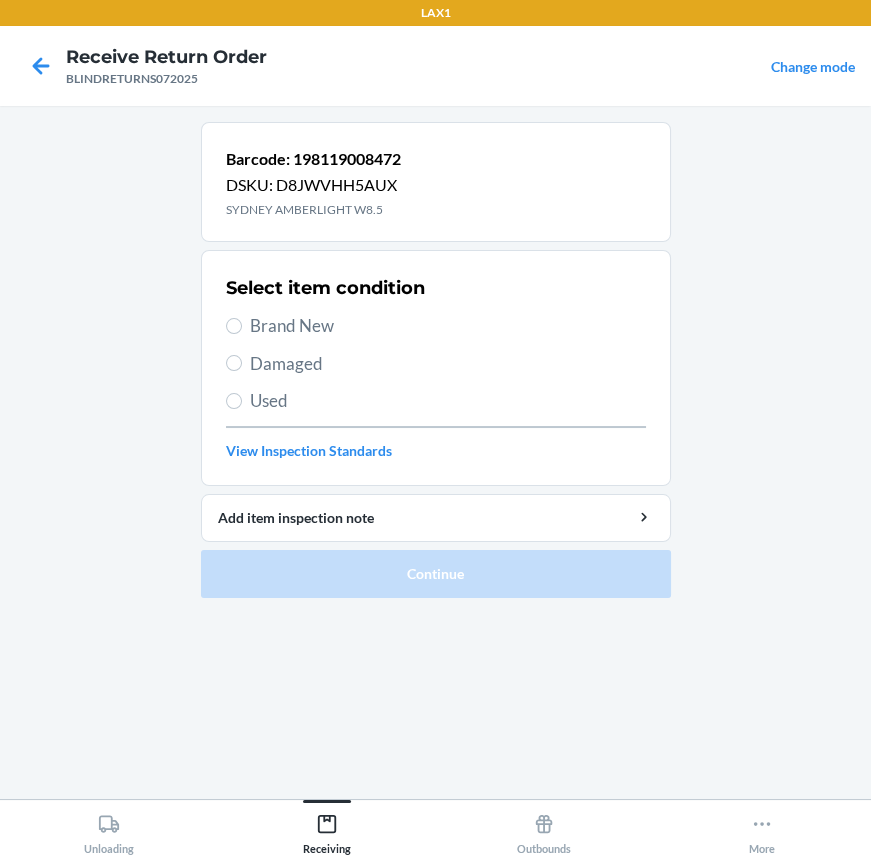click on "Brand New" at bounding box center [448, 326] 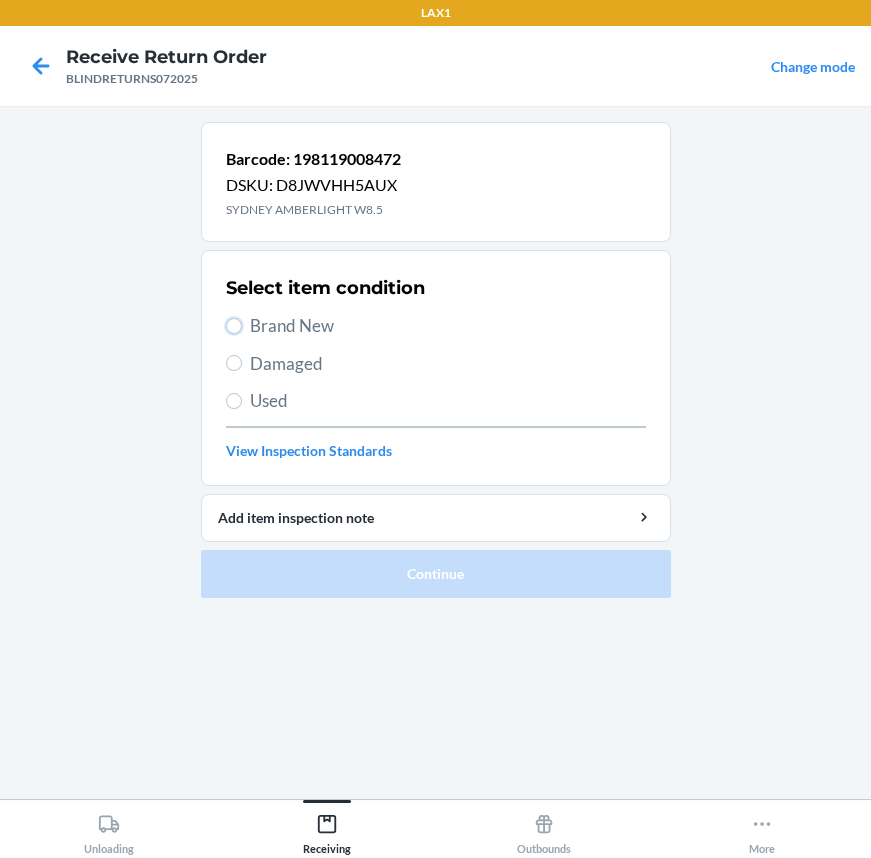 radio on "true" 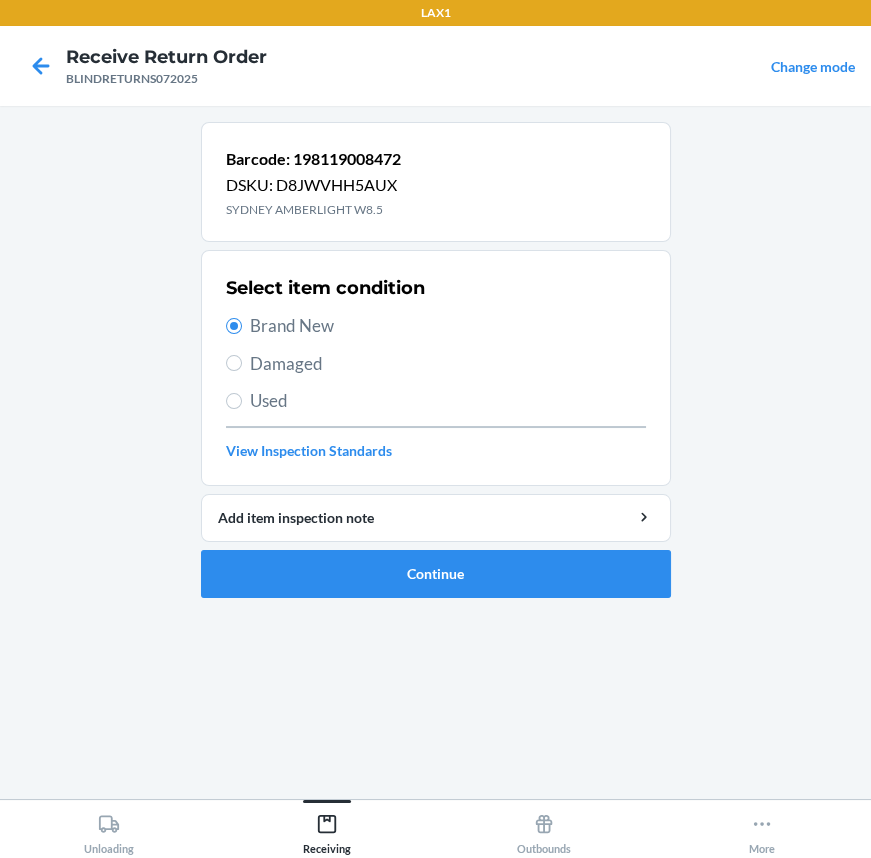 click on "Barcode: 198119008472 DSKU: D8JWVHH5AUX SYDNEY AMBERLIGHT W8.5 Select item condition Brand New Damaged Used View Inspection Standards Add item inspection note Continue" at bounding box center [436, 368] 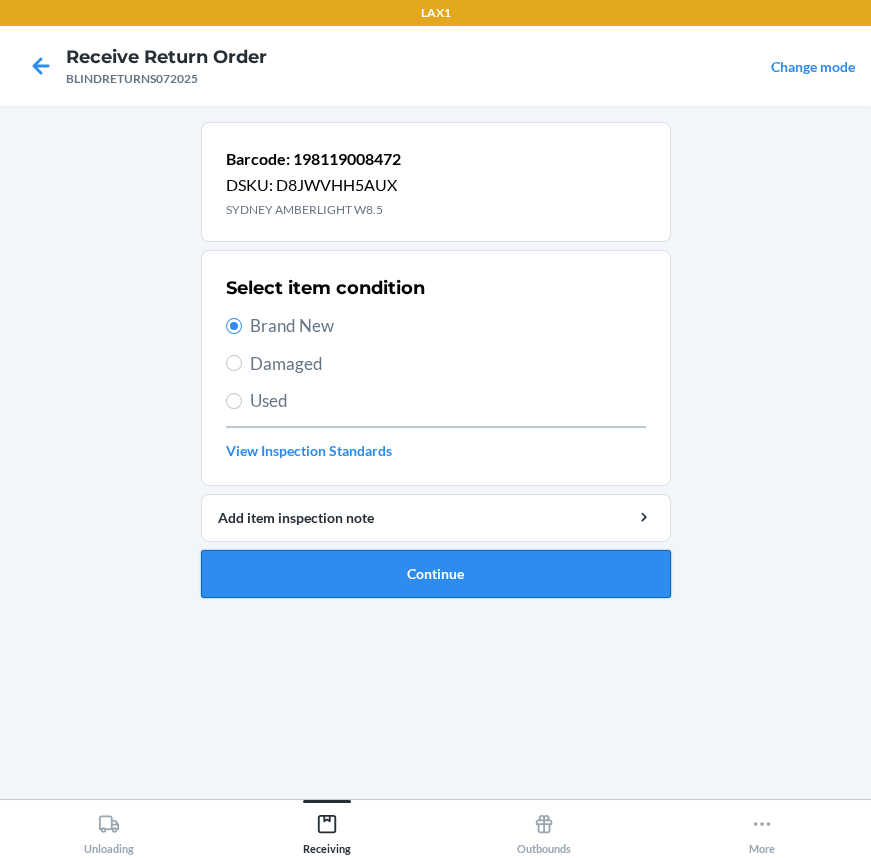 click on "Continue" at bounding box center [436, 574] 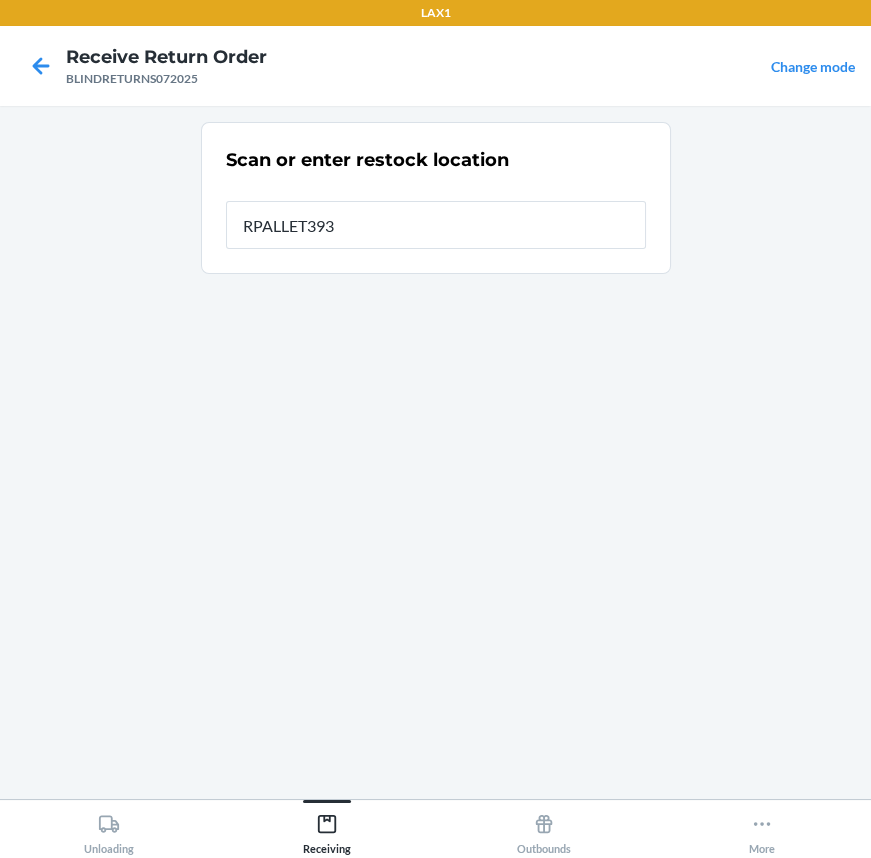 type on "RPALLET393" 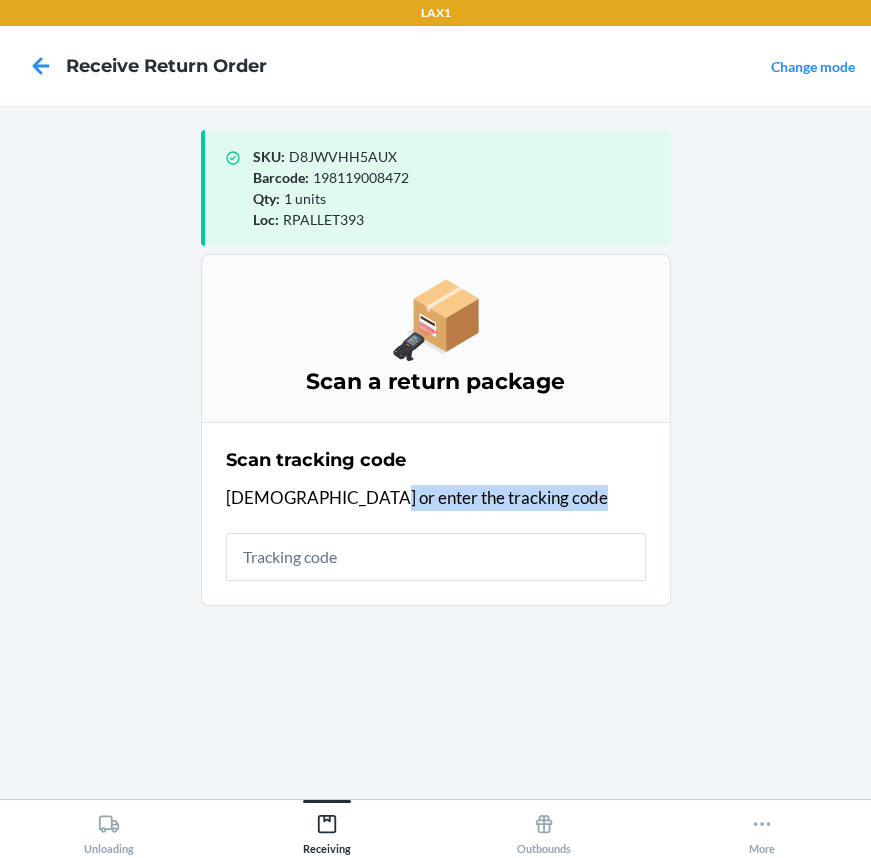 drag, startPoint x: 348, startPoint y: 484, endPoint x: 352, endPoint y: 621, distance: 137.05838 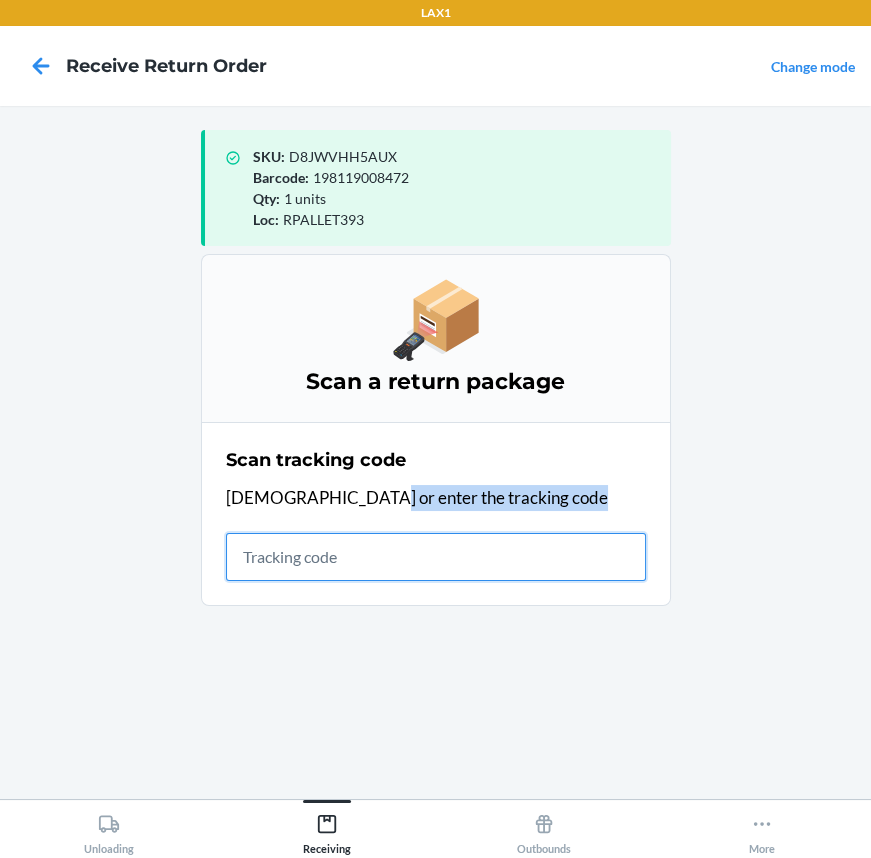 click at bounding box center (436, 557) 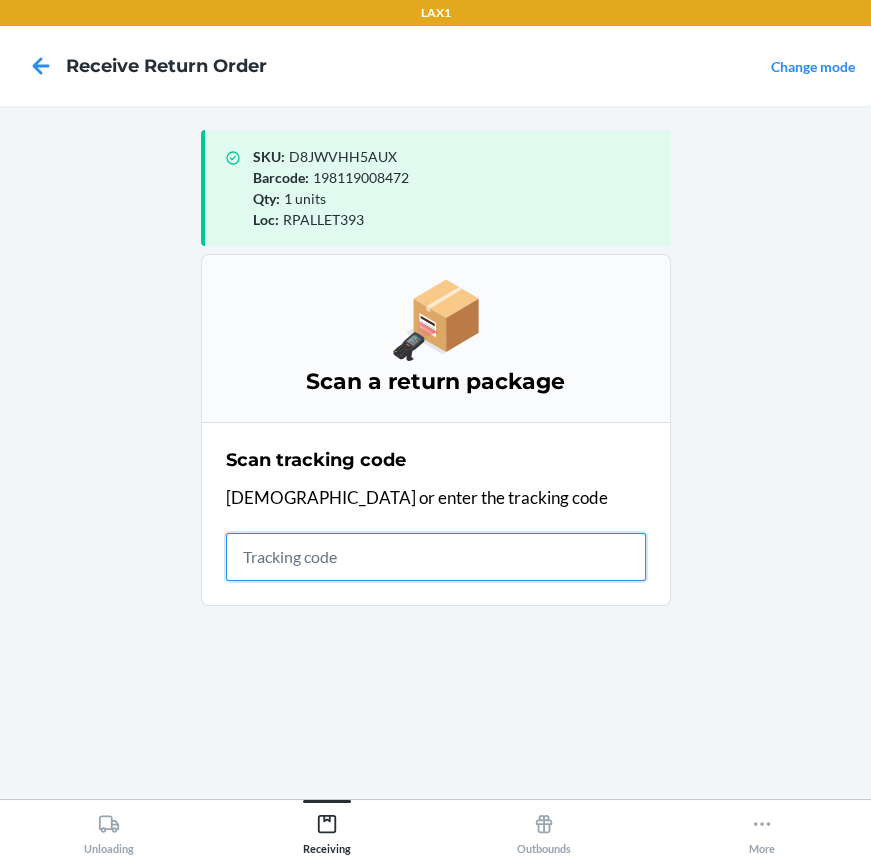 click at bounding box center [436, 557] 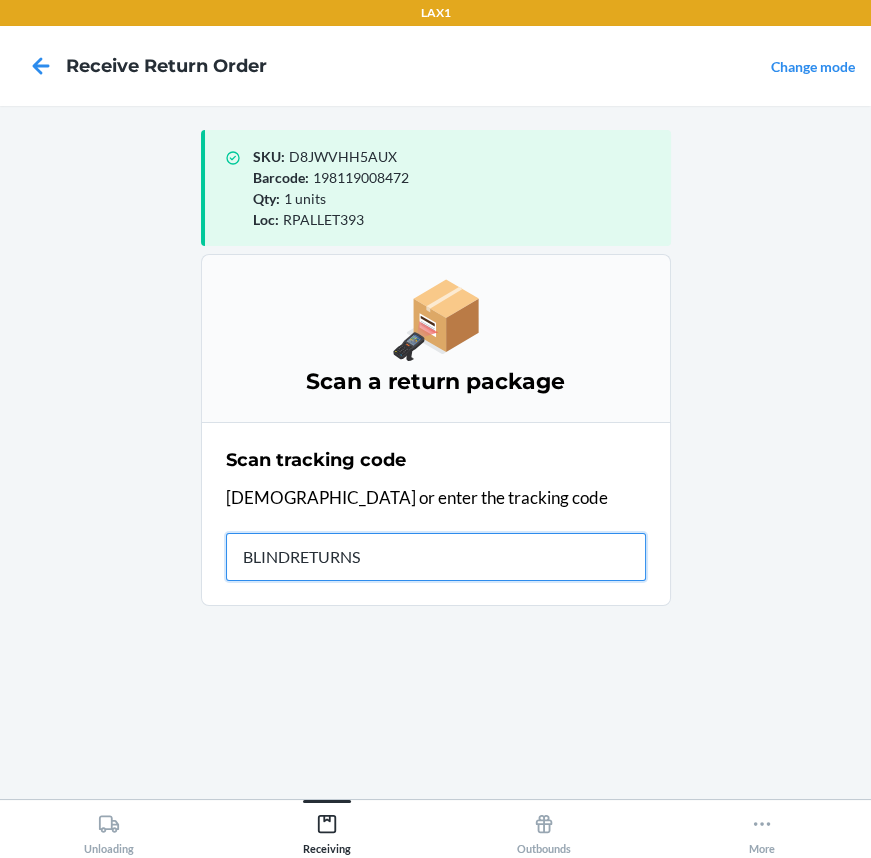 type on "BLINDRETURNS0" 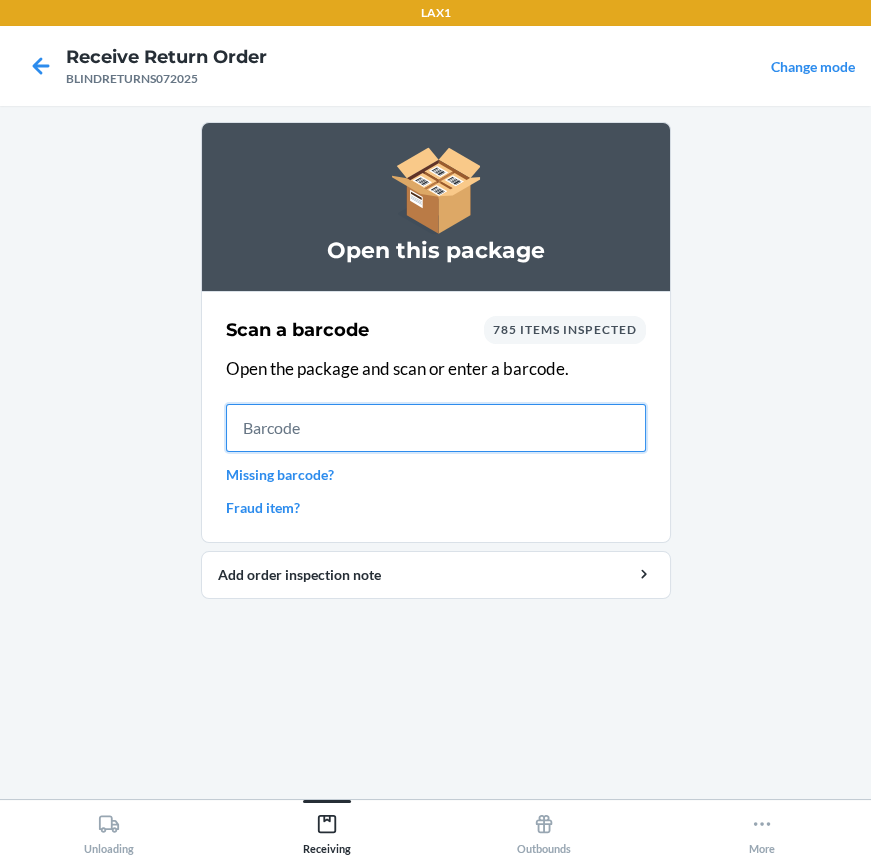 click at bounding box center (436, 428) 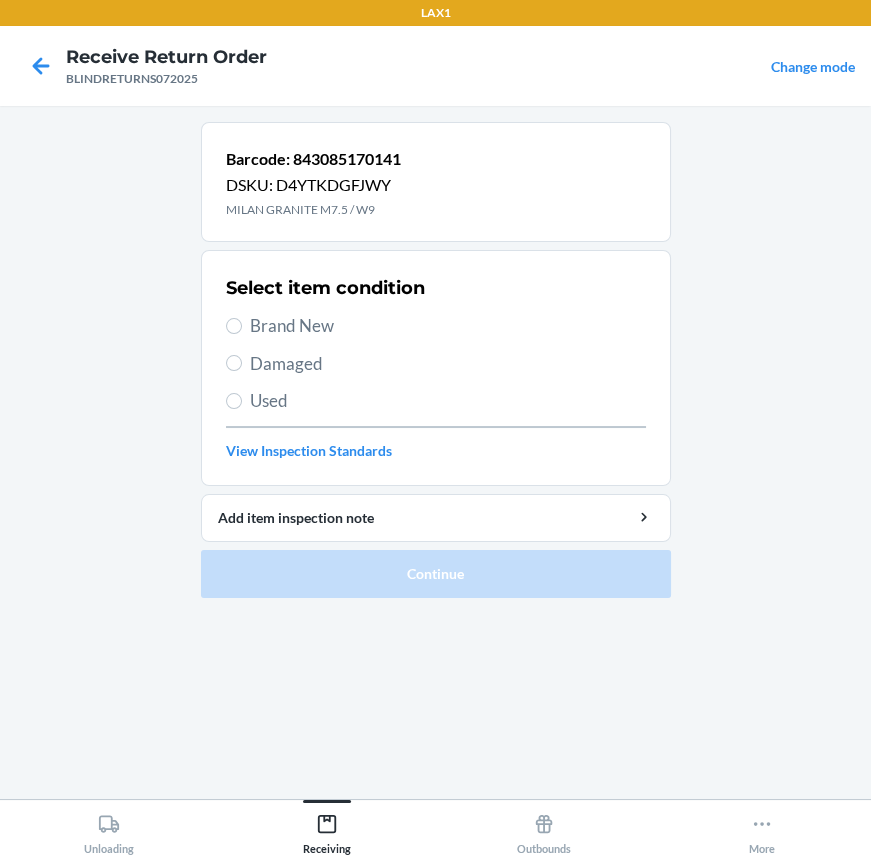 click on "Brand New" at bounding box center [448, 326] 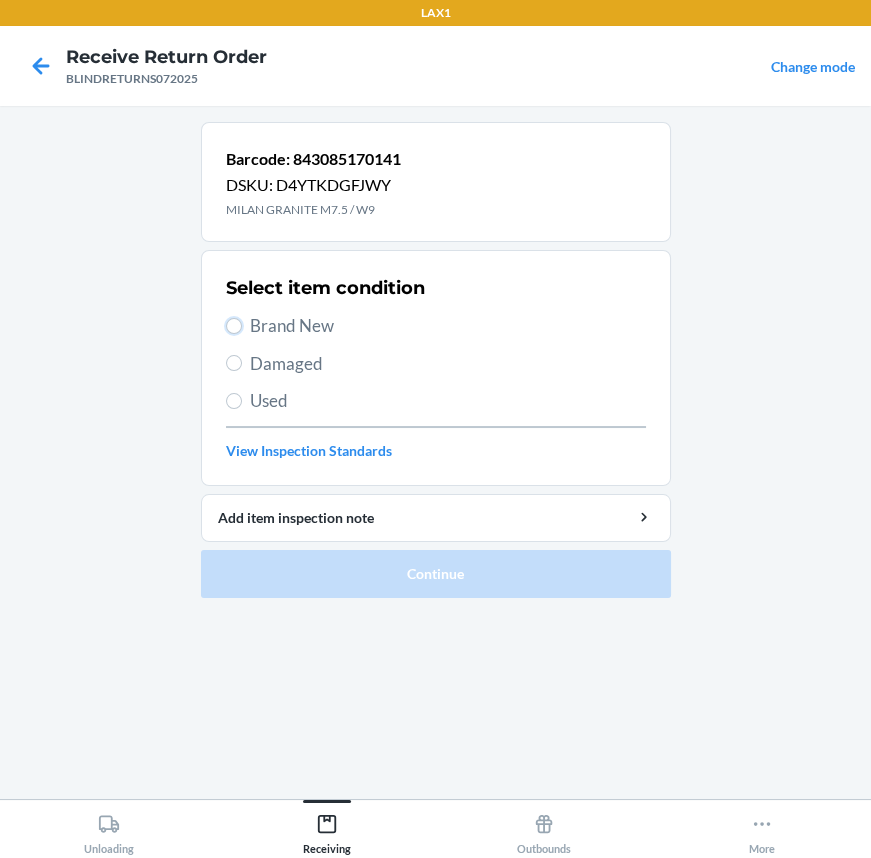 click on "Brand New" at bounding box center (234, 326) 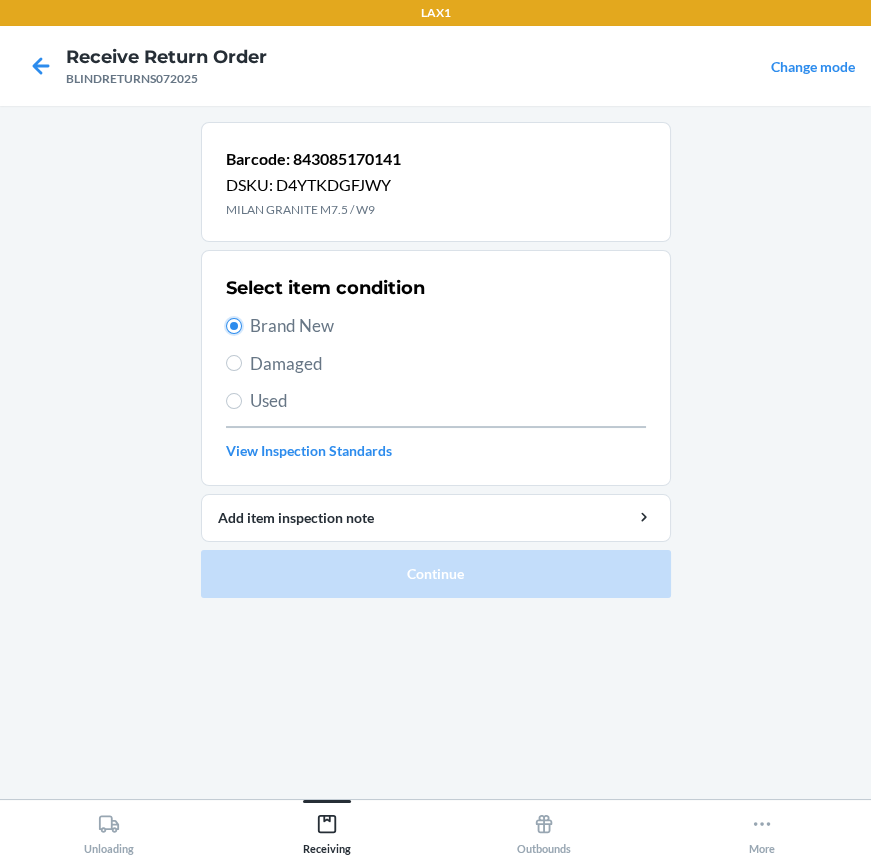 radio on "true" 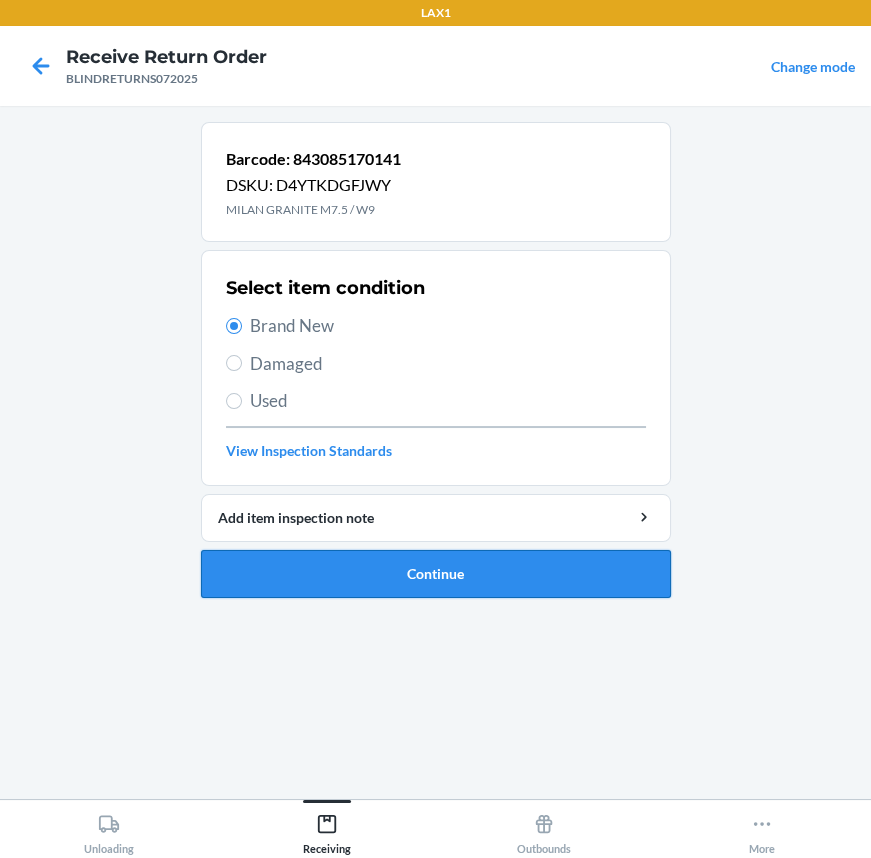 click on "Continue" at bounding box center [436, 574] 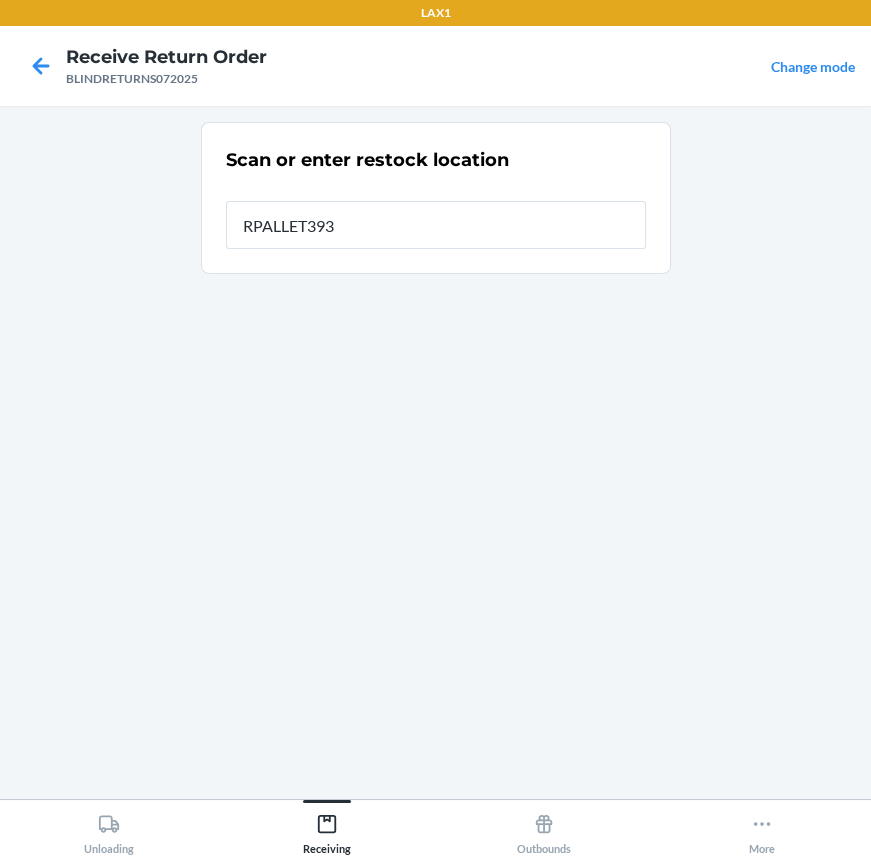 type on "RPALLET393" 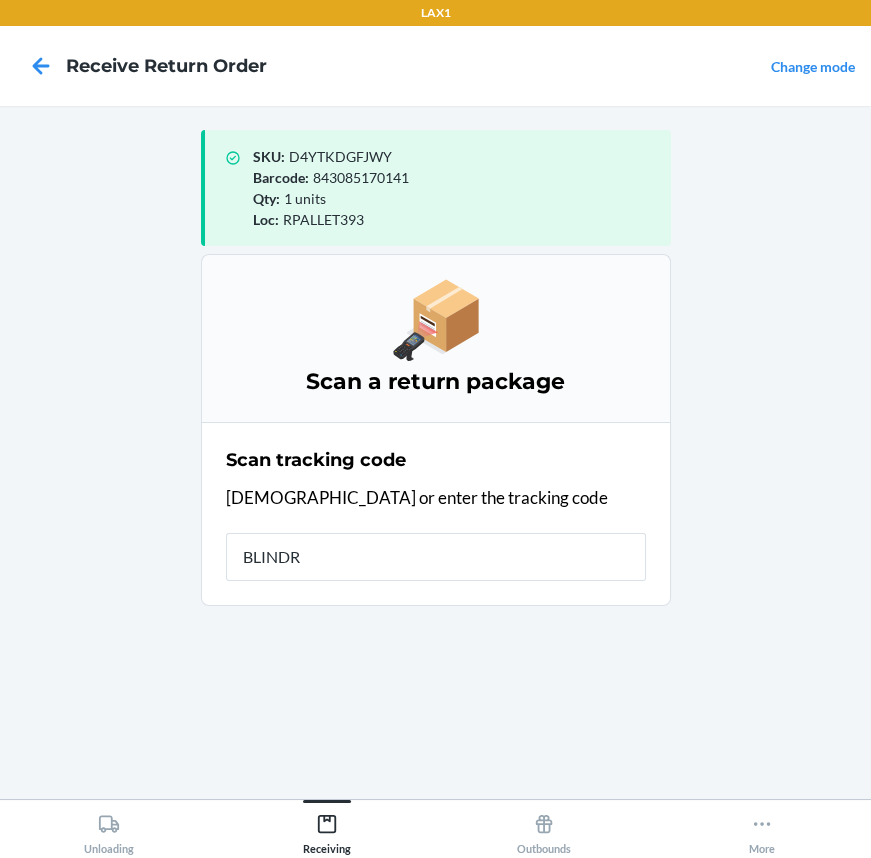 type on "BLINDRE" 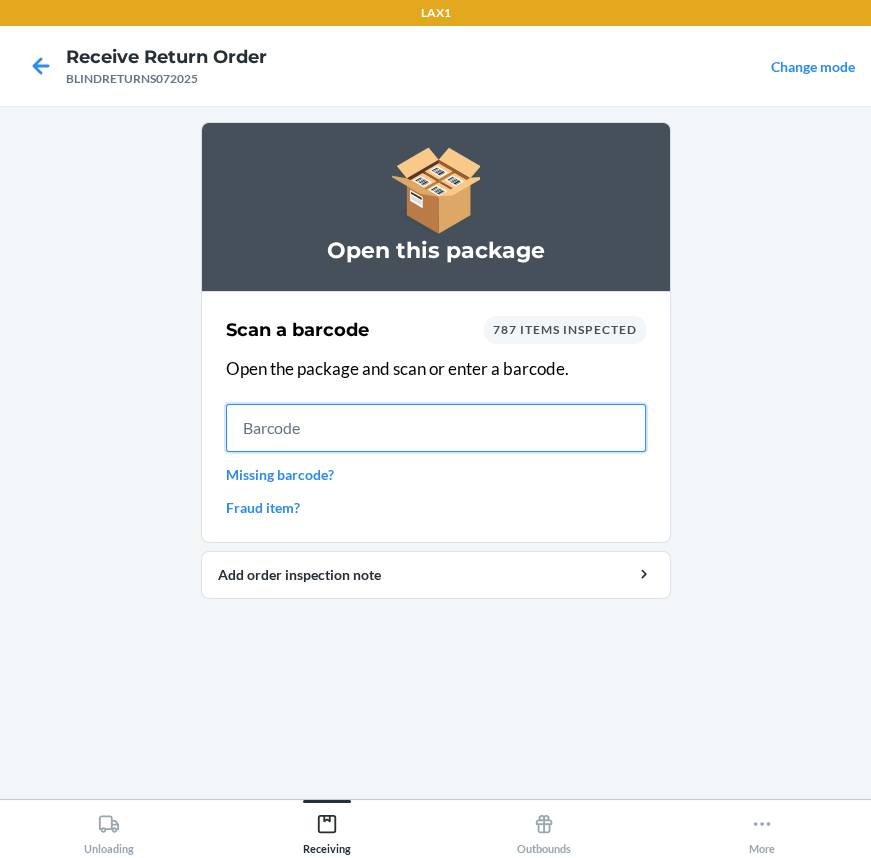 click at bounding box center [436, 428] 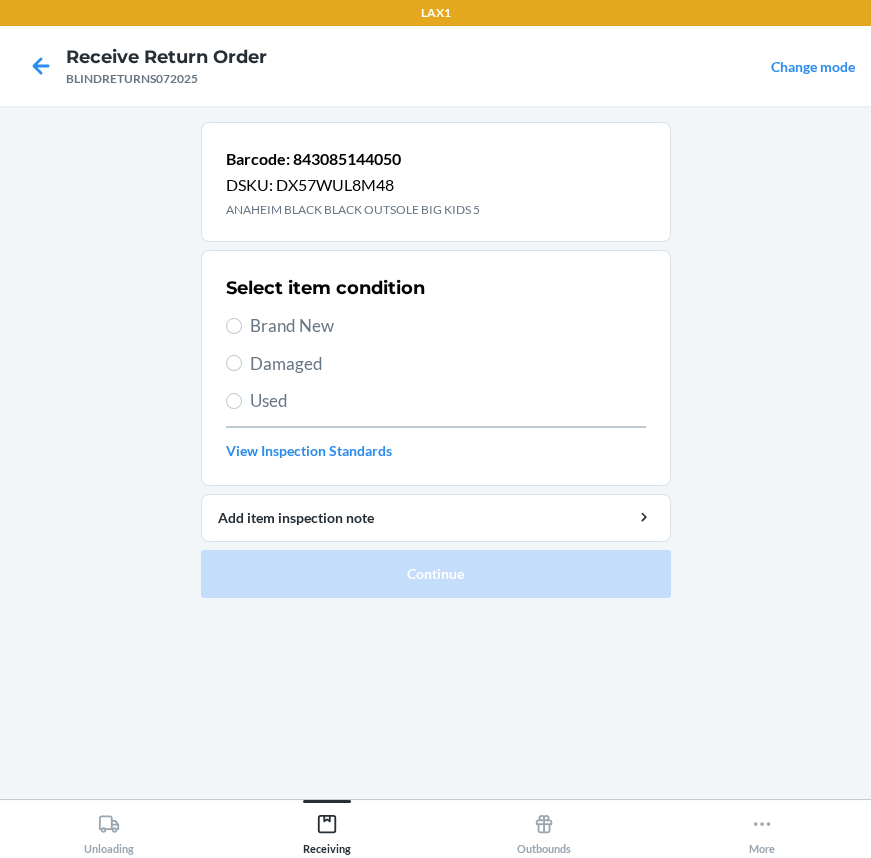 click on "Brand New" at bounding box center (448, 326) 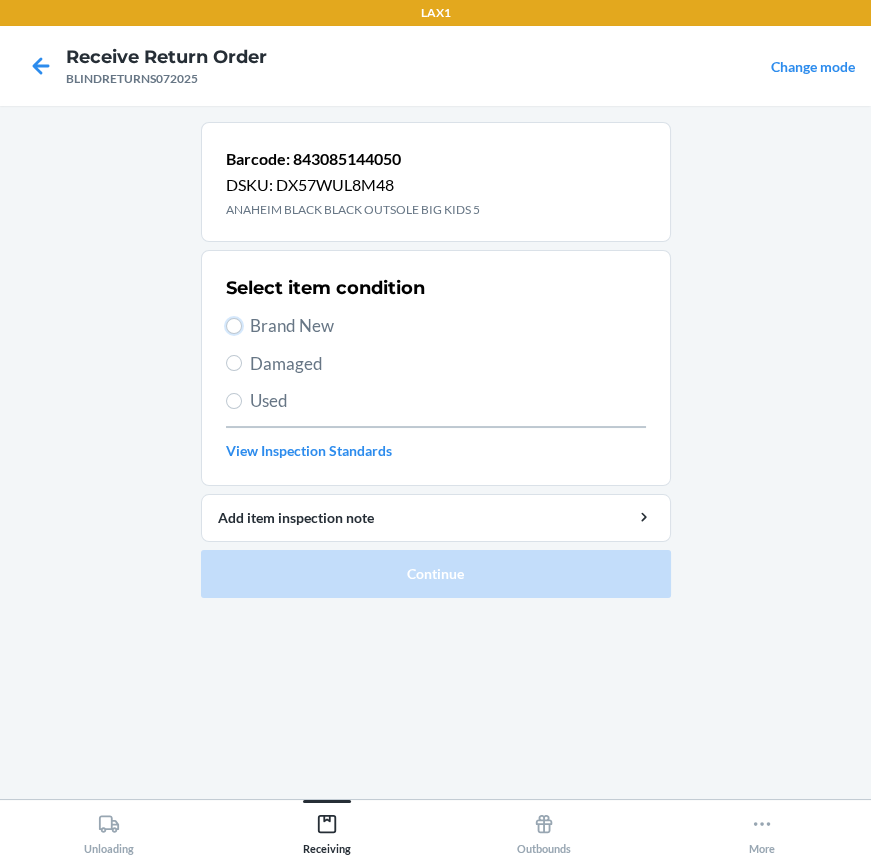 click on "Brand New" at bounding box center [234, 326] 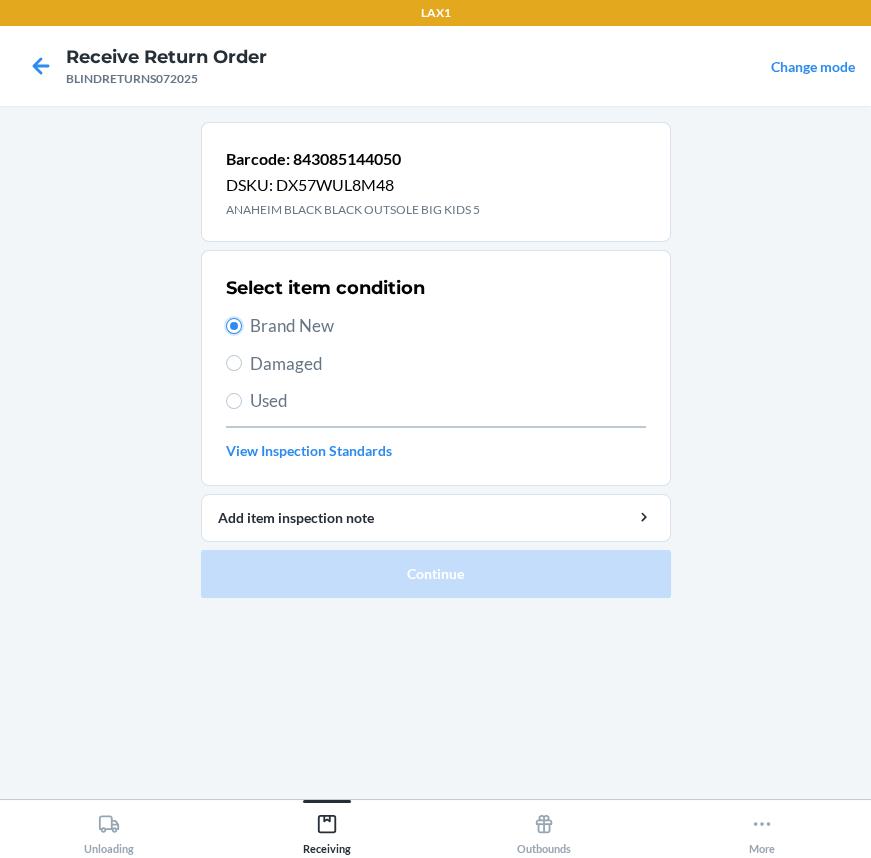 radio on "true" 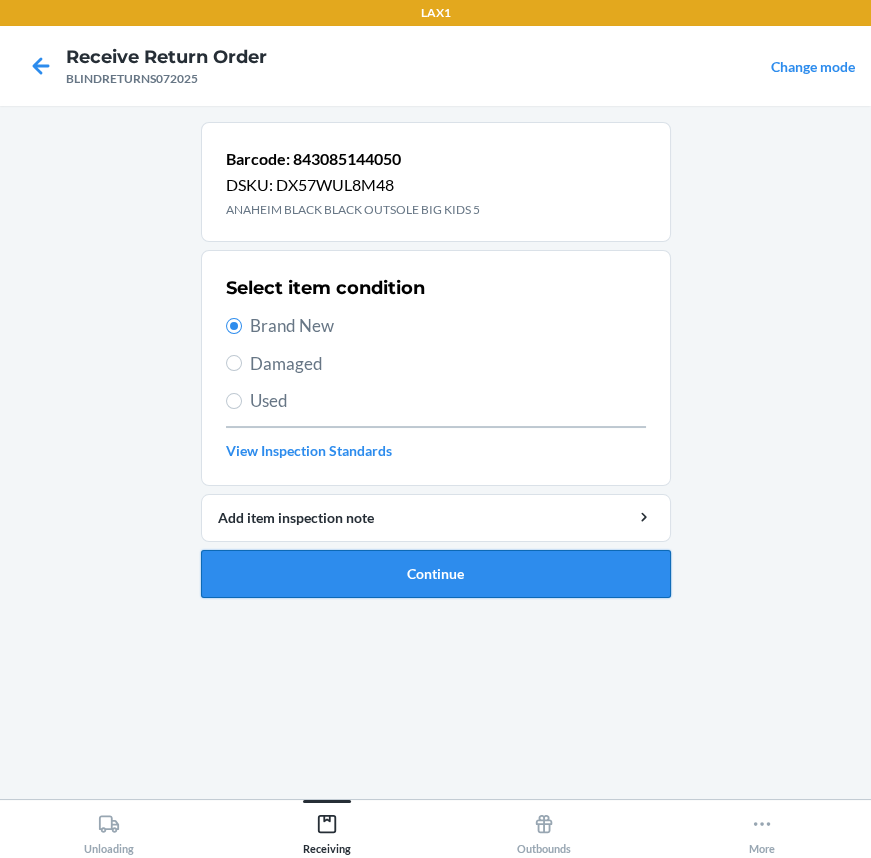 click on "Continue" at bounding box center [436, 574] 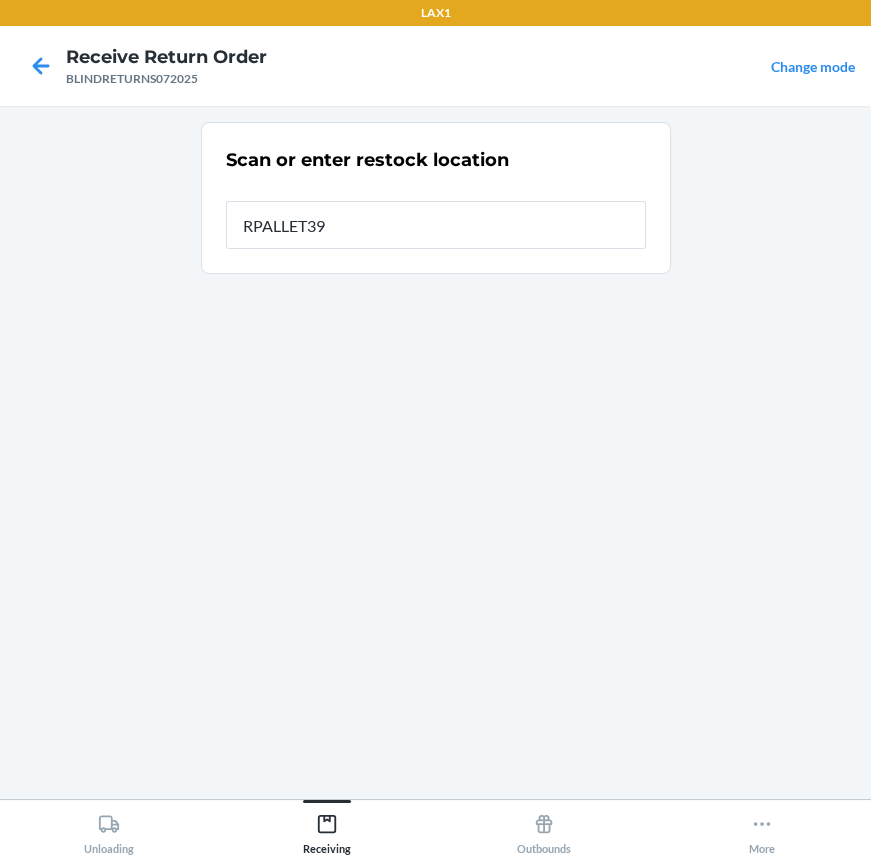 type on "RPALLET393" 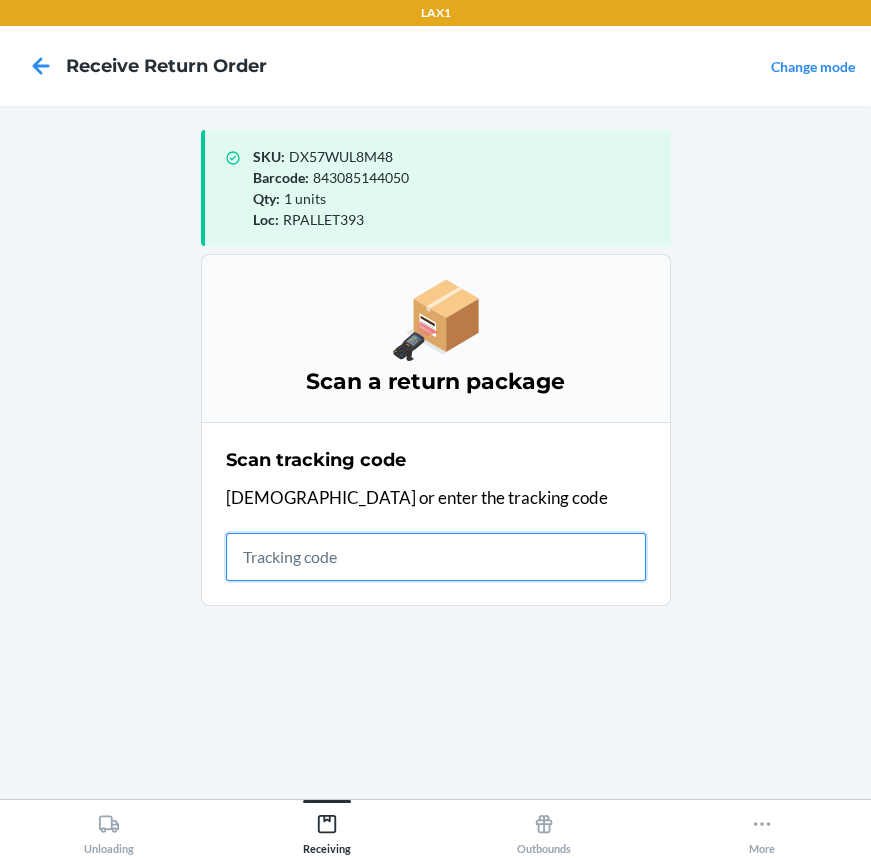 drag, startPoint x: 496, startPoint y: 549, endPoint x: 494, endPoint y: 536, distance: 13.152946 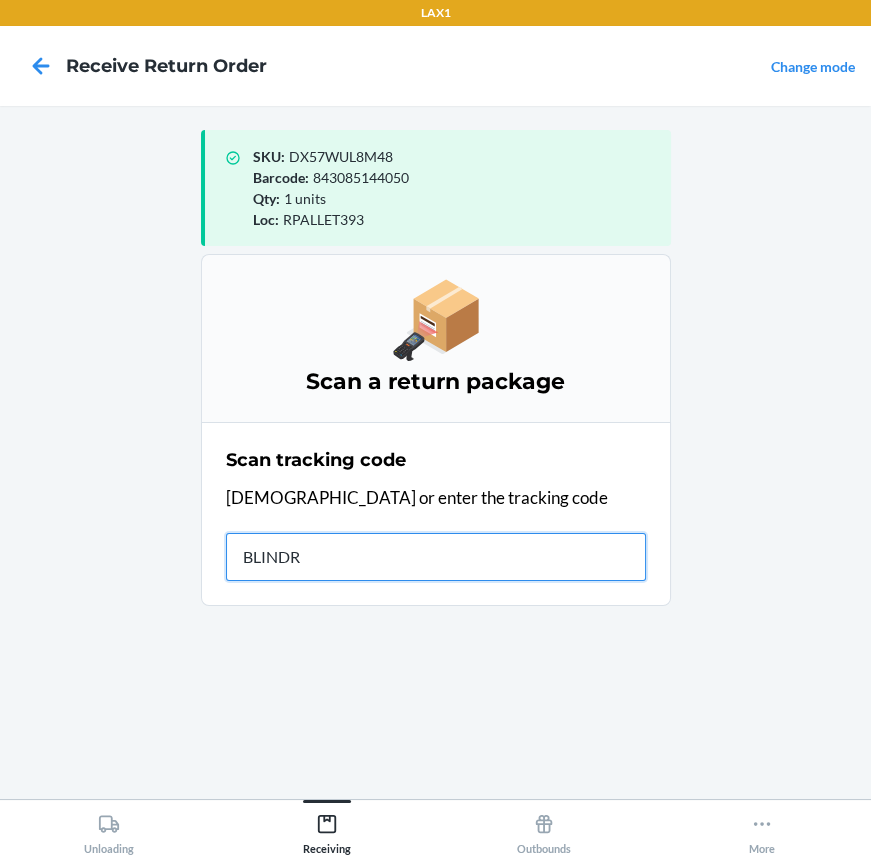 type on "BLINDRE" 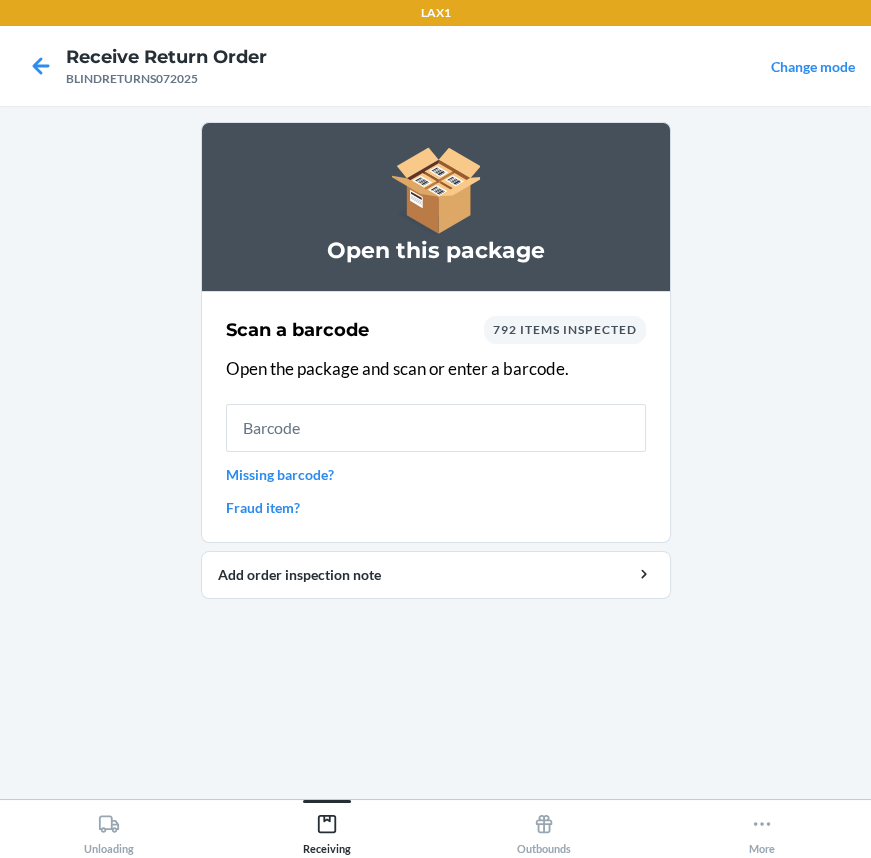 click on "Open this package Scan a barcode 792 items inspected Open the package and scan or enter a barcode. Missing barcode? Fraud item? Add order inspection note" at bounding box center (435, 452) 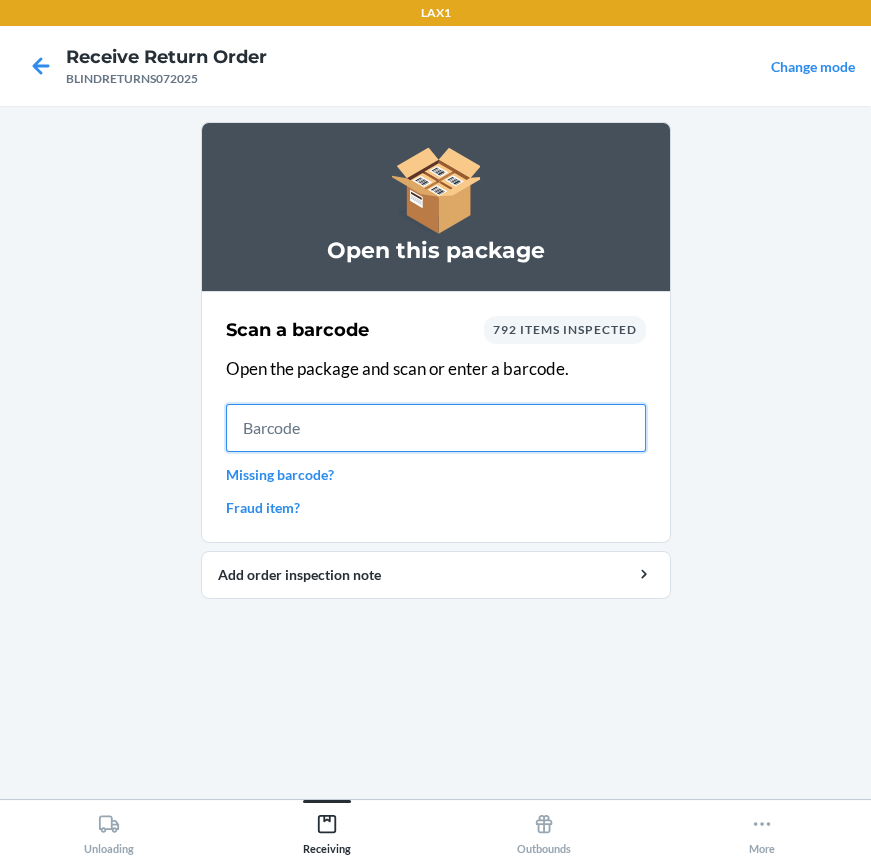 click at bounding box center (436, 428) 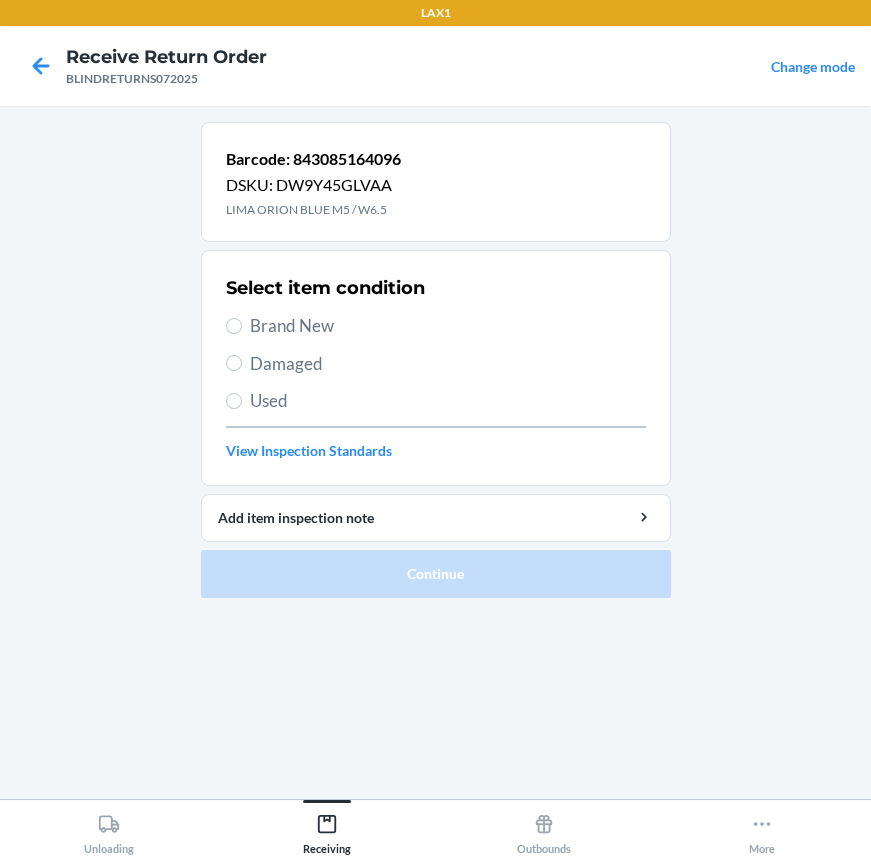 click on "Brand New" at bounding box center (448, 326) 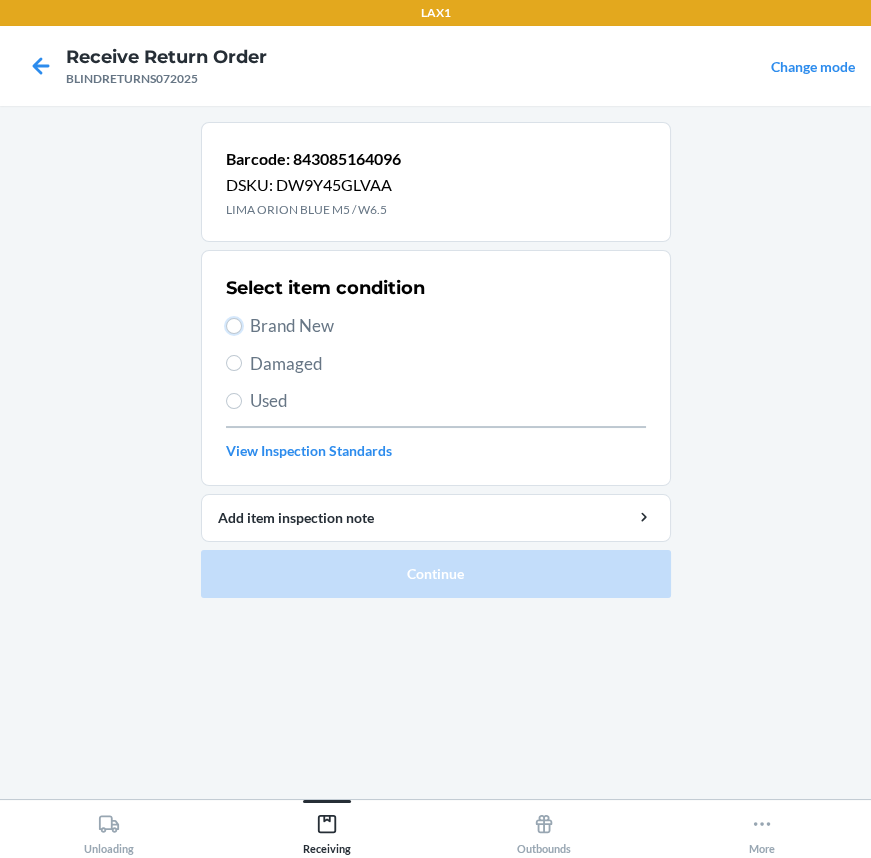 radio on "true" 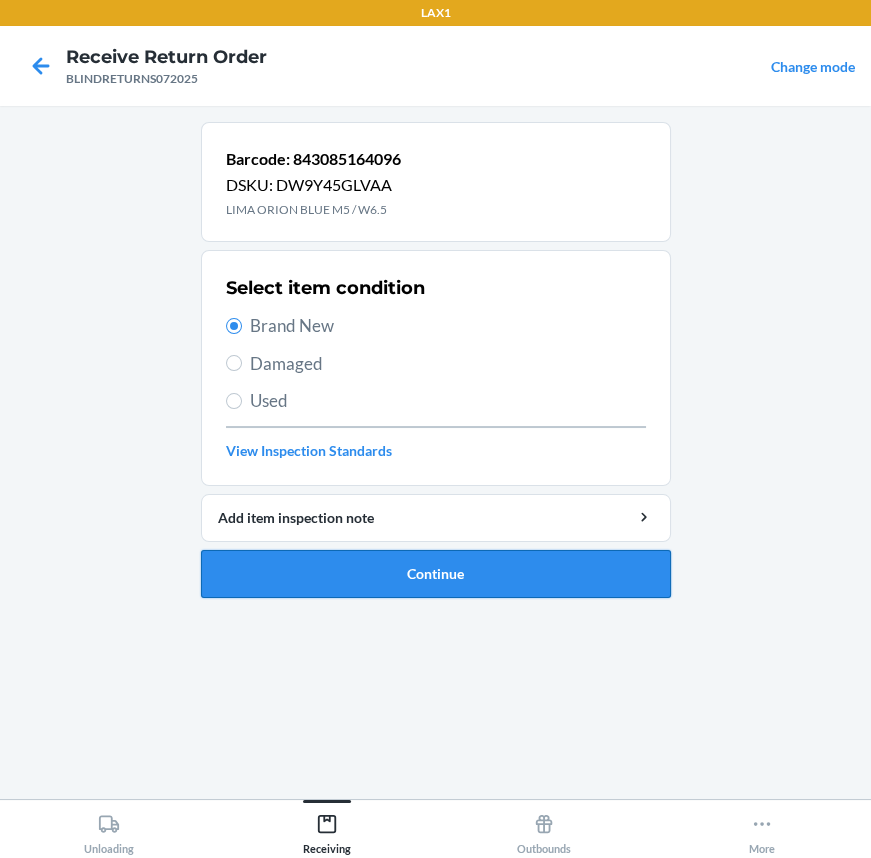 click on "Continue" at bounding box center (436, 574) 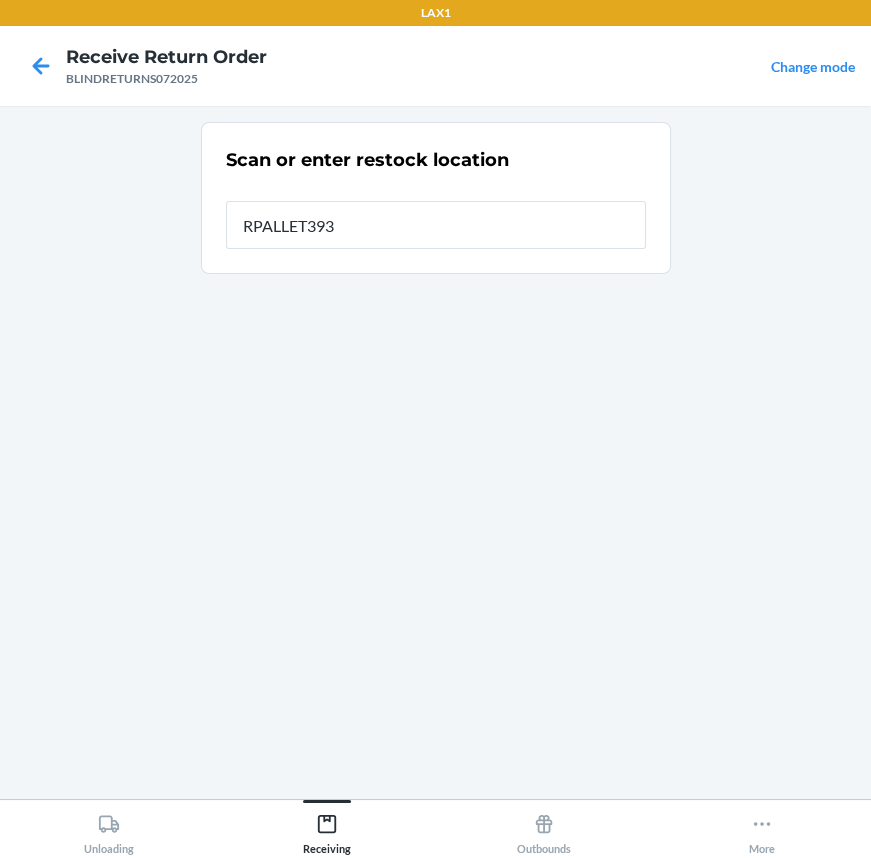 type on "RPALLET393" 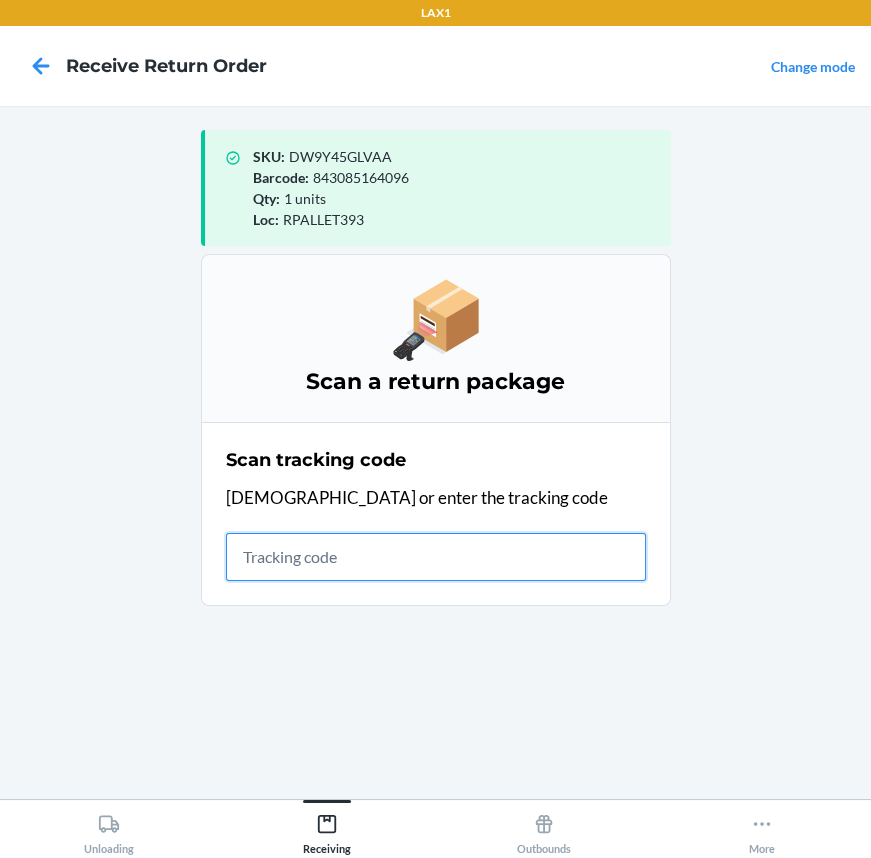 click at bounding box center [436, 557] 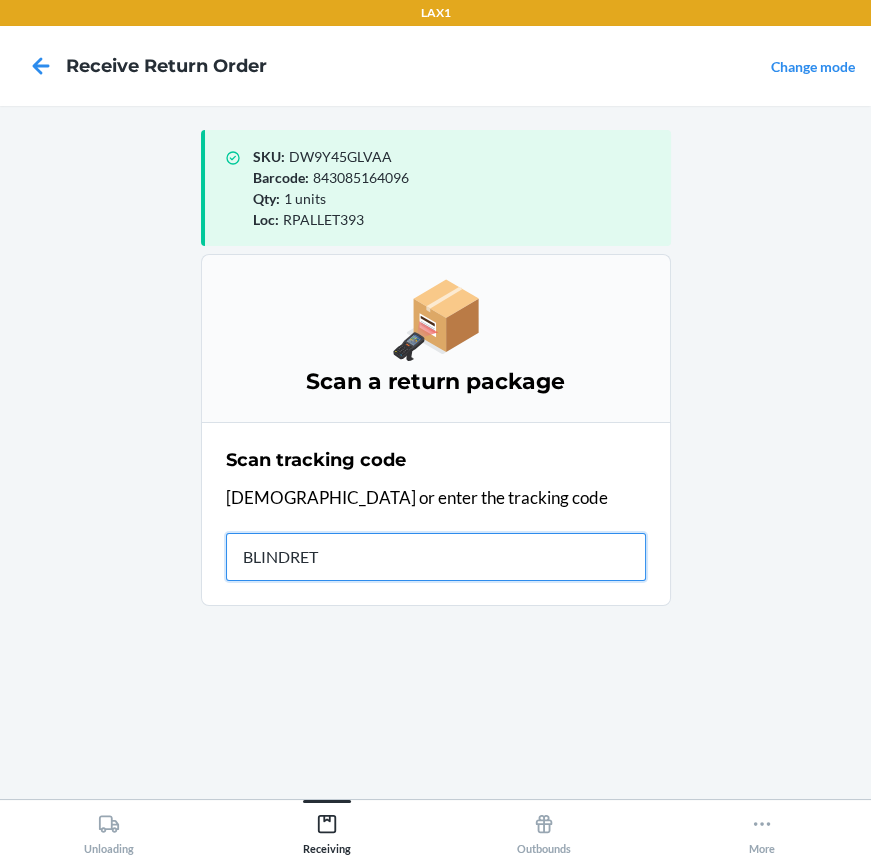 type on "BLINDRETU" 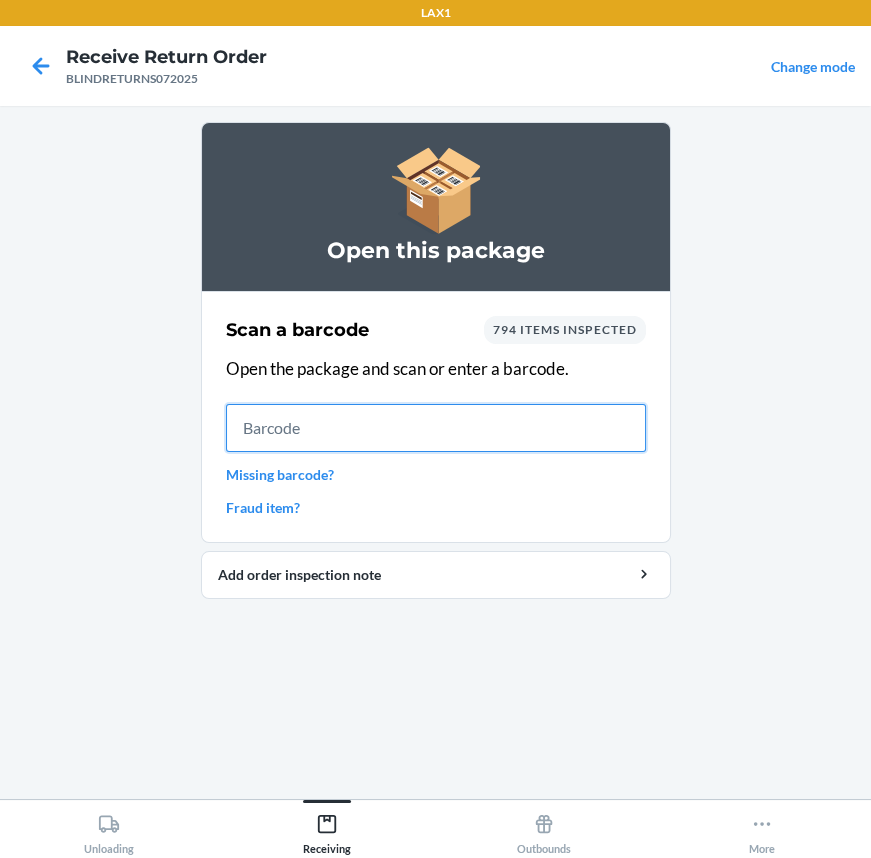 drag, startPoint x: 407, startPoint y: 423, endPoint x: 420, endPoint y: 419, distance: 13.601471 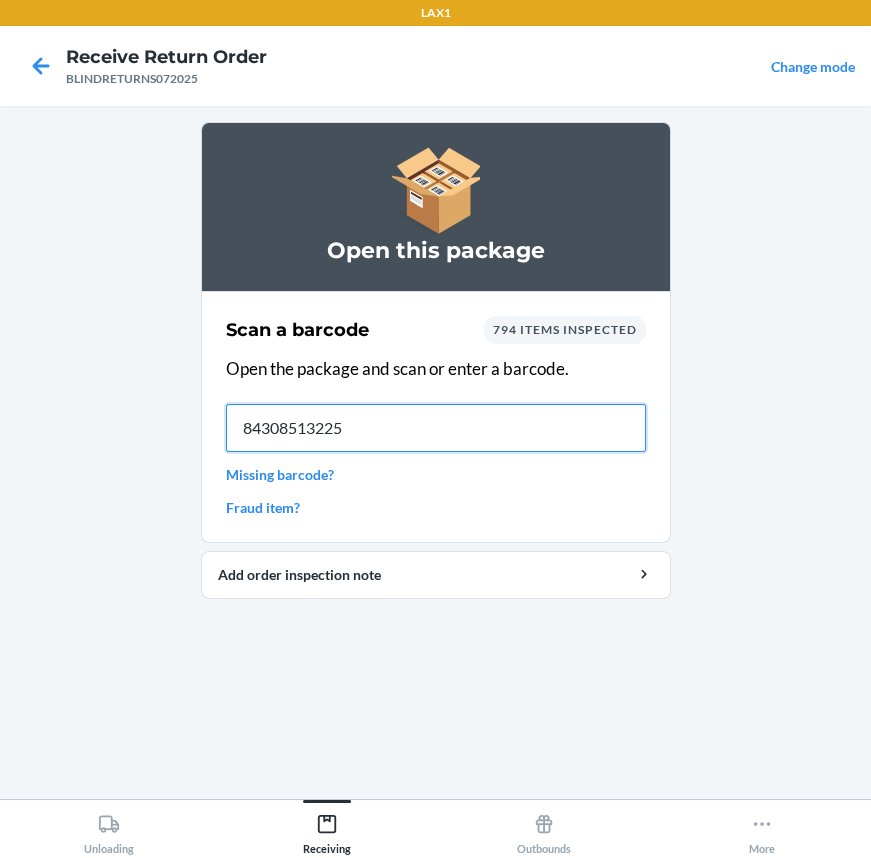 type on "843085132255" 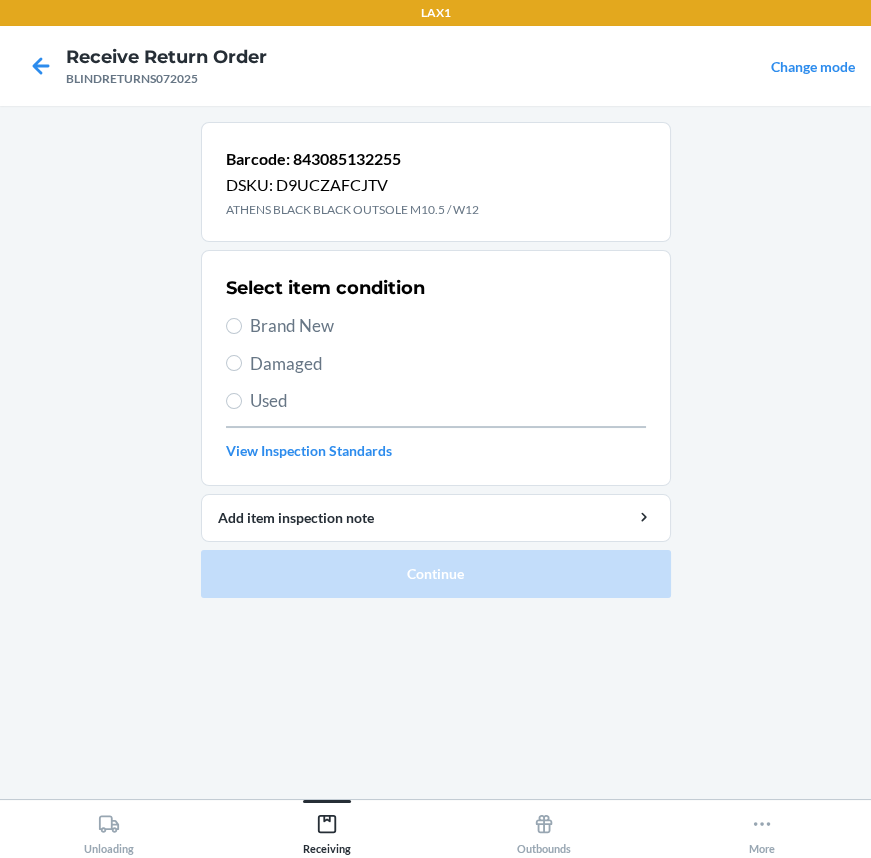 click on "Brand New" at bounding box center (448, 326) 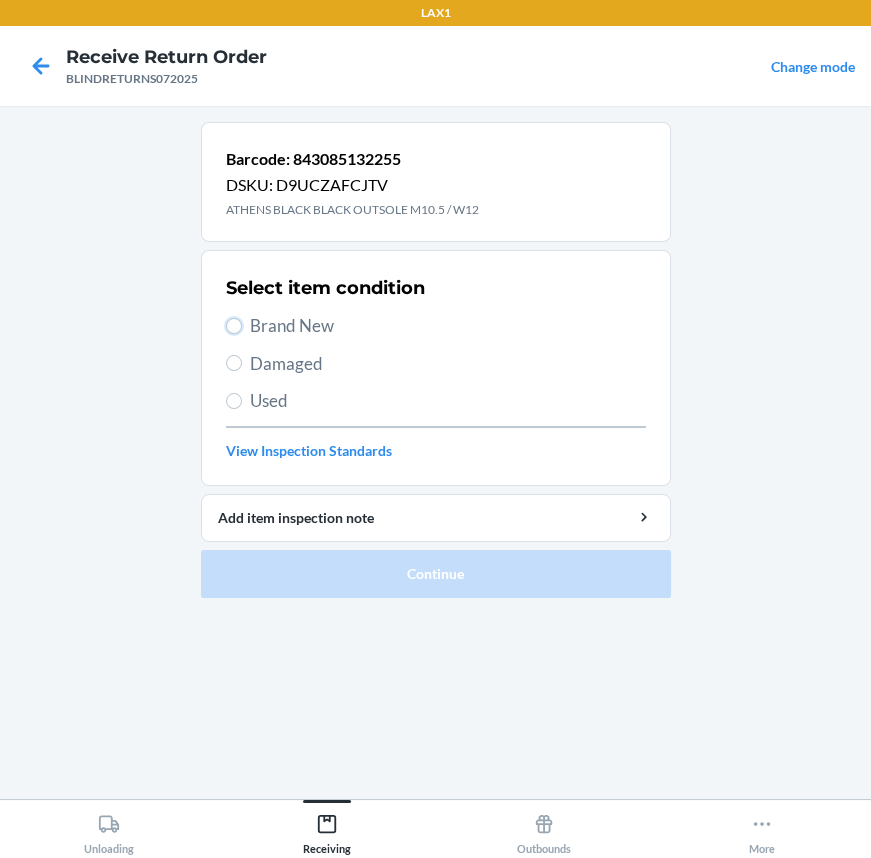 click on "Brand New" at bounding box center (234, 326) 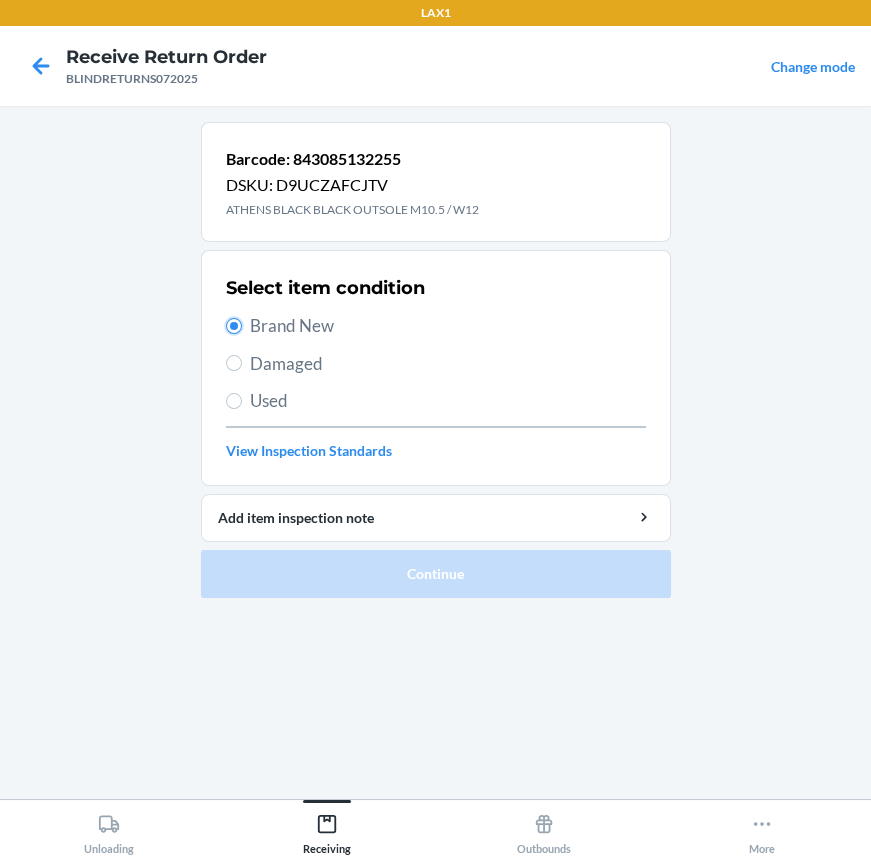 radio on "true" 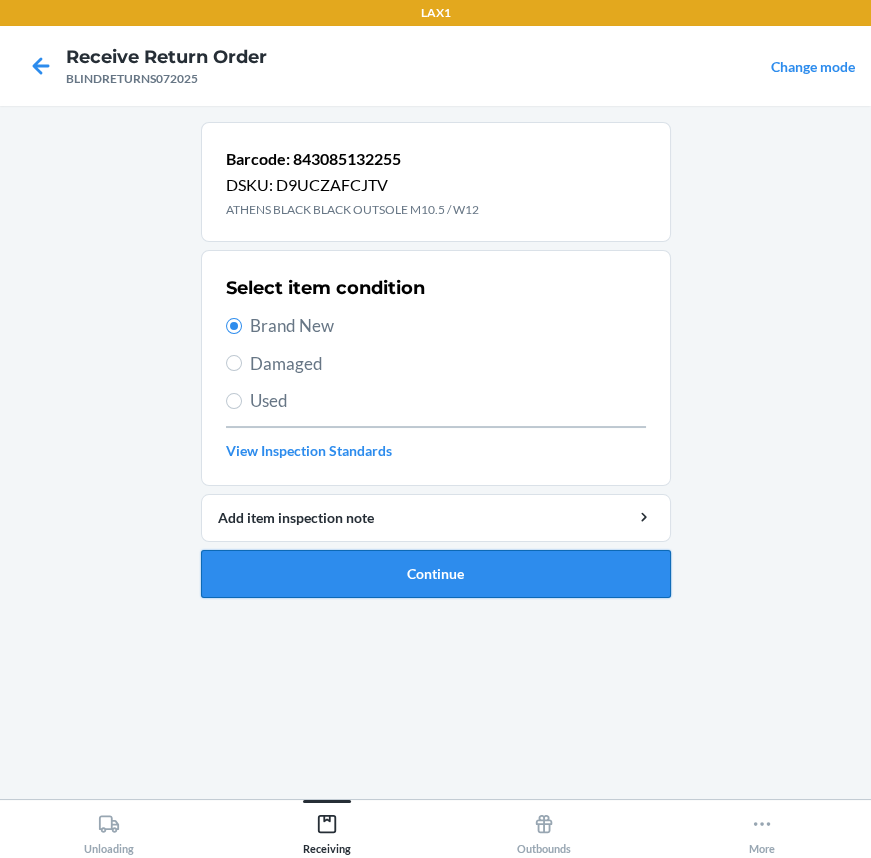 click on "Continue" at bounding box center [436, 574] 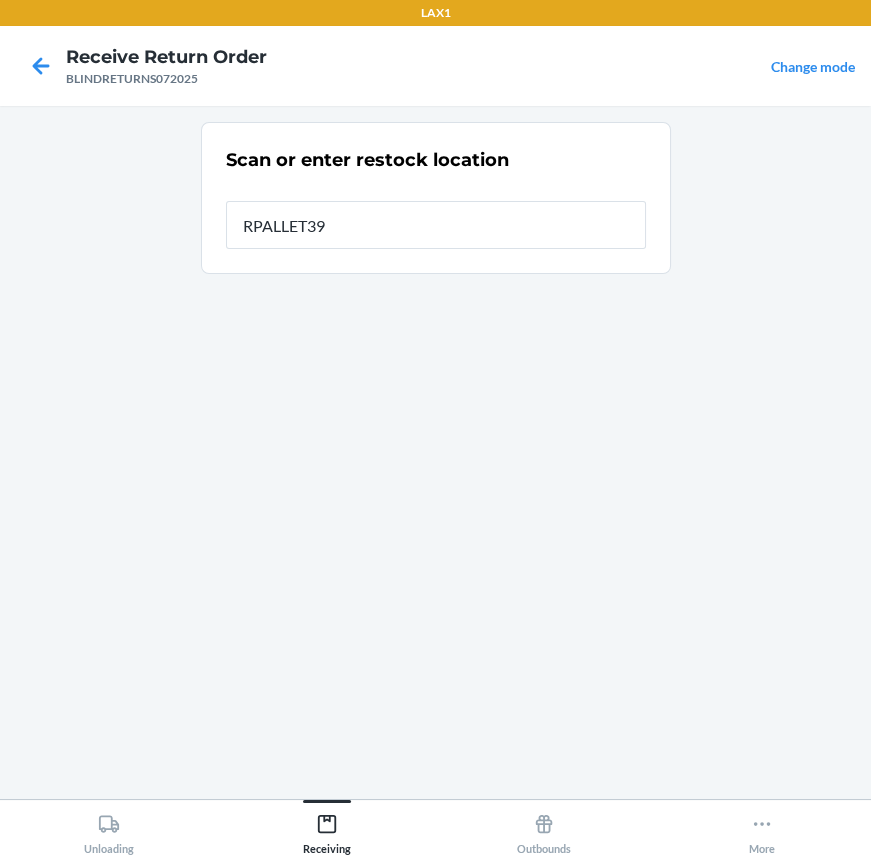 type on "RPALLET393" 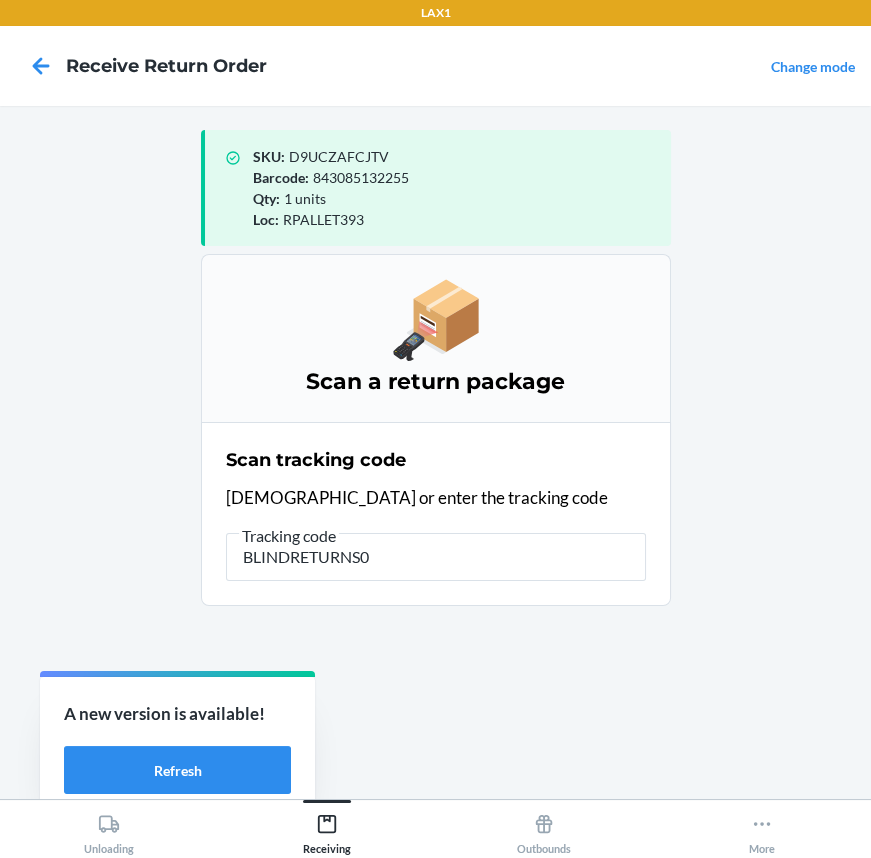 type on "BLINDRETURNS07" 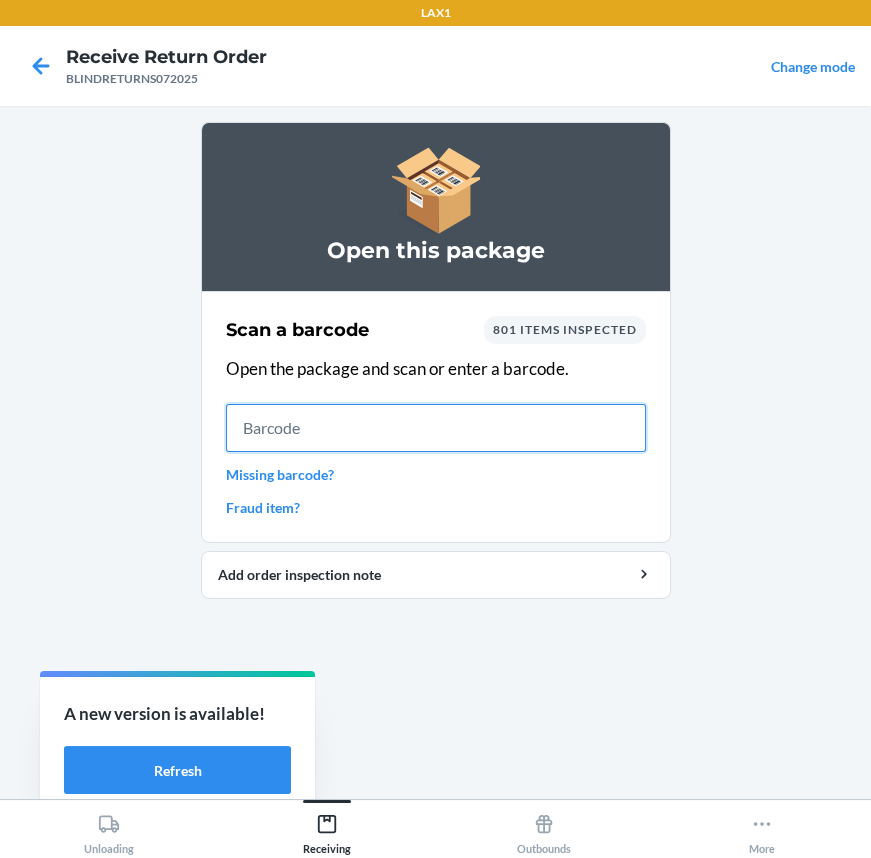 click at bounding box center [436, 428] 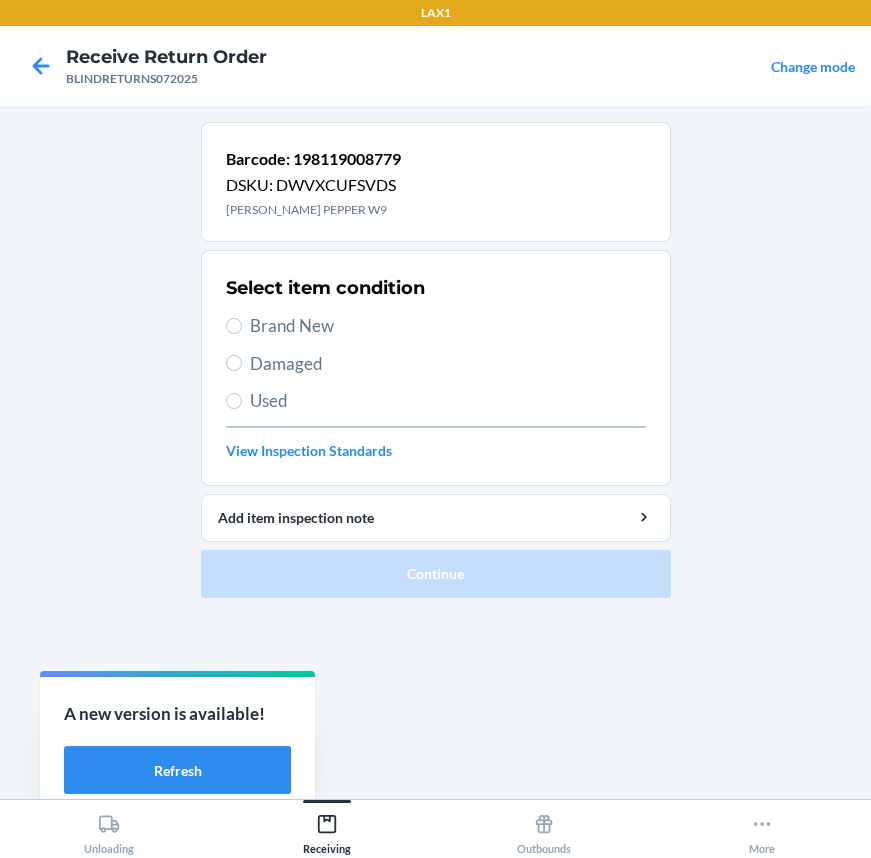 click on "Brand New" at bounding box center (448, 326) 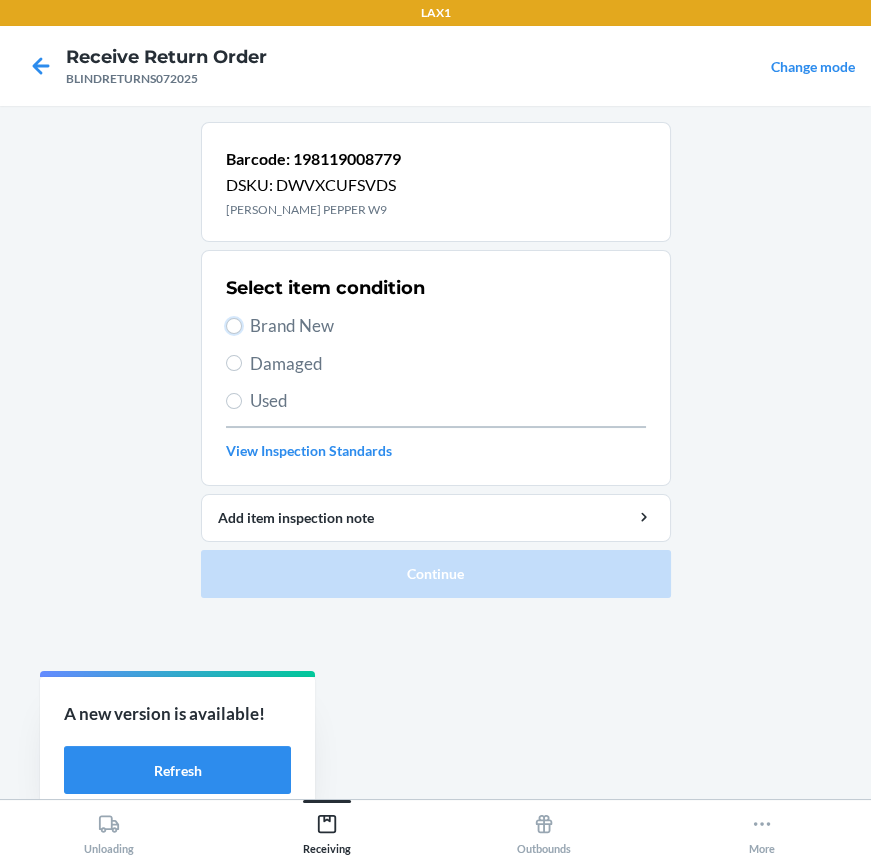 click on "Brand New" at bounding box center (234, 326) 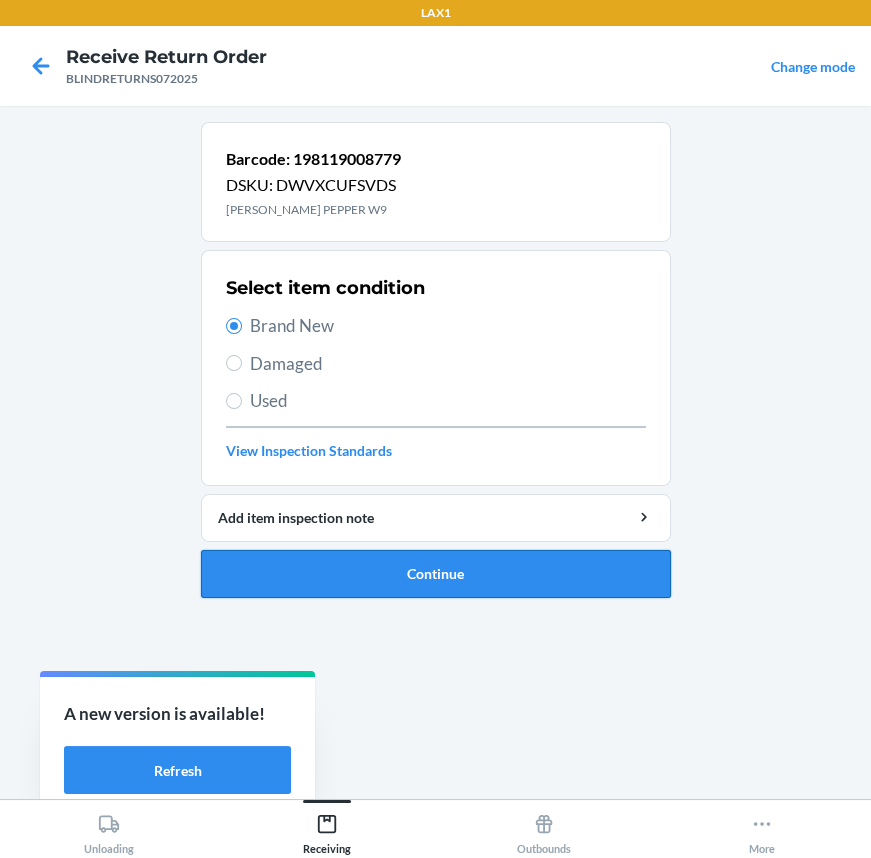click on "Continue" at bounding box center (436, 574) 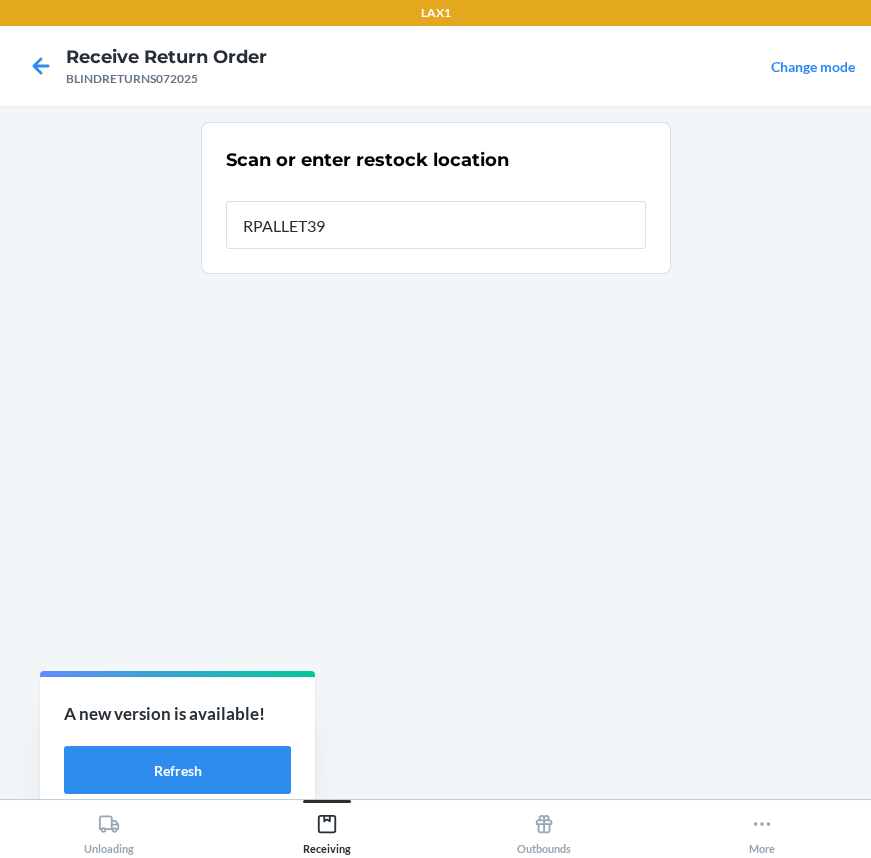 type on "RPALLET393" 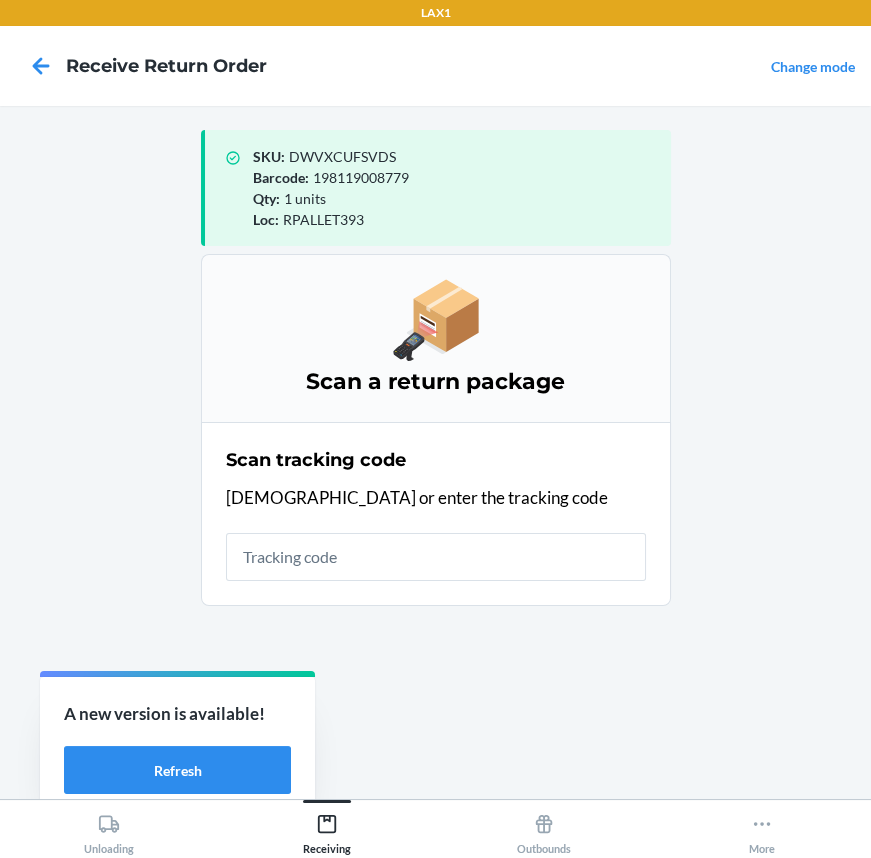 click at bounding box center [436, 557] 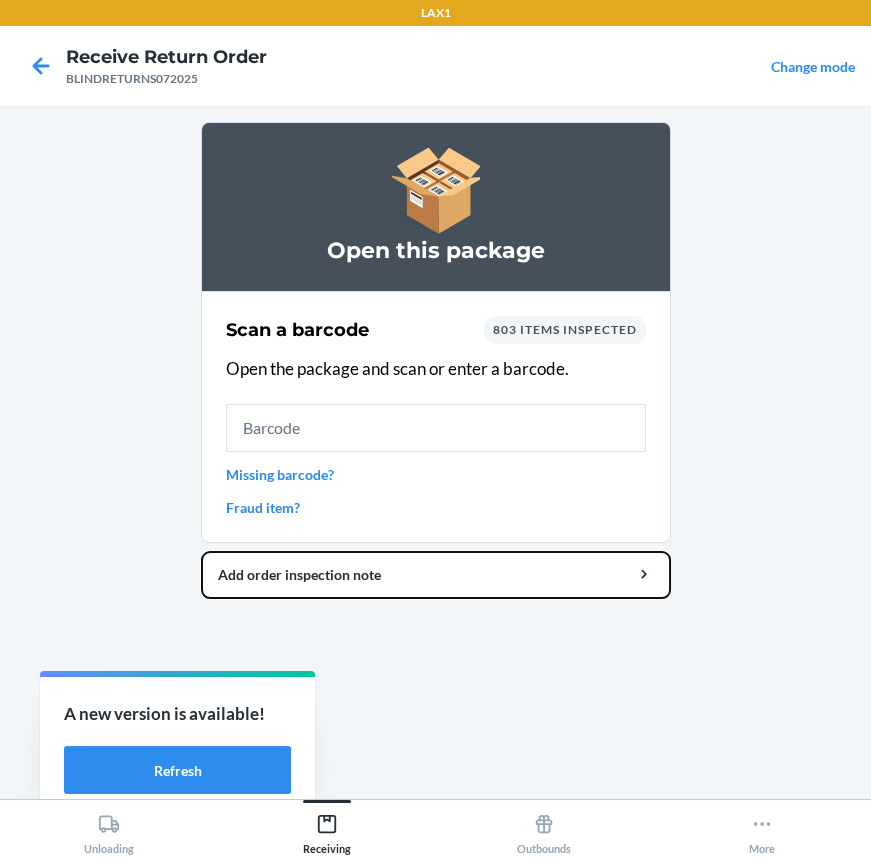click on "LAX1 Receive Return Order BLINDRETURNS072025 Change mode   Open this package Scan a barcode 803 items inspected Open the package and scan or enter a barcode. Missing barcode? Fraud item? Add order inspection note Unloading Receiving Outbounds More A new version is available! Refresh" at bounding box center (435, 429) 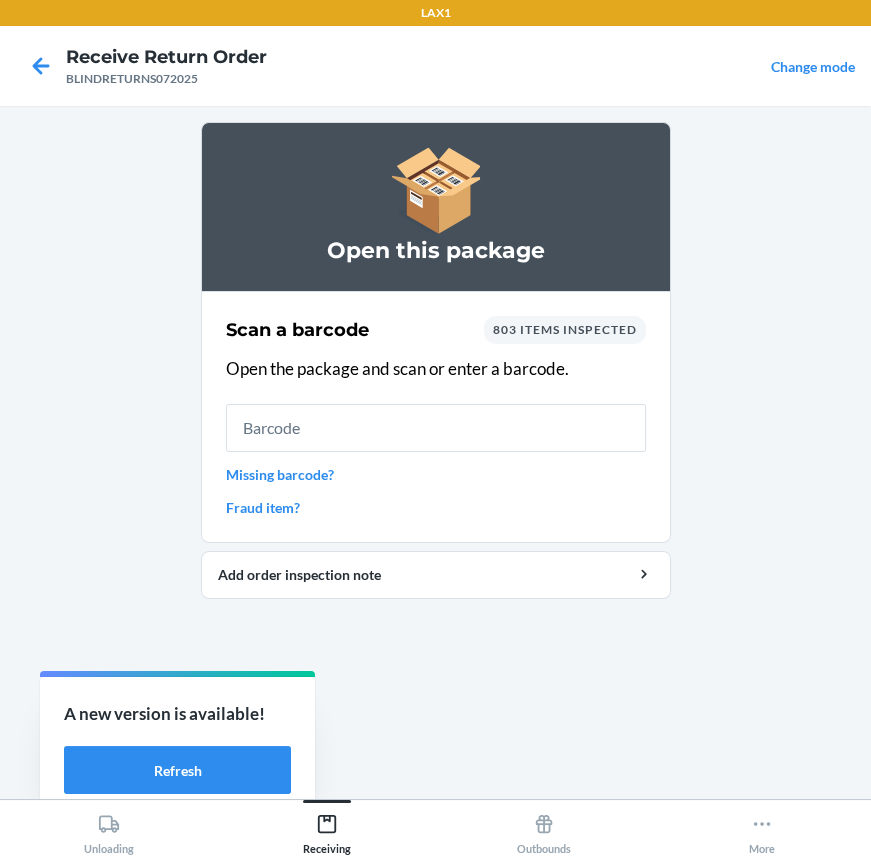 click on "Open this package Scan a barcode 803 items inspected Open the package and scan or enter a barcode. Missing barcode? Fraud item? Add order inspection note" at bounding box center (436, 452) 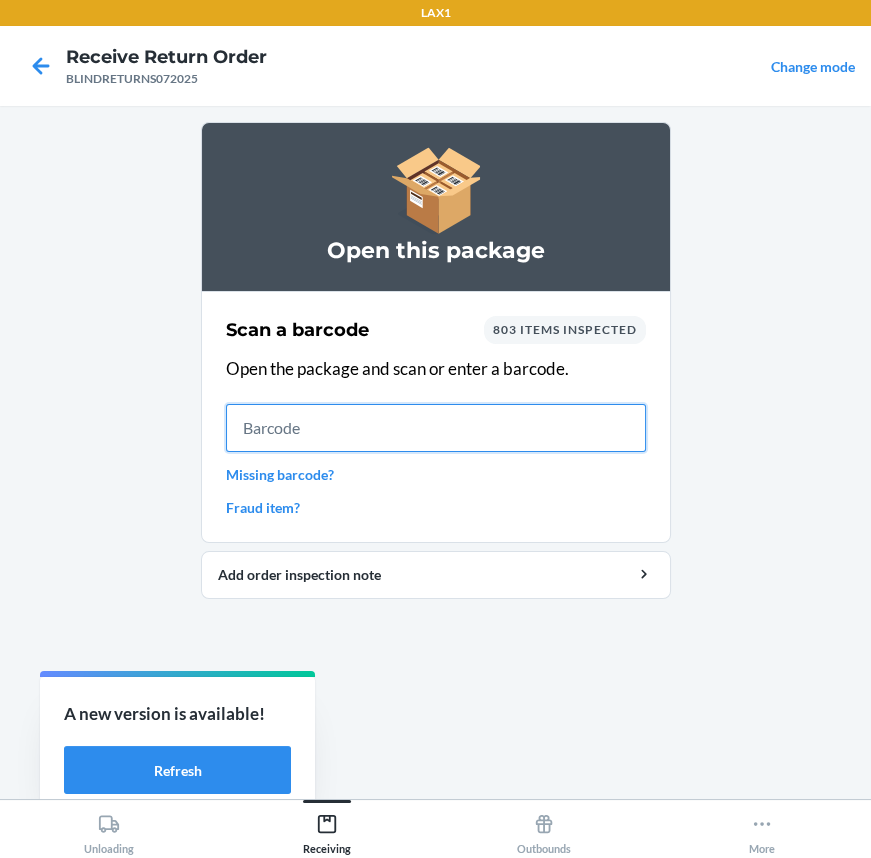 click at bounding box center [436, 428] 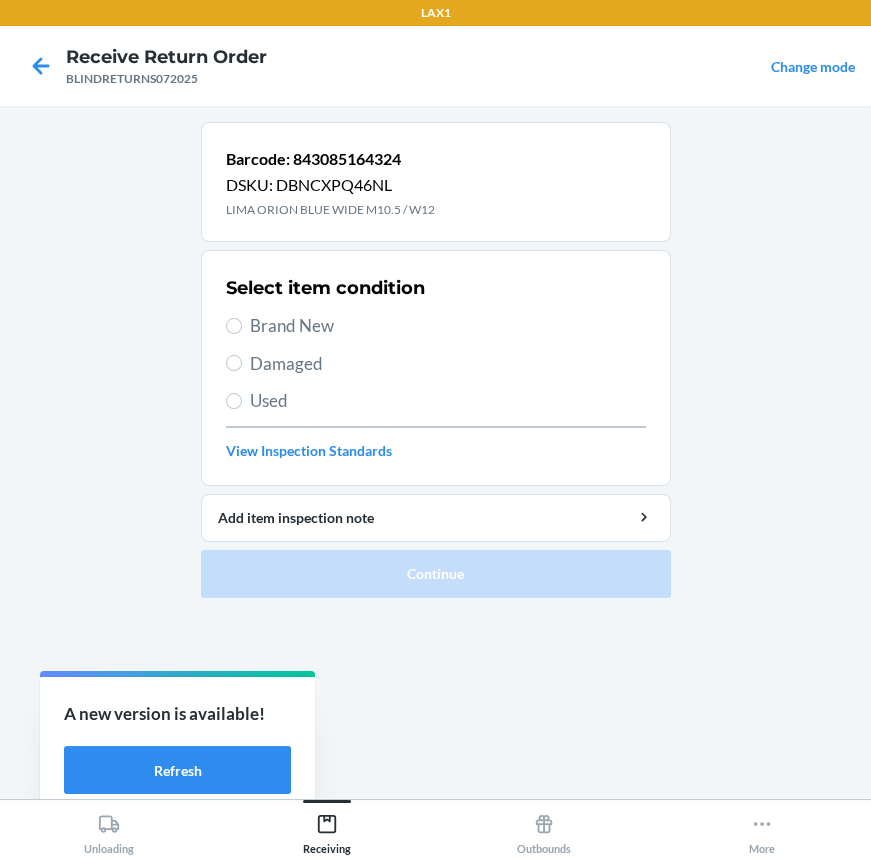 click on "Brand New" at bounding box center [448, 326] 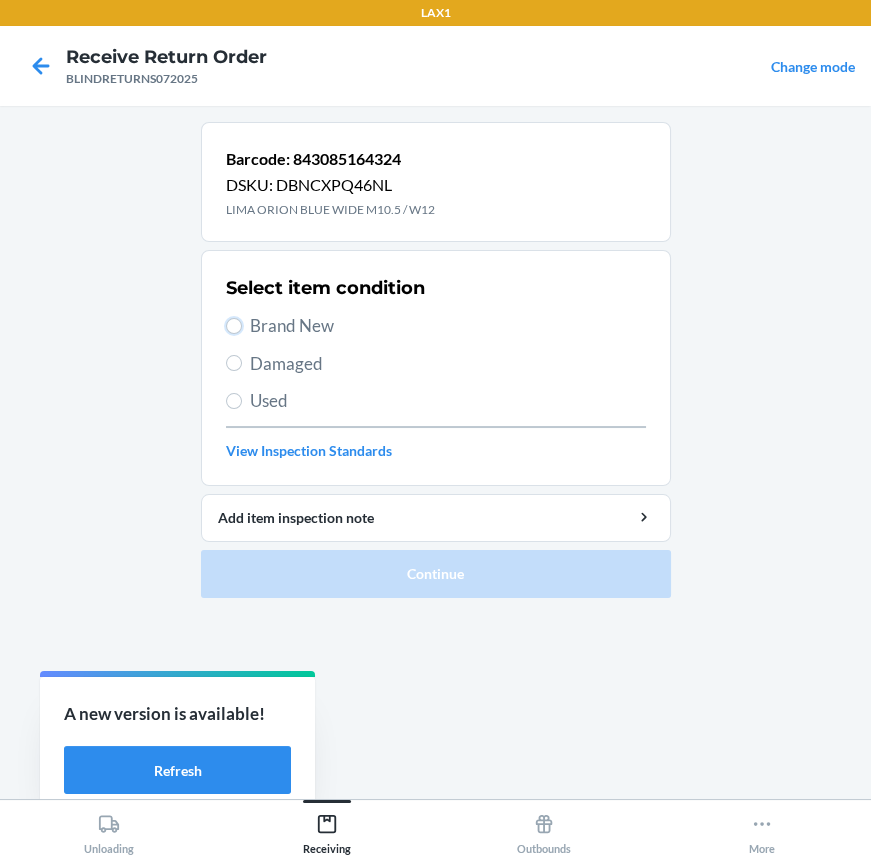 click on "Brand New" at bounding box center [234, 326] 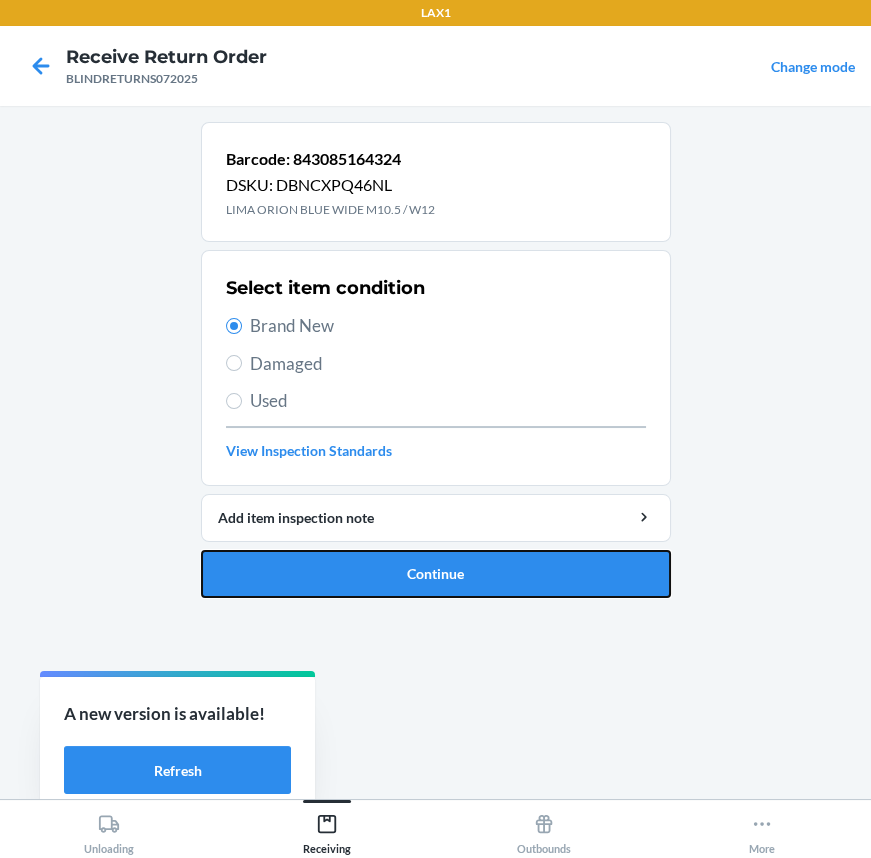drag, startPoint x: 326, startPoint y: 563, endPoint x: 278, endPoint y: 420, distance: 150.84097 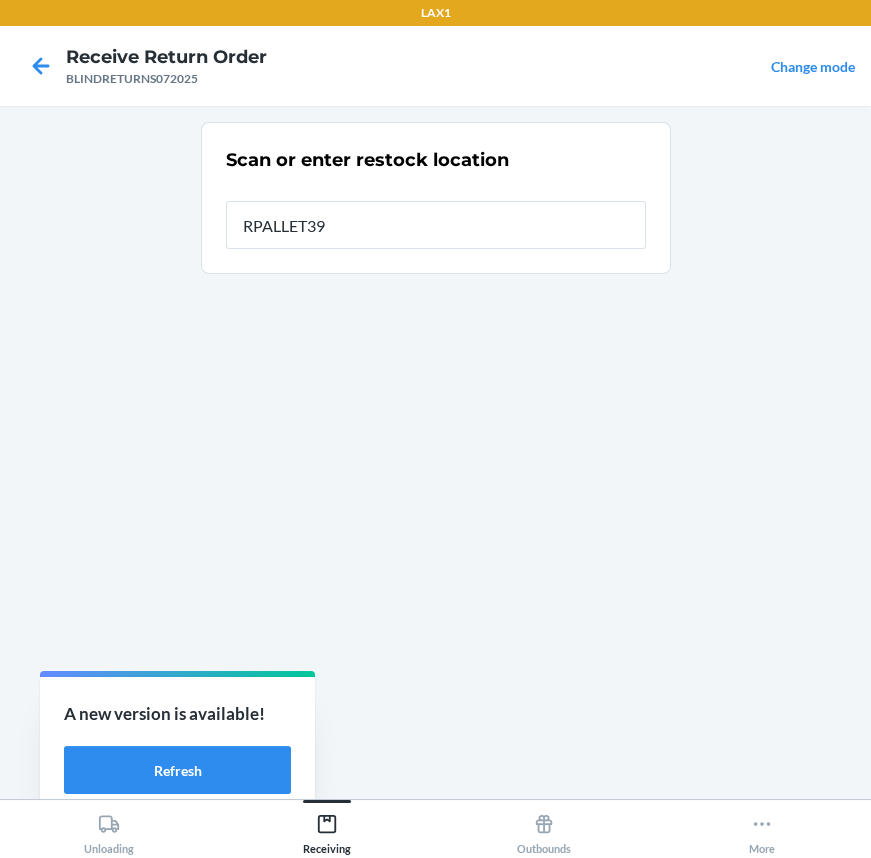 type on "RPALLET393" 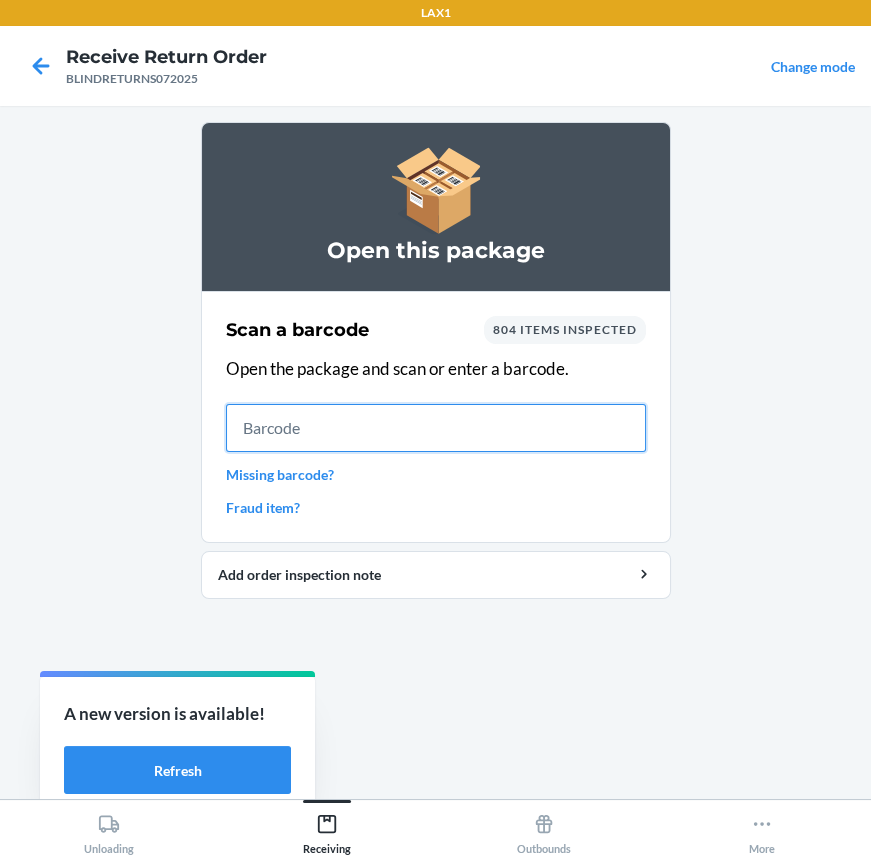 click at bounding box center (436, 428) 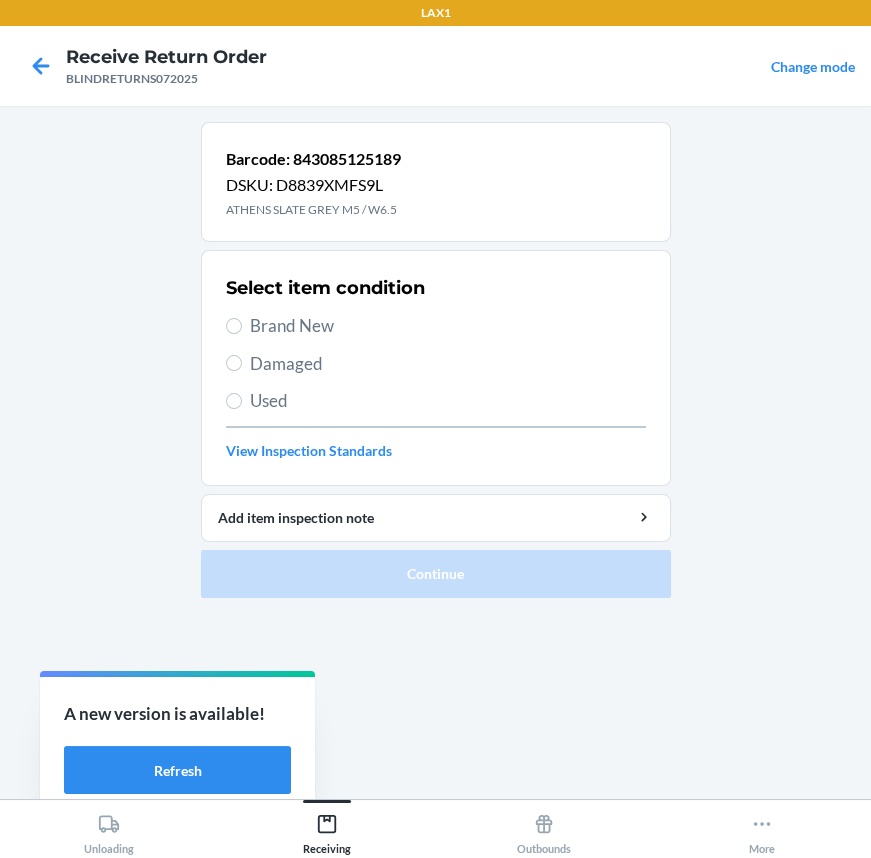 click on "Brand New" at bounding box center (448, 326) 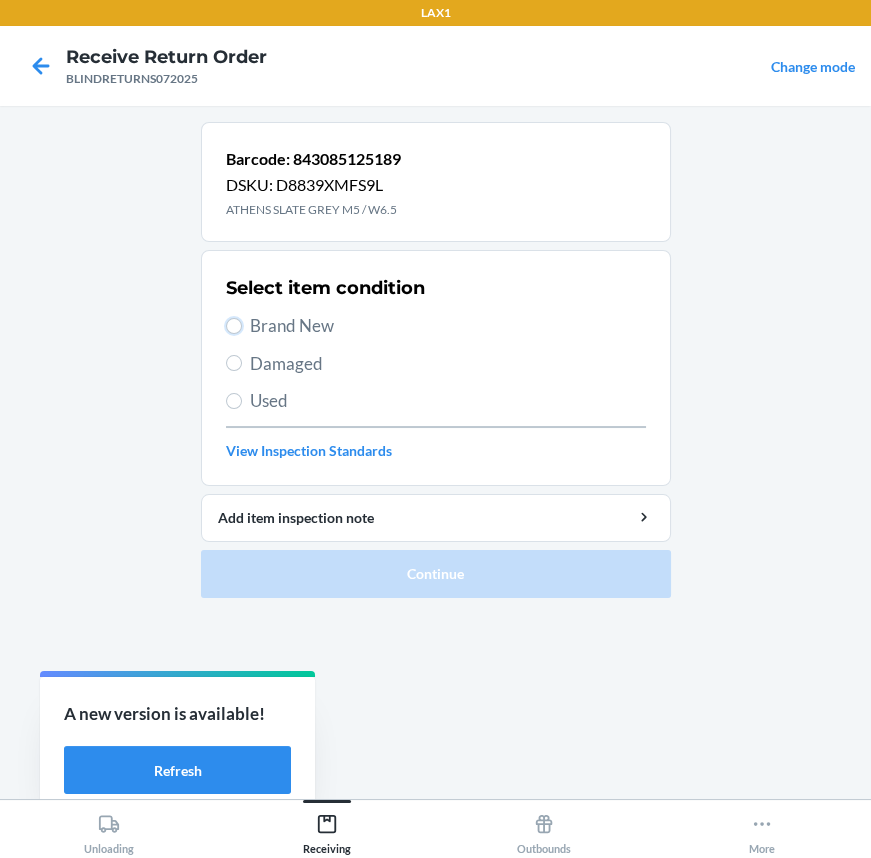 click on "Brand New" at bounding box center (234, 326) 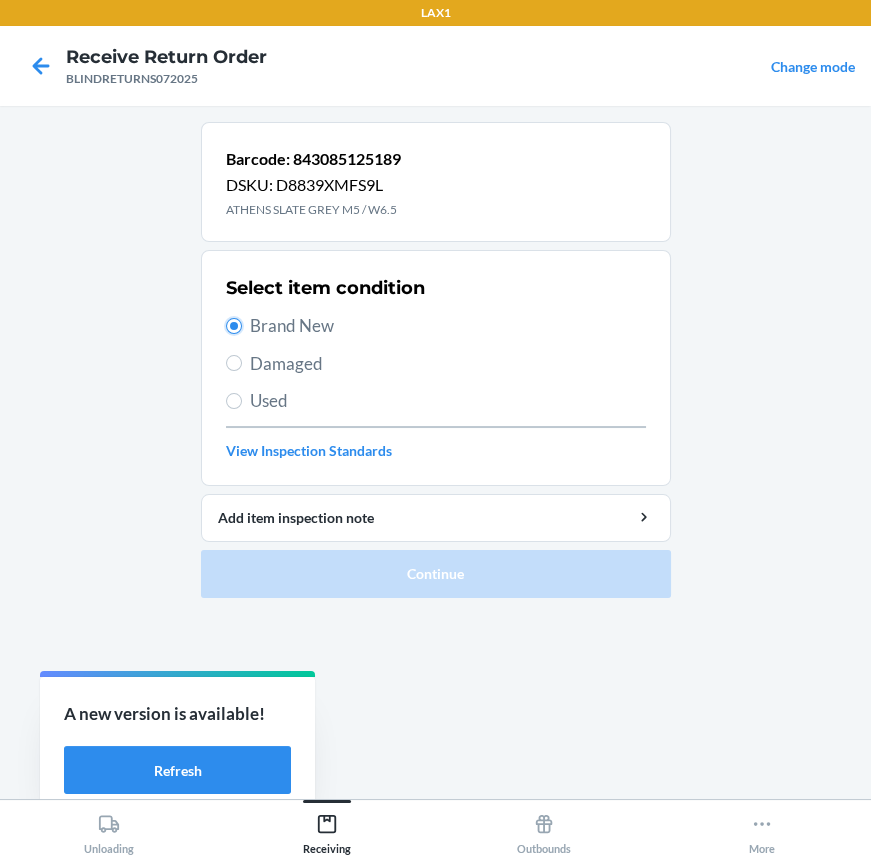 radio on "true" 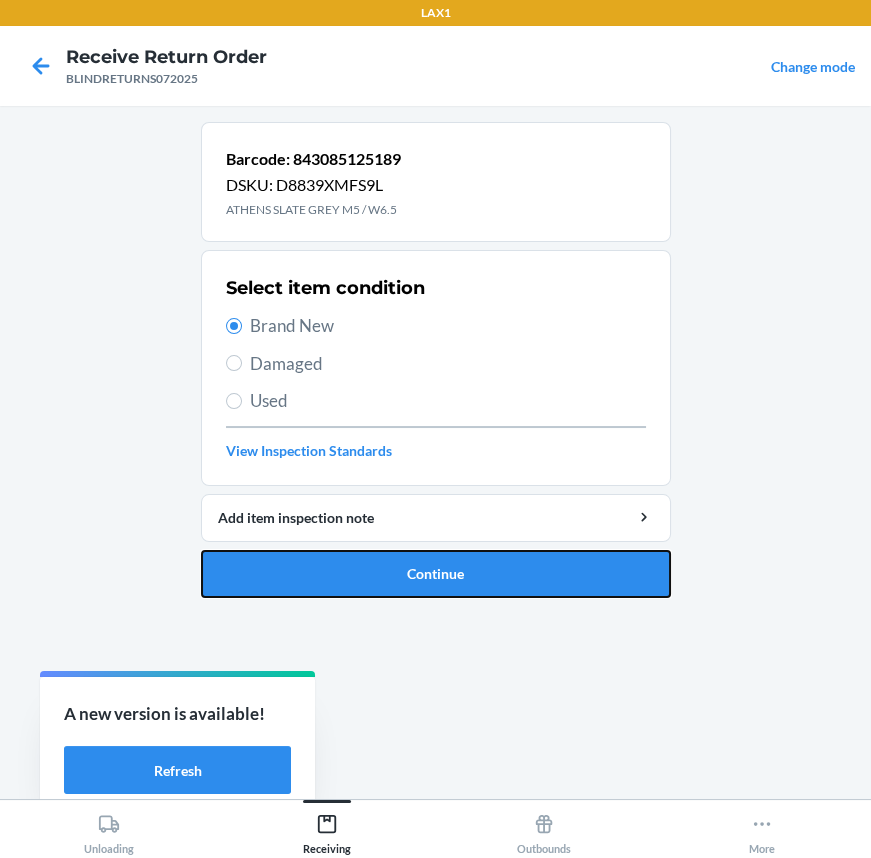 click on "Continue" at bounding box center (436, 574) 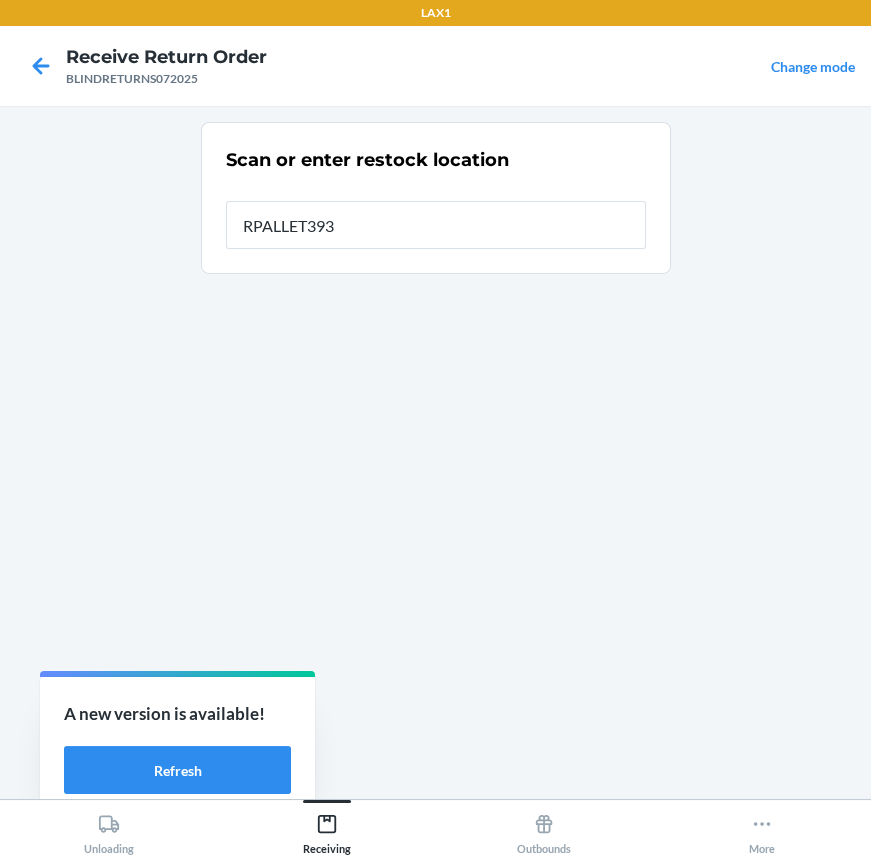 type on "RPALLET393" 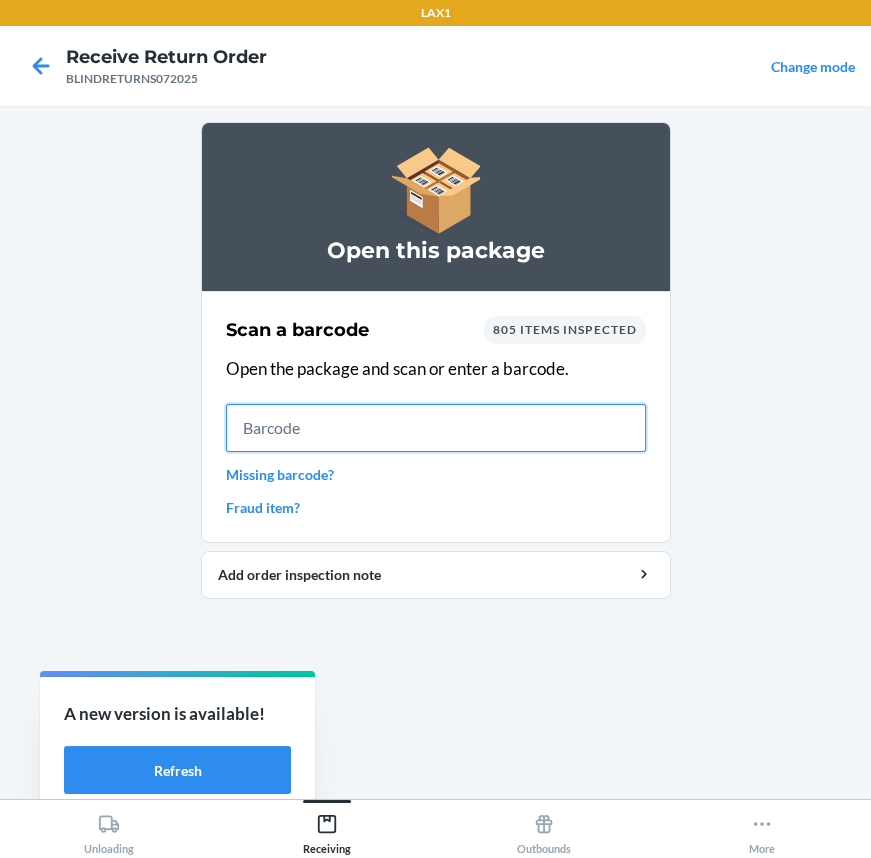 click at bounding box center (436, 428) 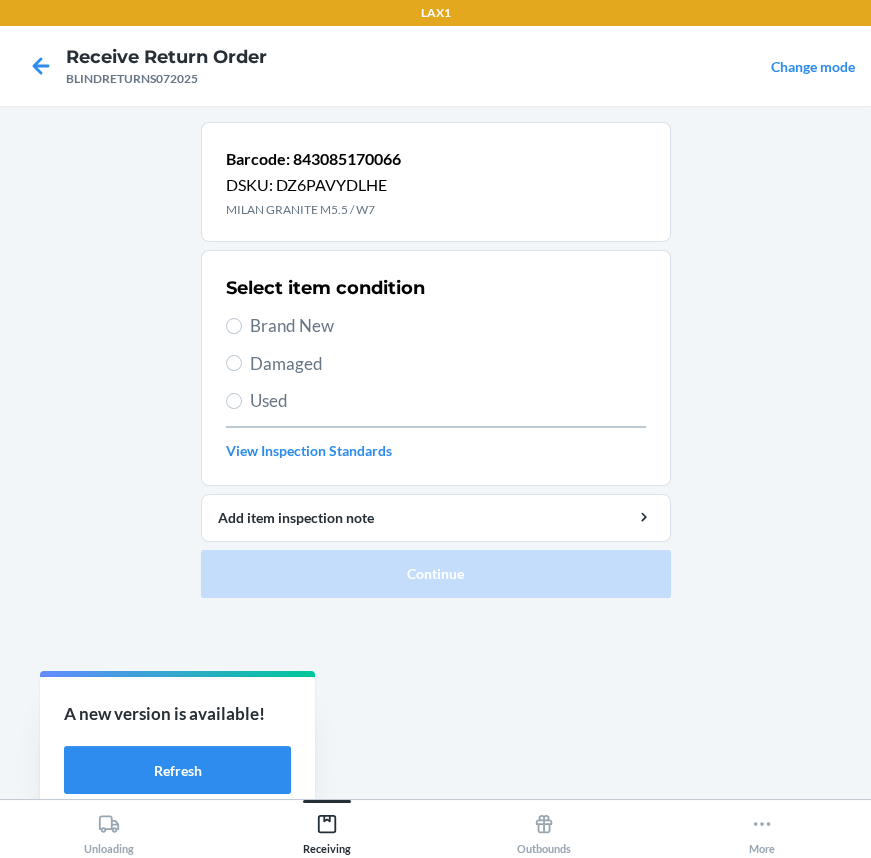 click on "Brand New" at bounding box center [448, 326] 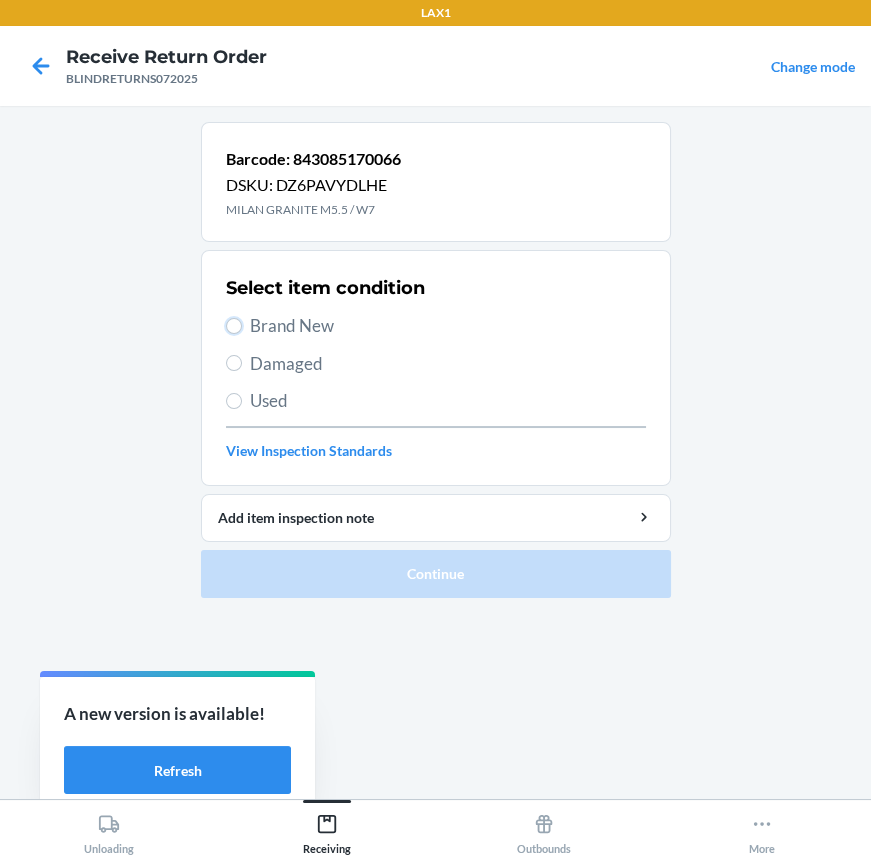click on "Brand New" at bounding box center (234, 326) 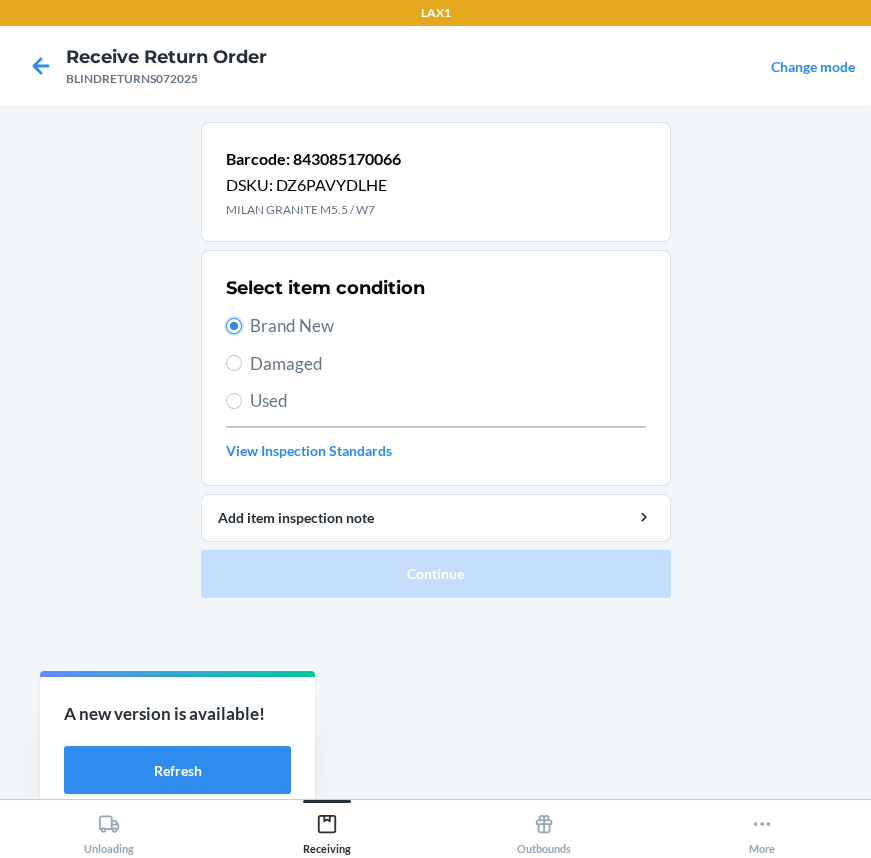 radio on "true" 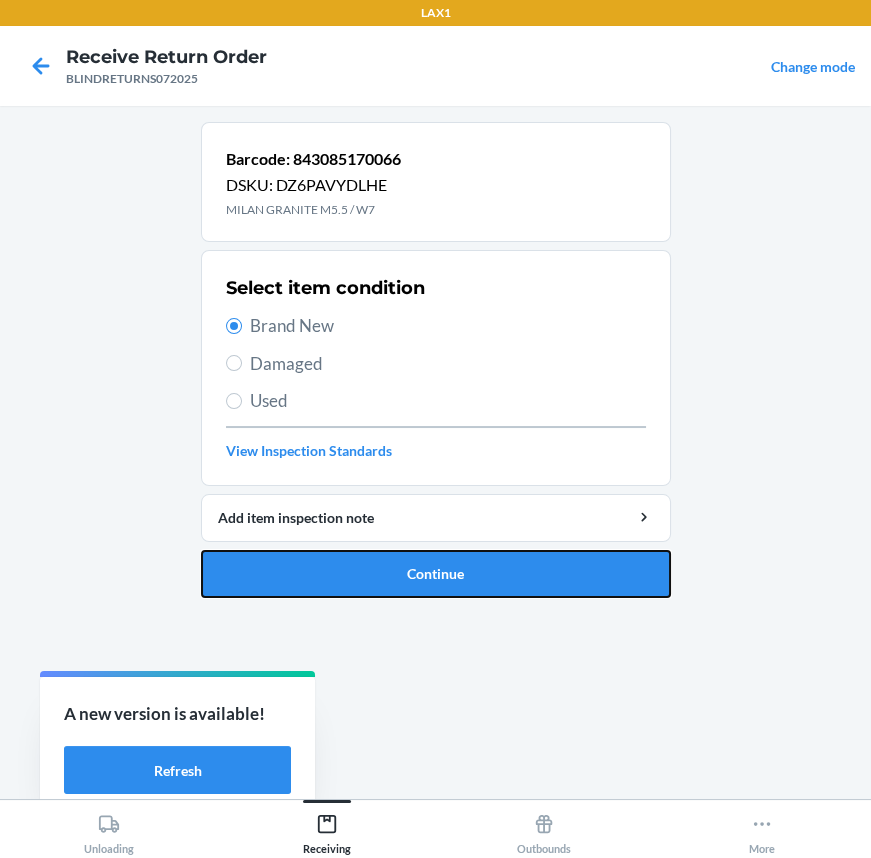 click on "Continue" at bounding box center [436, 574] 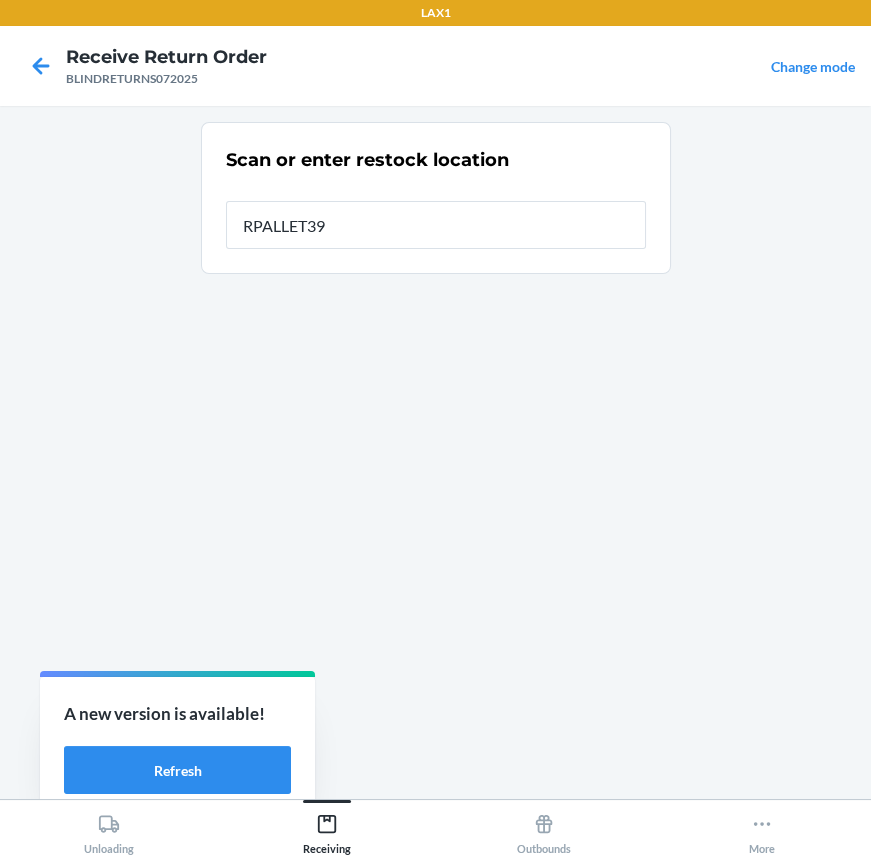 type on "RPALLET393" 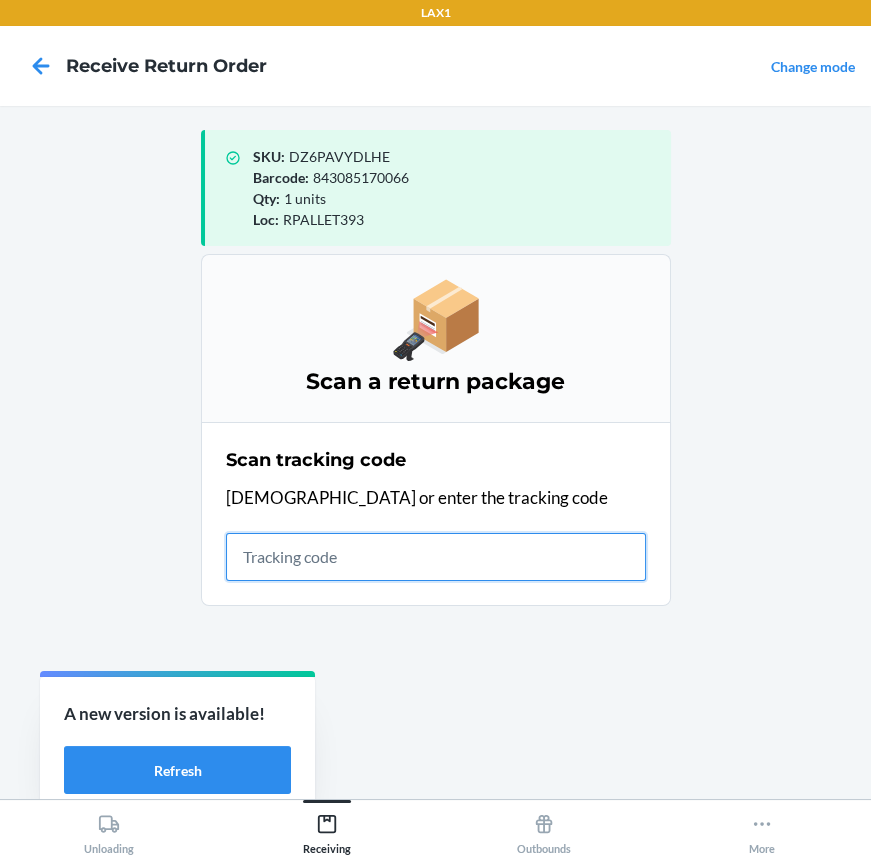 click at bounding box center (436, 557) 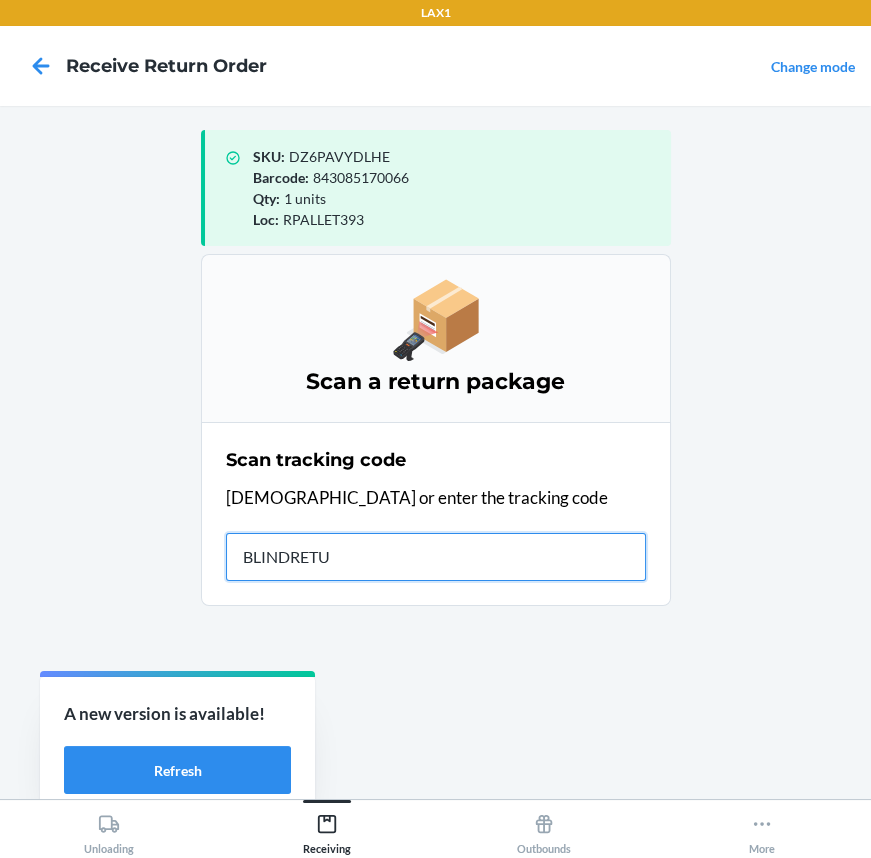 type on "BLINDRETUR" 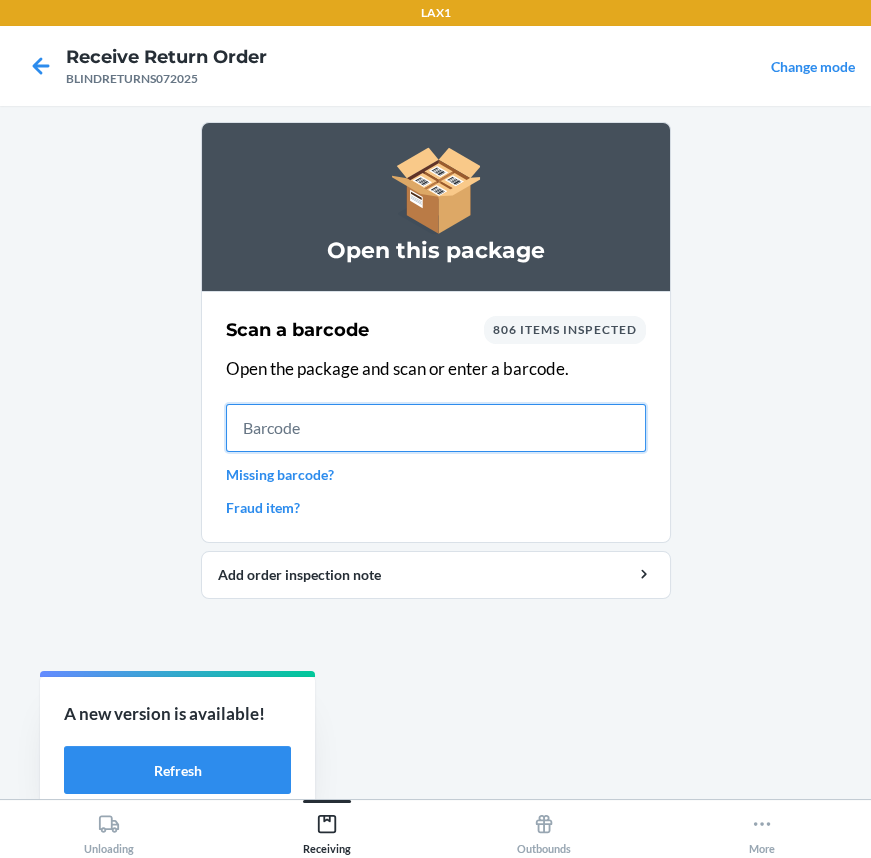 click at bounding box center [436, 428] 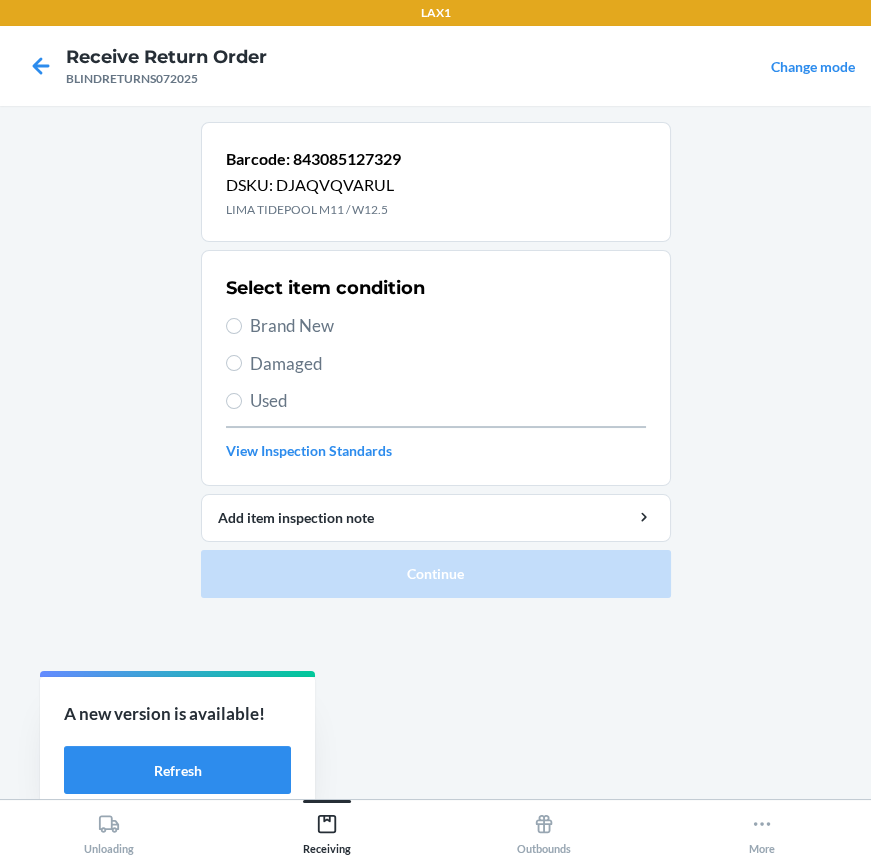 click on "Used" at bounding box center [448, 401] 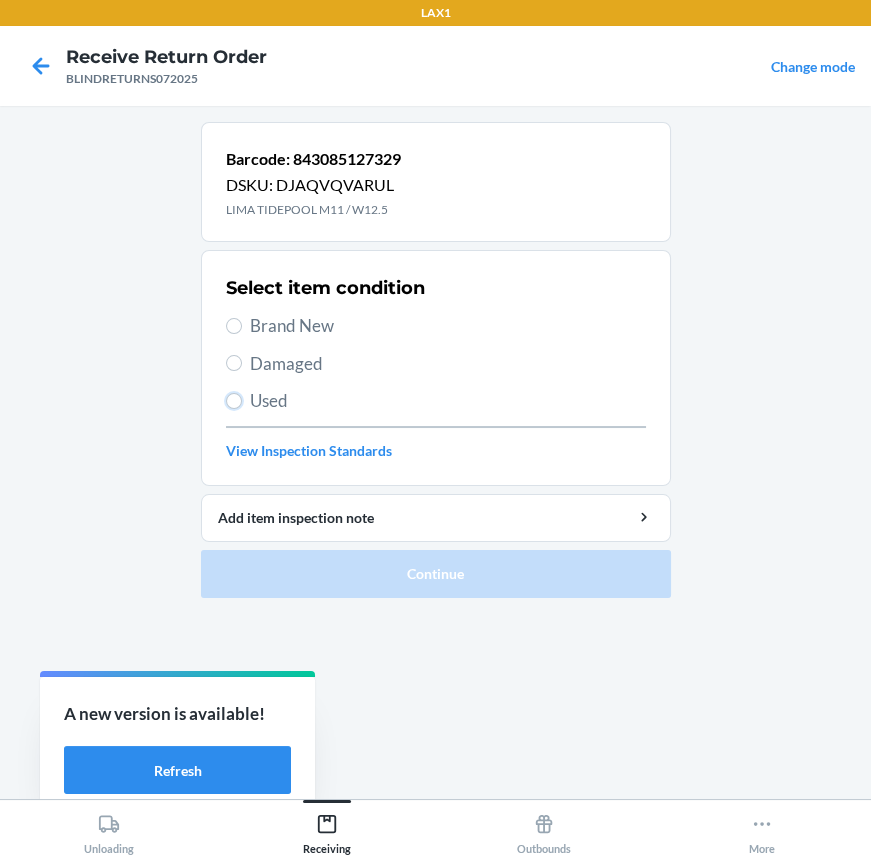 click on "Used" at bounding box center (234, 401) 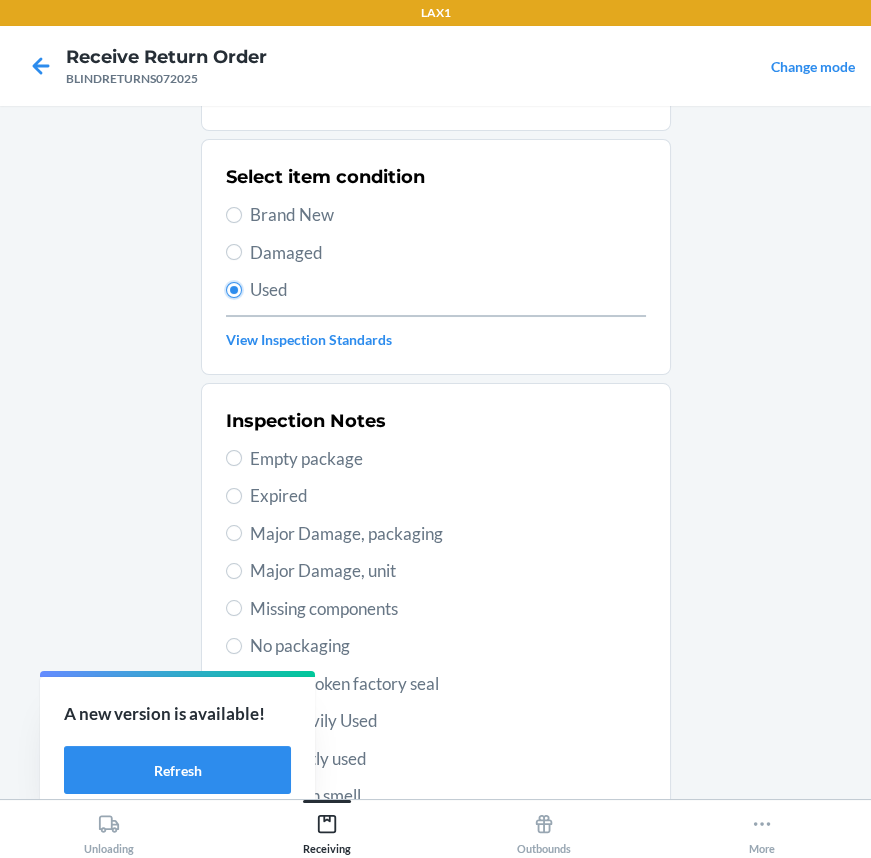 scroll, scrollTop: 272, scrollLeft: 0, axis: vertical 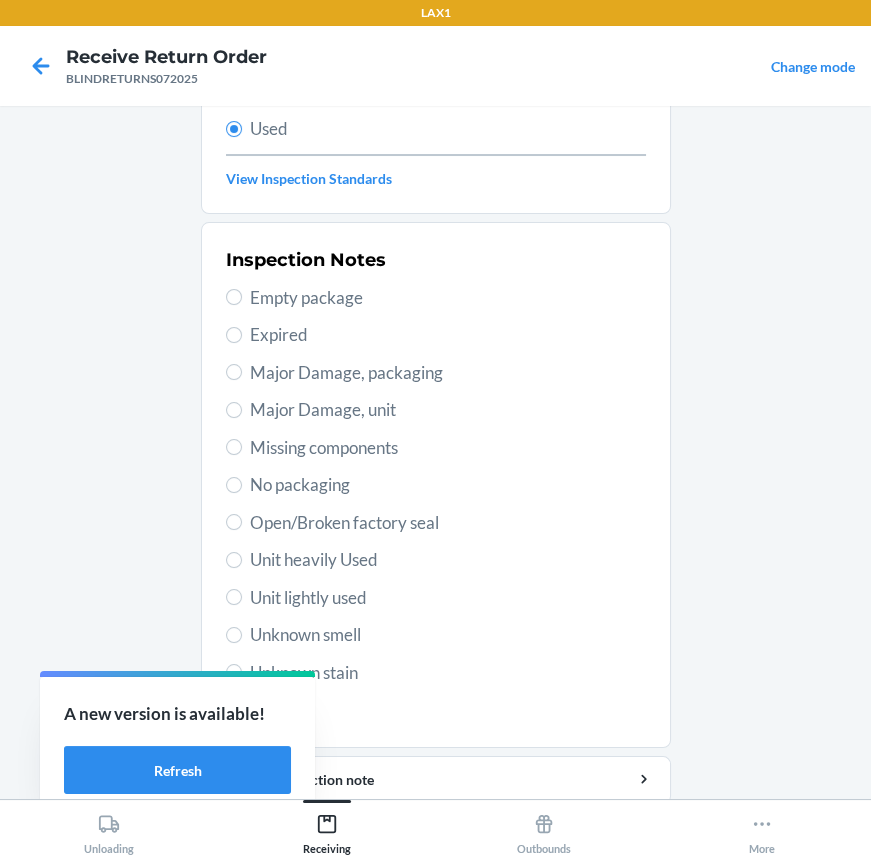 click on "Unit heavily Used" at bounding box center [448, 560] 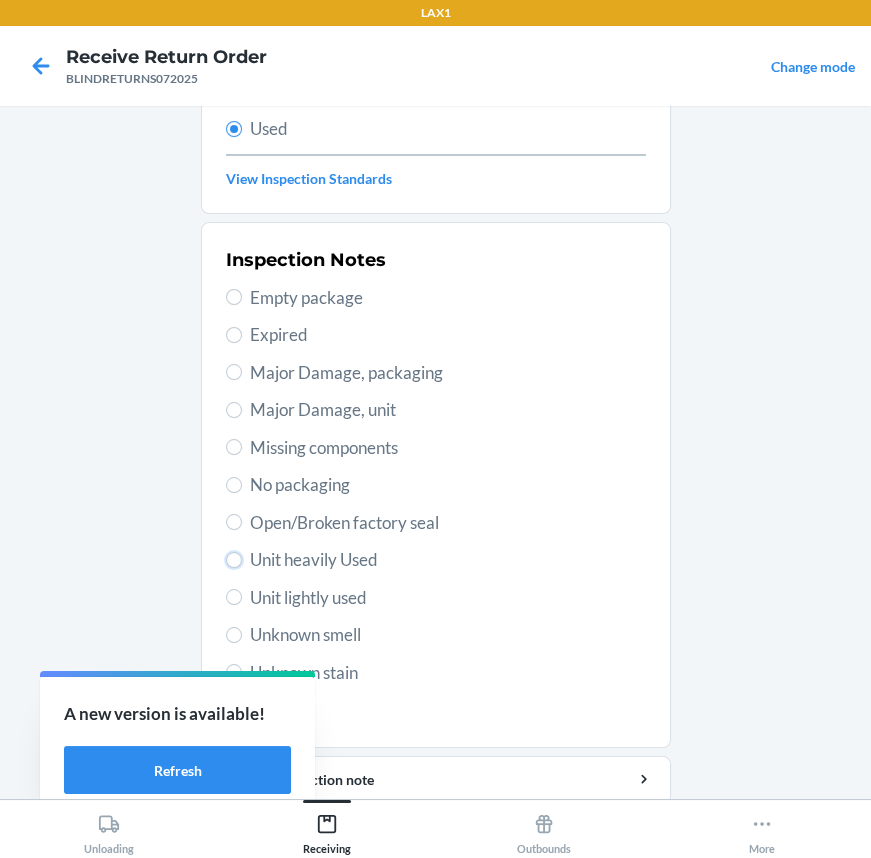 click on "Unit heavily Used" at bounding box center (234, 560) 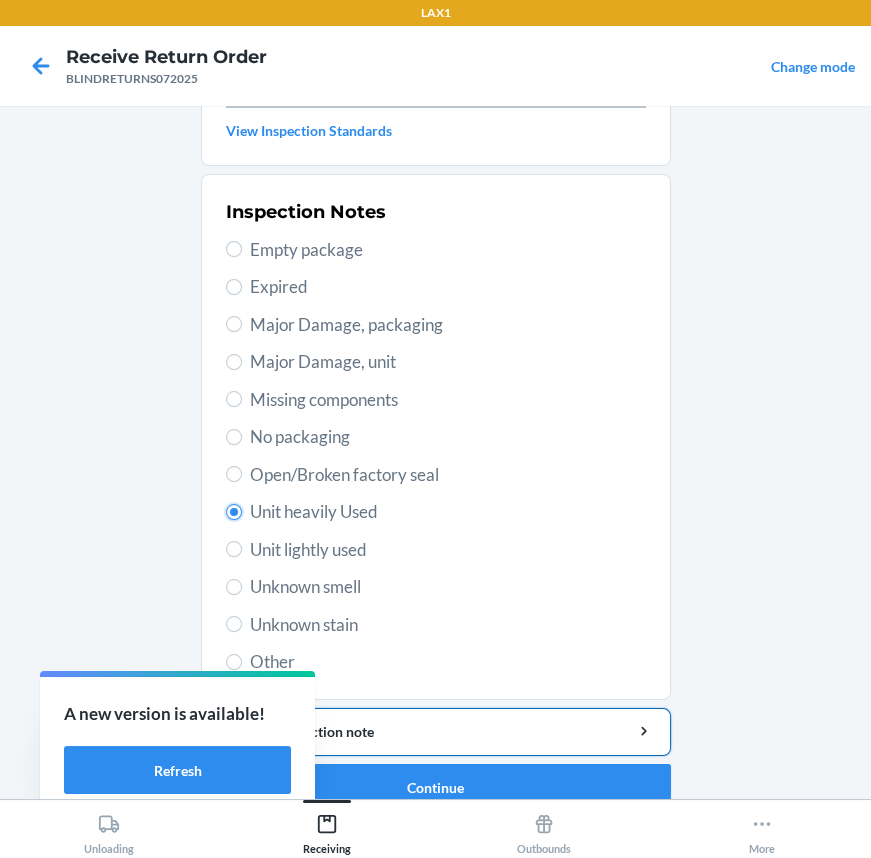 scroll, scrollTop: 346, scrollLeft: 0, axis: vertical 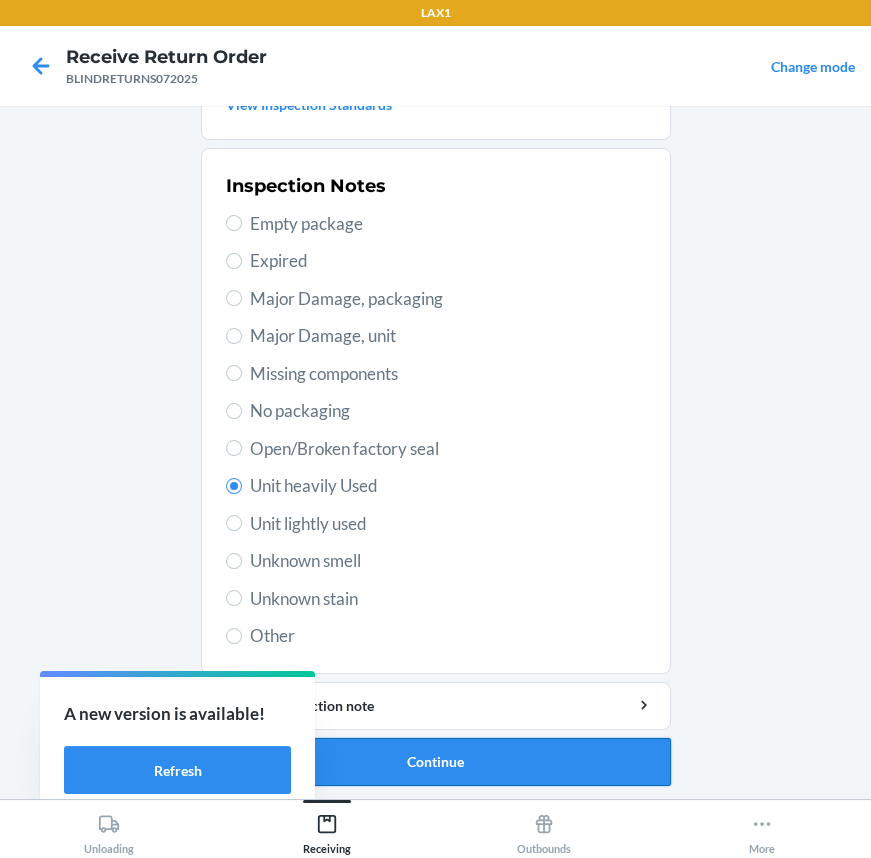 click on "Continue" at bounding box center [436, 762] 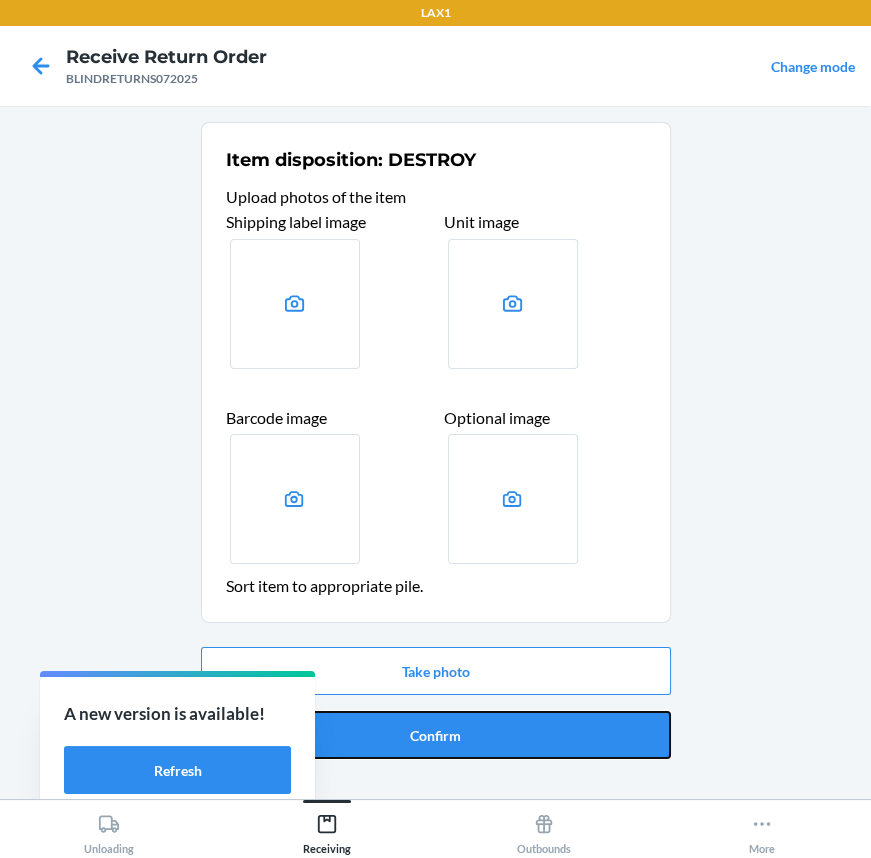 click on "Confirm" at bounding box center (436, 735) 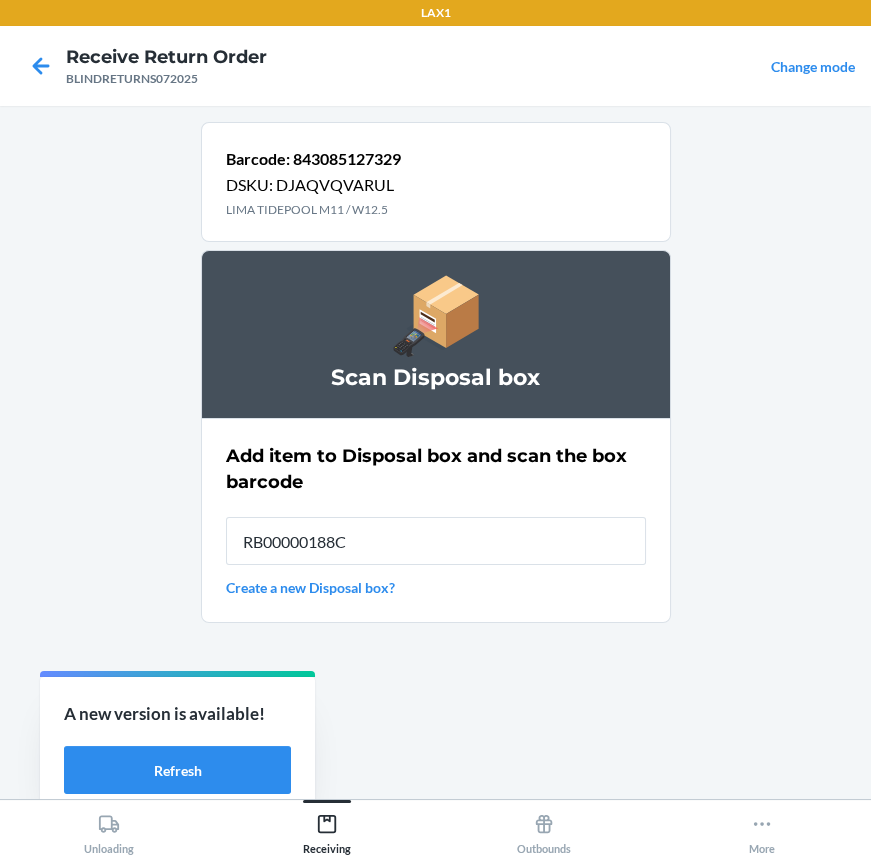 type on "RB00000188C" 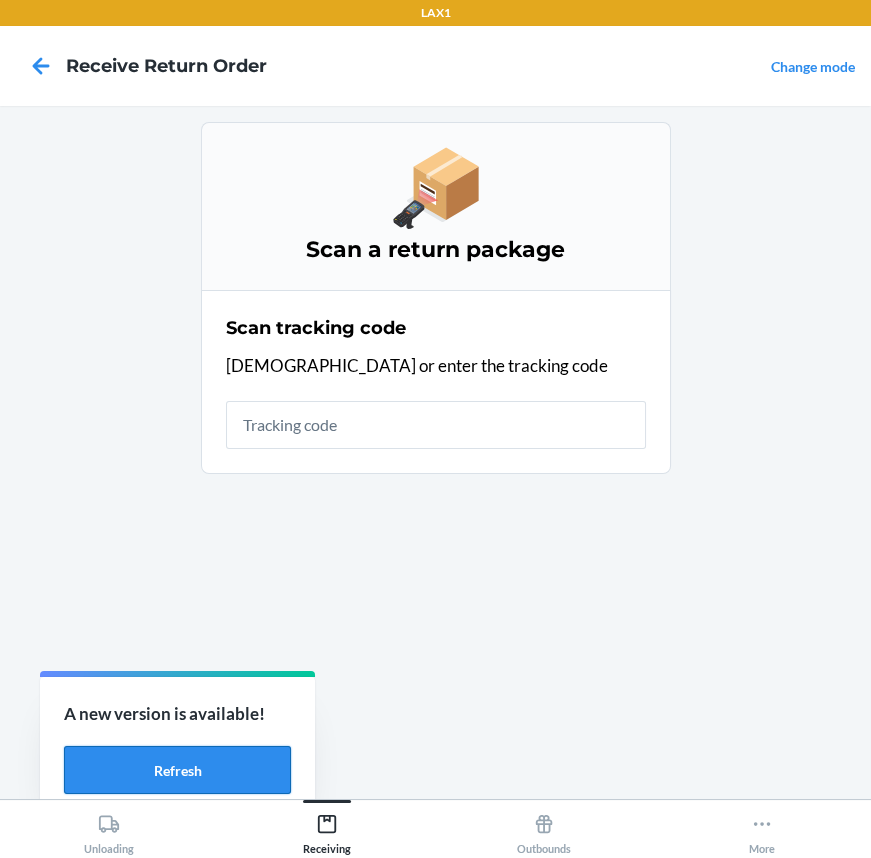 click on "Refresh" at bounding box center [177, 770] 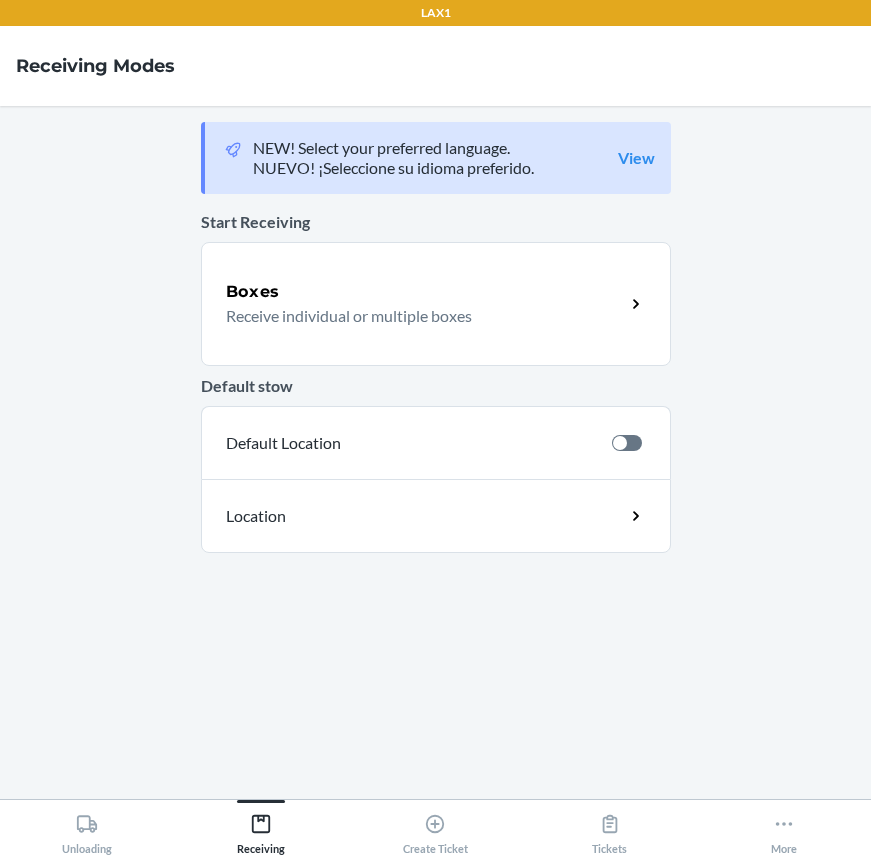 scroll, scrollTop: 0, scrollLeft: 0, axis: both 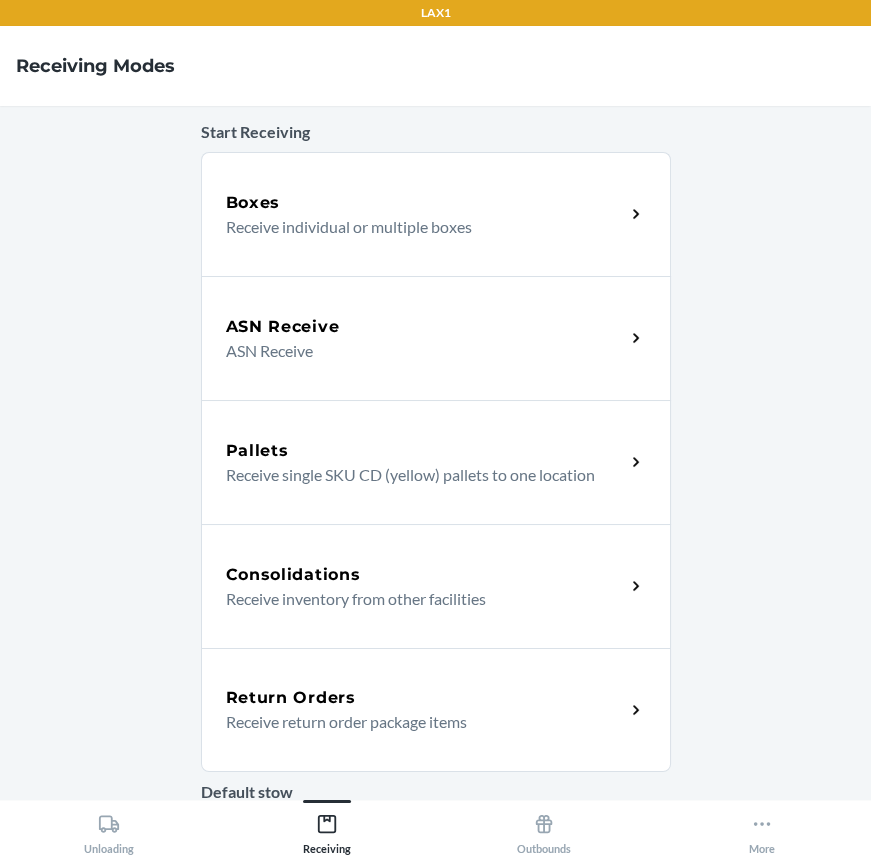 click on "Return Orders" at bounding box center (425, 698) 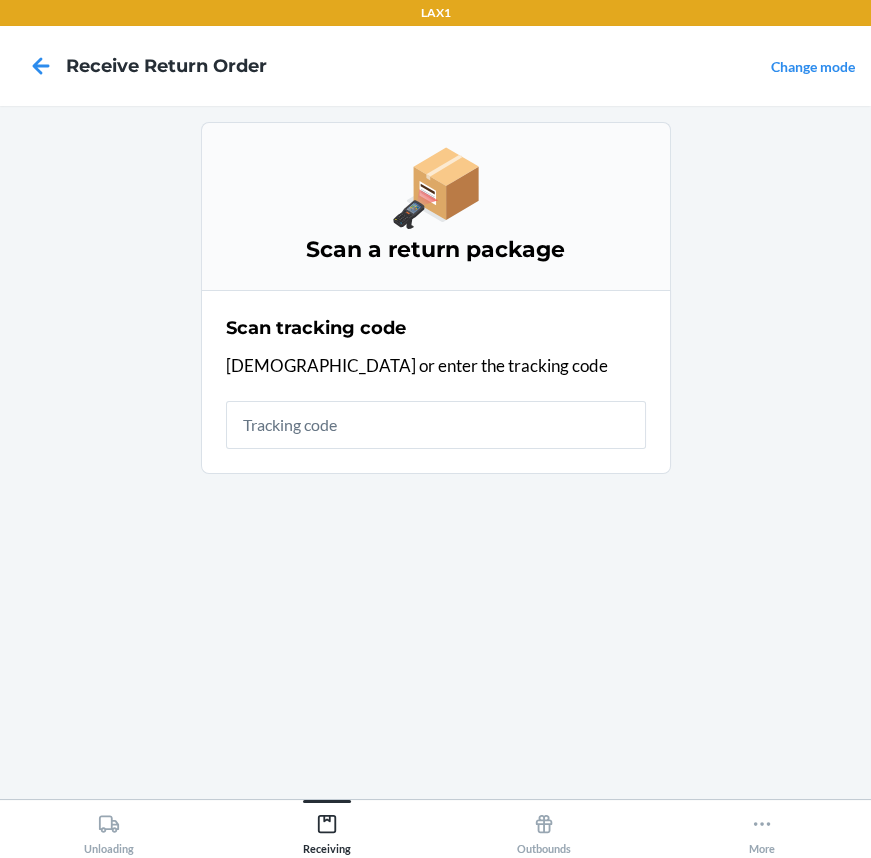 scroll, scrollTop: 0, scrollLeft: 0, axis: both 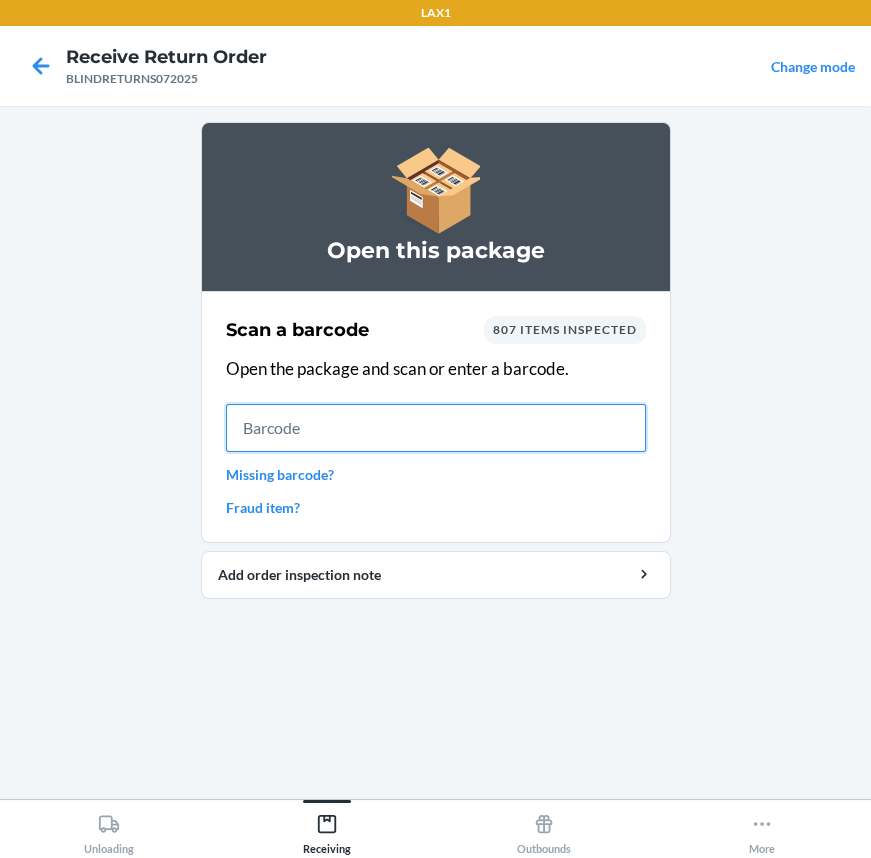 click at bounding box center [436, 428] 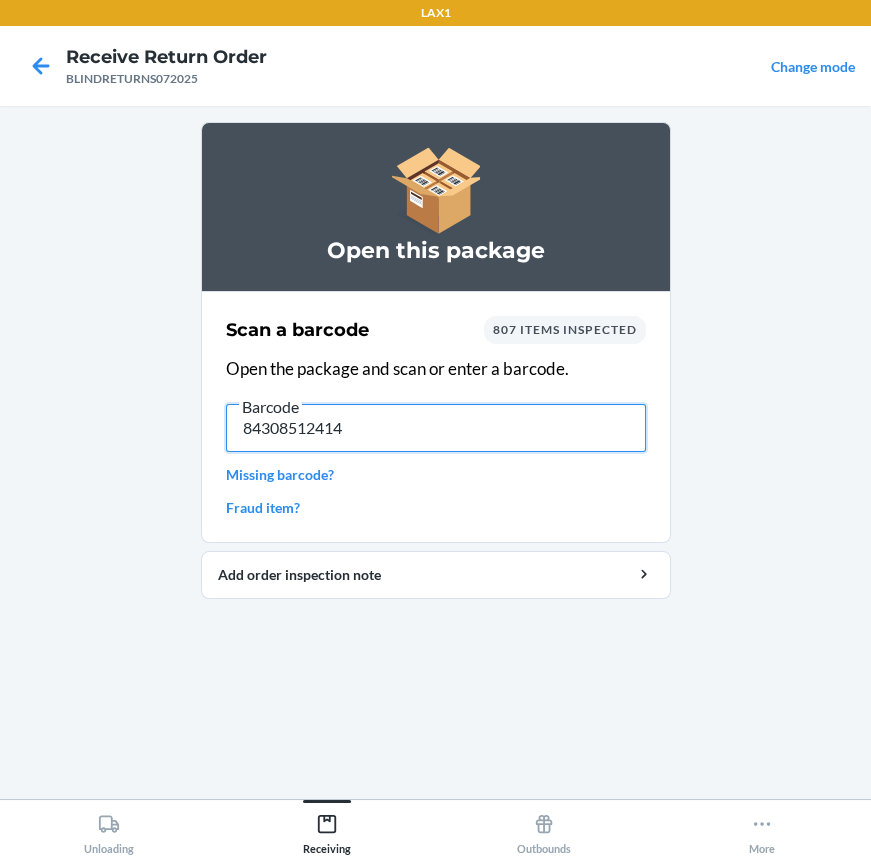 type on "843085124144" 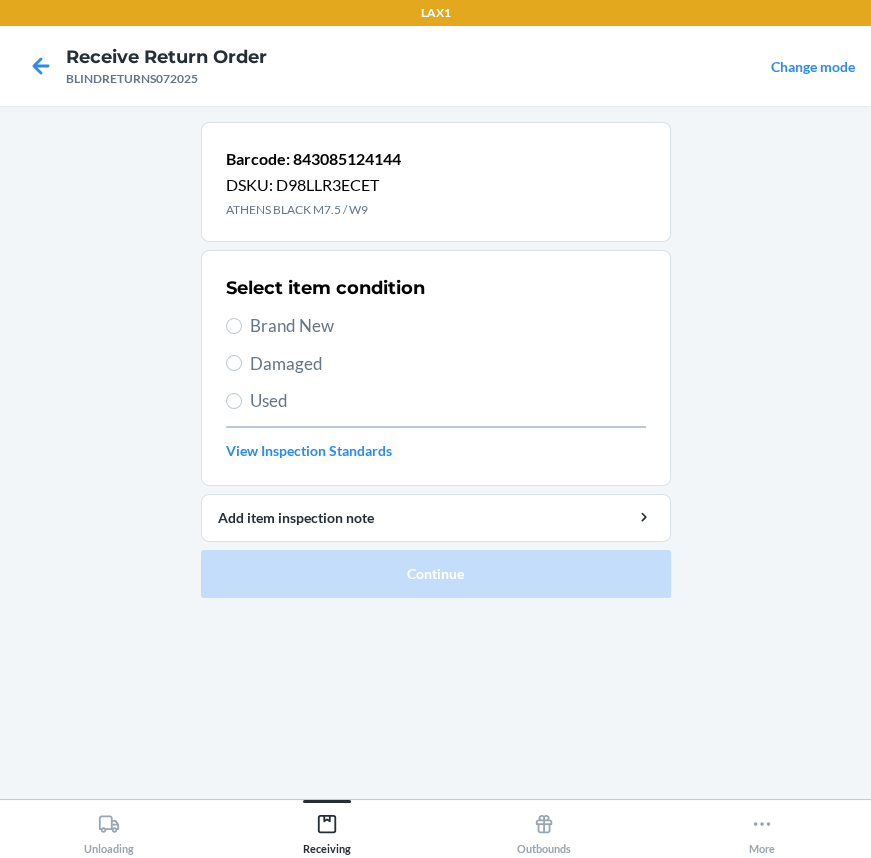 click on "Select item condition Brand New Damaged Used View Inspection Standards" at bounding box center (436, 368) 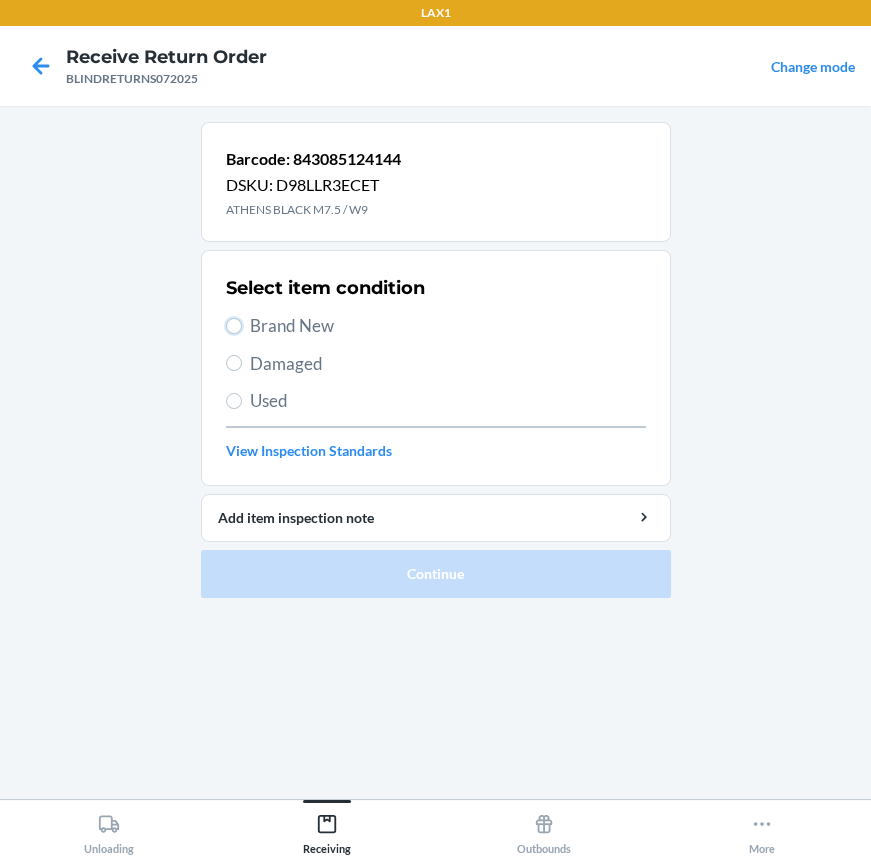 click on "Brand New" at bounding box center [234, 326] 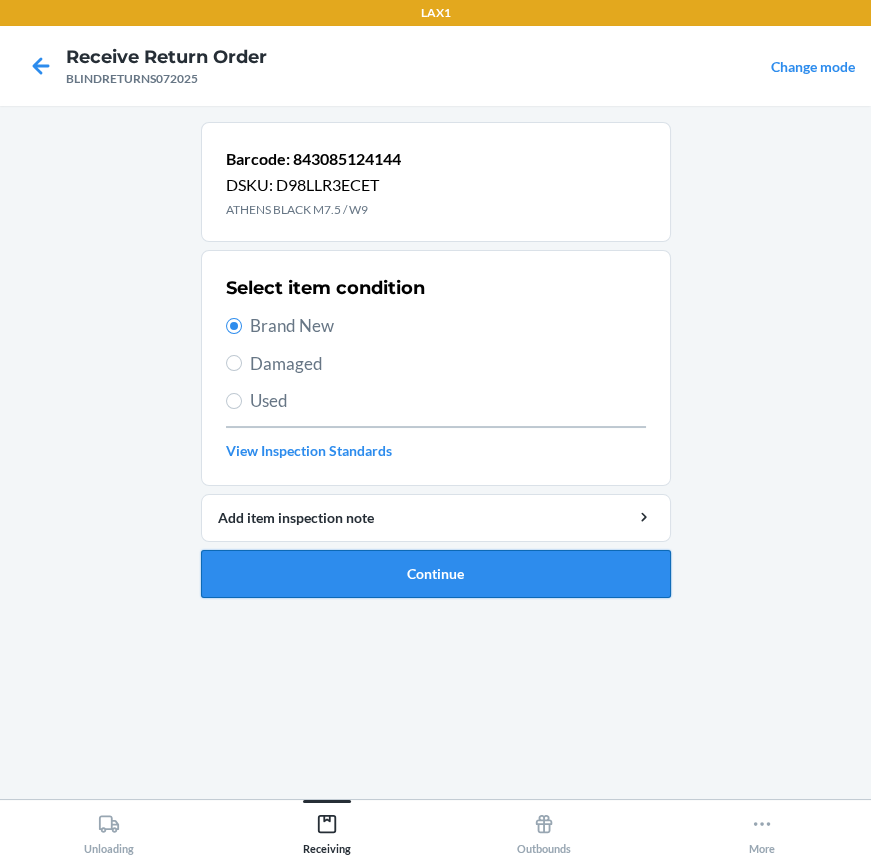 click on "Continue" at bounding box center (436, 574) 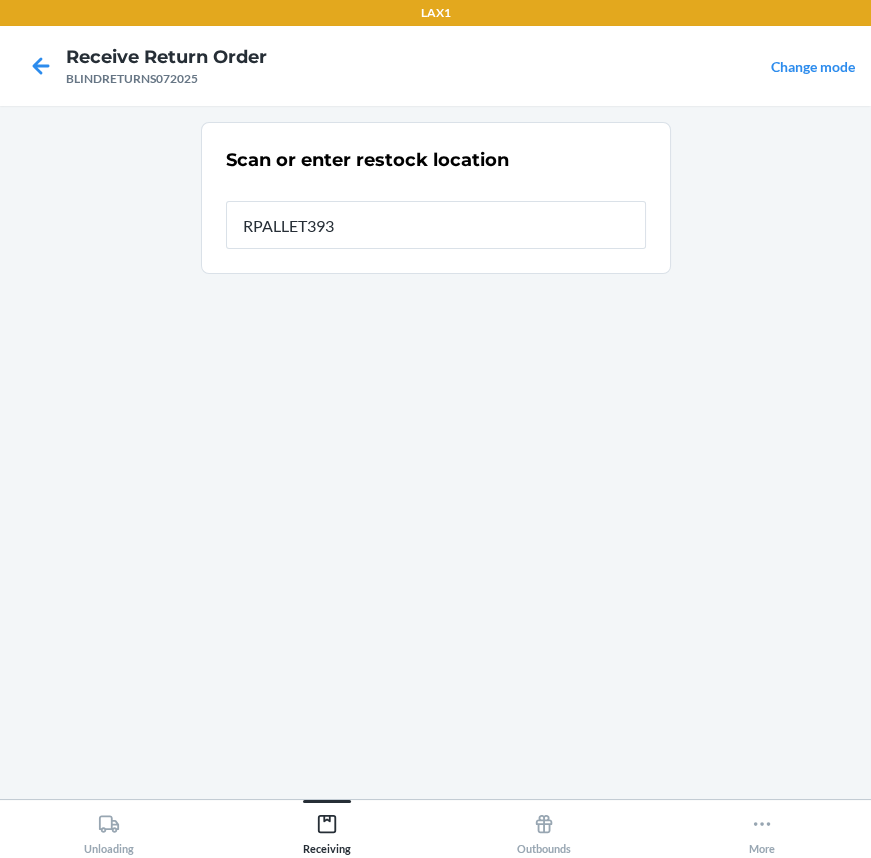 type on "RPALLET393" 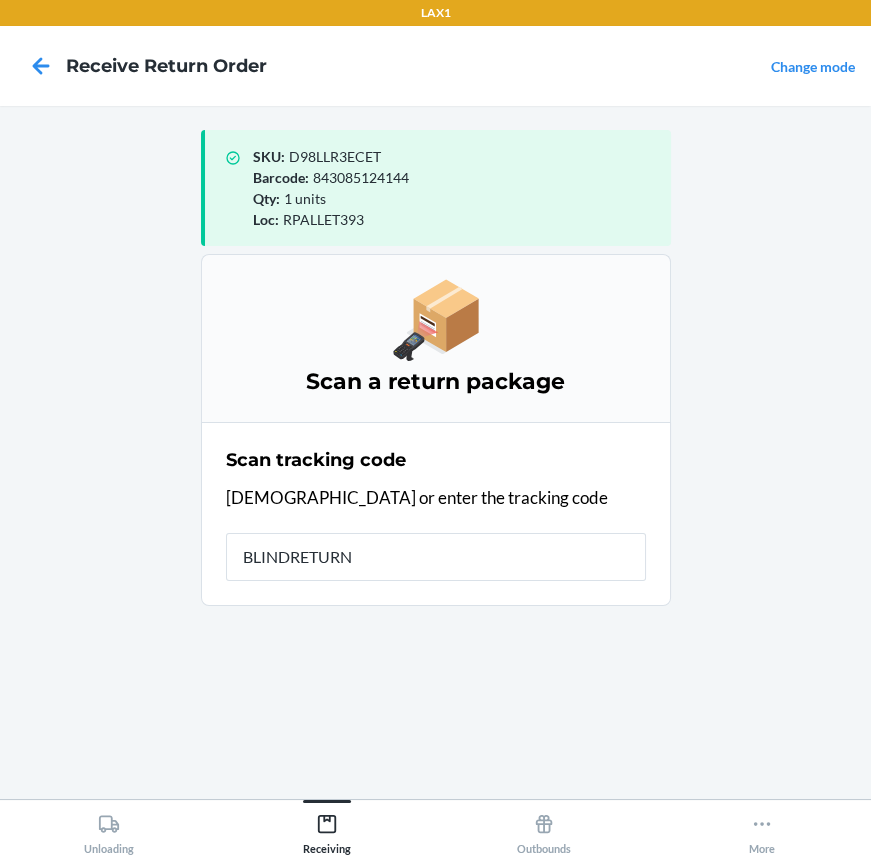 type on "BLINDRETURNS" 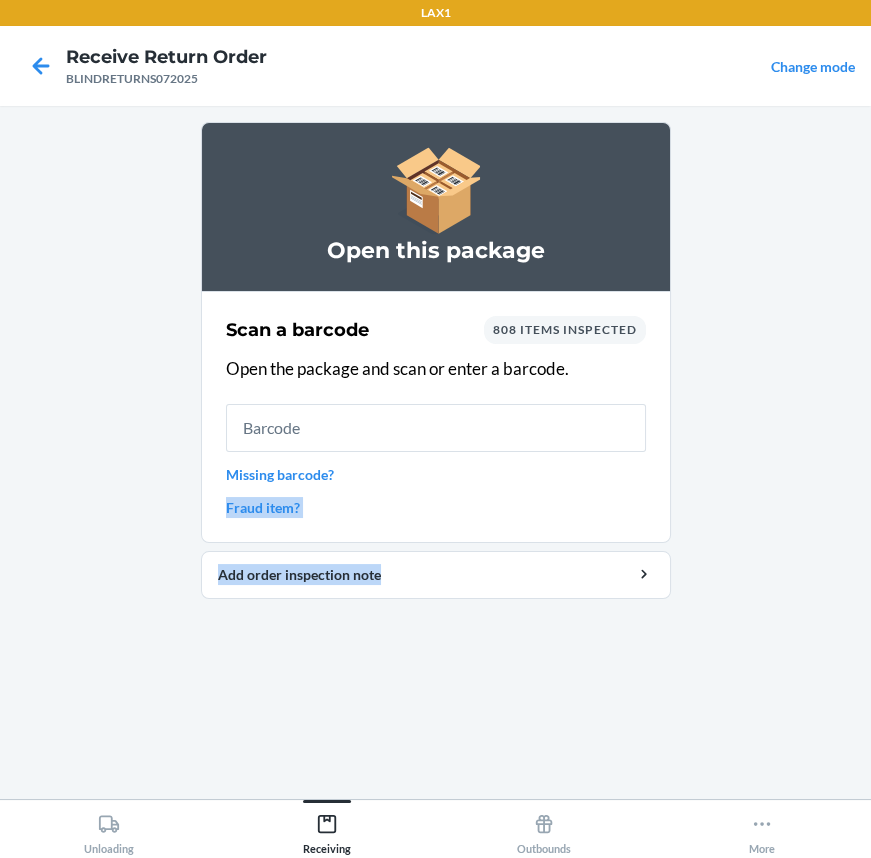 drag, startPoint x: 861, startPoint y: 464, endPoint x: 861, endPoint y: 816, distance: 352 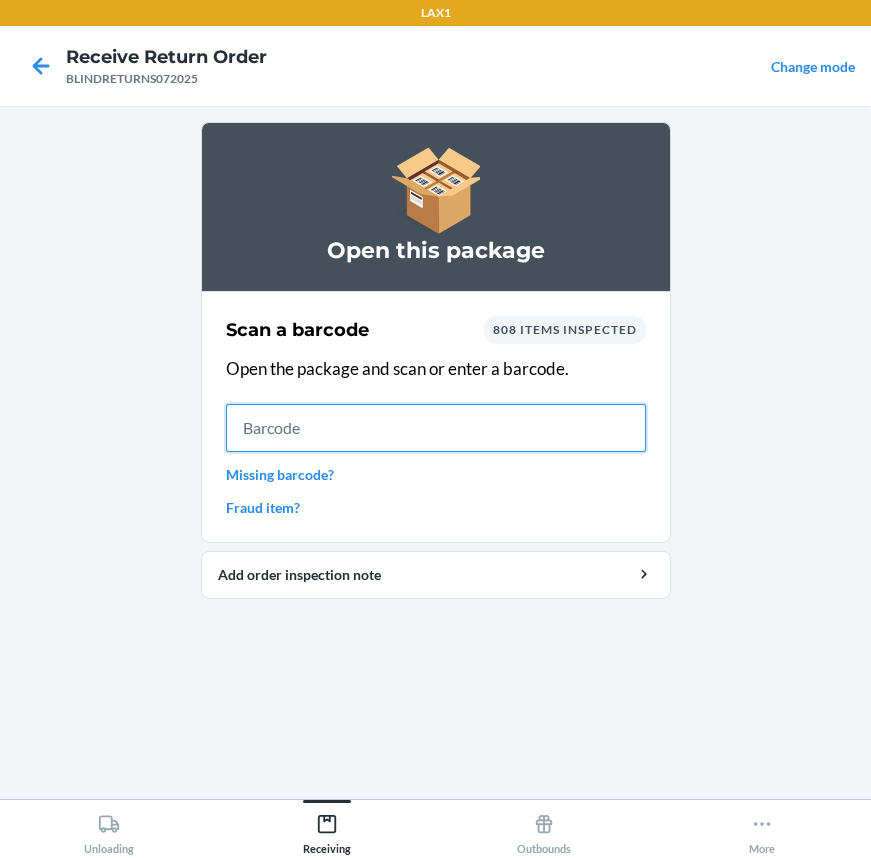 click at bounding box center (436, 428) 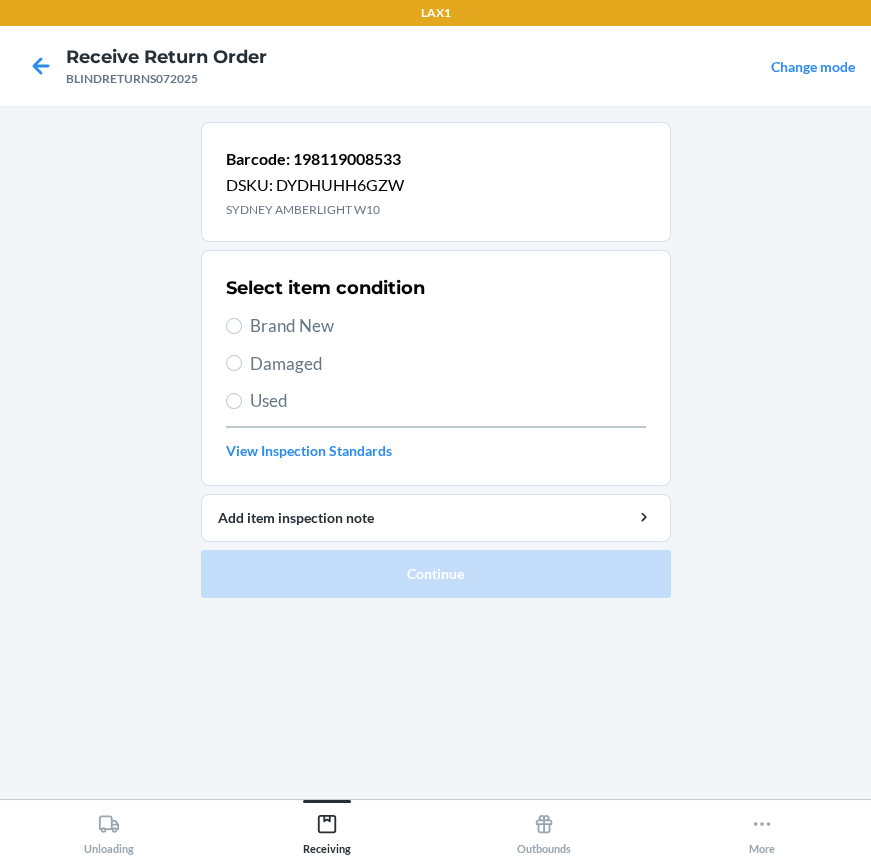 click on "Used" at bounding box center [448, 401] 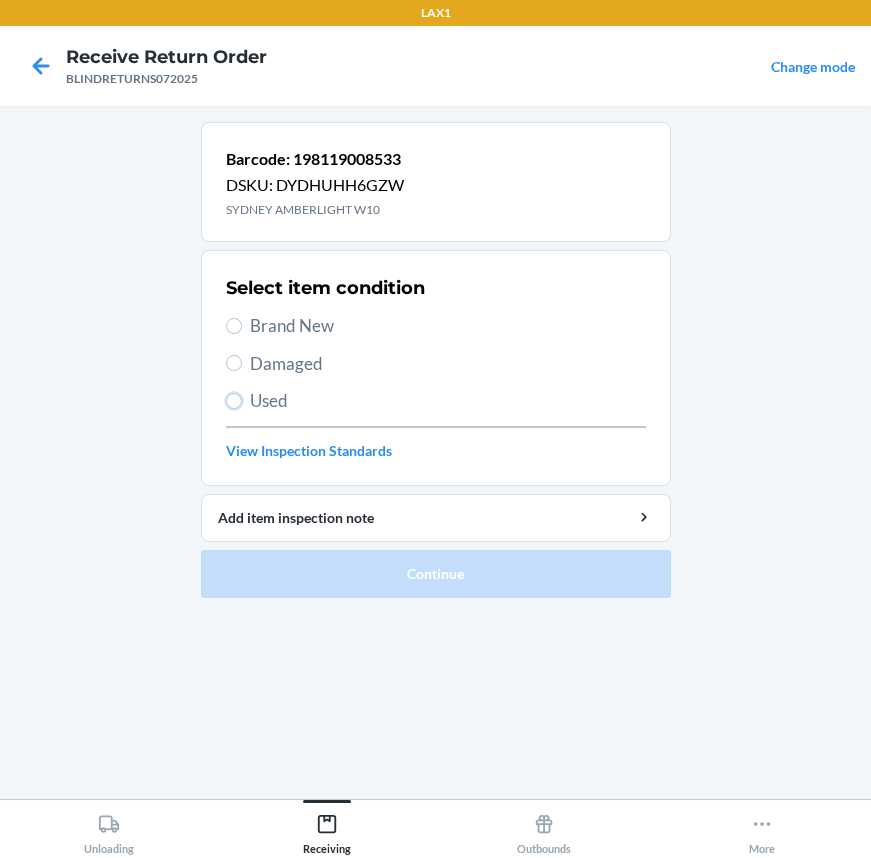 click on "Used" at bounding box center (234, 401) 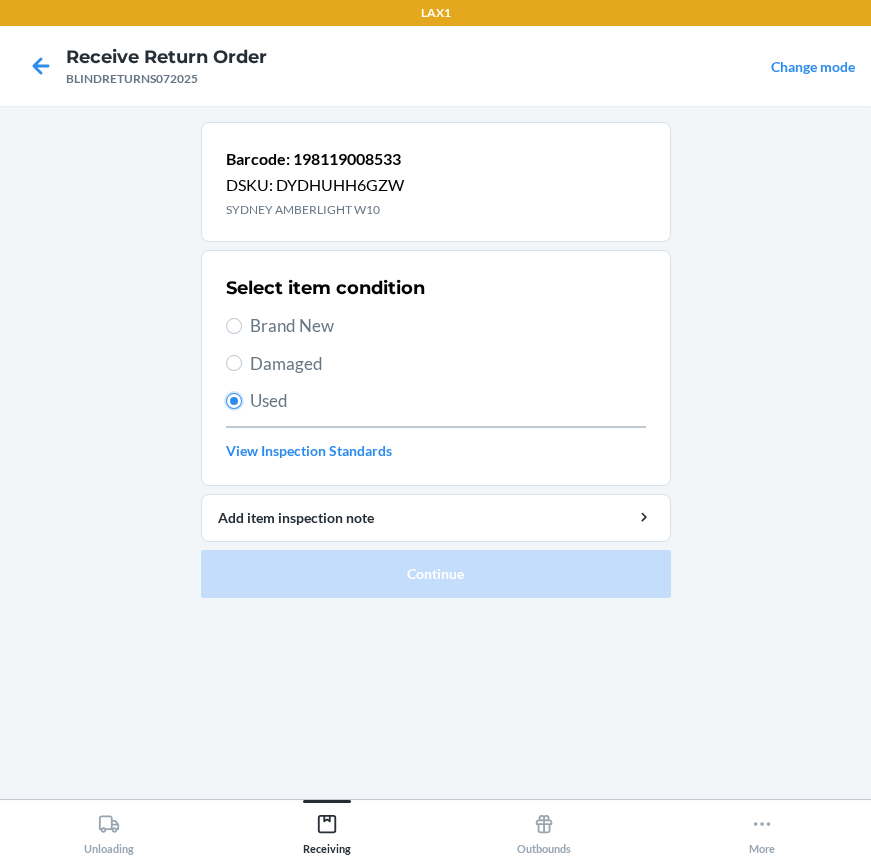 radio on "true" 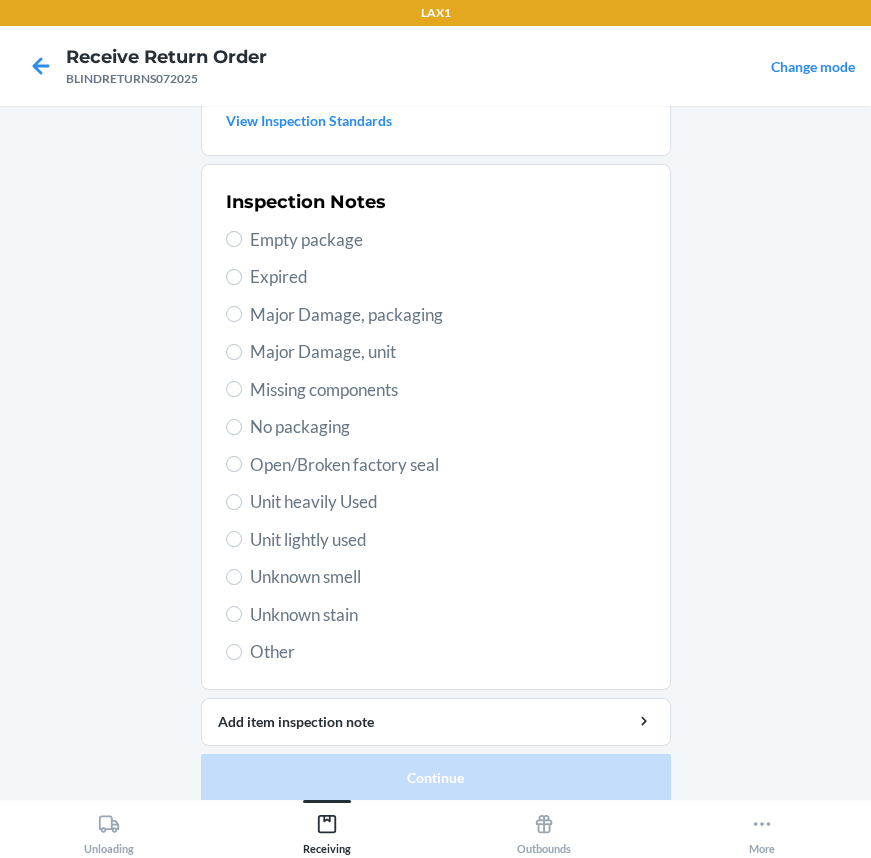 scroll, scrollTop: 346, scrollLeft: 0, axis: vertical 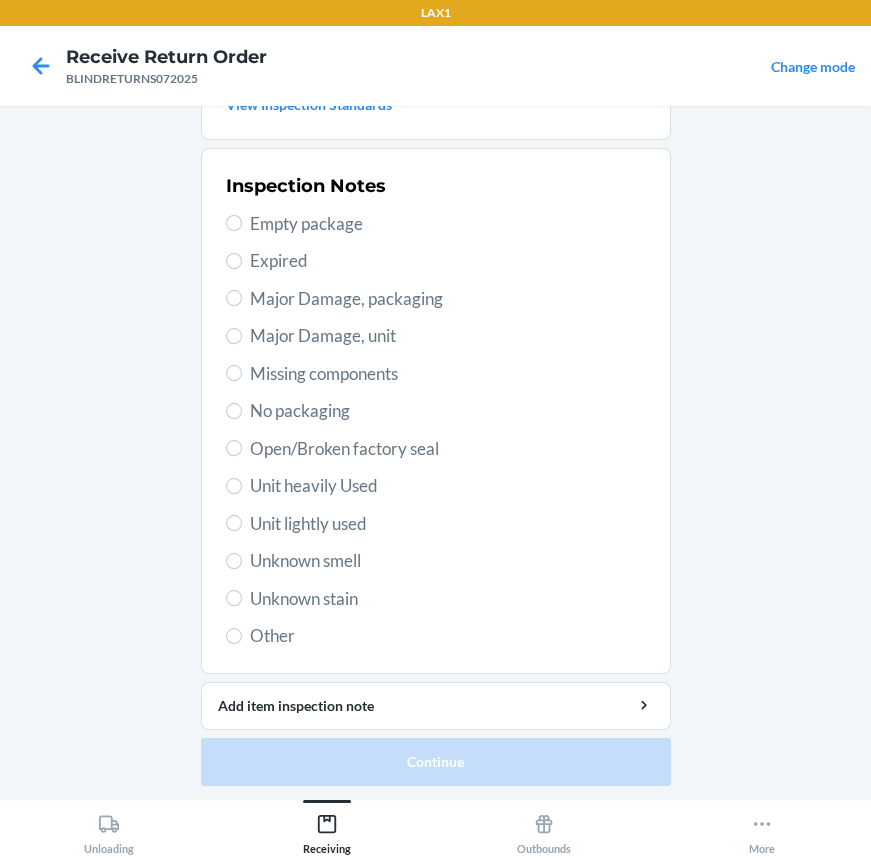 click on "Unit heavily Used" at bounding box center [448, 486] 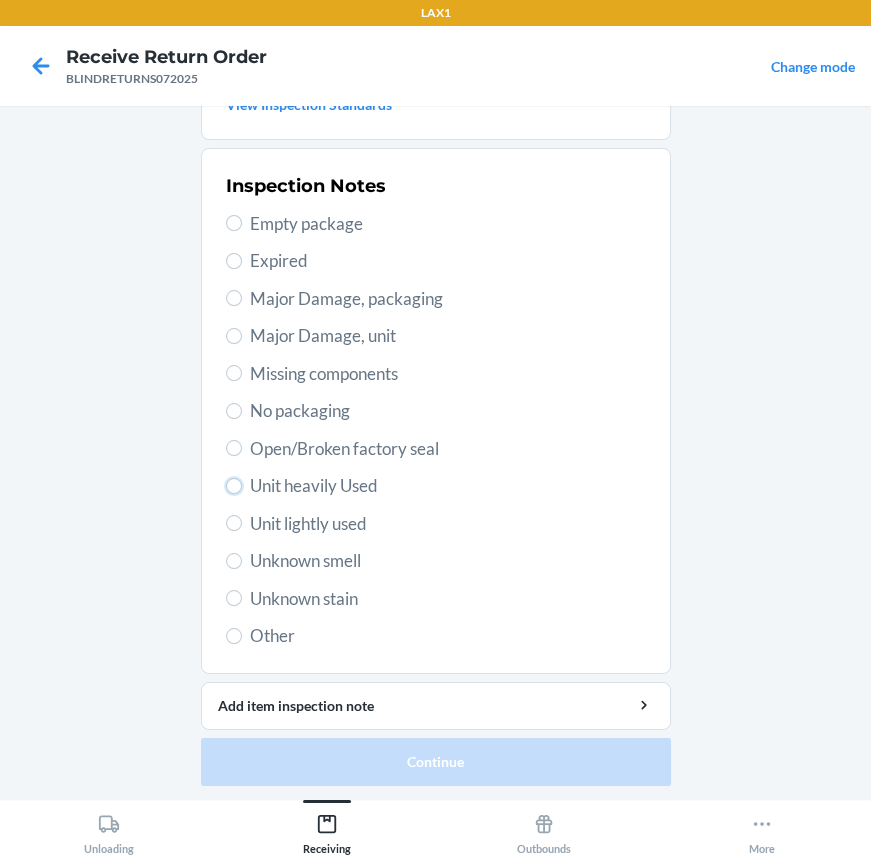 click on "Unit heavily Used" at bounding box center [234, 486] 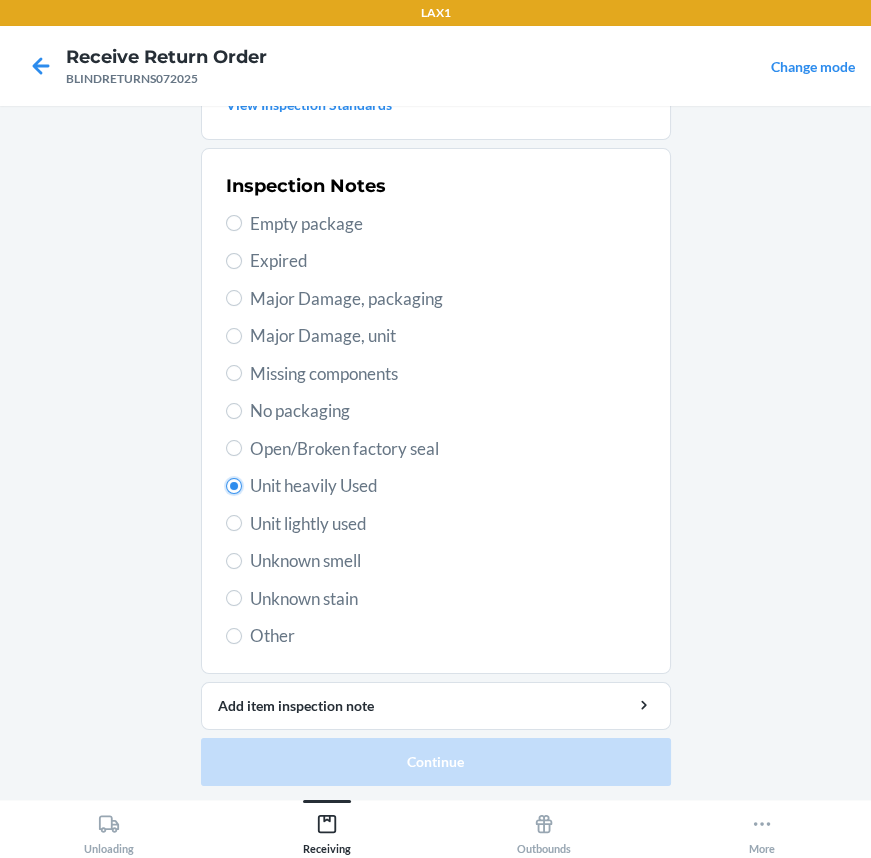 radio on "true" 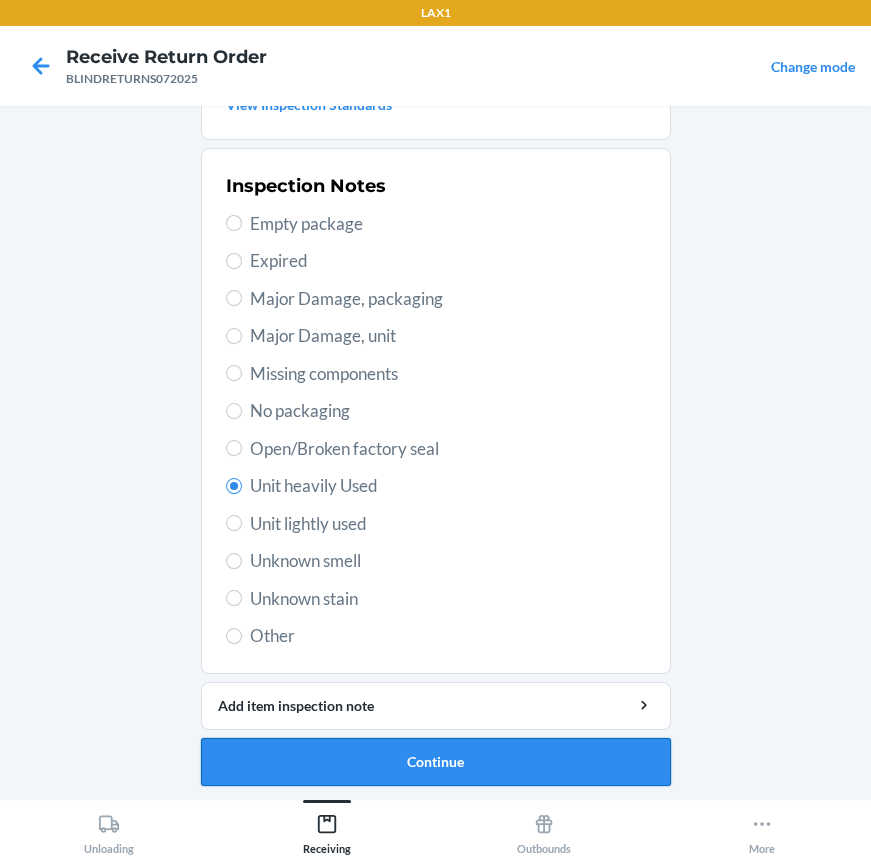 click on "Continue" at bounding box center (436, 762) 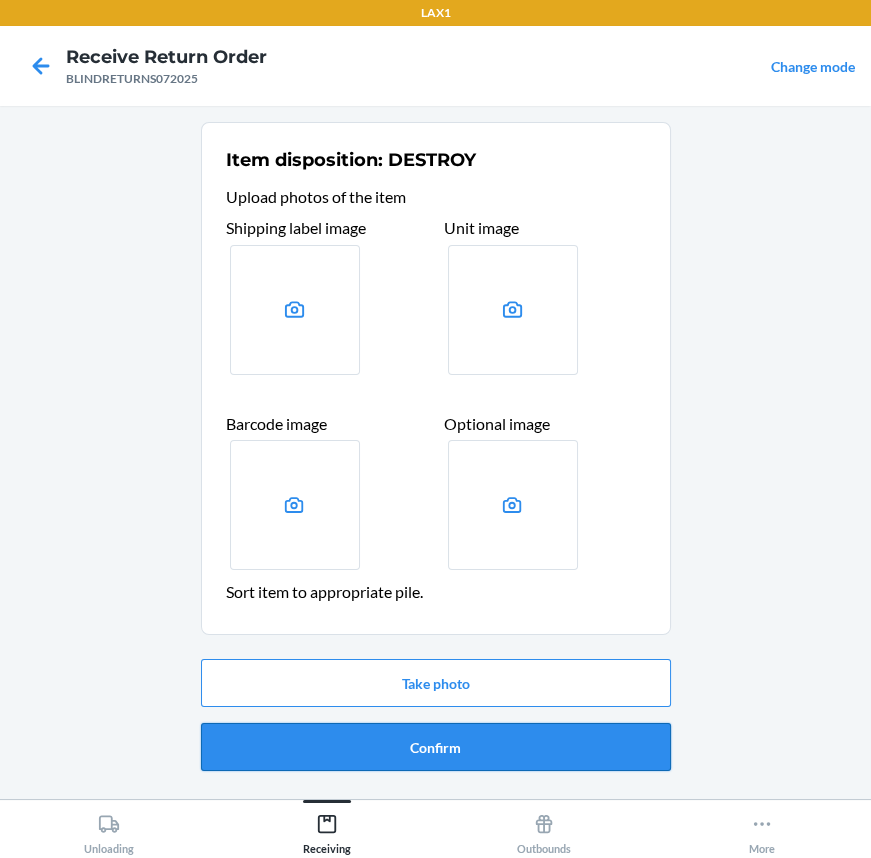click on "Confirm" at bounding box center [436, 747] 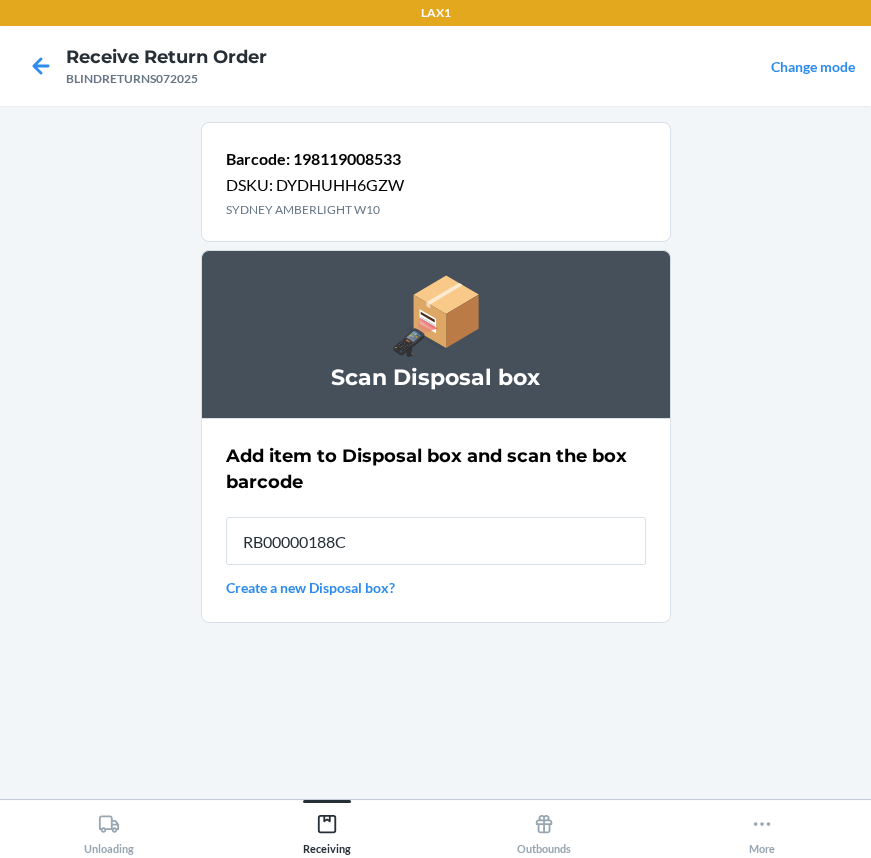 type on "RB00000188C" 